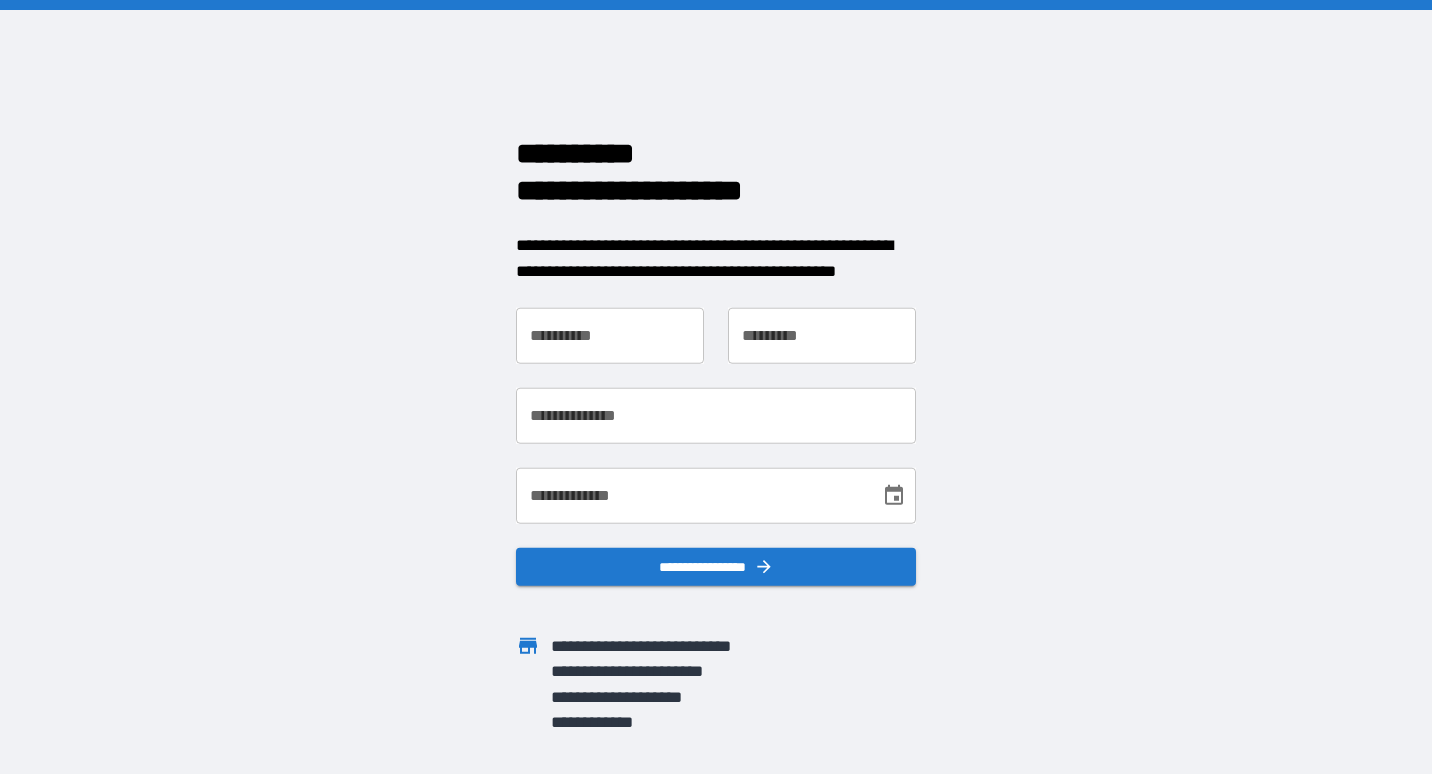 scroll, scrollTop: 0, scrollLeft: 0, axis: both 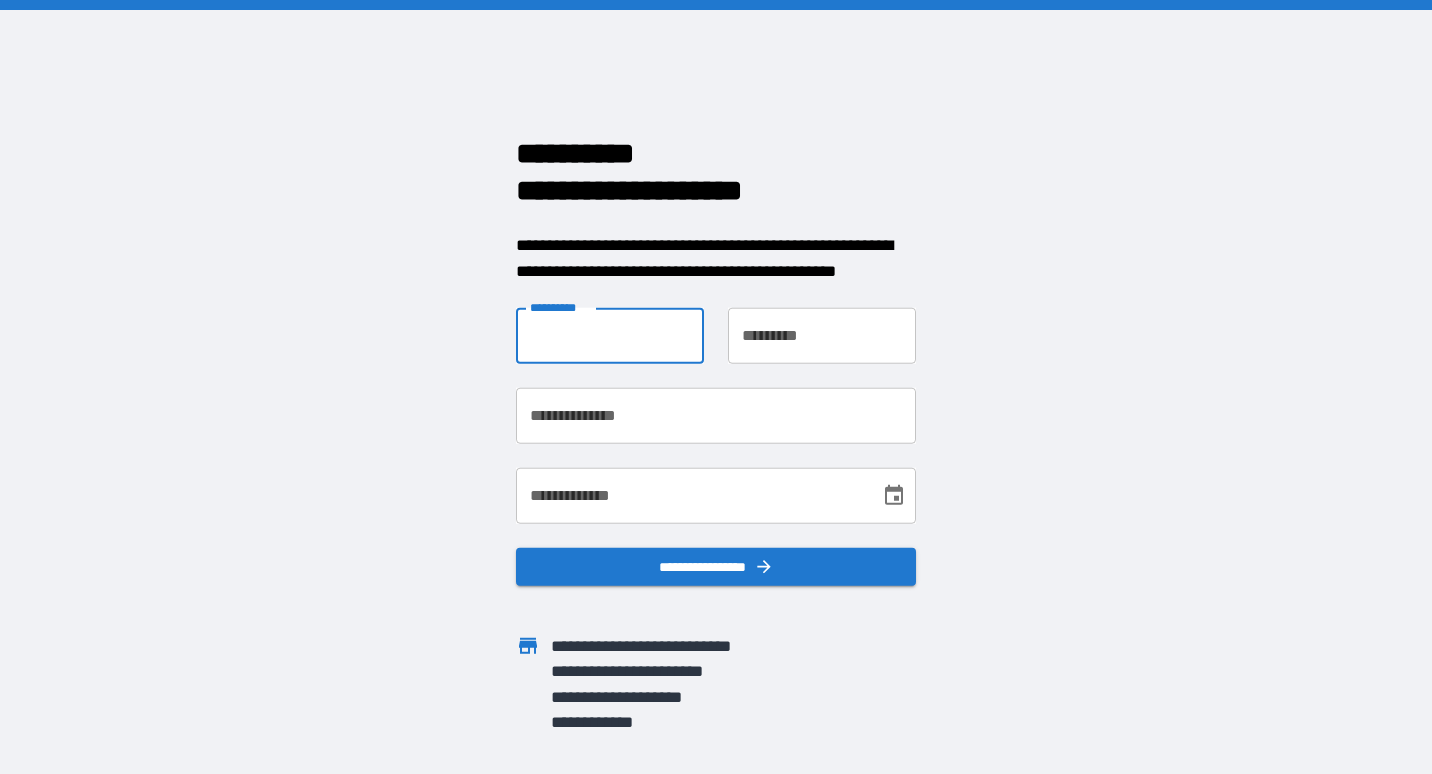 type on "*****" 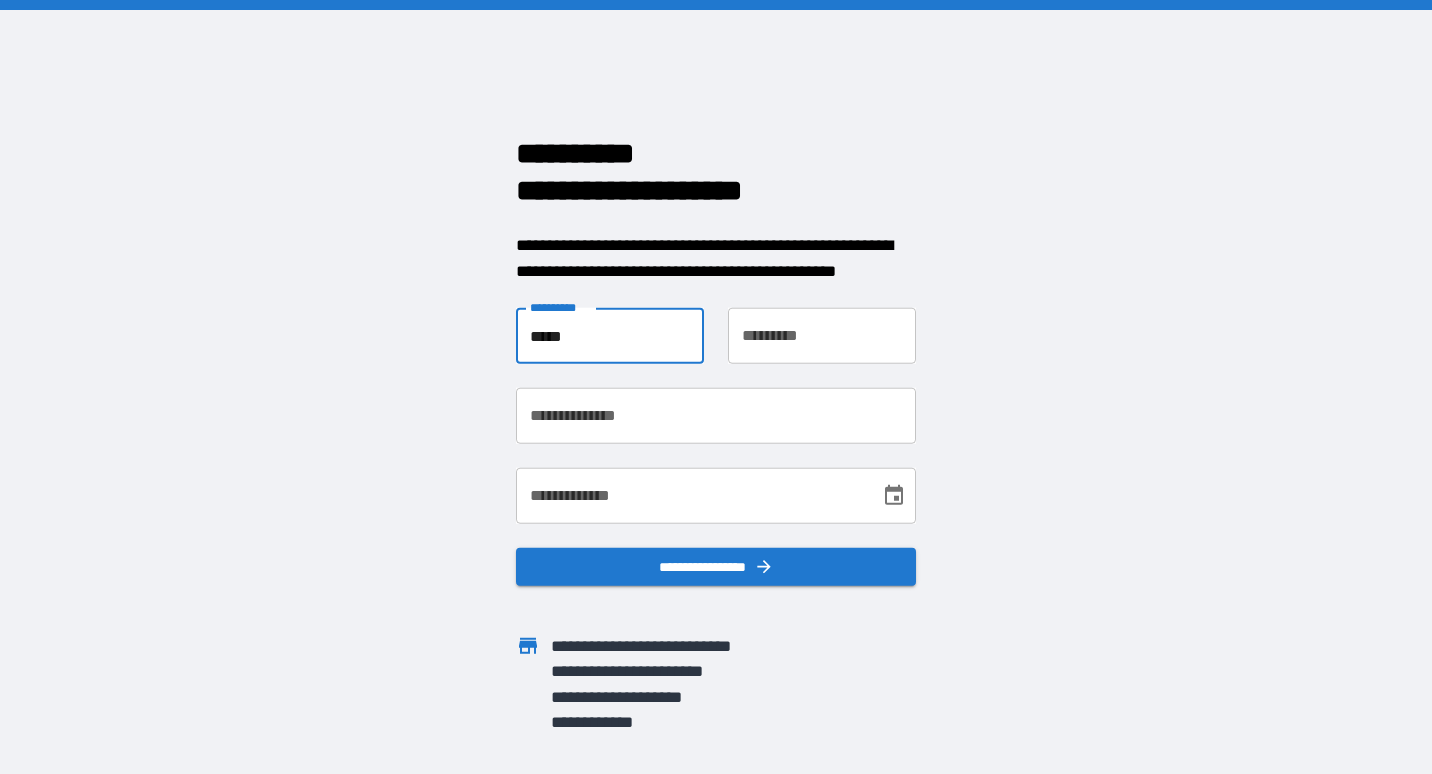 type on "***" 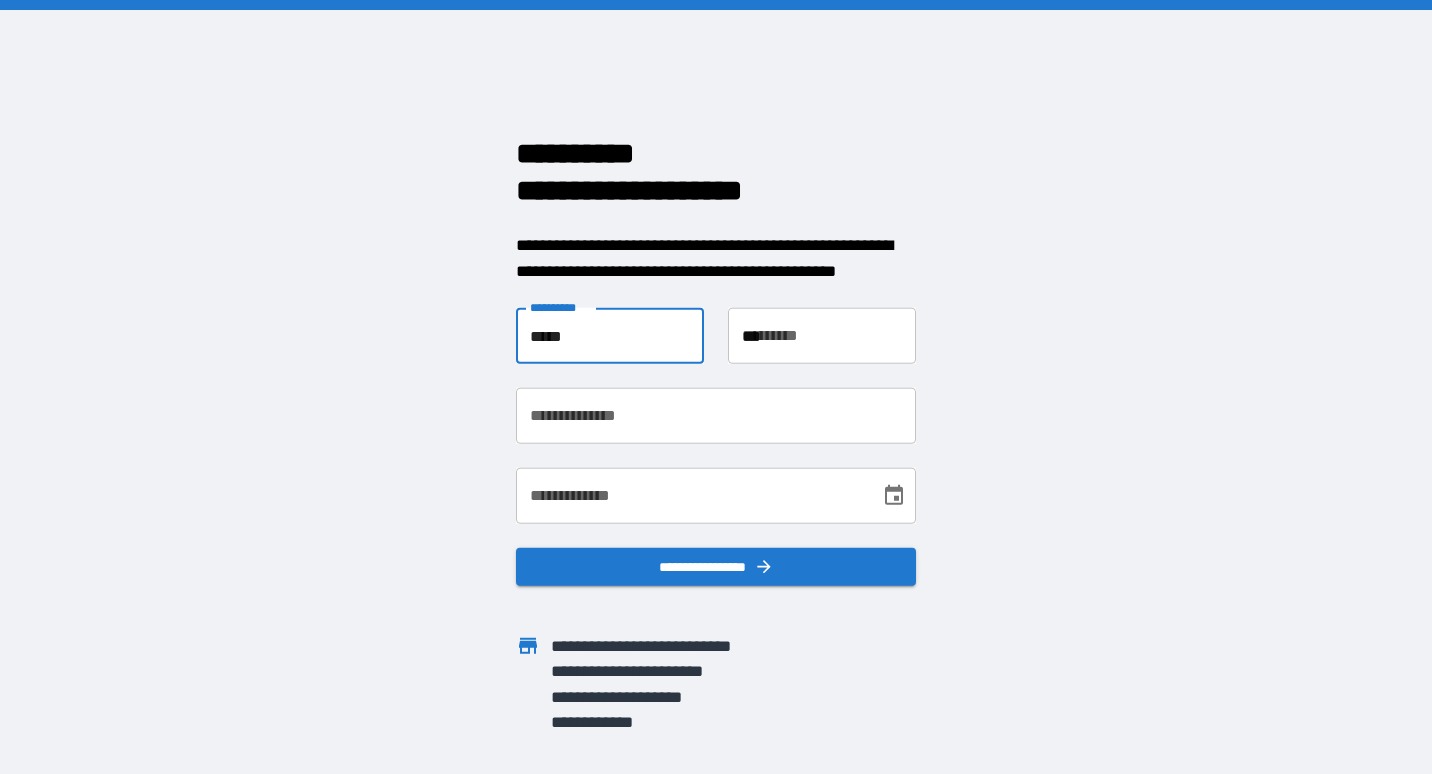 type on "**********" 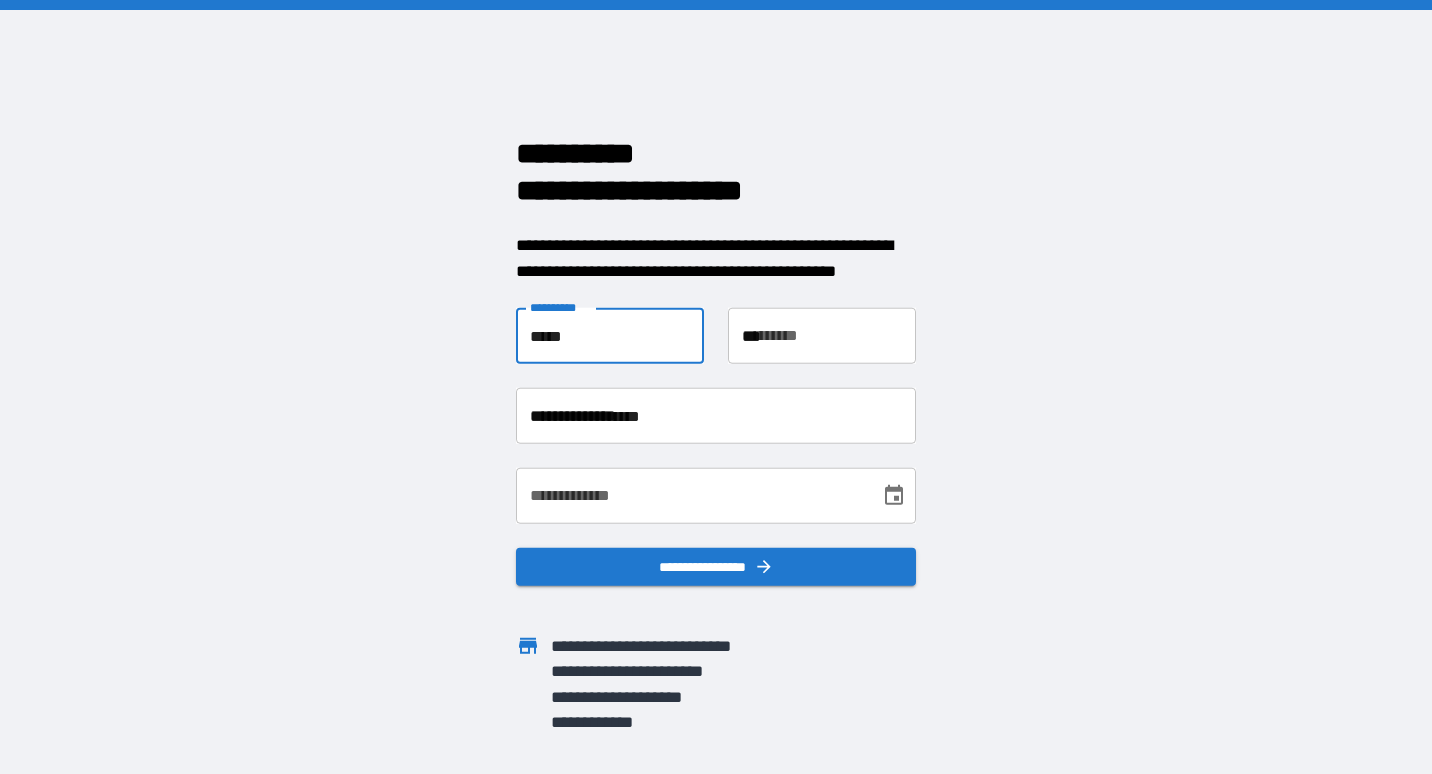 type on "**********" 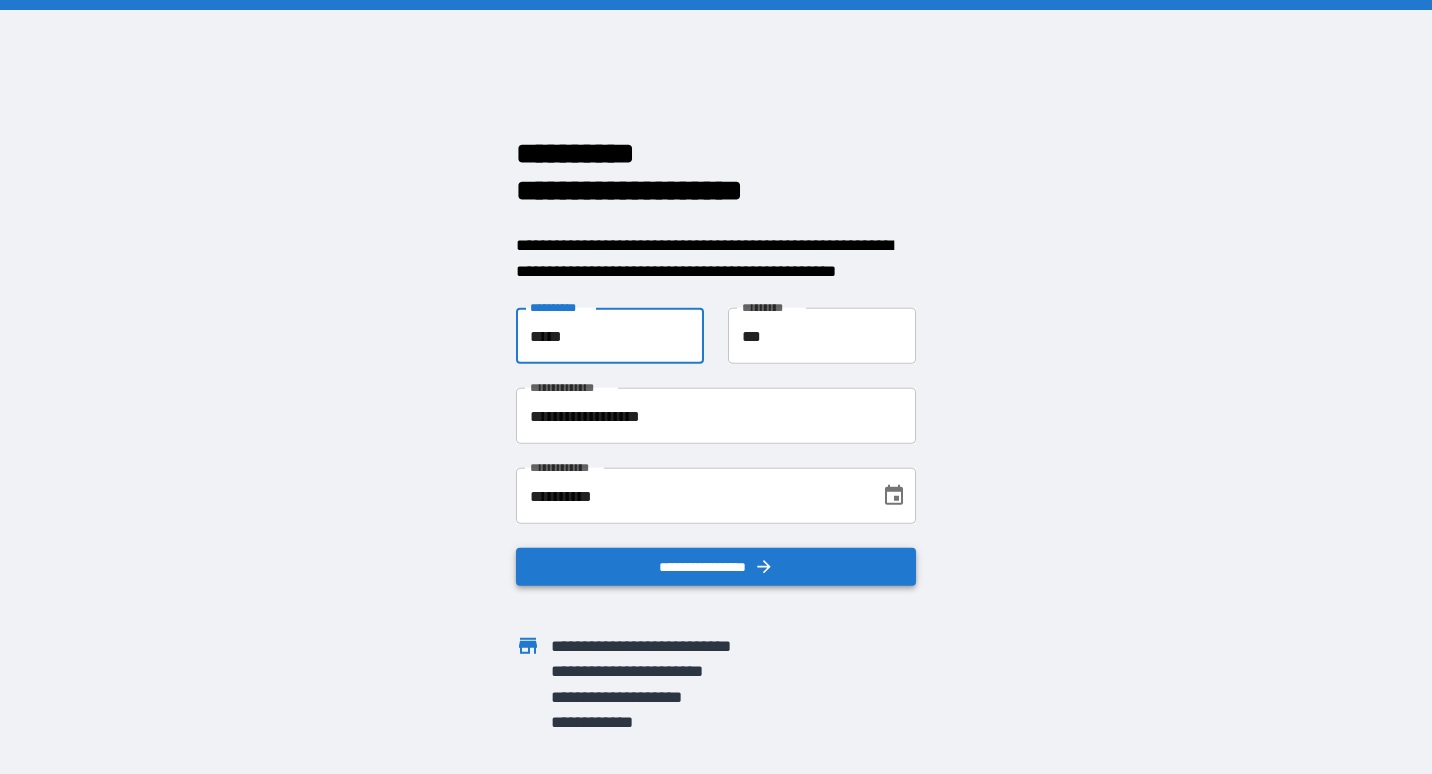 click on "**********" at bounding box center (716, 567) 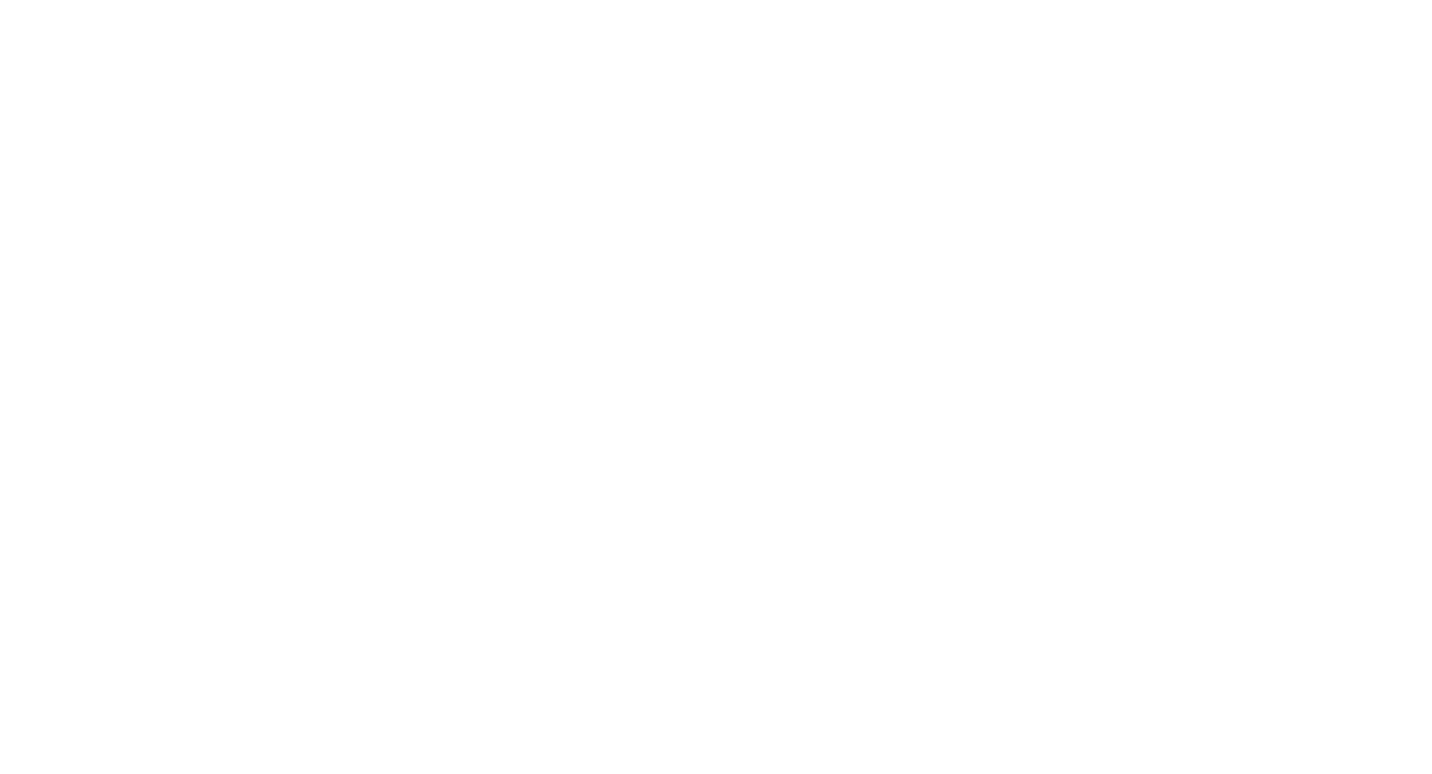 scroll, scrollTop: 0, scrollLeft: 0, axis: both 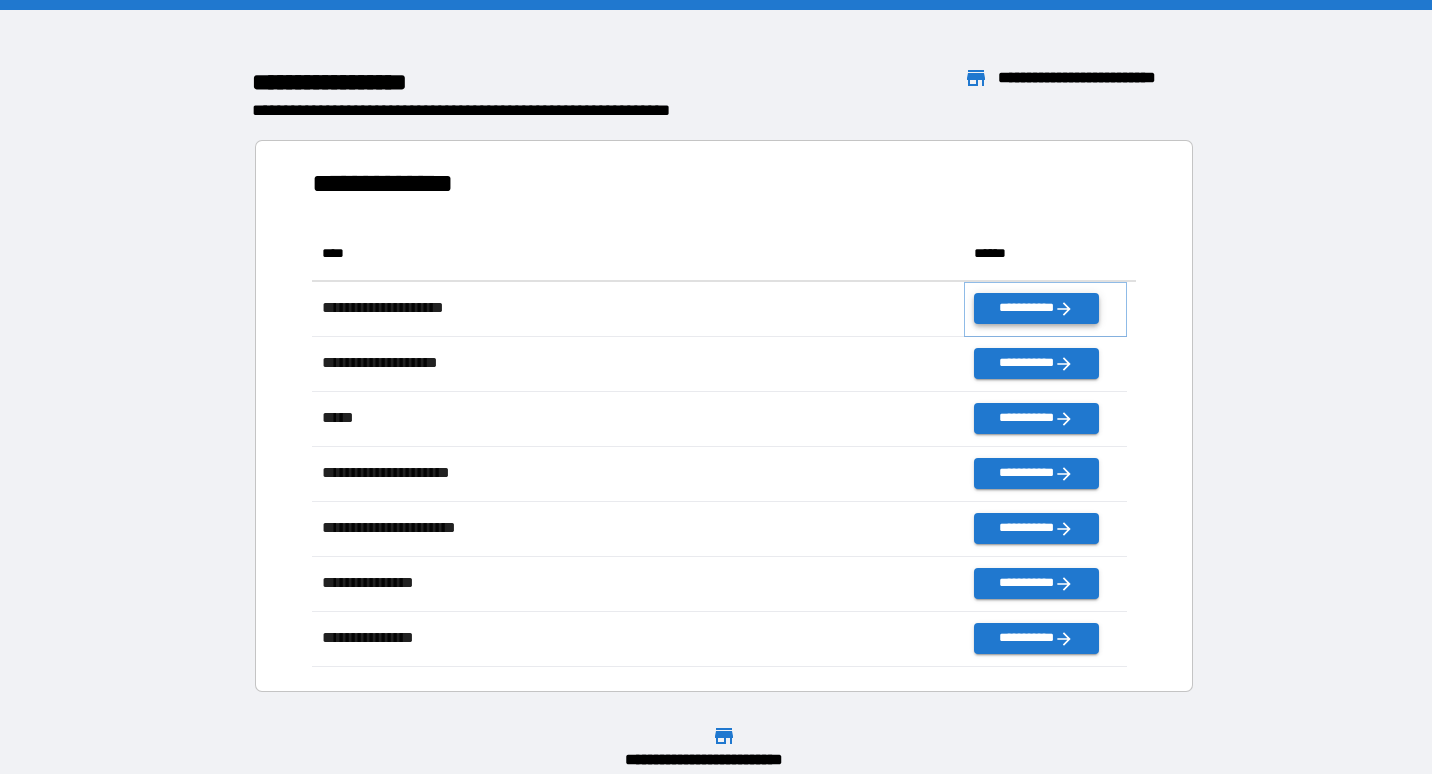 click on "**********" at bounding box center (1036, 308) 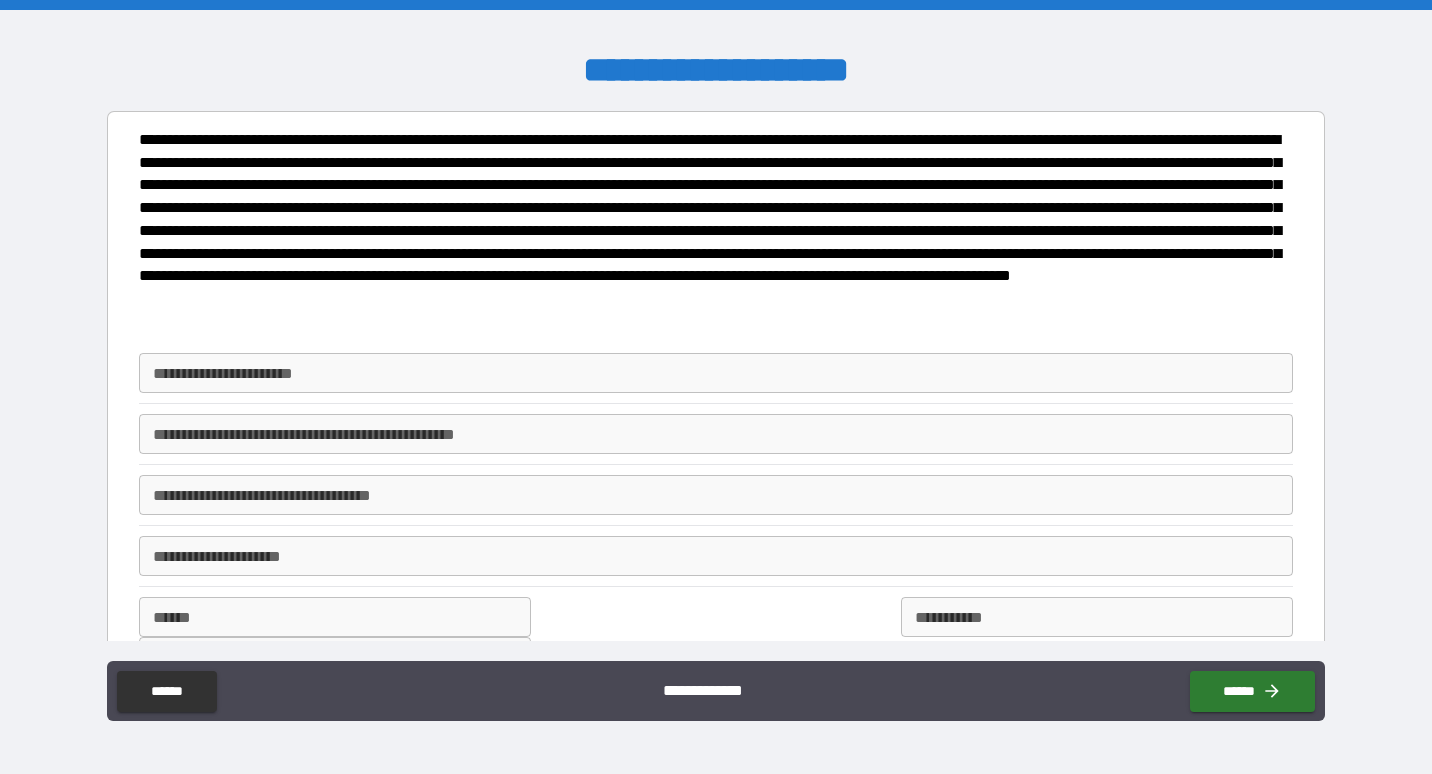 click on "**********" at bounding box center (716, 373) 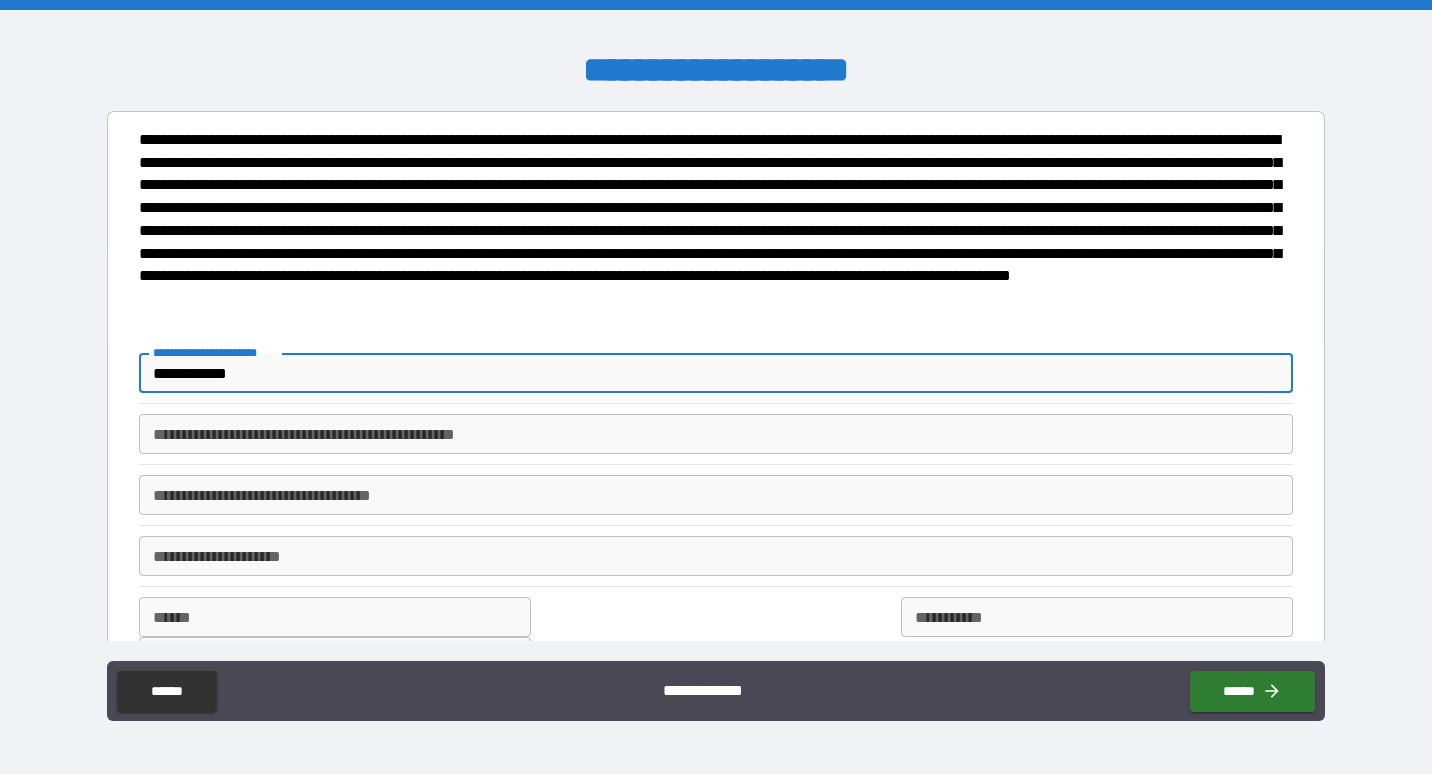 type on "**********" 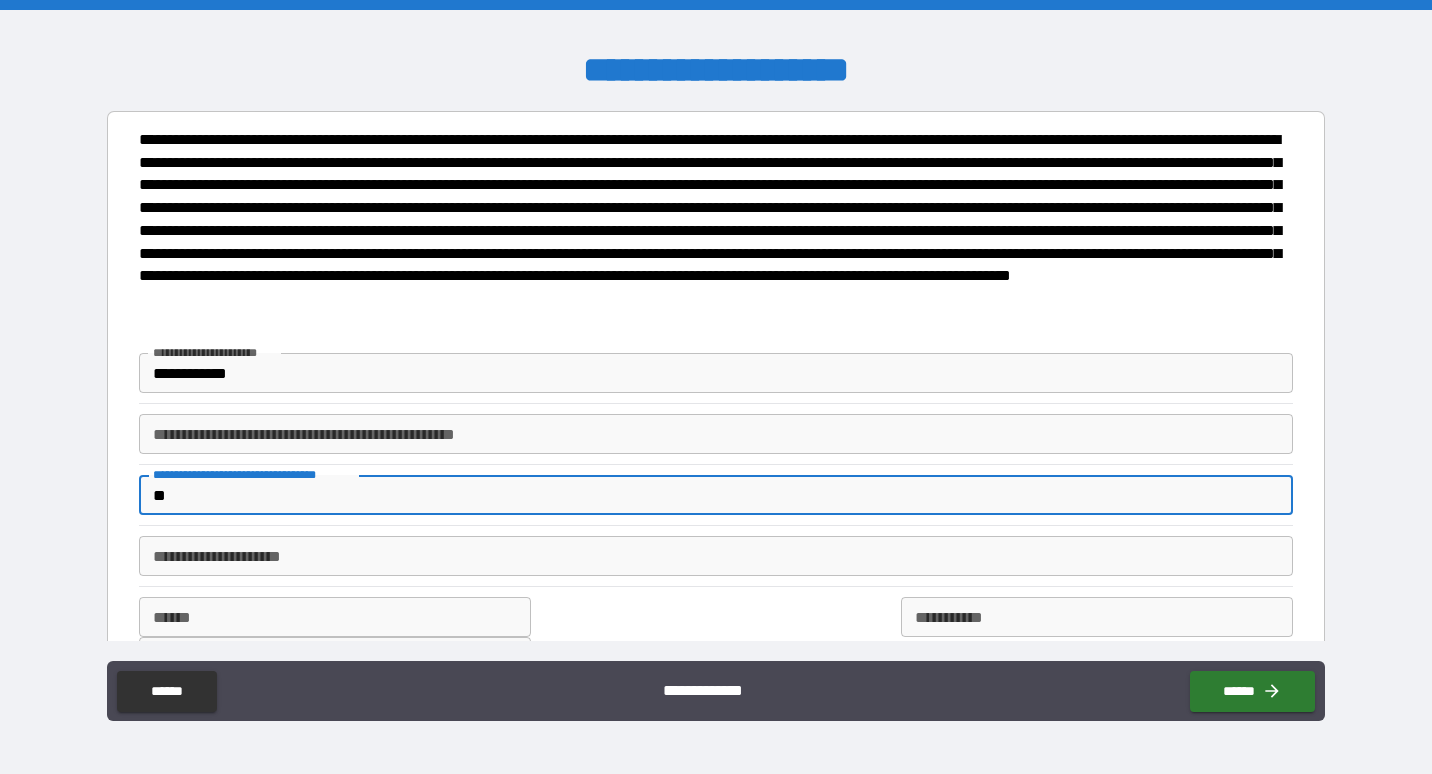 type on "*" 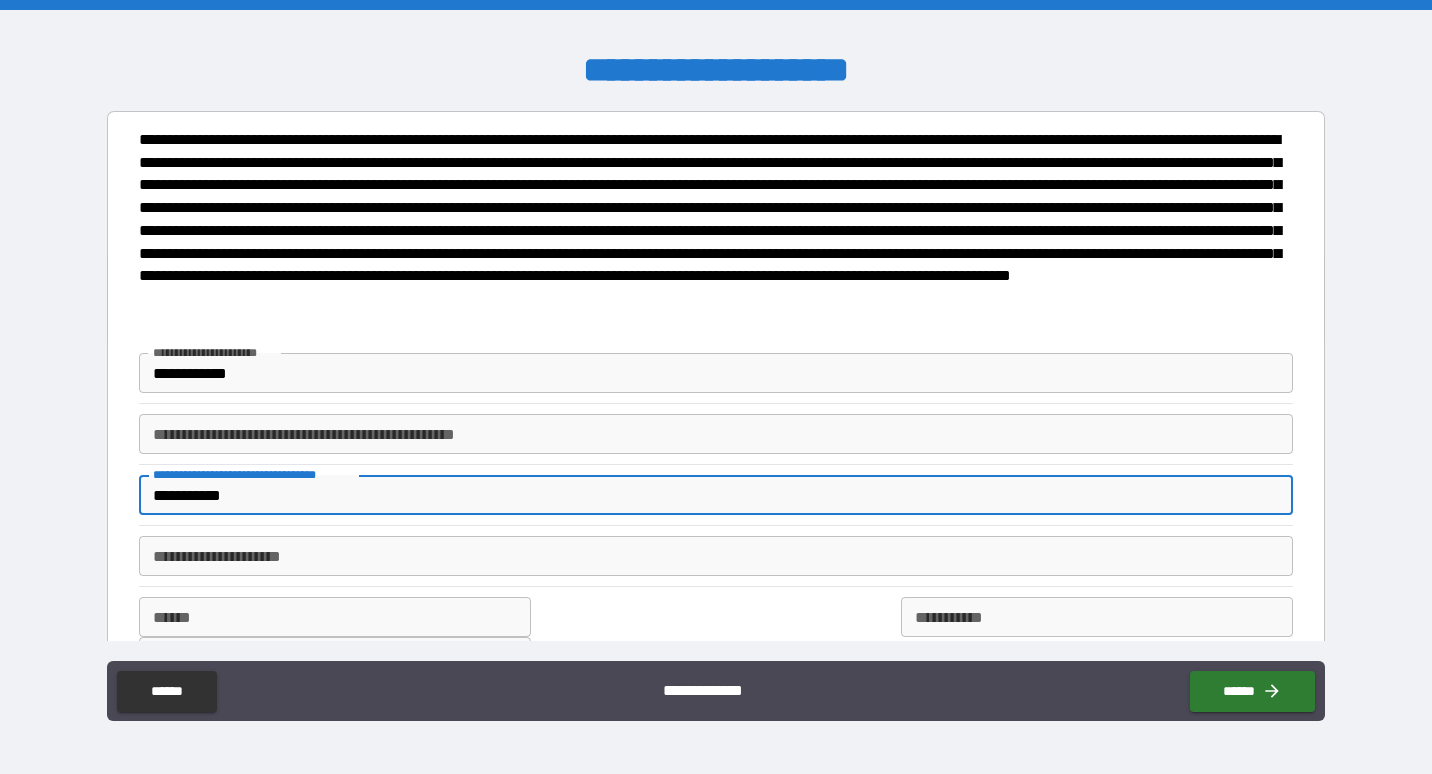 type on "**********" 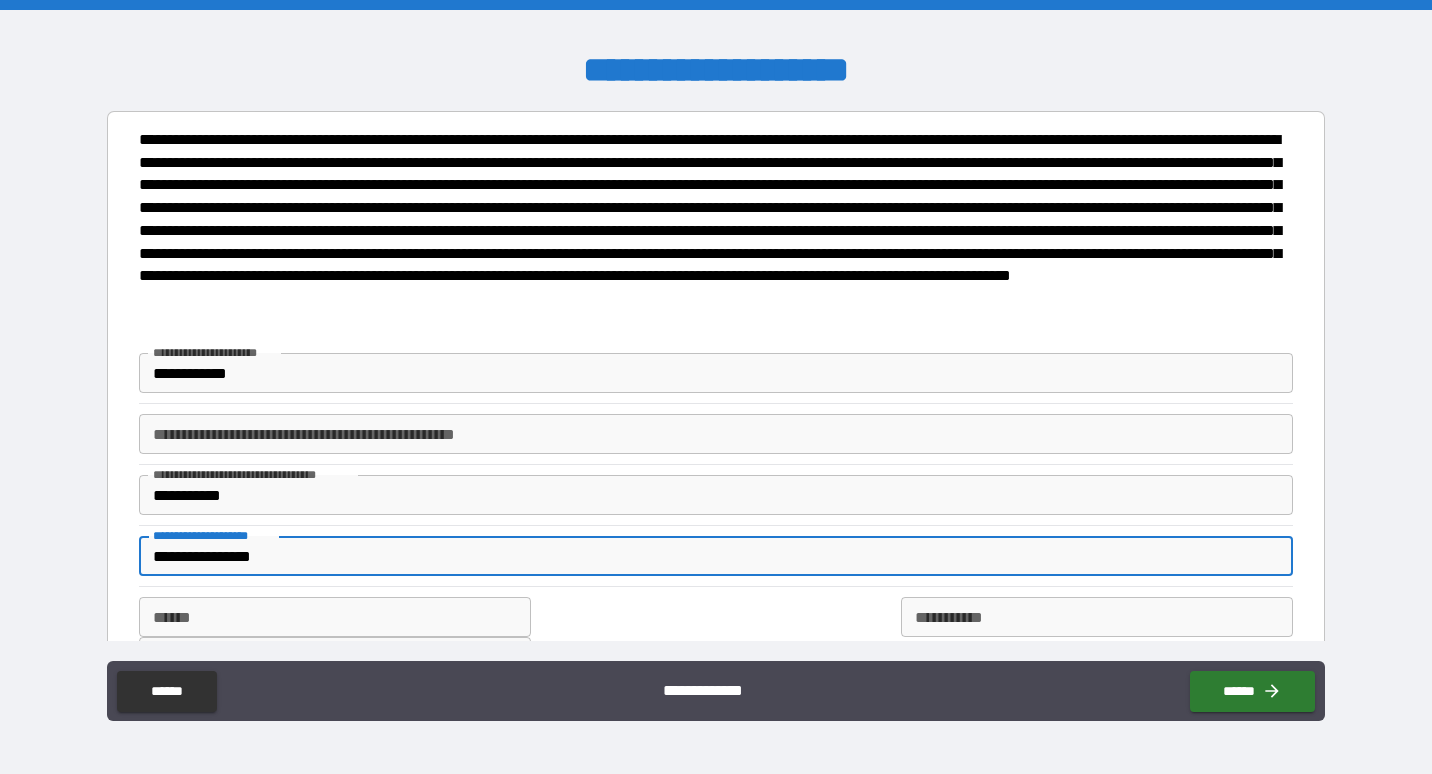 type on "**********" 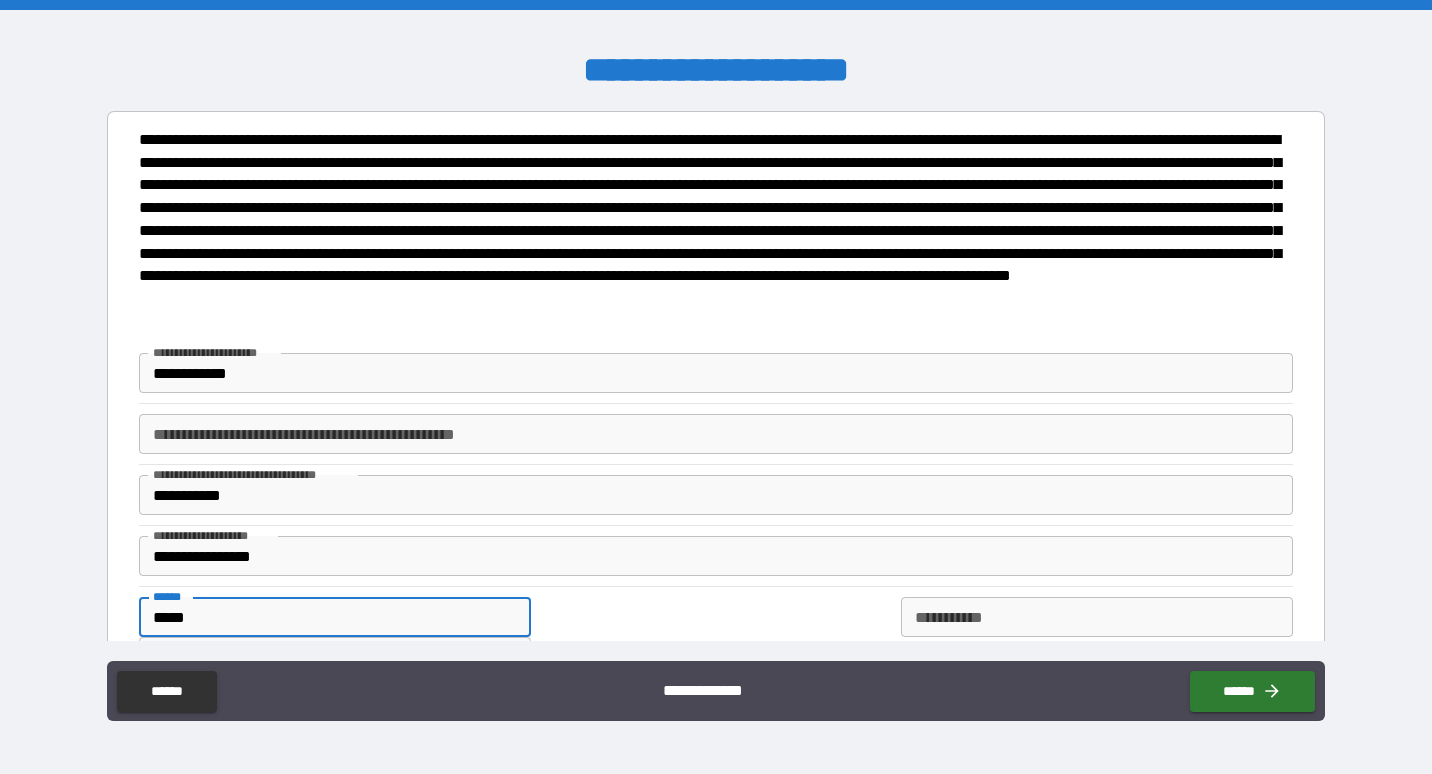 type on "*****" 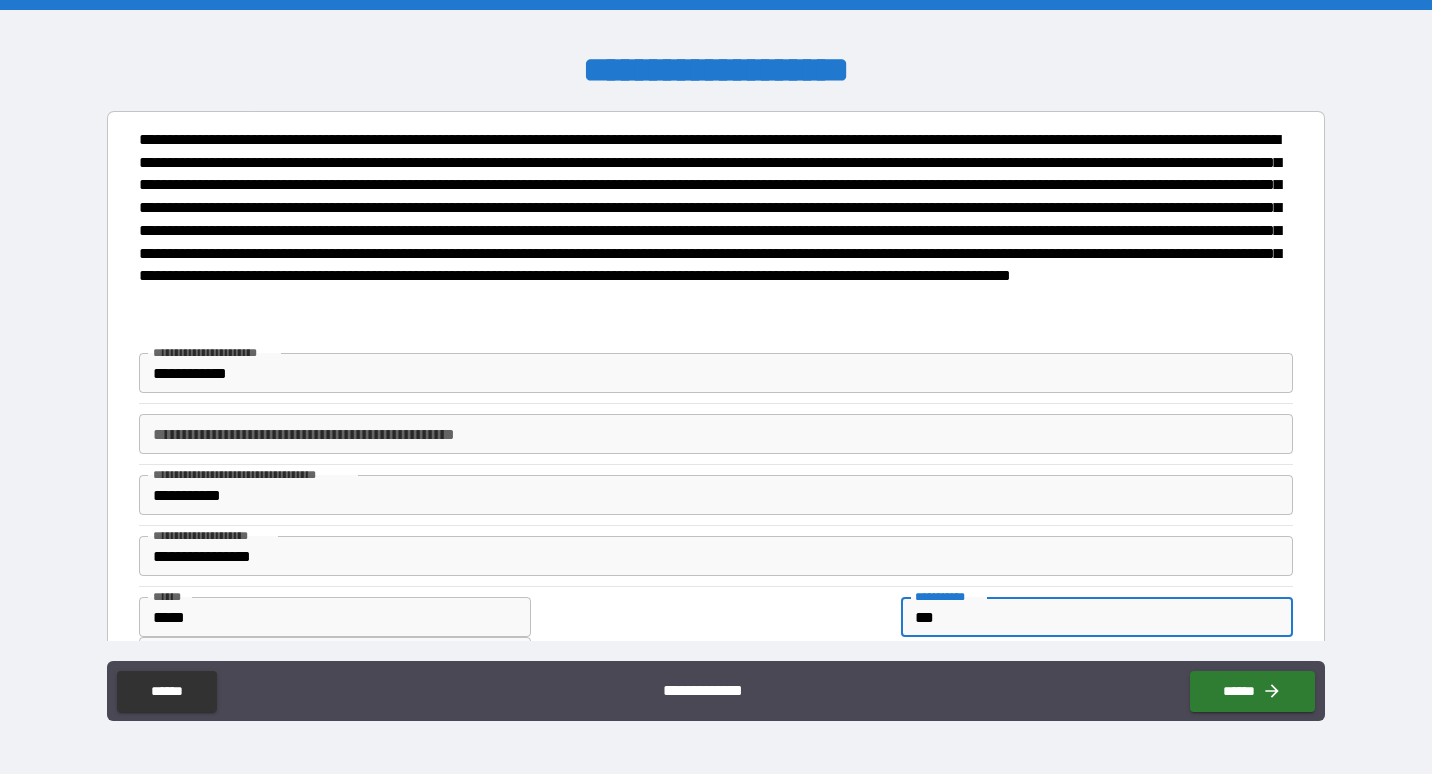 type on "***" 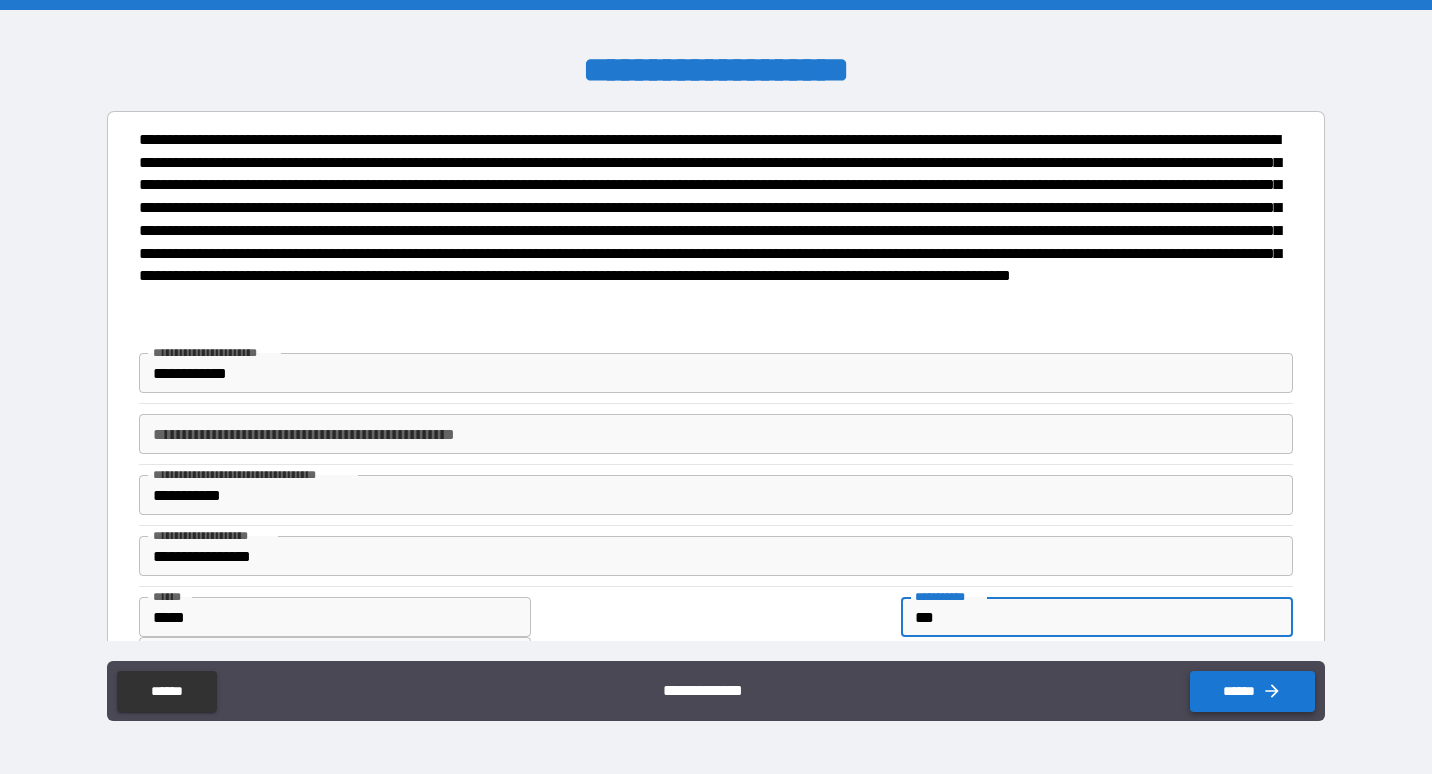 click on "******" at bounding box center [1252, 691] 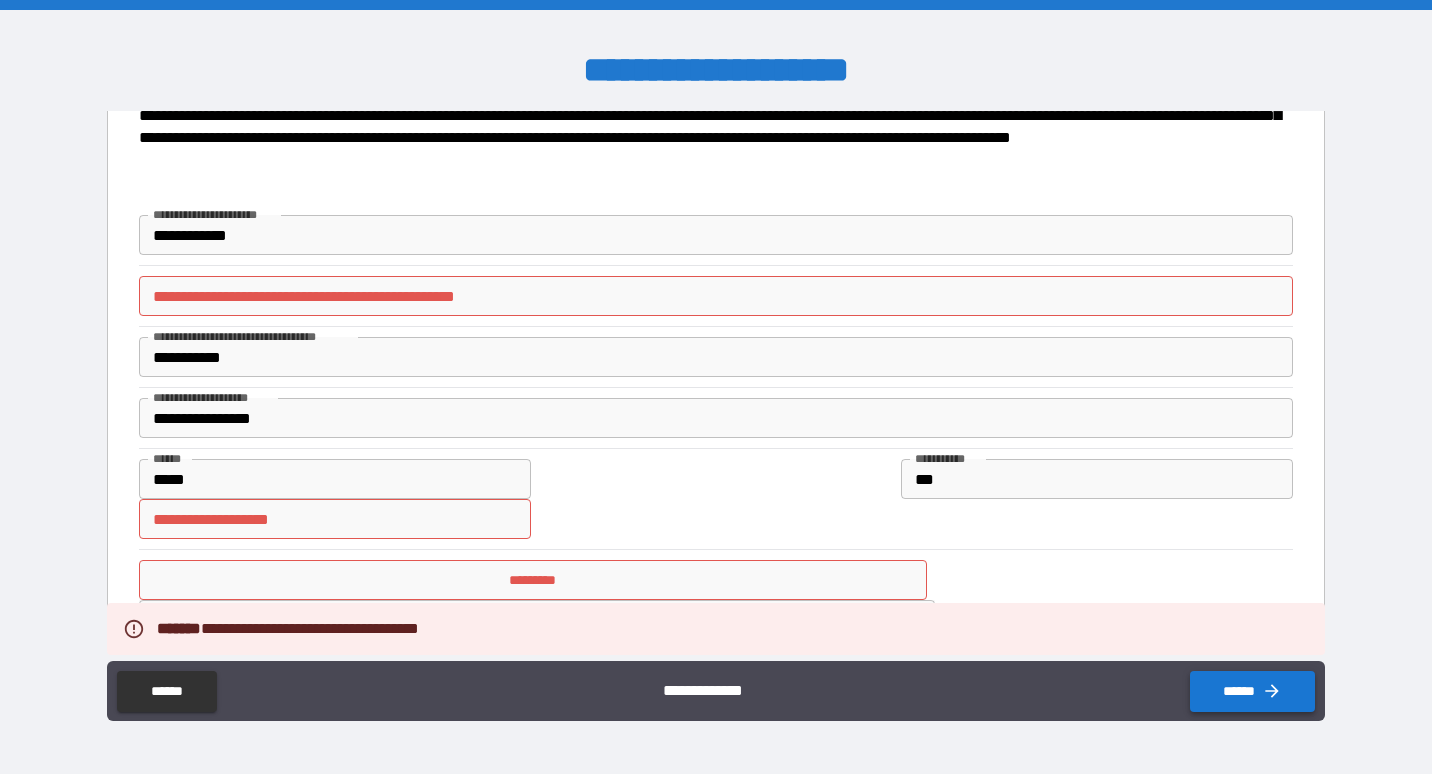scroll, scrollTop: 168, scrollLeft: 0, axis: vertical 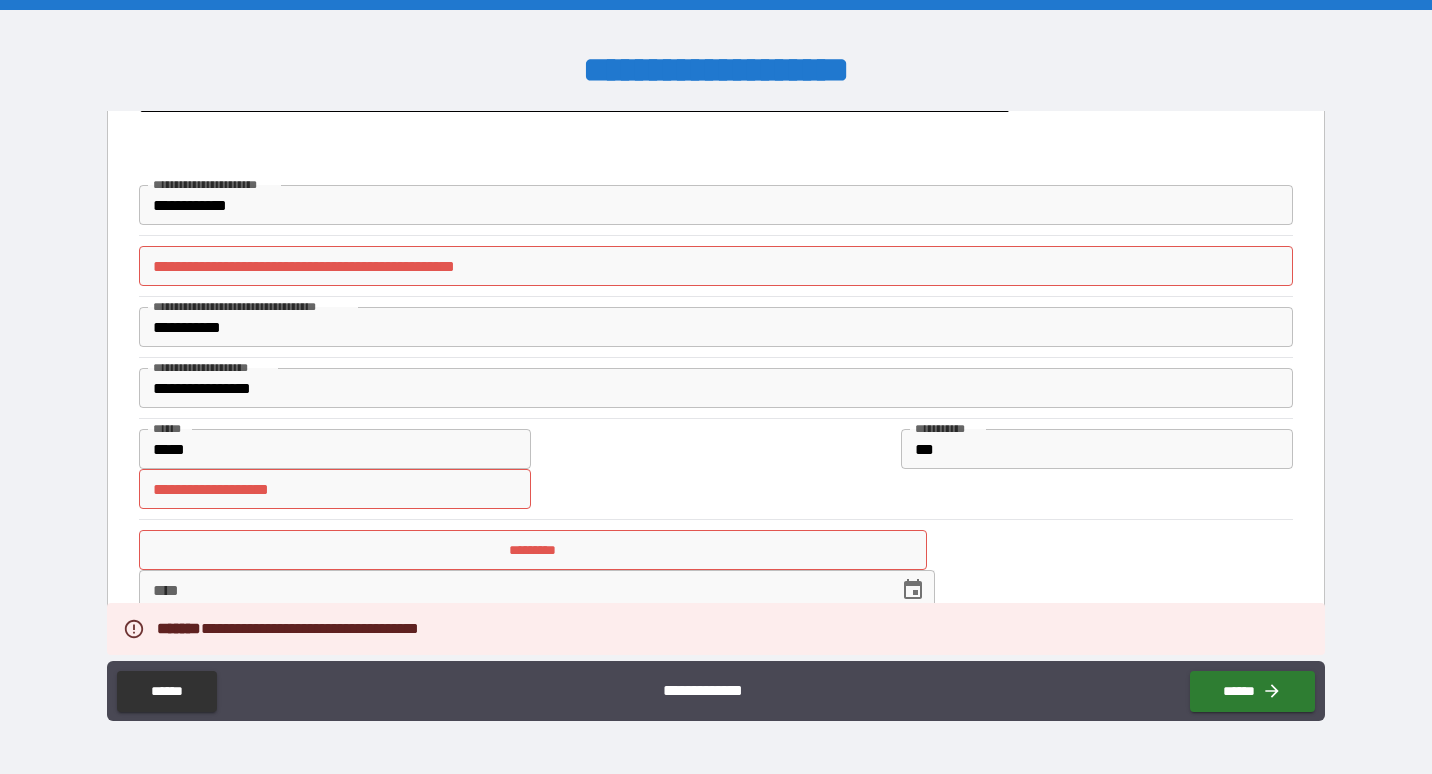 click on "**********" at bounding box center (335, 489) 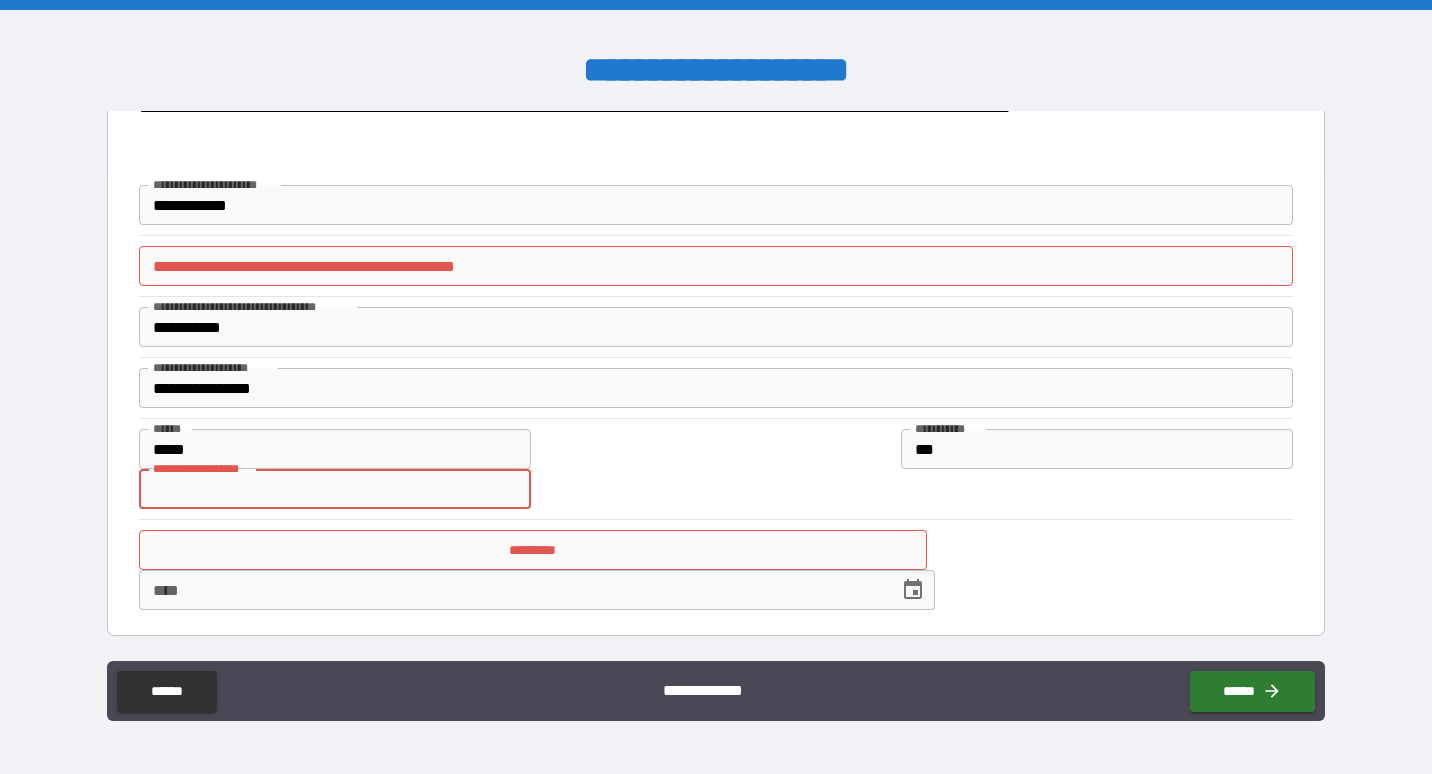 type on "*****" 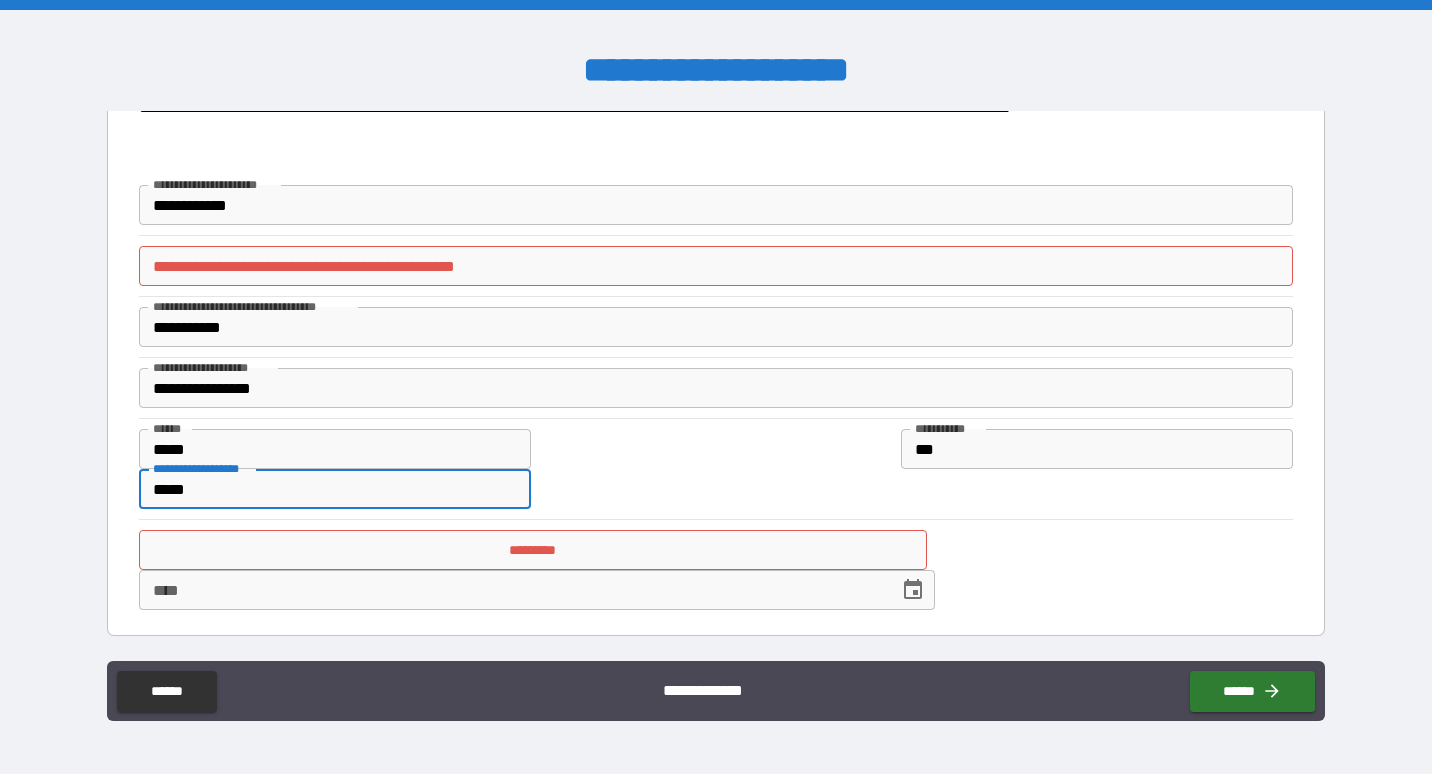 click on "*********" at bounding box center [533, 550] 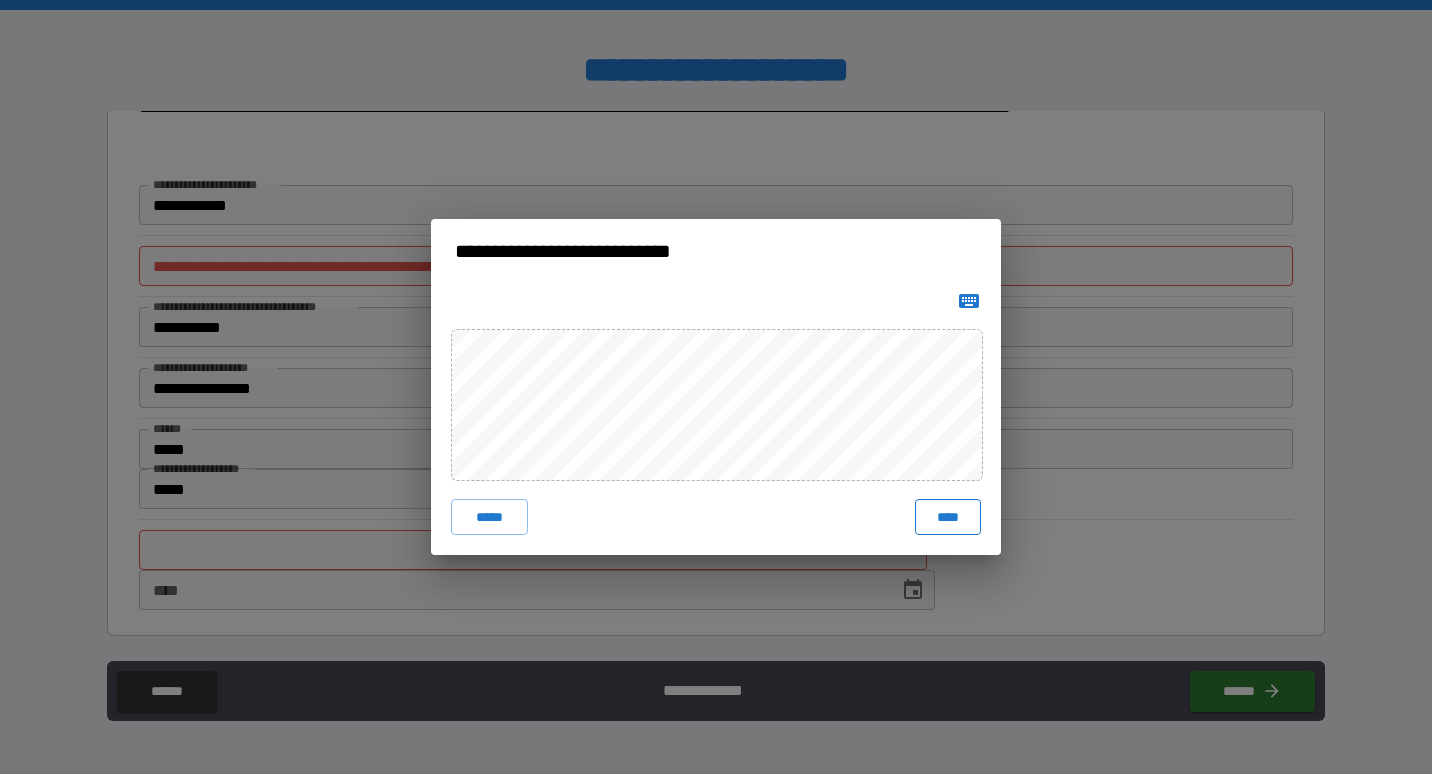 click on "****" at bounding box center [948, 517] 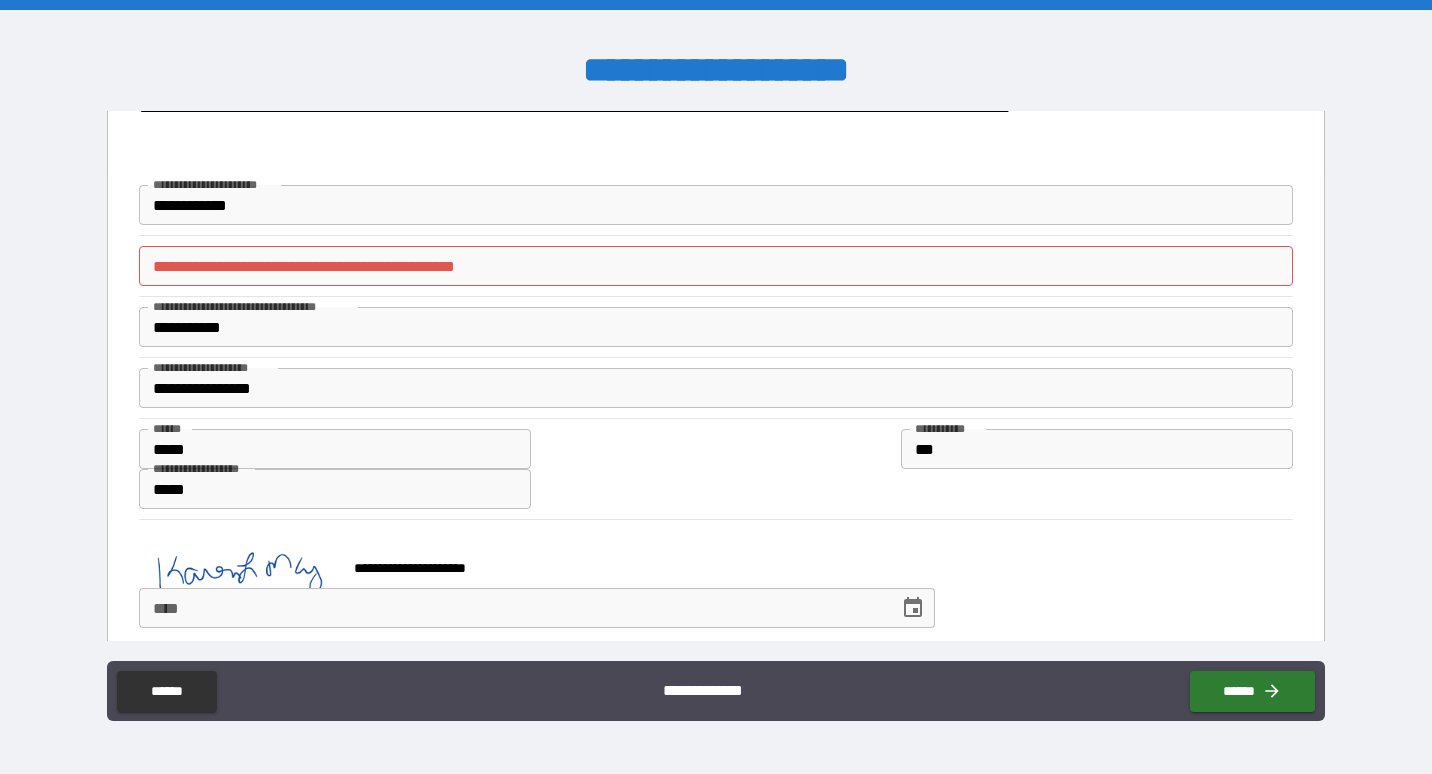 click 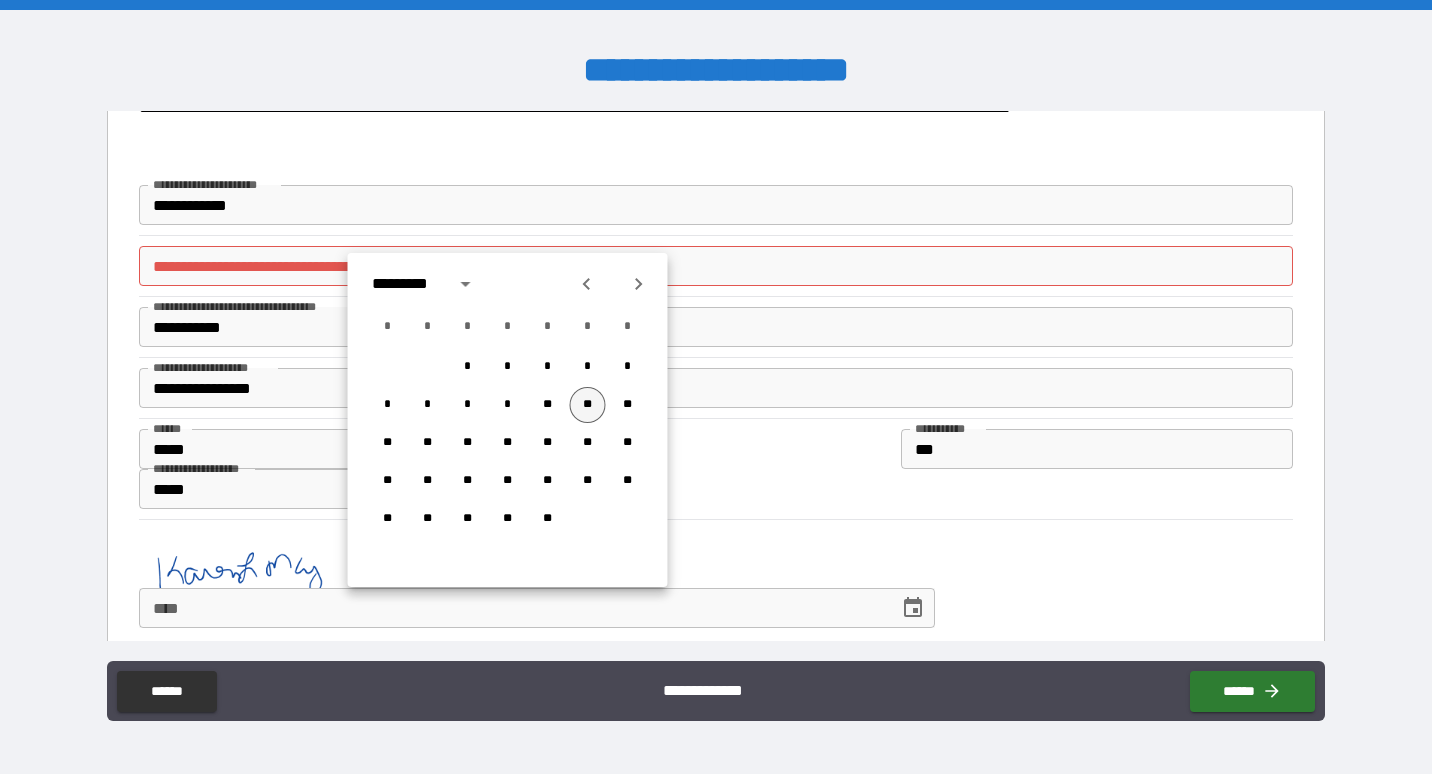 click on "**" at bounding box center (588, 405) 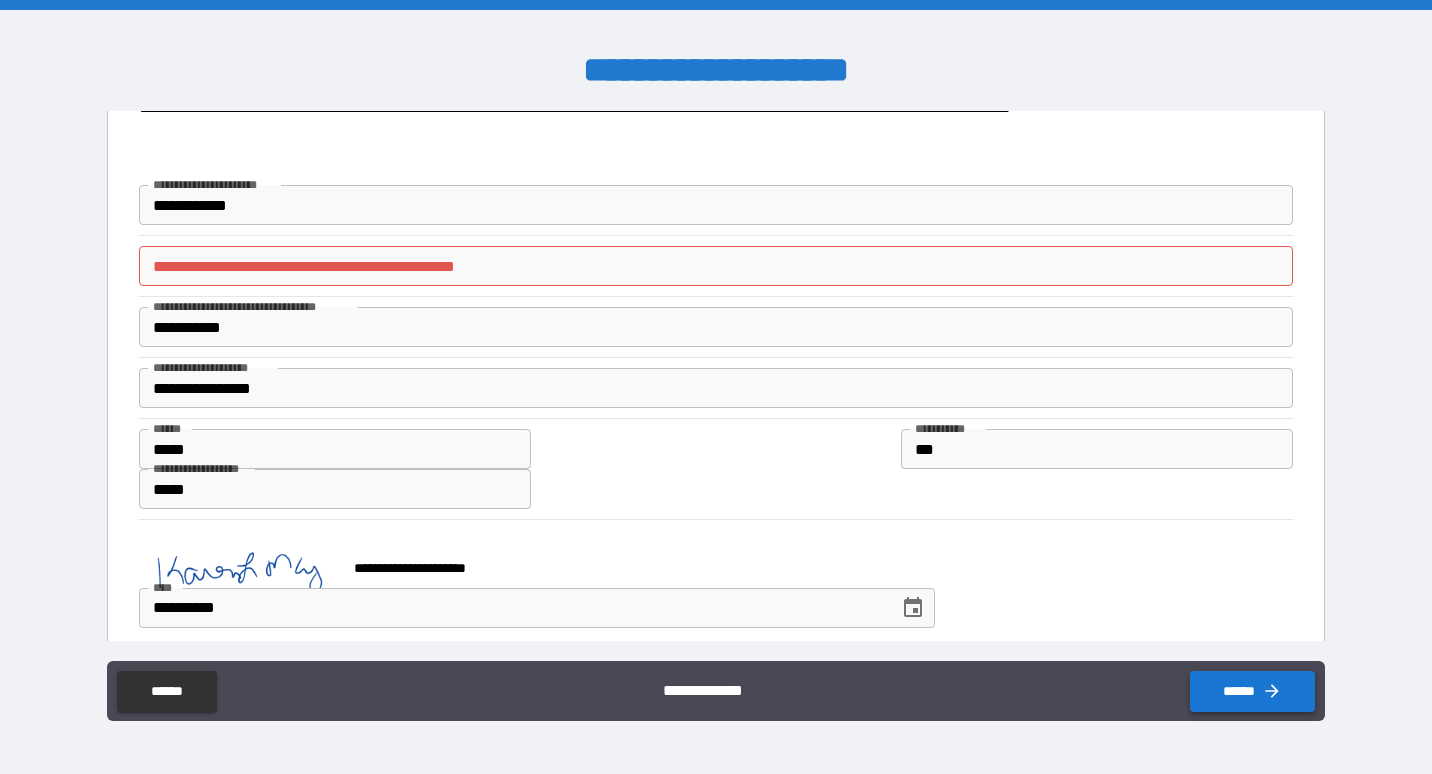 click on "******" at bounding box center [1252, 691] 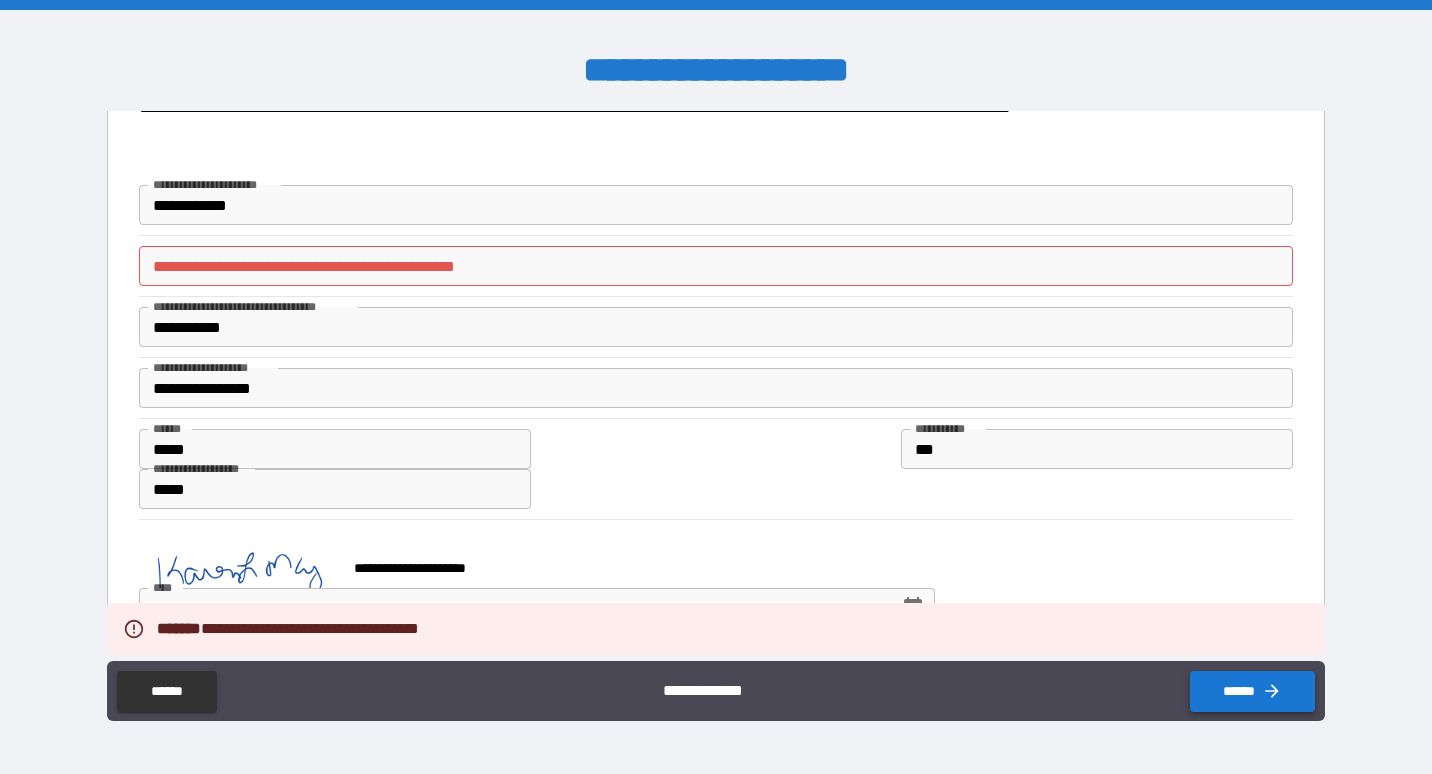 scroll, scrollTop: 185, scrollLeft: 0, axis: vertical 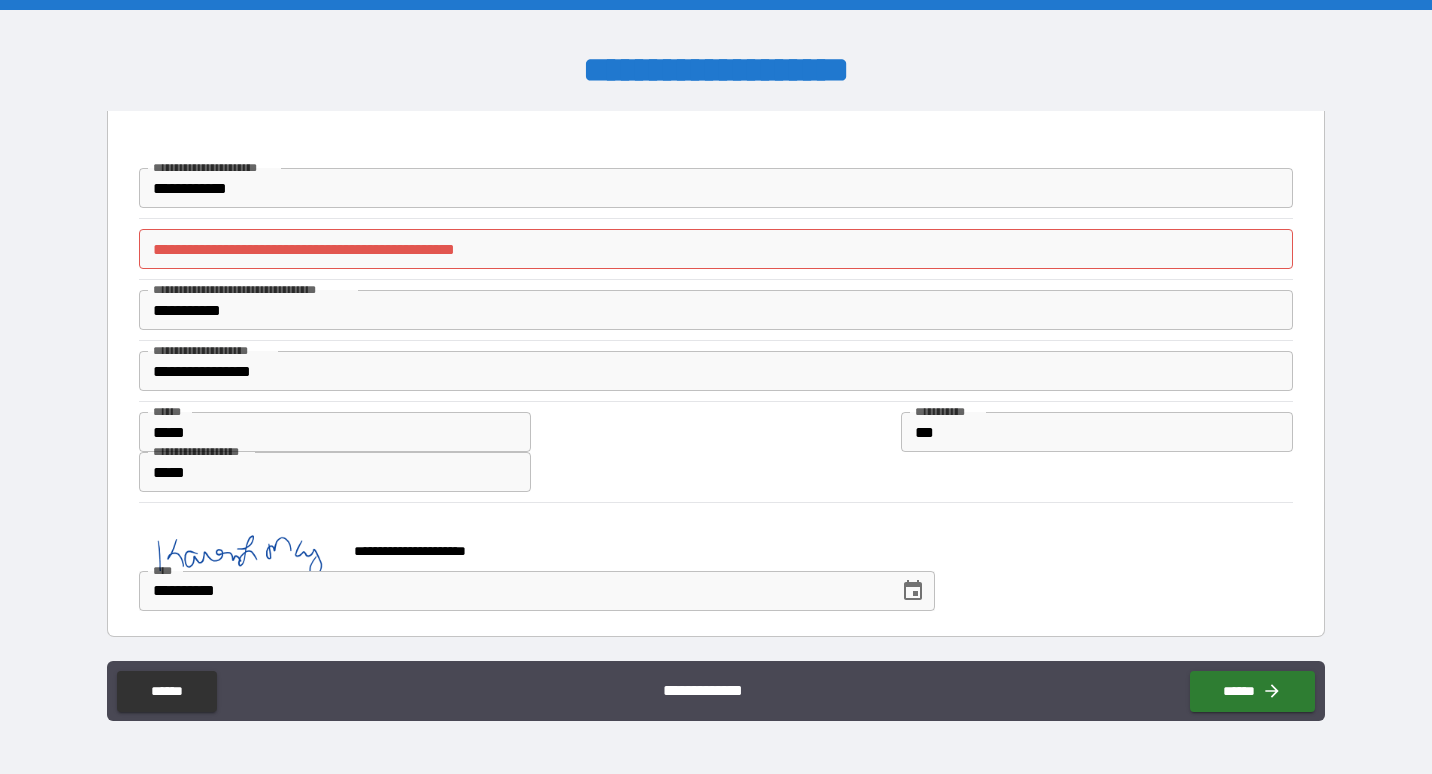 click on "**********" at bounding box center [716, 249] 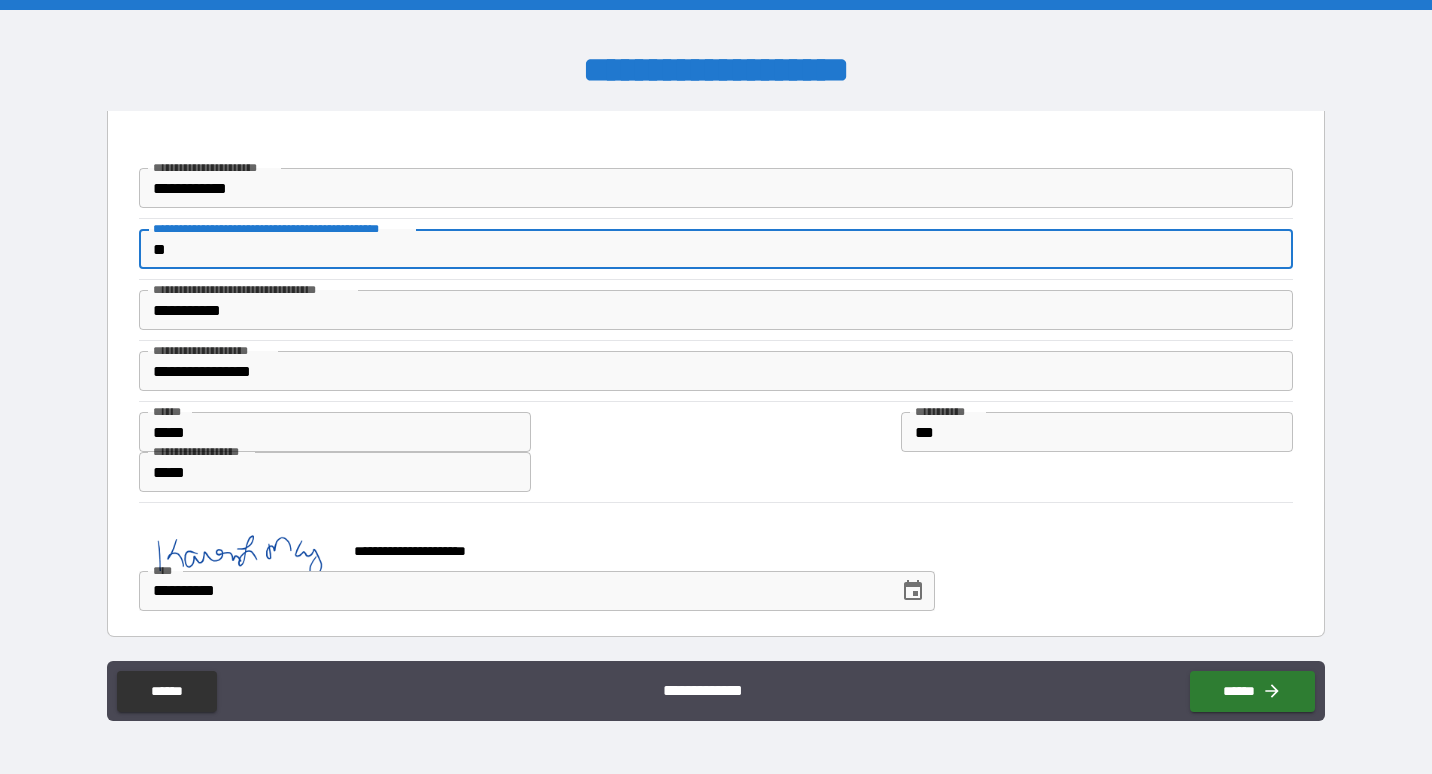 type on "***" 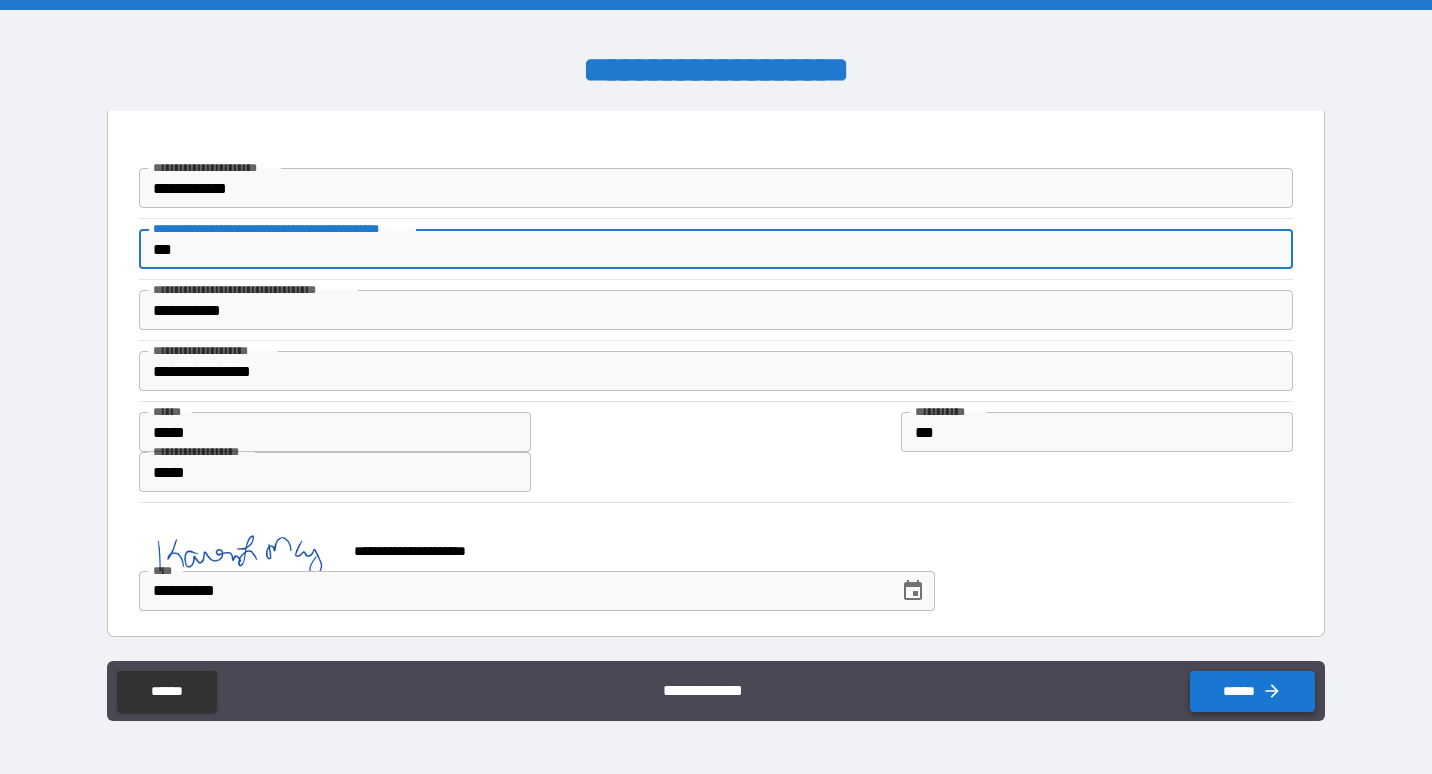 click on "******" at bounding box center [1252, 691] 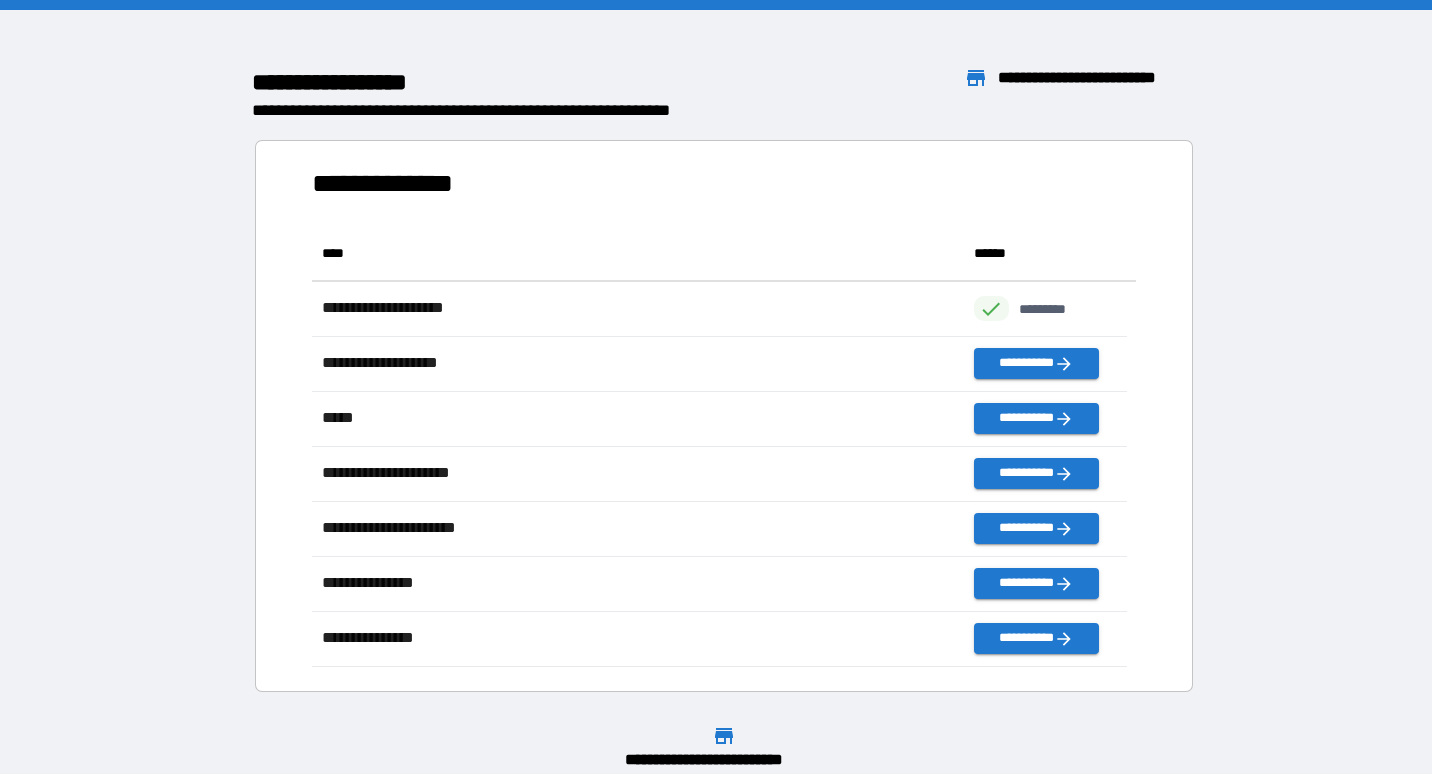 scroll, scrollTop: 16, scrollLeft: 16, axis: both 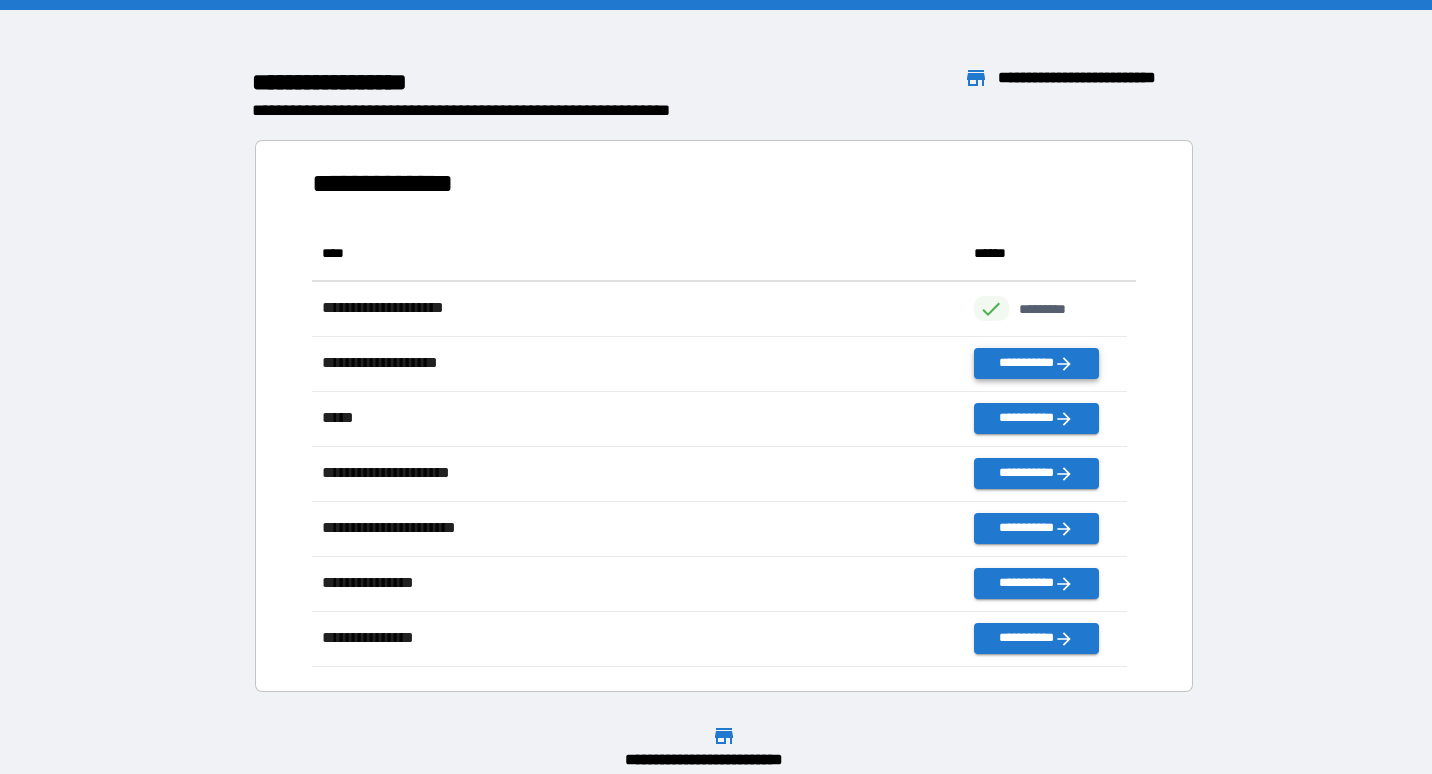 click on "**********" at bounding box center [1036, 363] 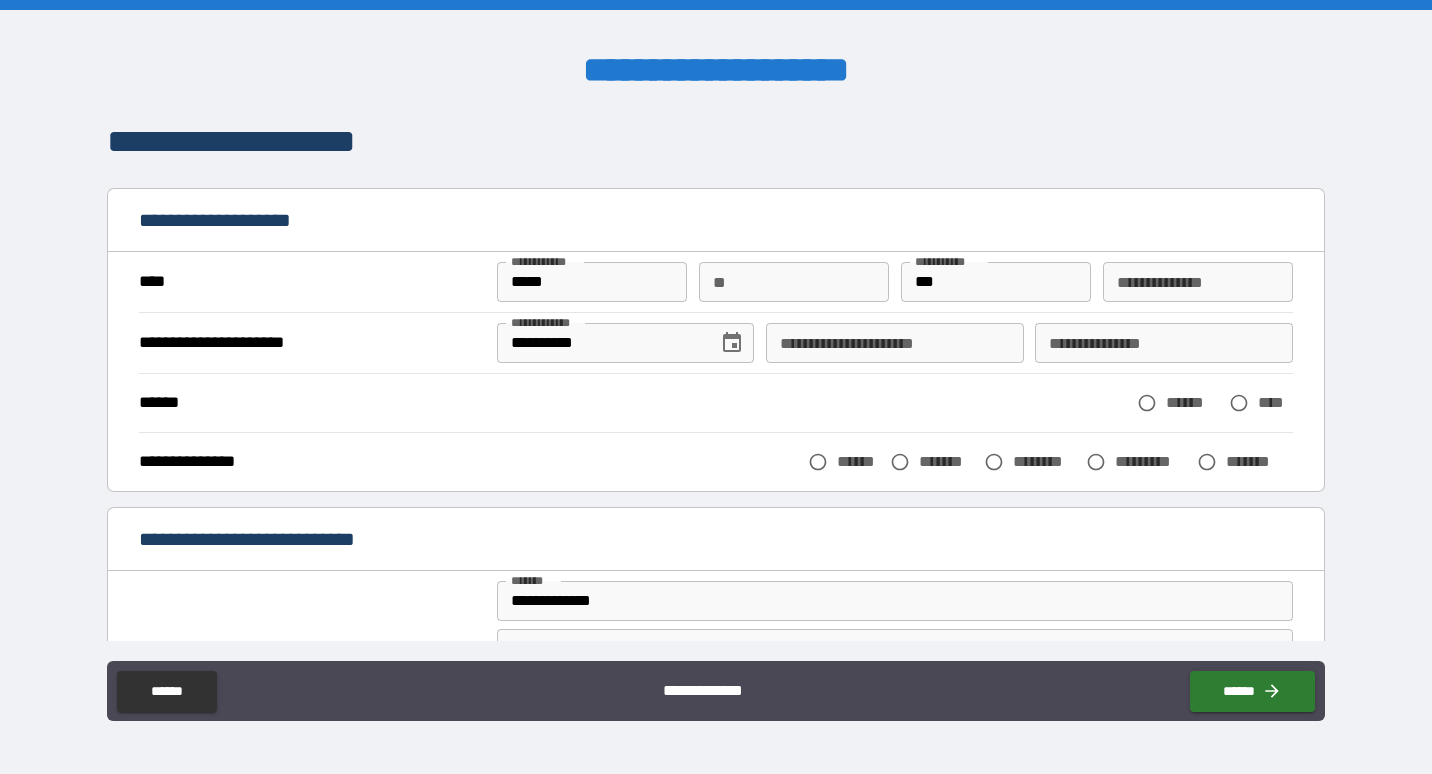 click on "**" at bounding box center (794, 282) 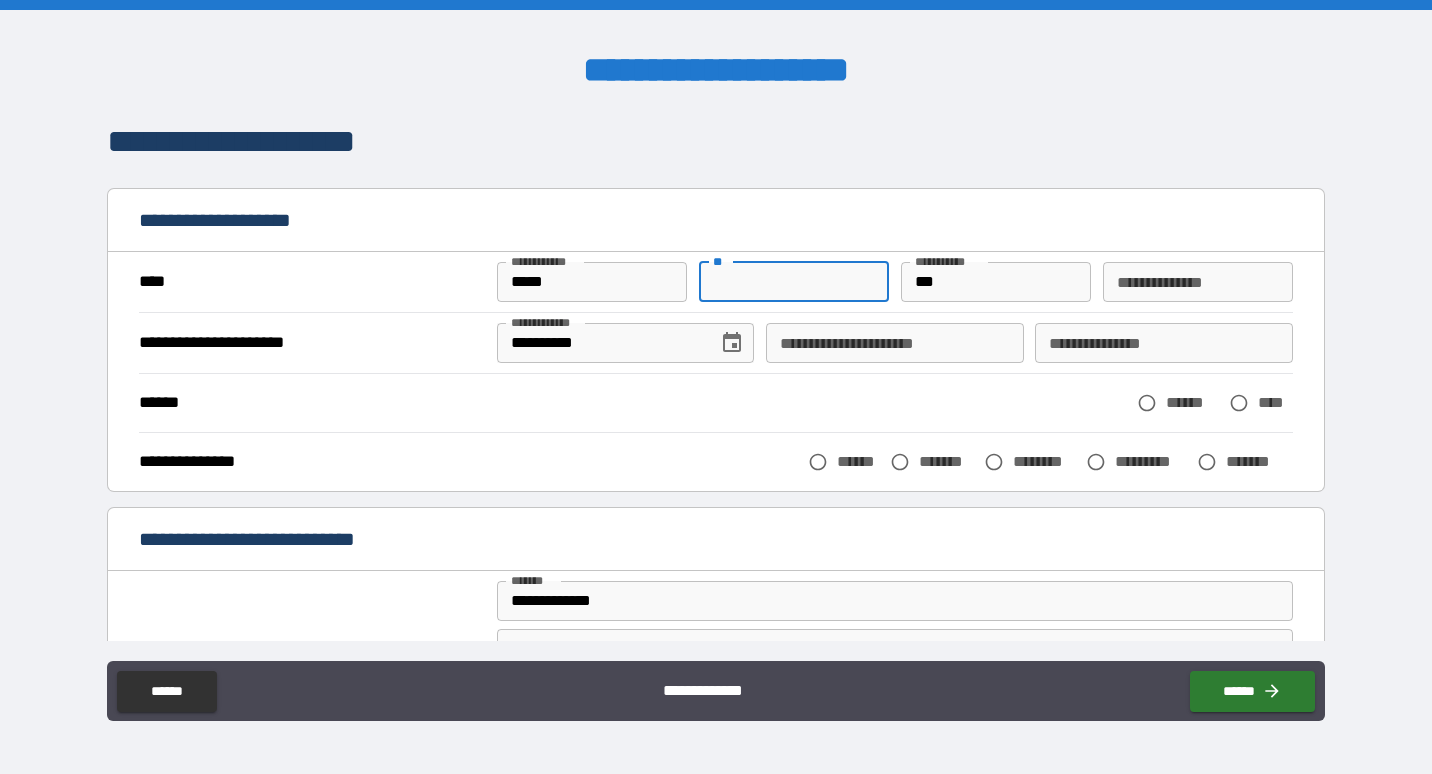 type on "*" 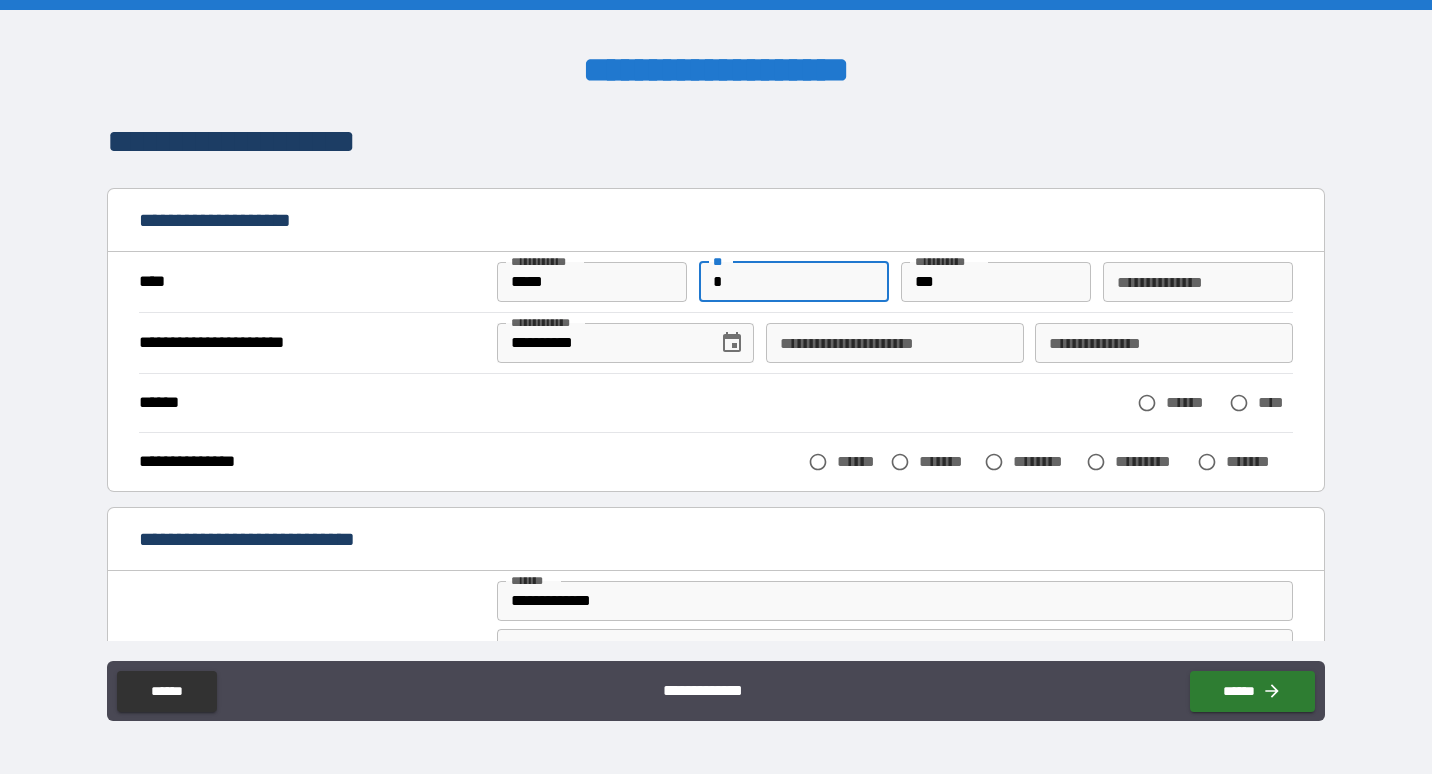 click on "**********" at bounding box center (895, 343) 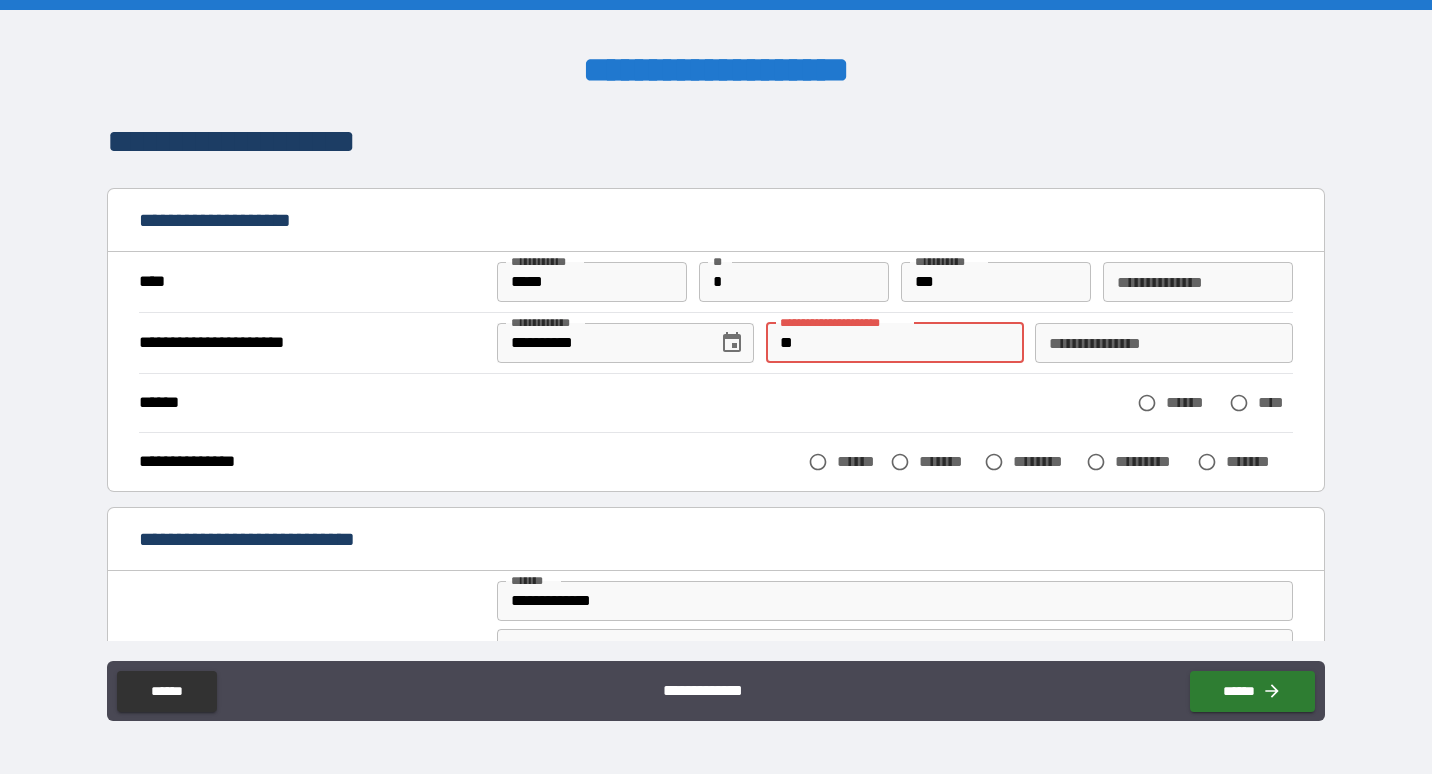 type on "*" 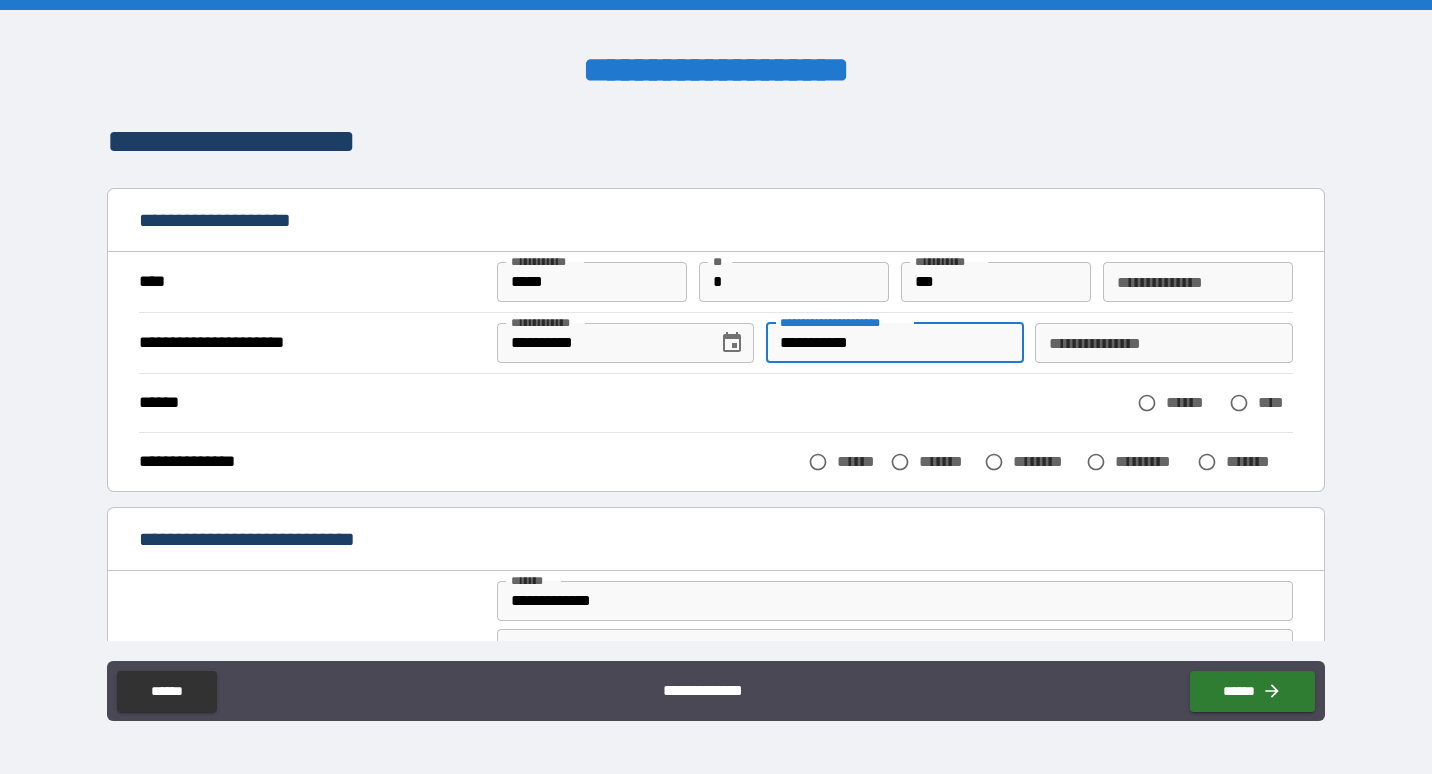 type on "**********" 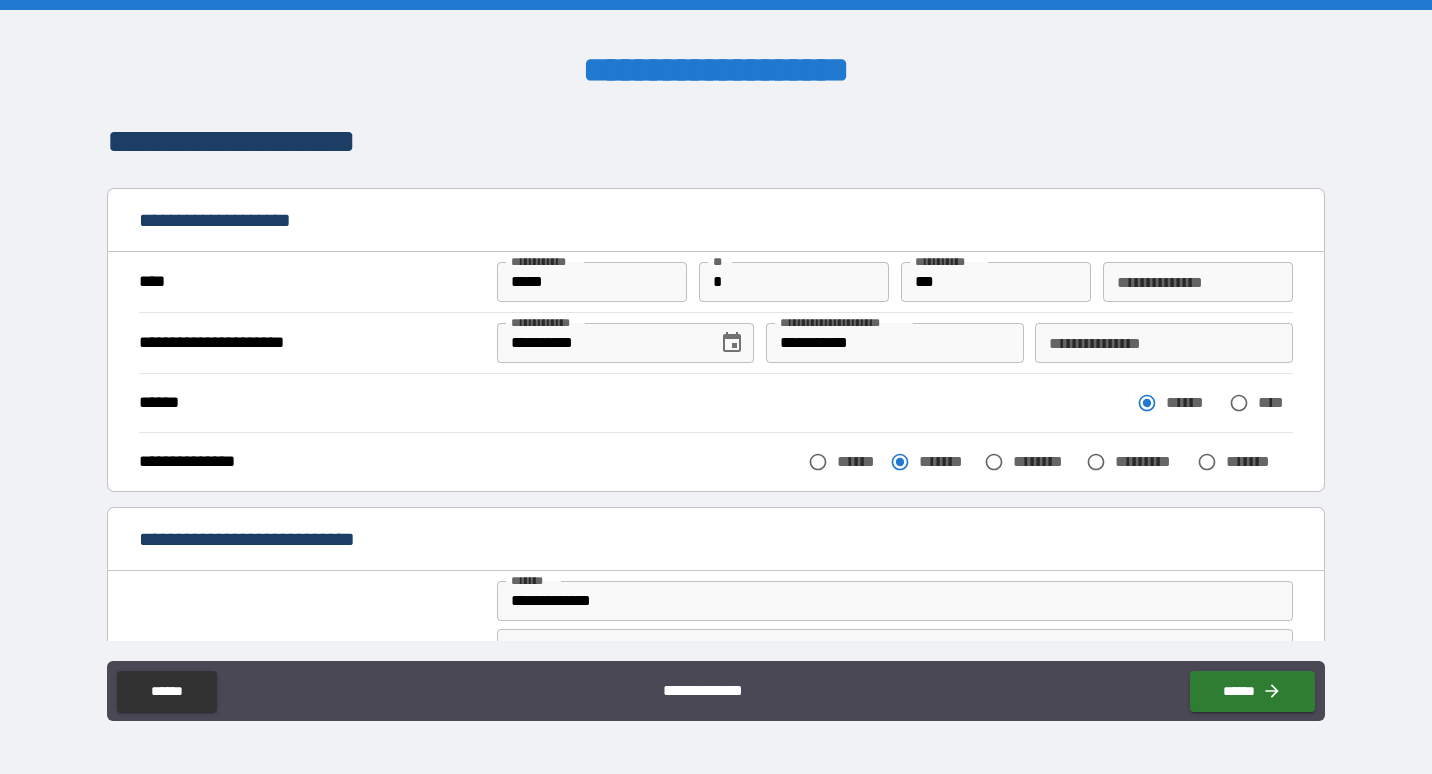 click on "**********" at bounding box center [1164, 343] 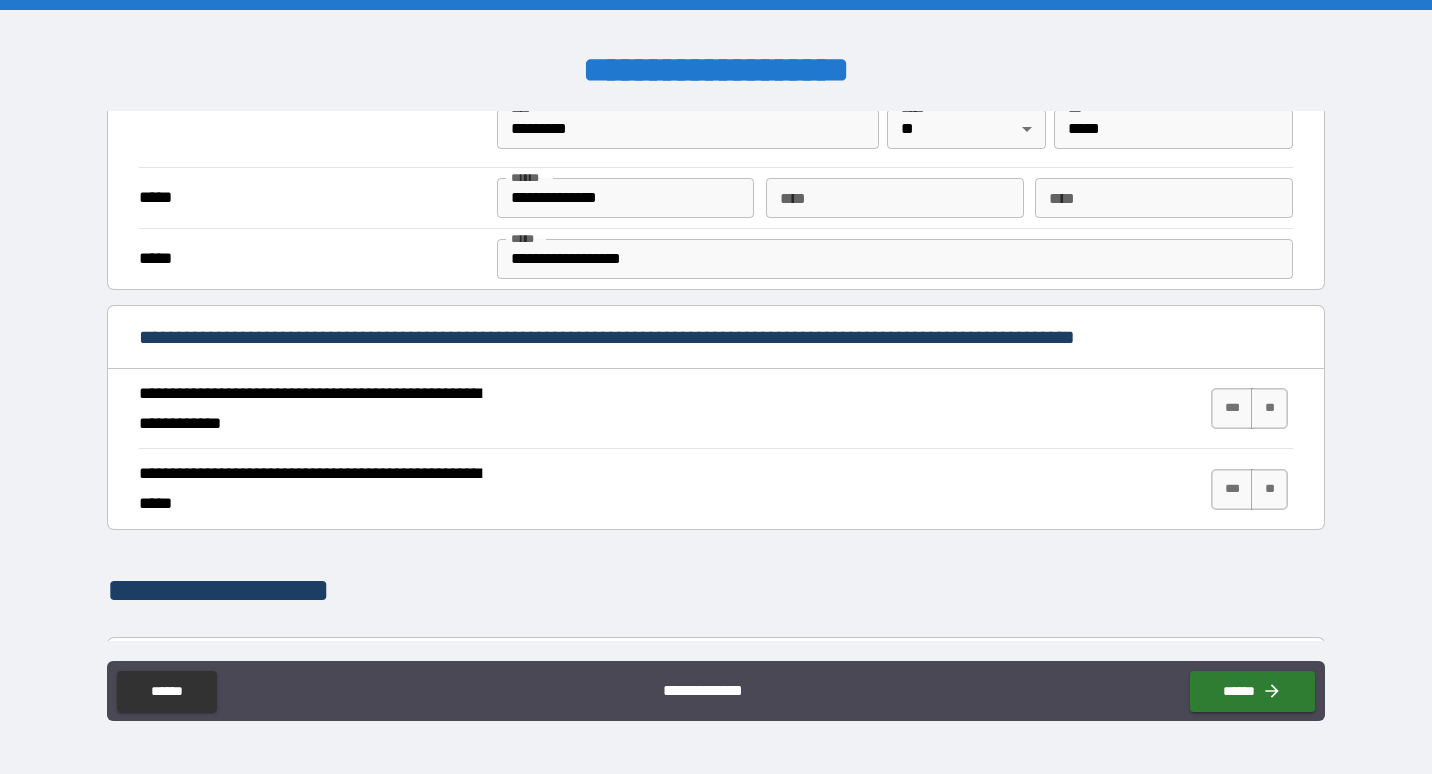 scroll, scrollTop: 590, scrollLeft: 0, axis: vertical 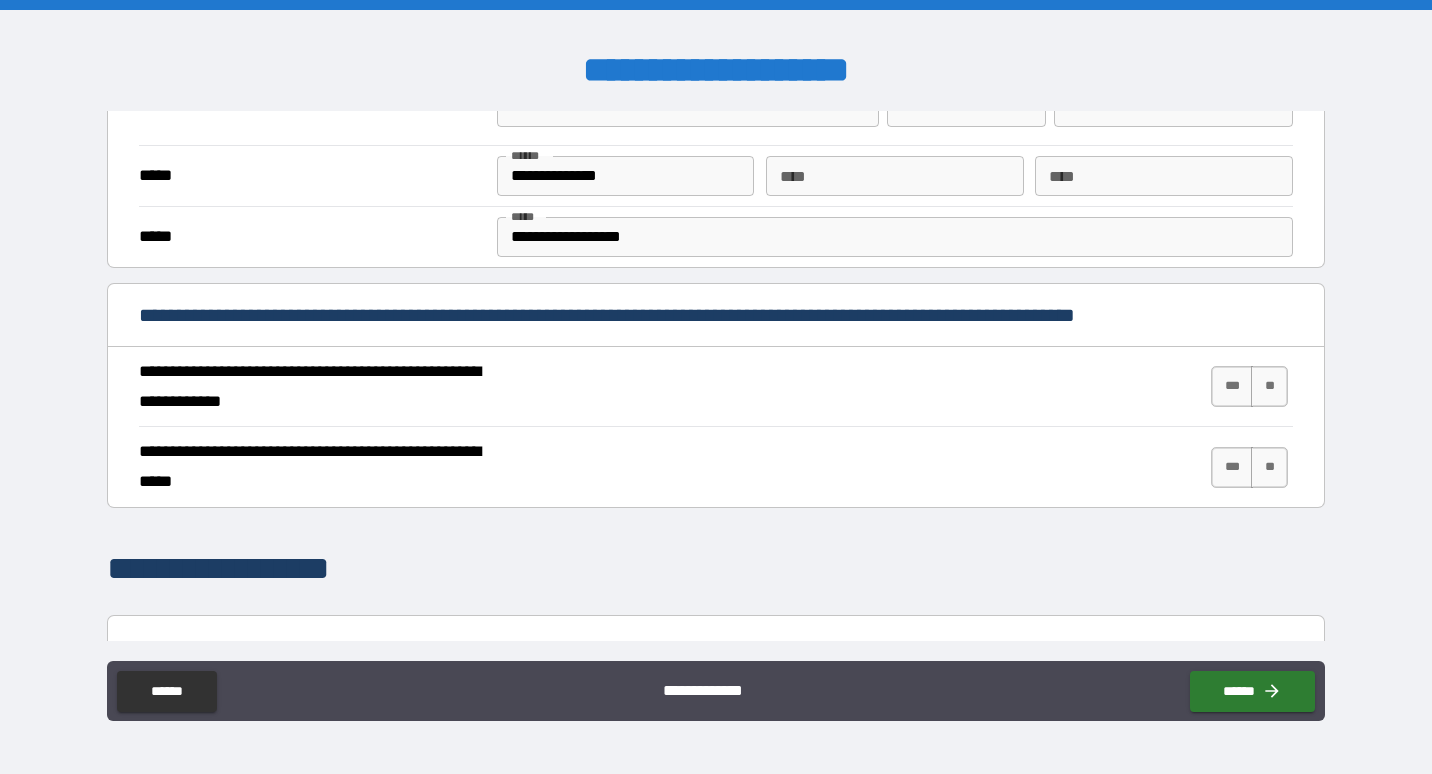 type on "*********" 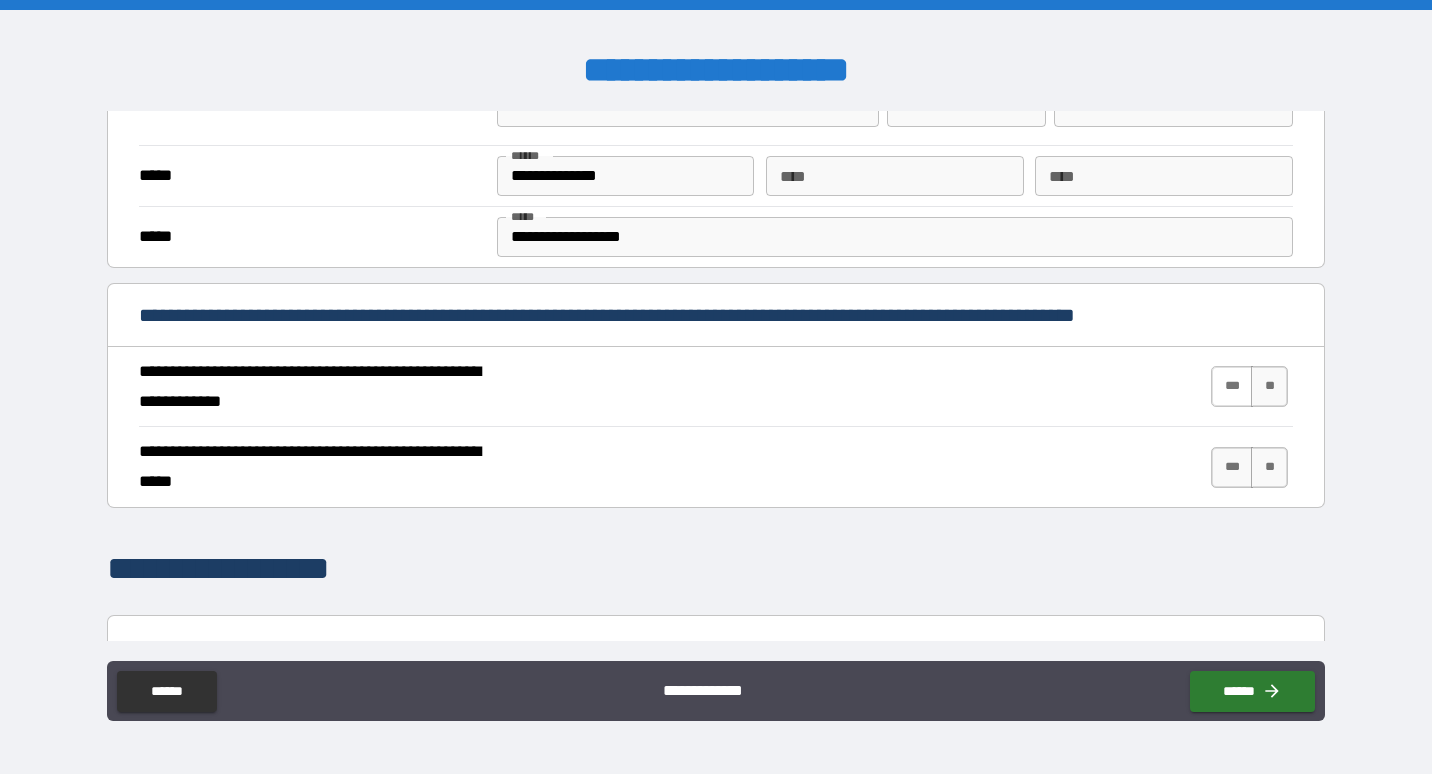 click on "***" at bounding box center (1232, 386) 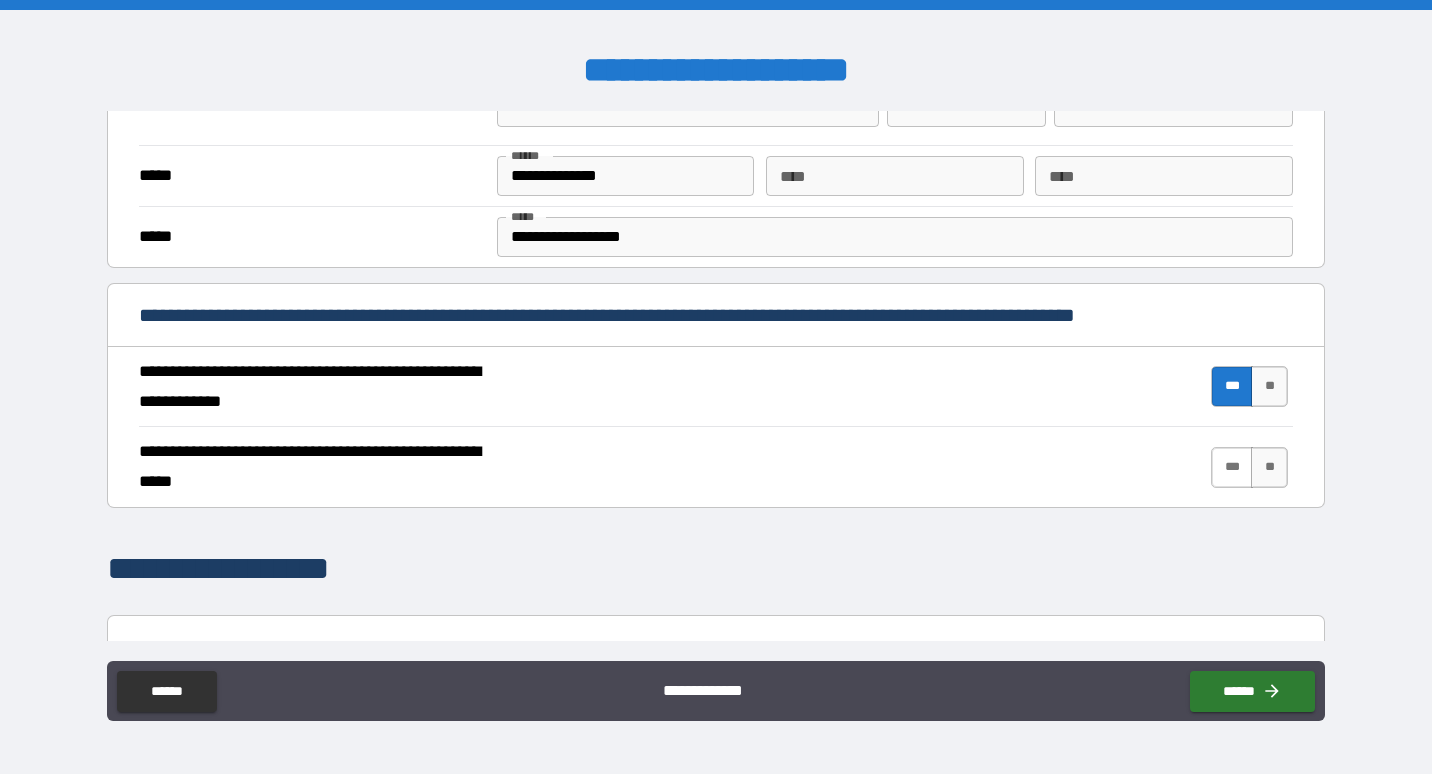 click on "***" at bounding box center (1232, 467) 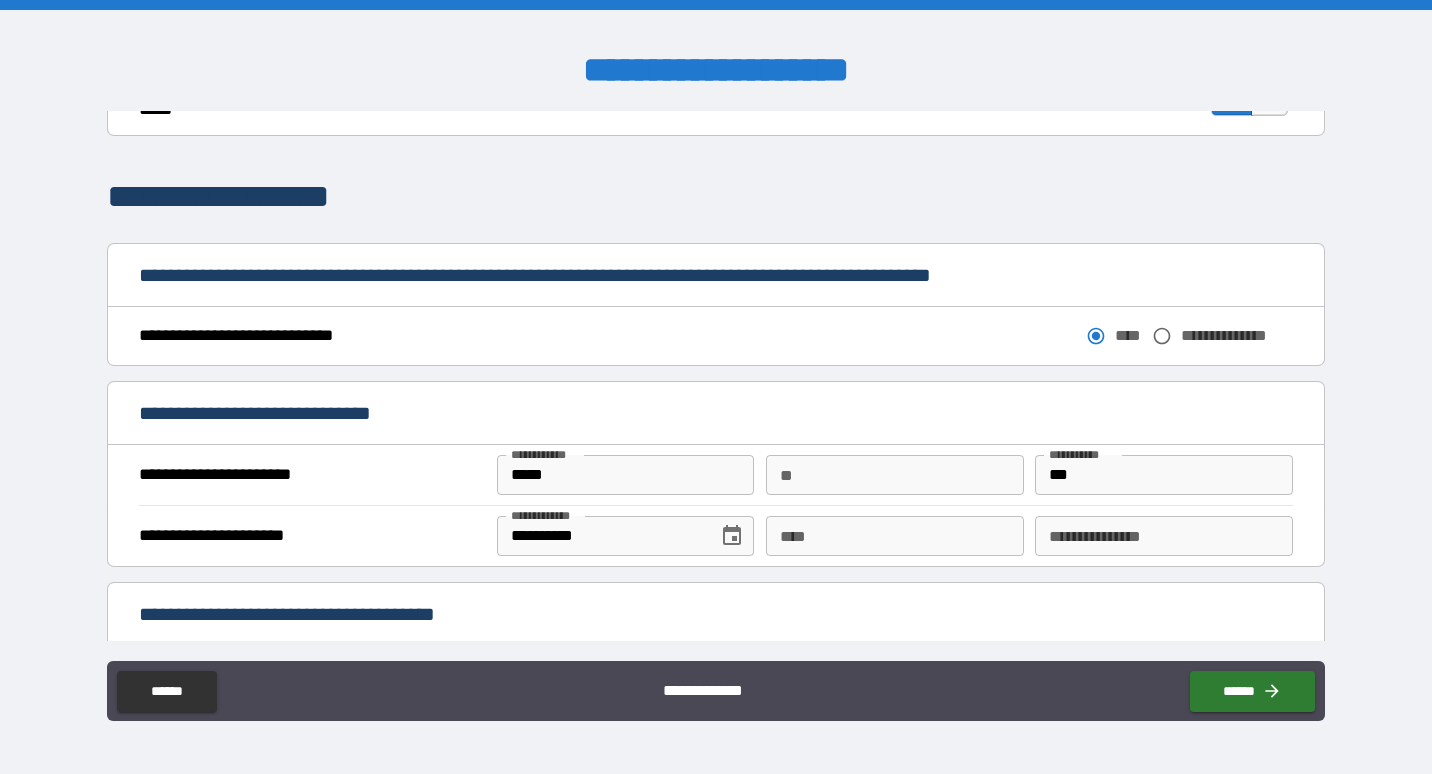 scroll, scrollTop: 963, scrollLeft: 0, axis: vertical 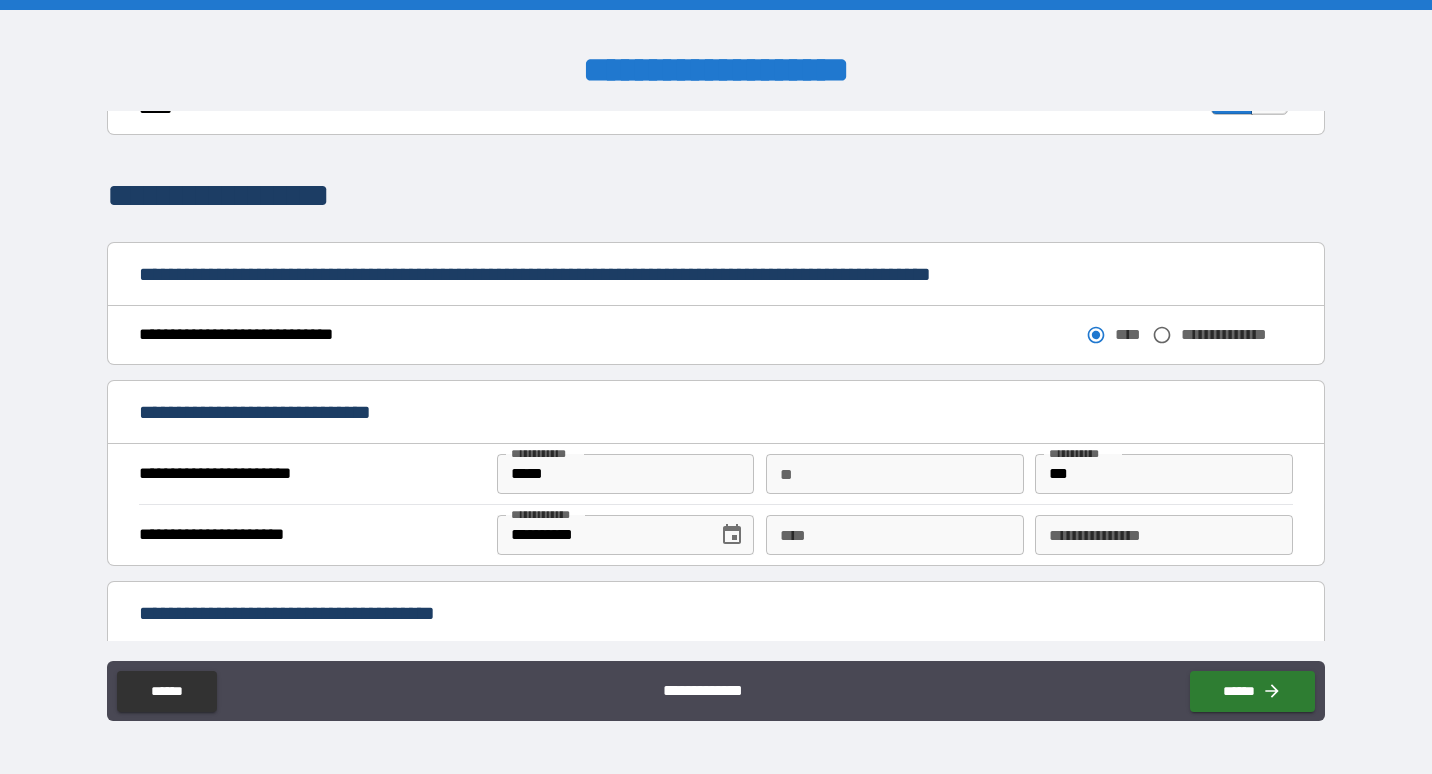 click on "**" at bounding box center (895, 474) 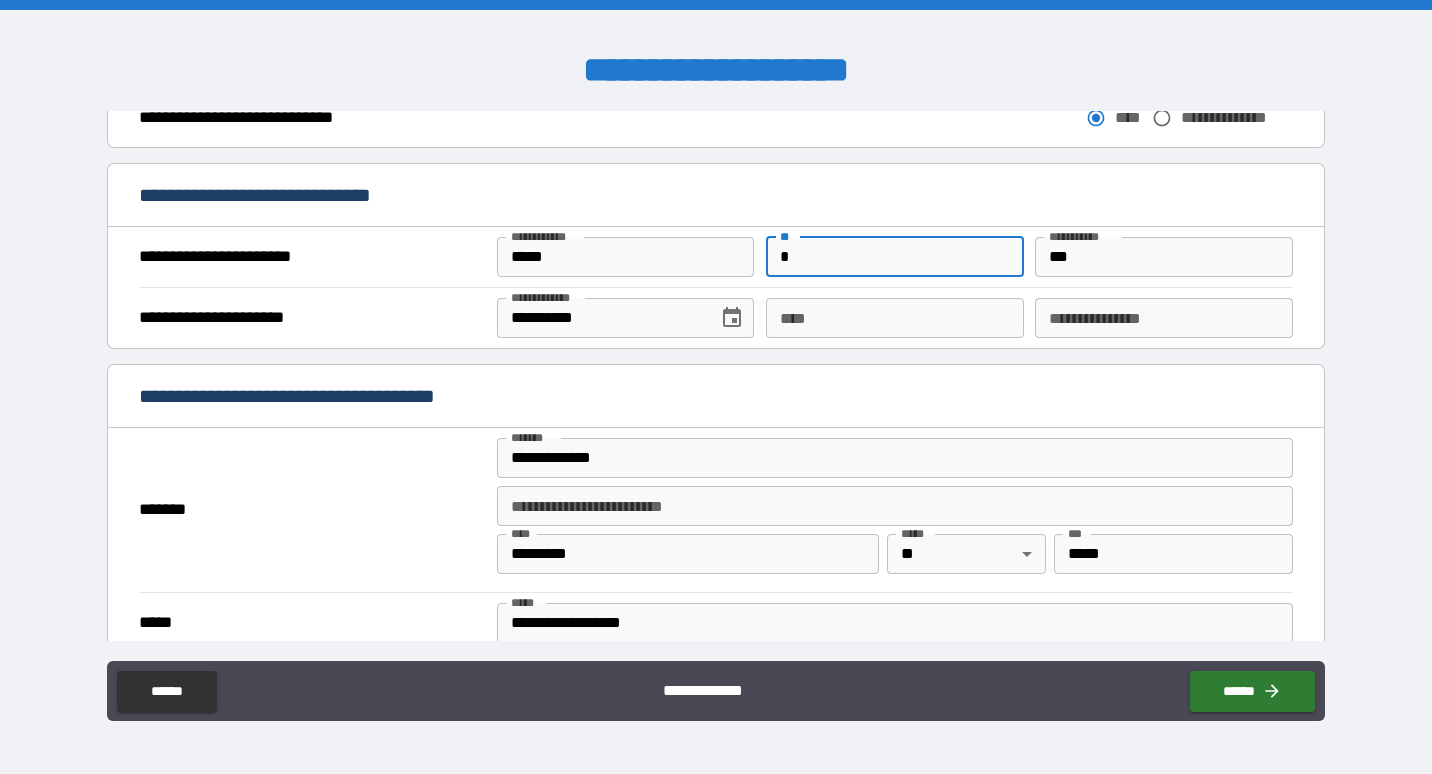 scroll, scrollTop: 1187, scrollLeft: 0, axis: vertical 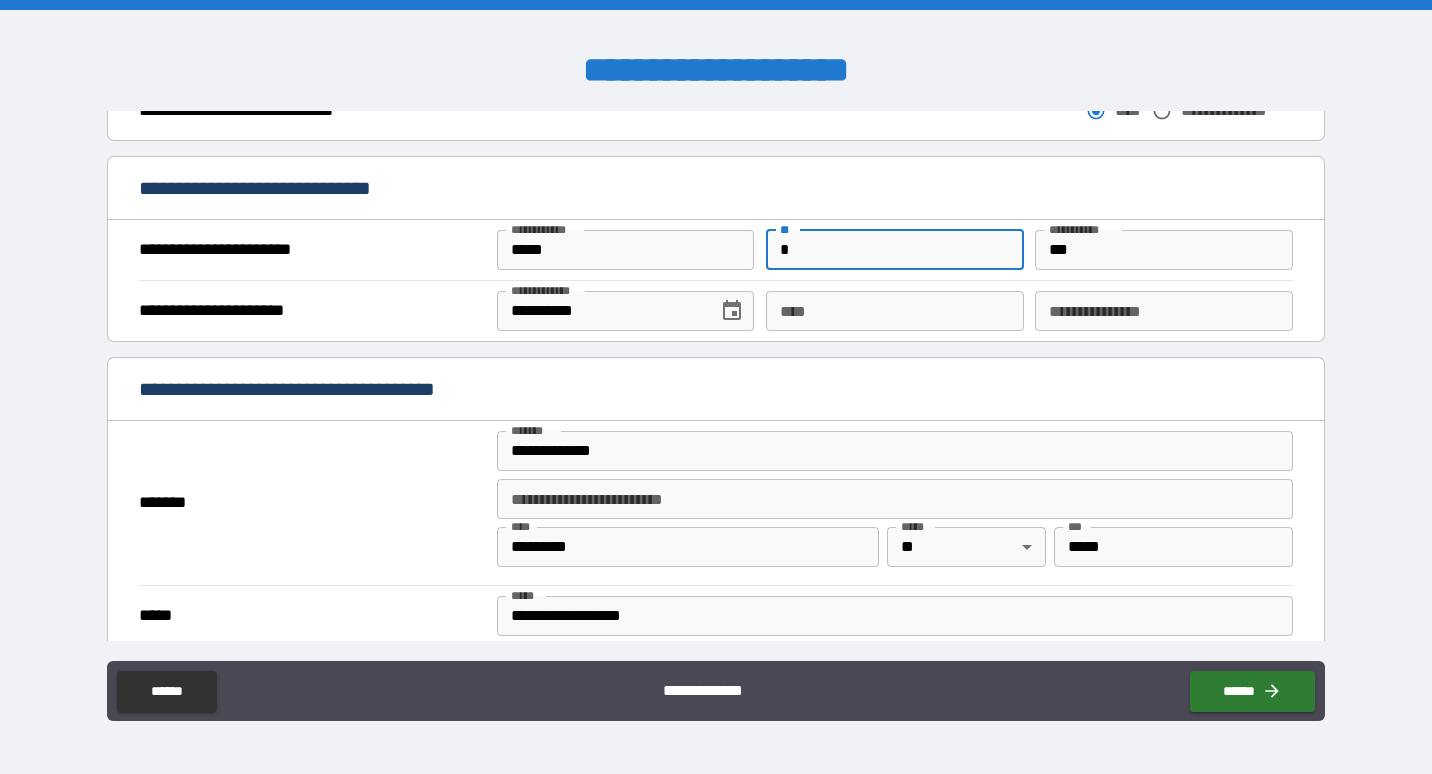 type on "*" 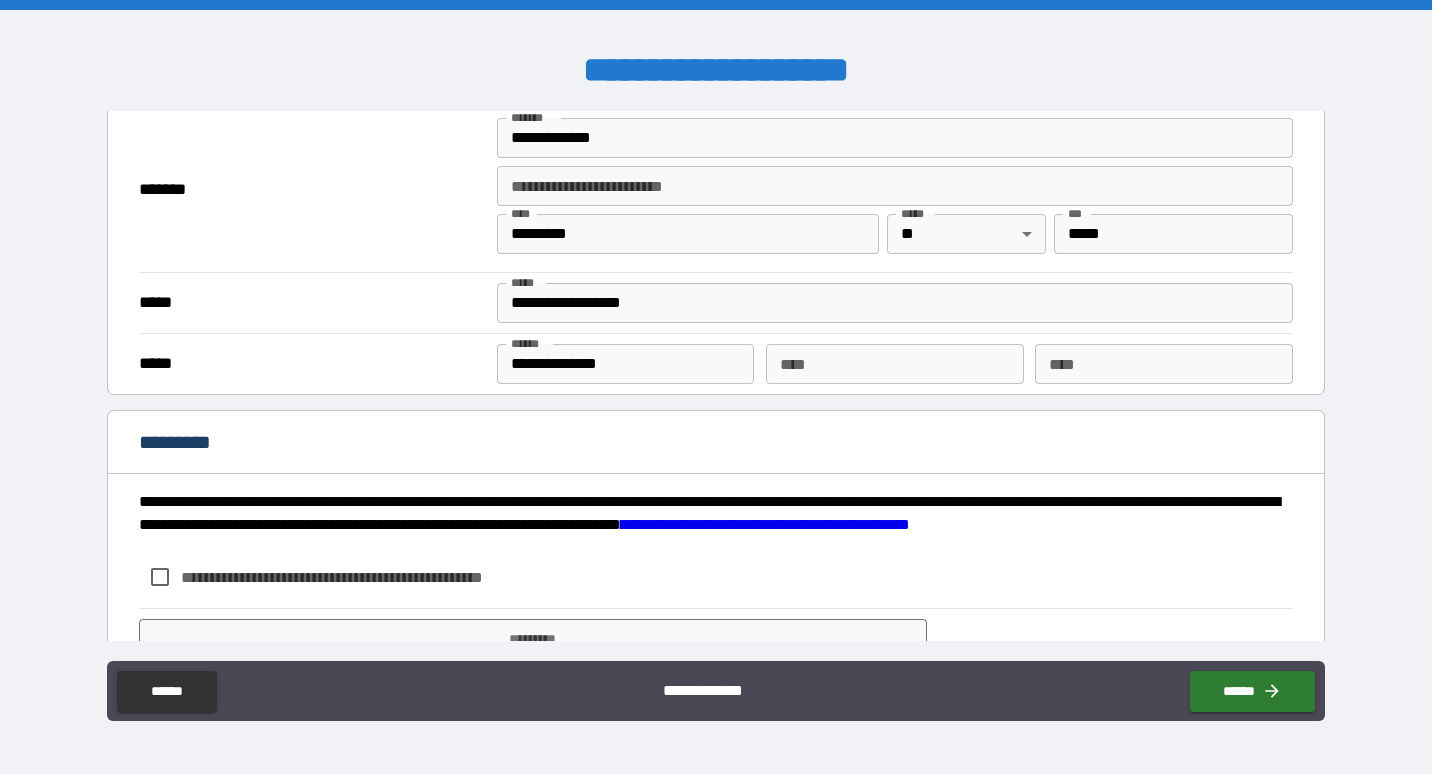 scroll, scrollTop: 1589, scrollLeft: 0, axis: vertical 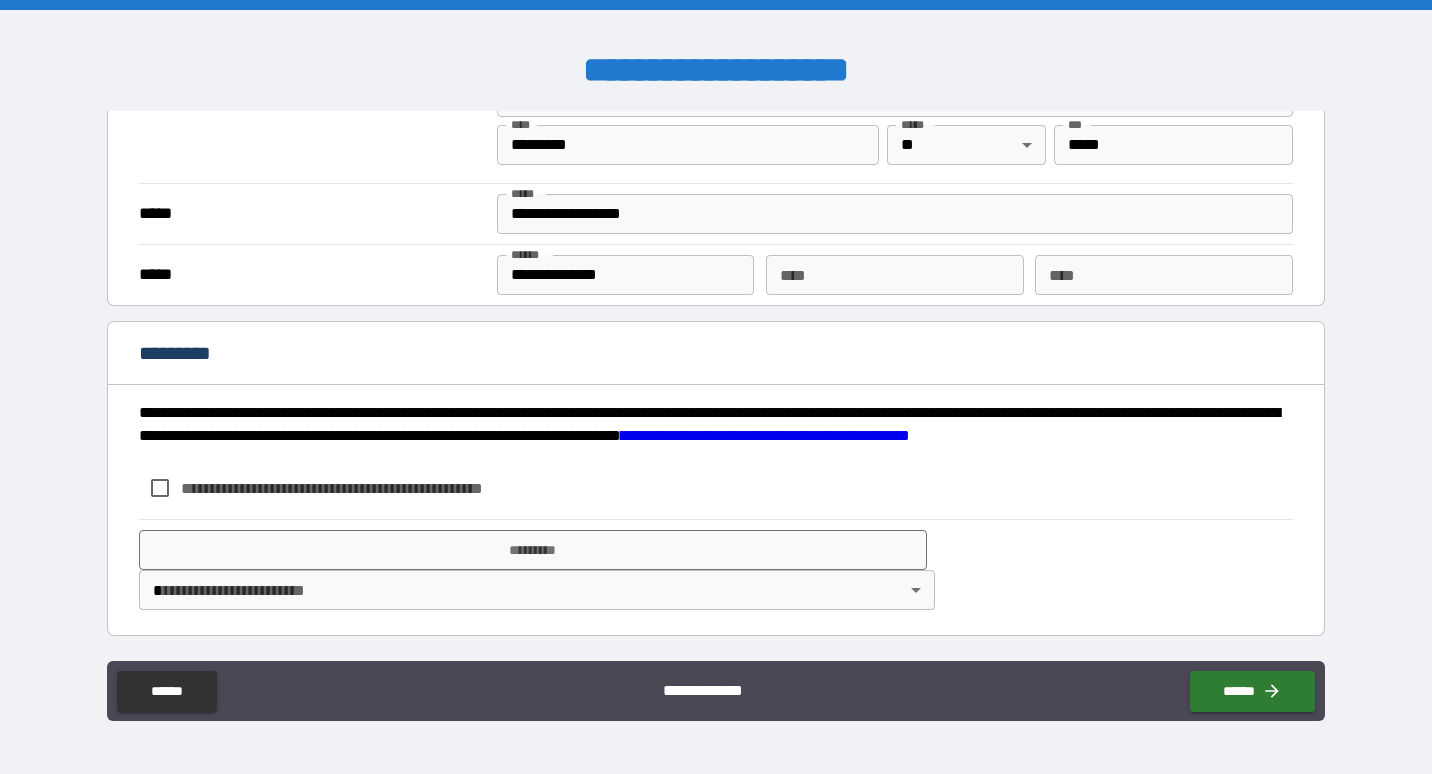 type on "**********" 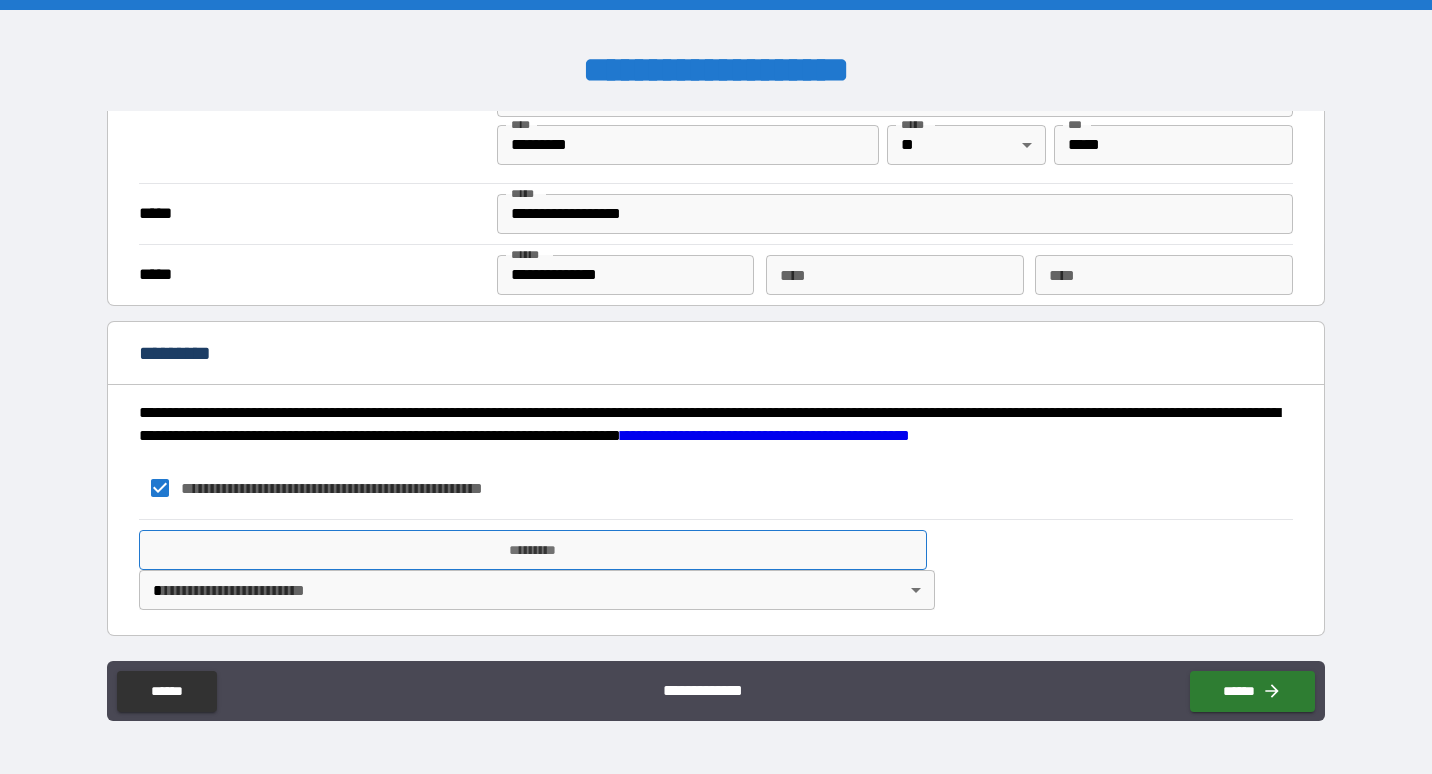 click on "*********" at bounding box center (533, 550) 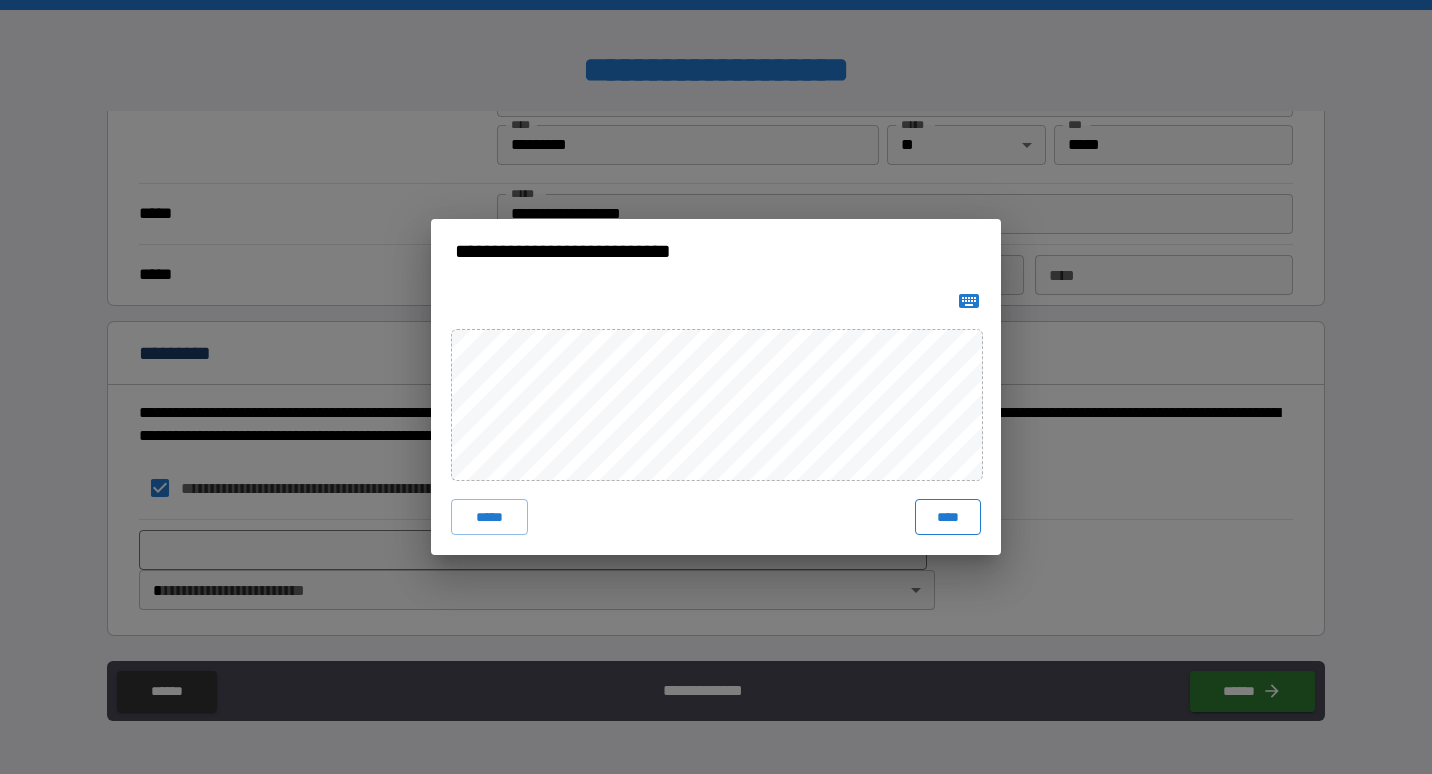 click on "****" at bounding box center (948, 517) 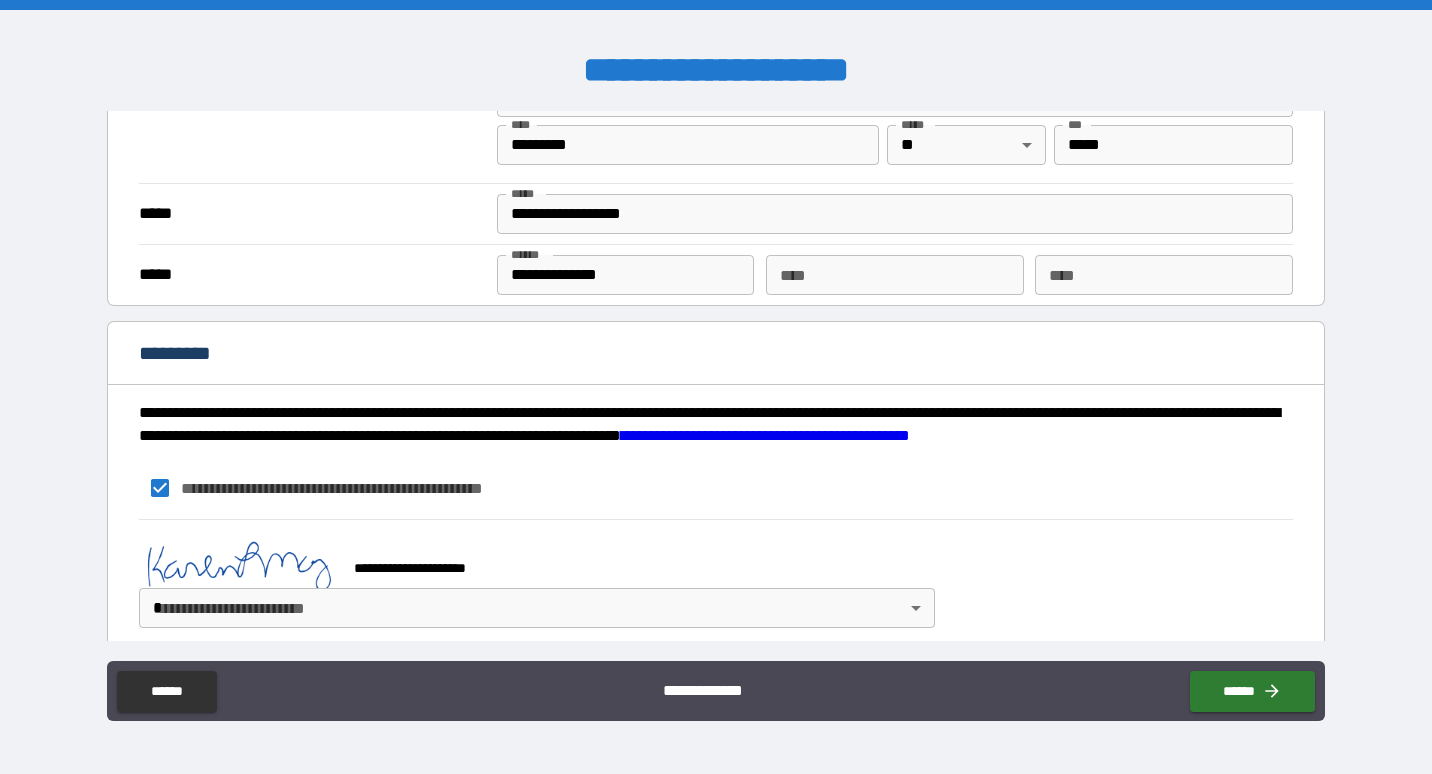 scroll, scrollTop: 1606, scrollLeft: 0, axis: vertical 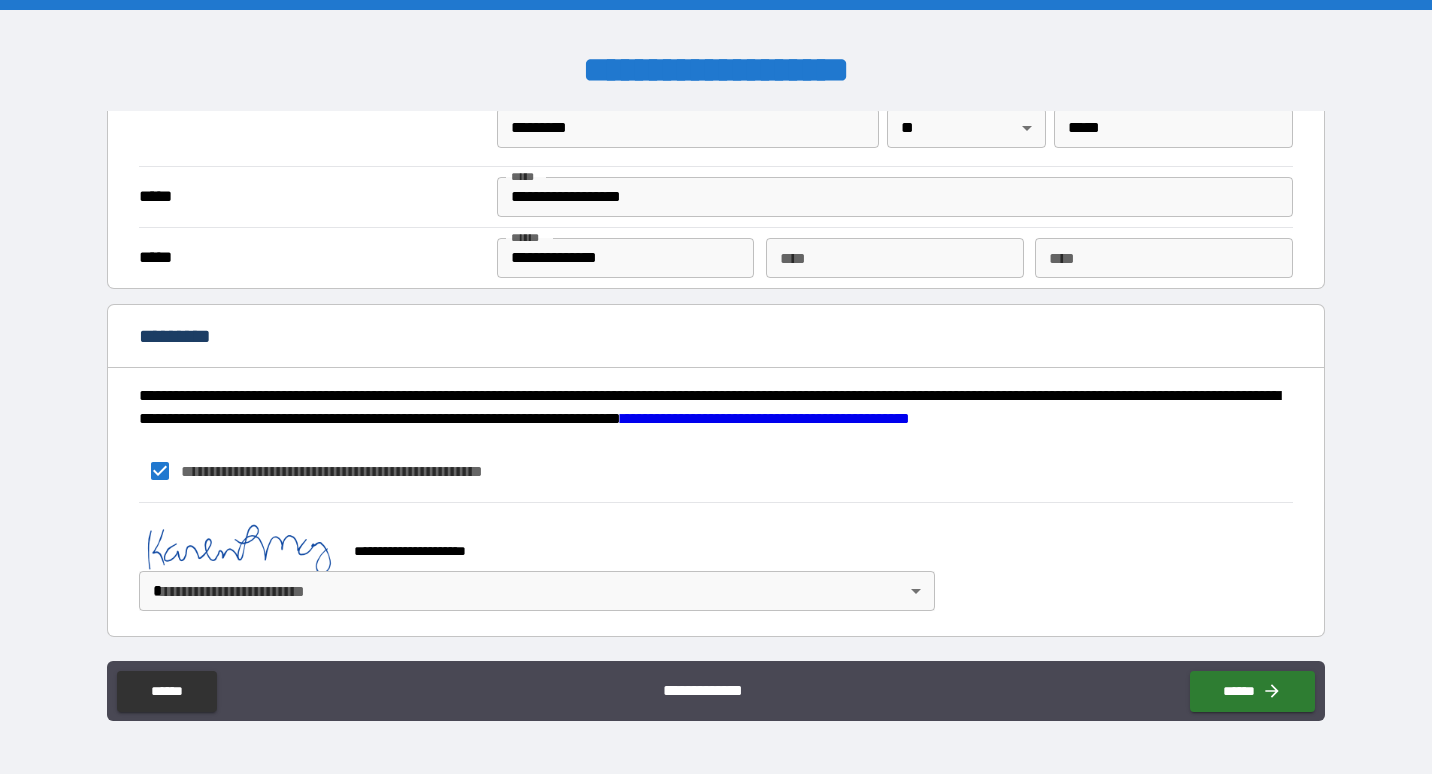 click on "**********" at bounding box center (716, 387) 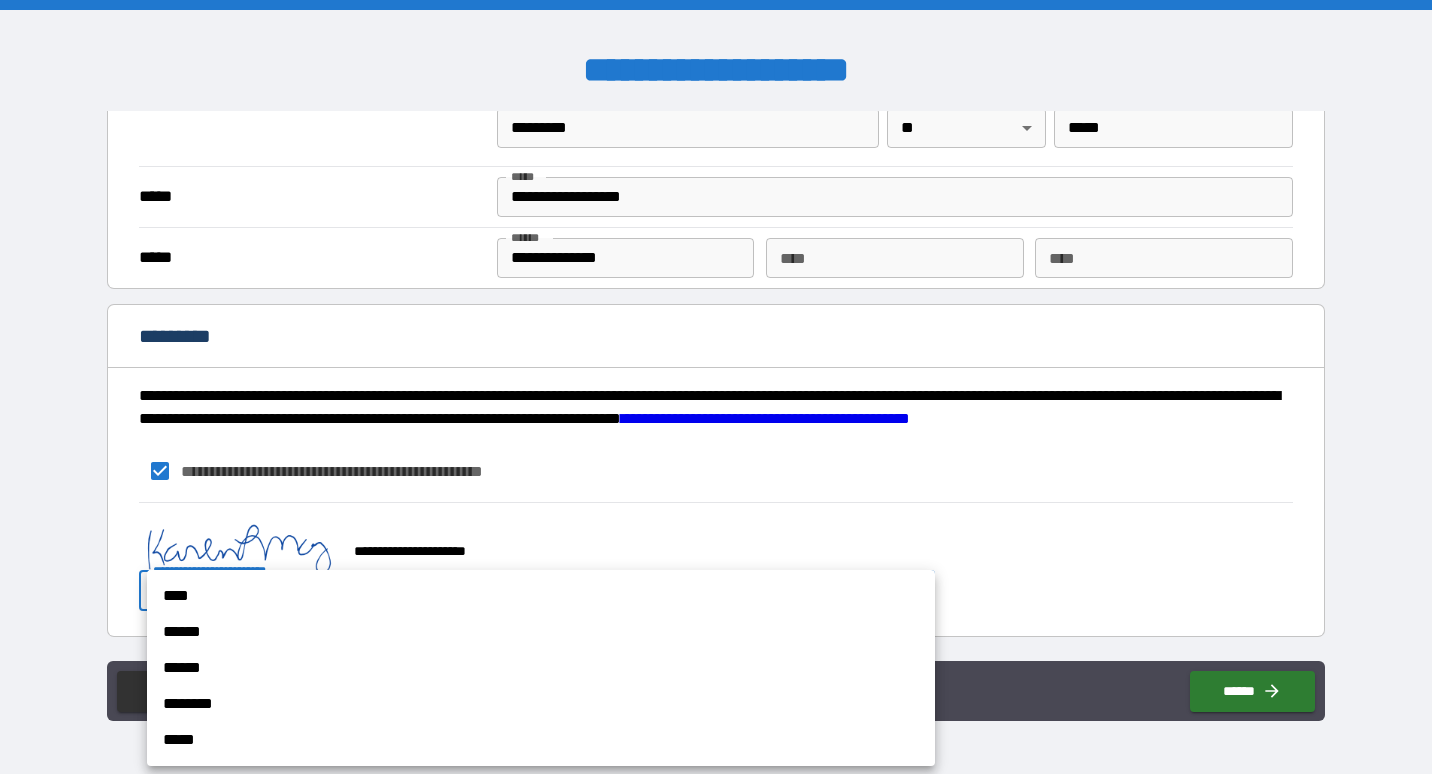 click on "****" at bounding box center [541, 596] 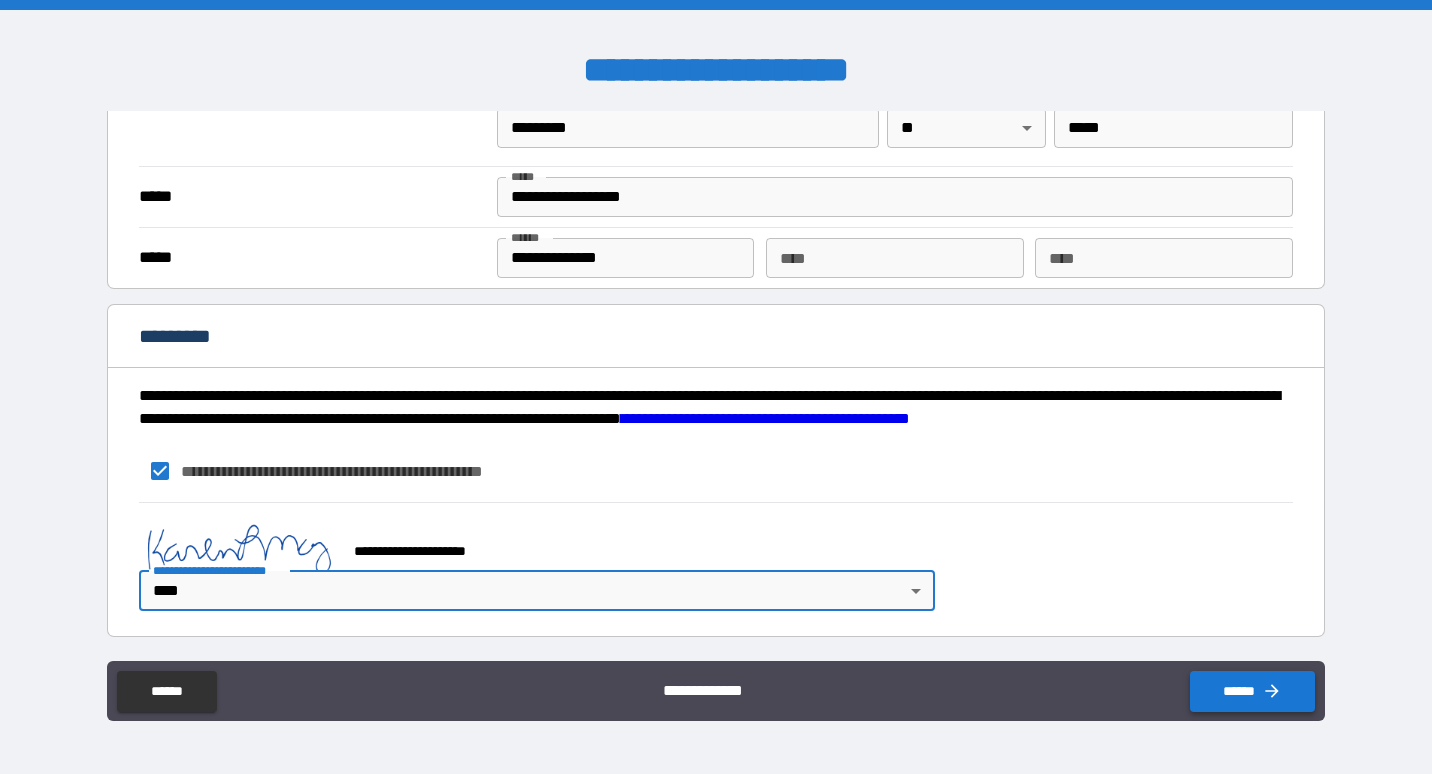 click on "******" at bounding box center [1252, 691] 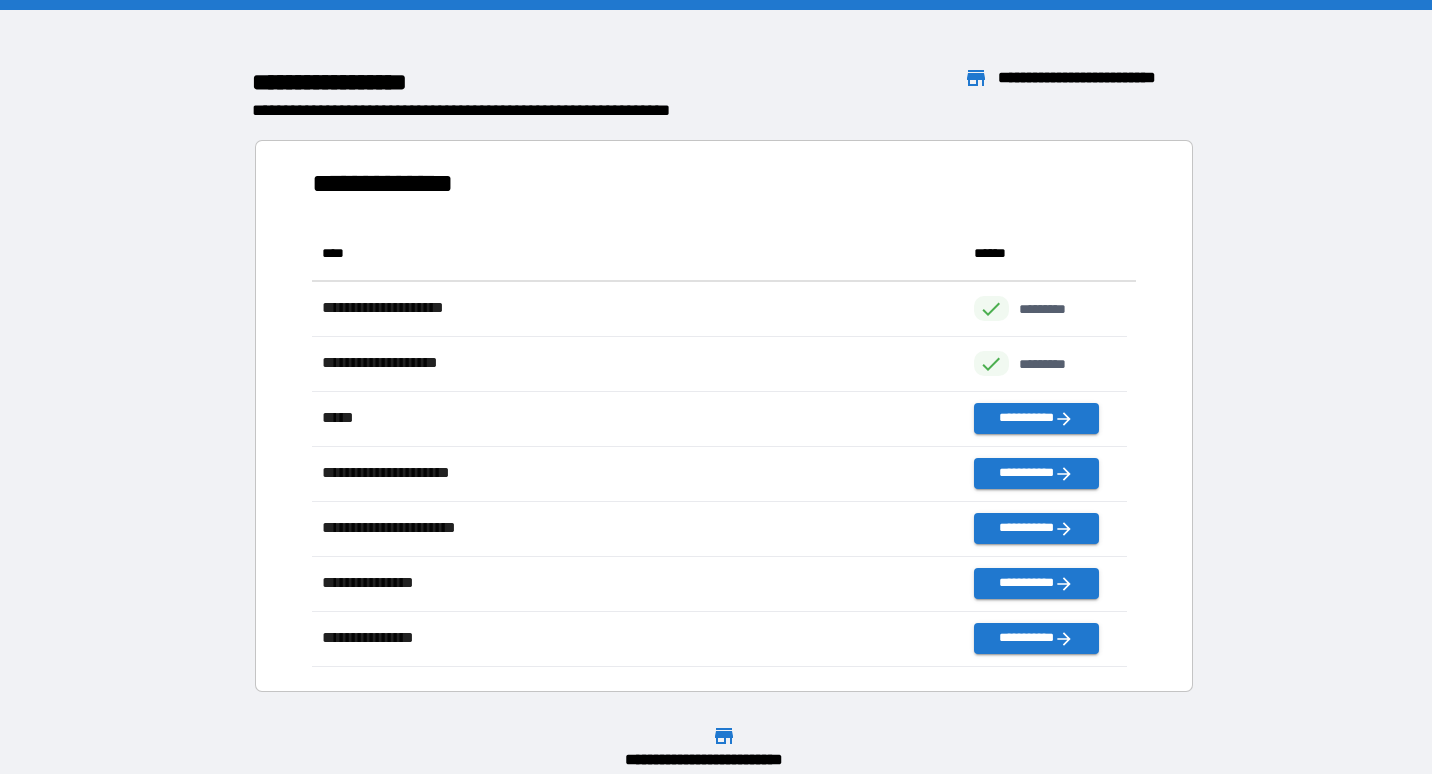 scroll, scrollTop: 16, scrollLeft: 16, axis: both 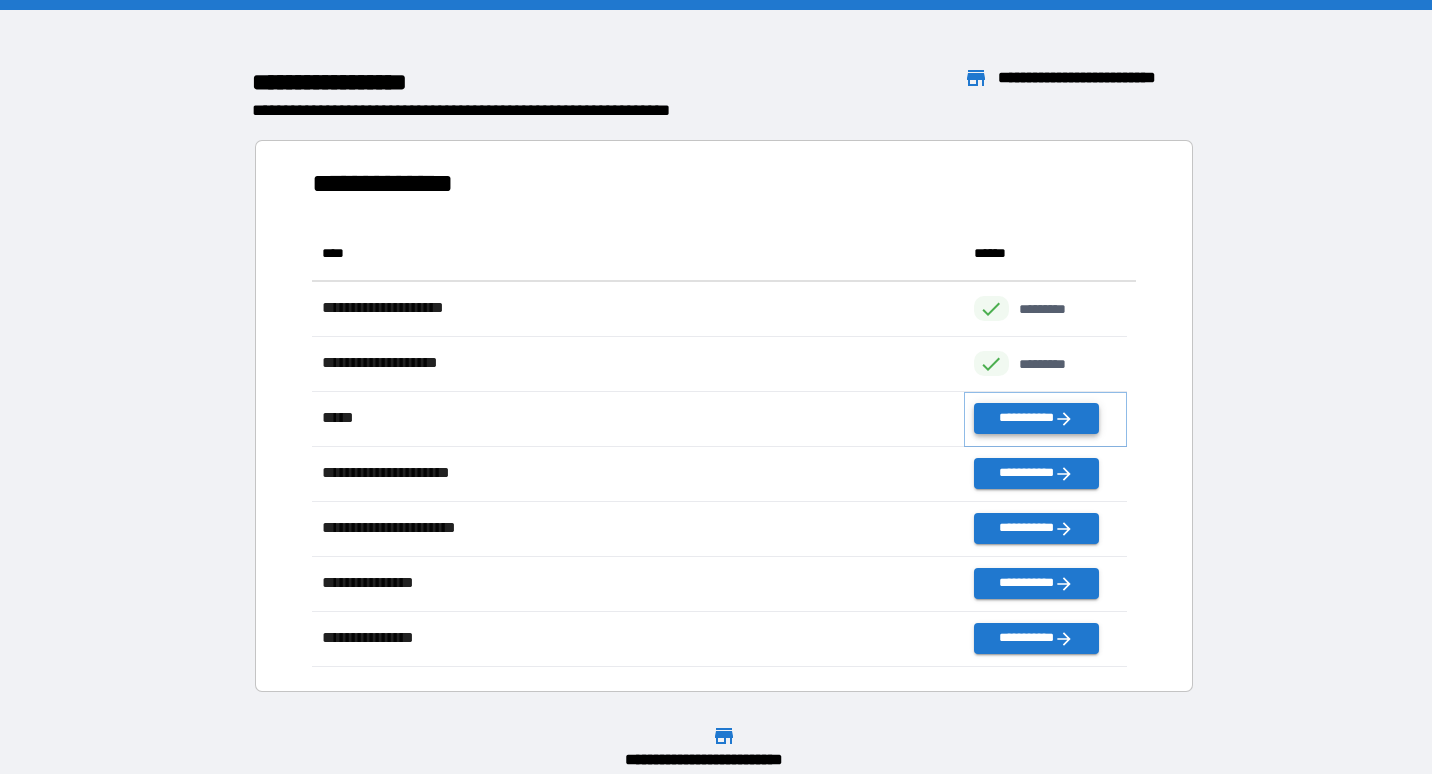 click on "**********" at bounding box center (1036, 418) 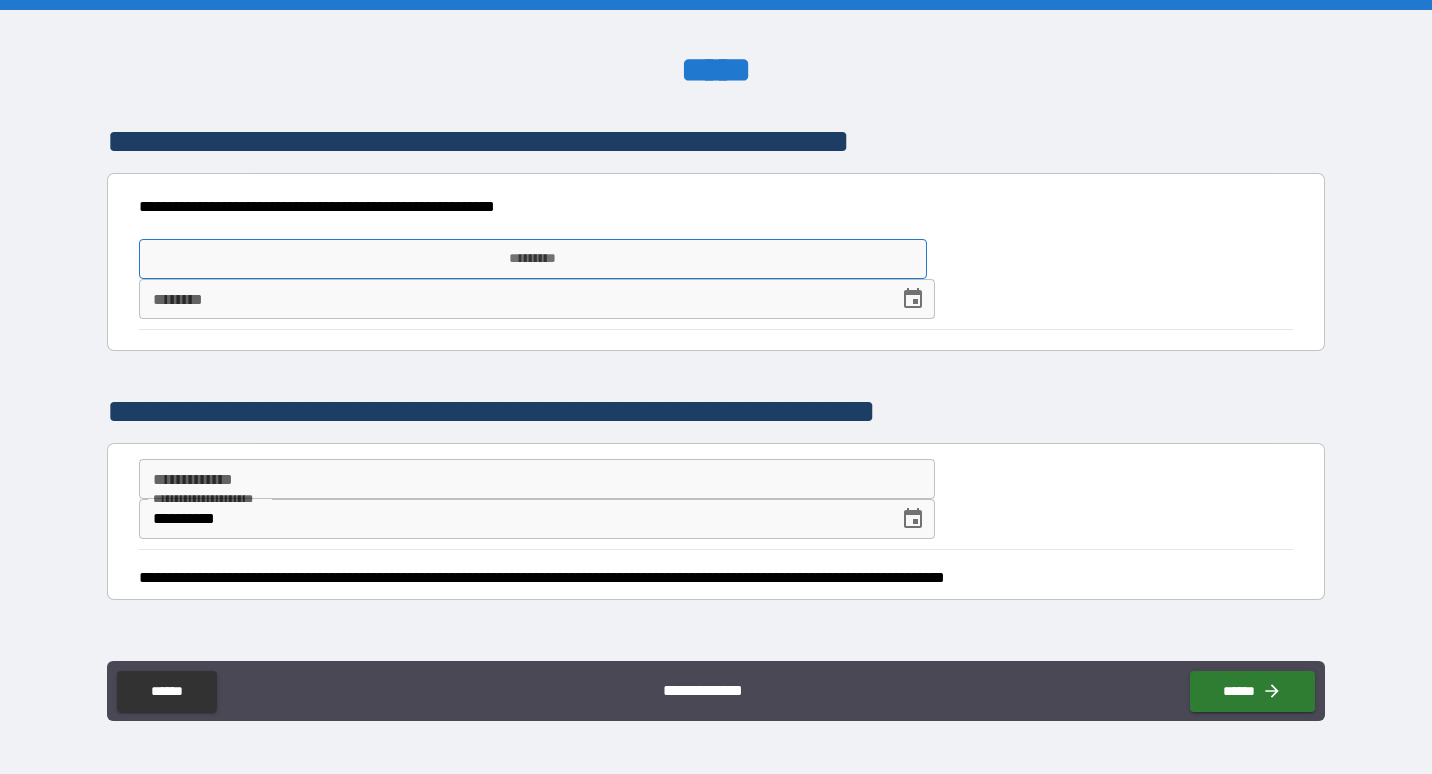 click on "*********" at bounding box center [533, 259] 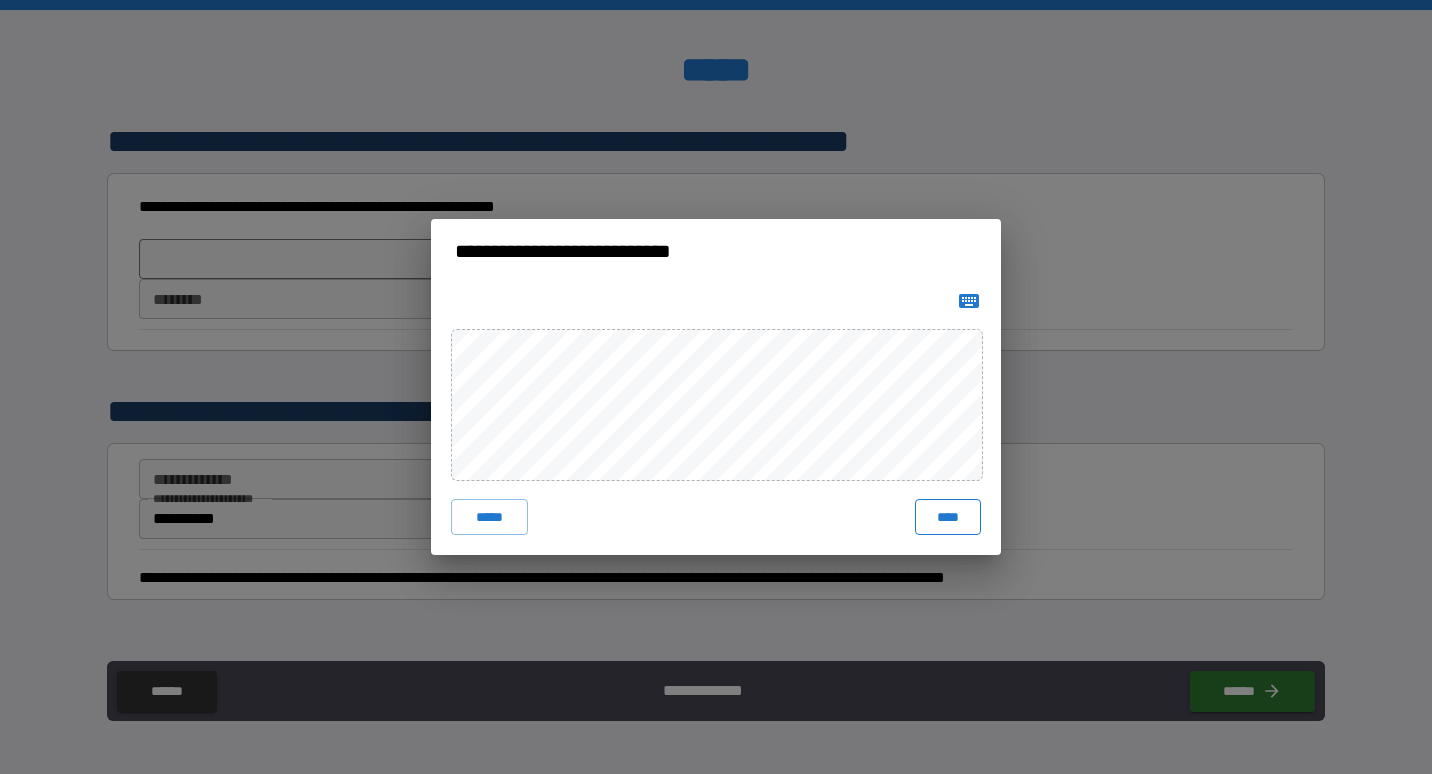 click on "****" at bounding box center [948, 517] 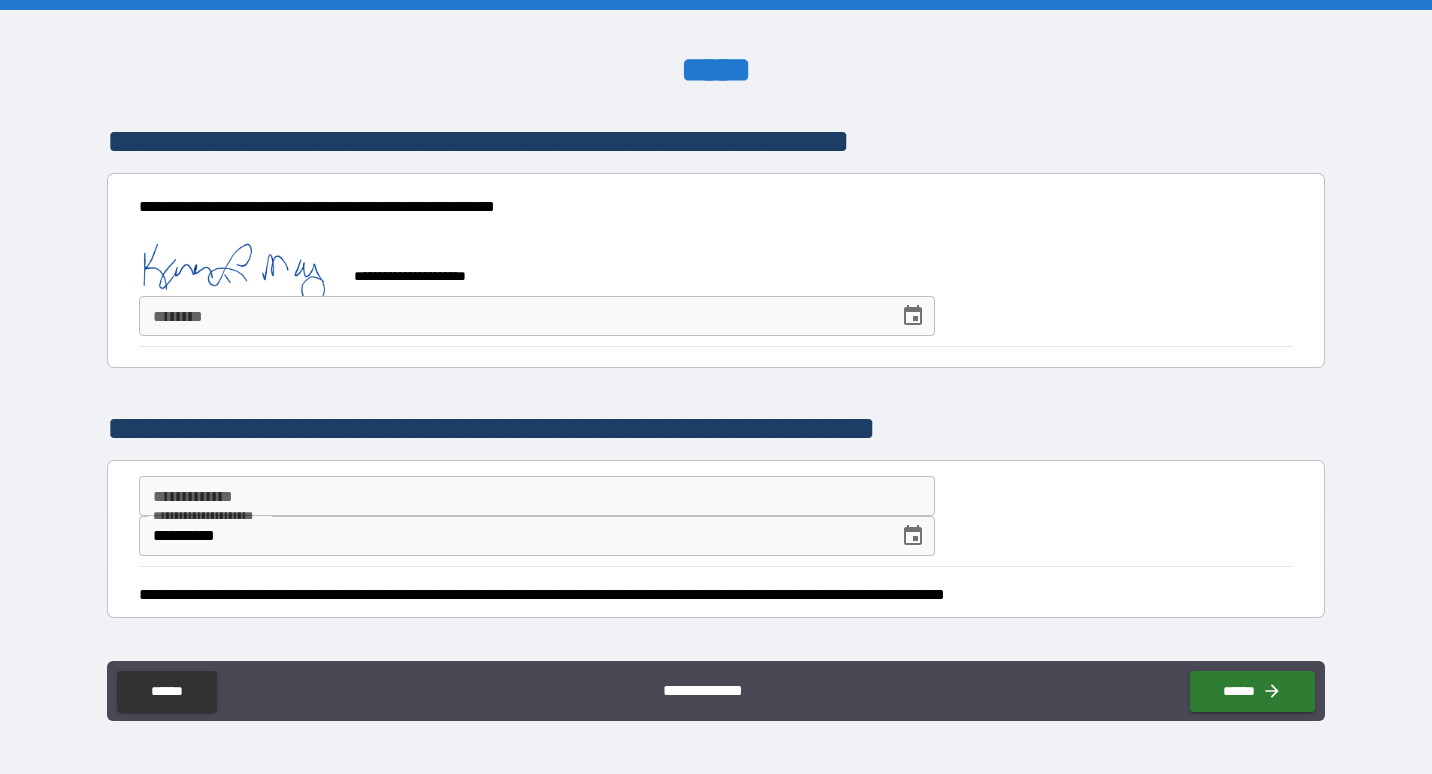 click on "*****   *" at bounding box center [512, 316] 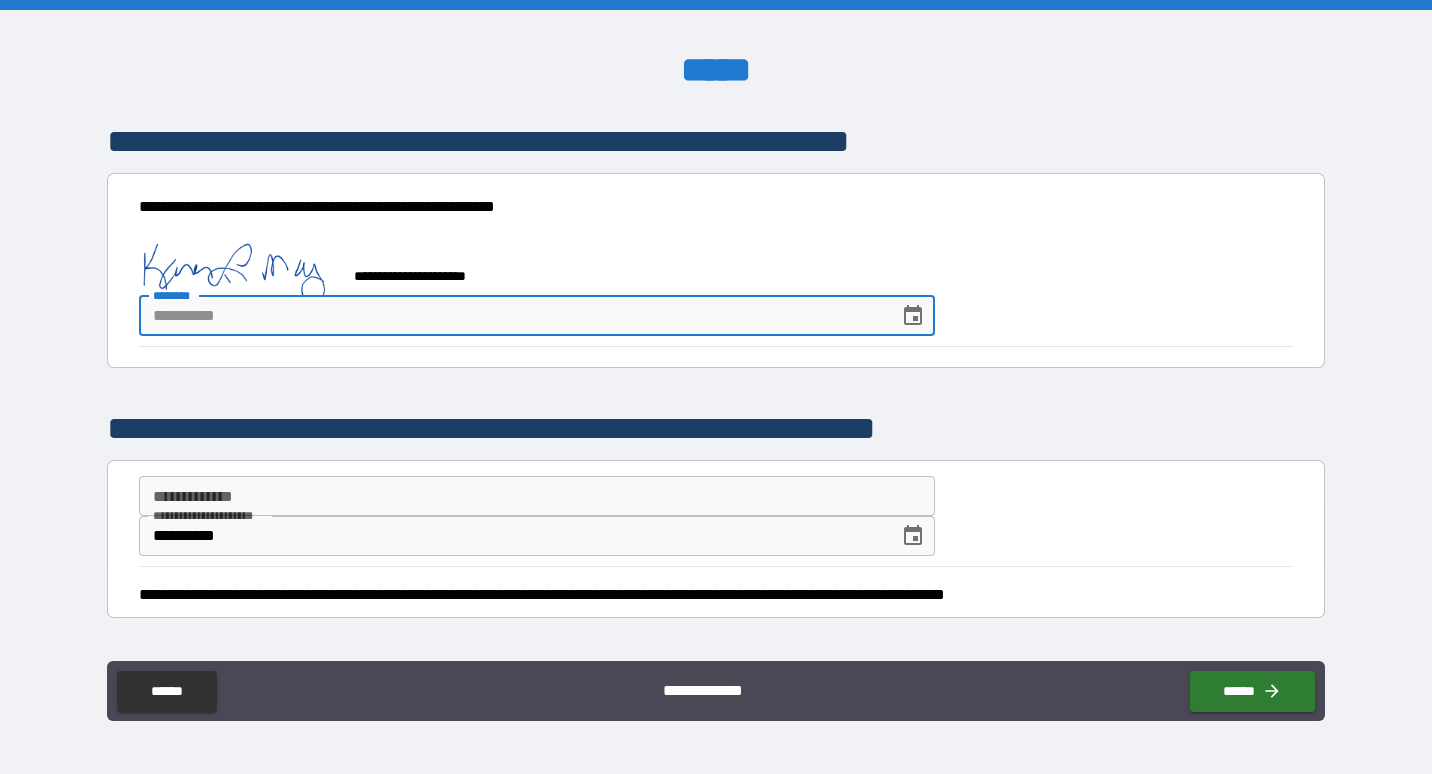 click 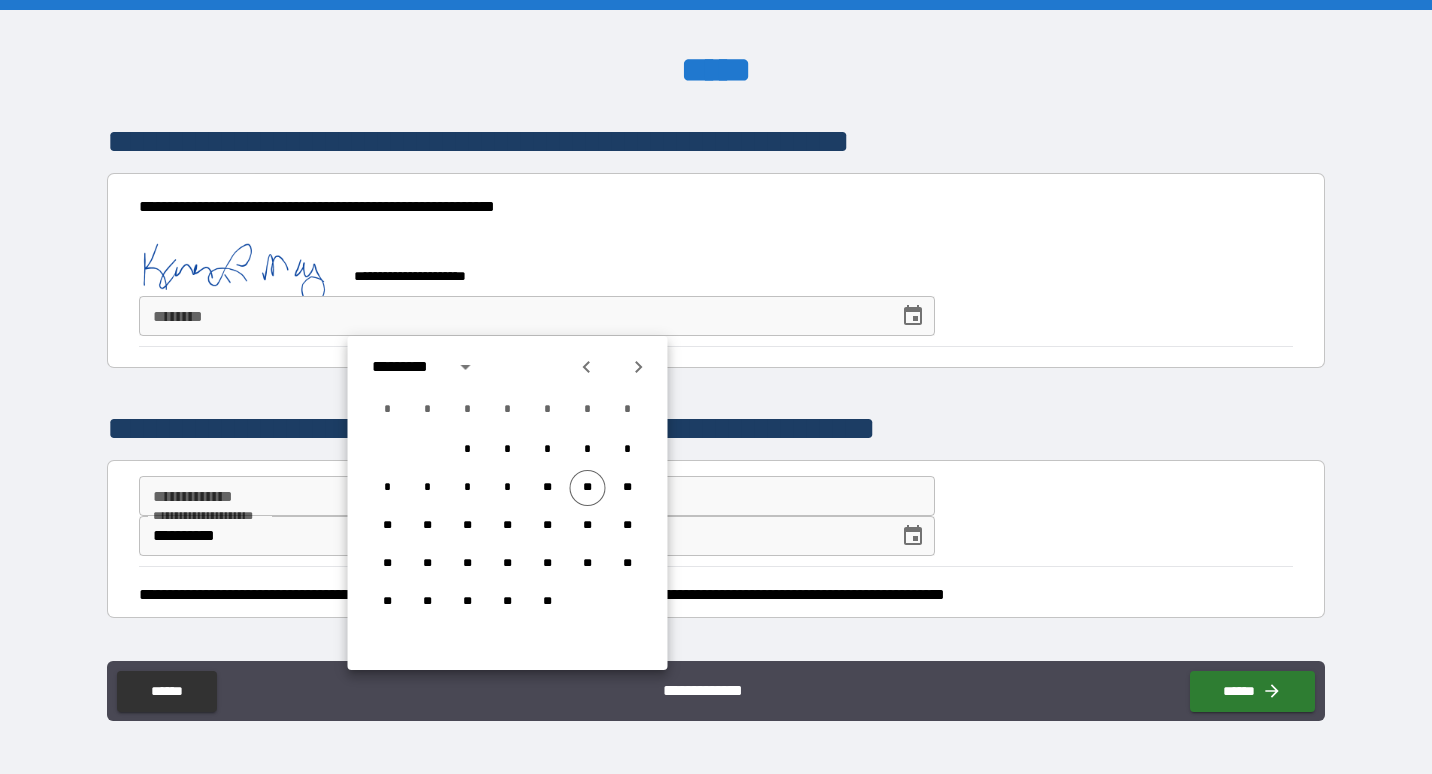 click on "**" at bounding box center [588, 488] 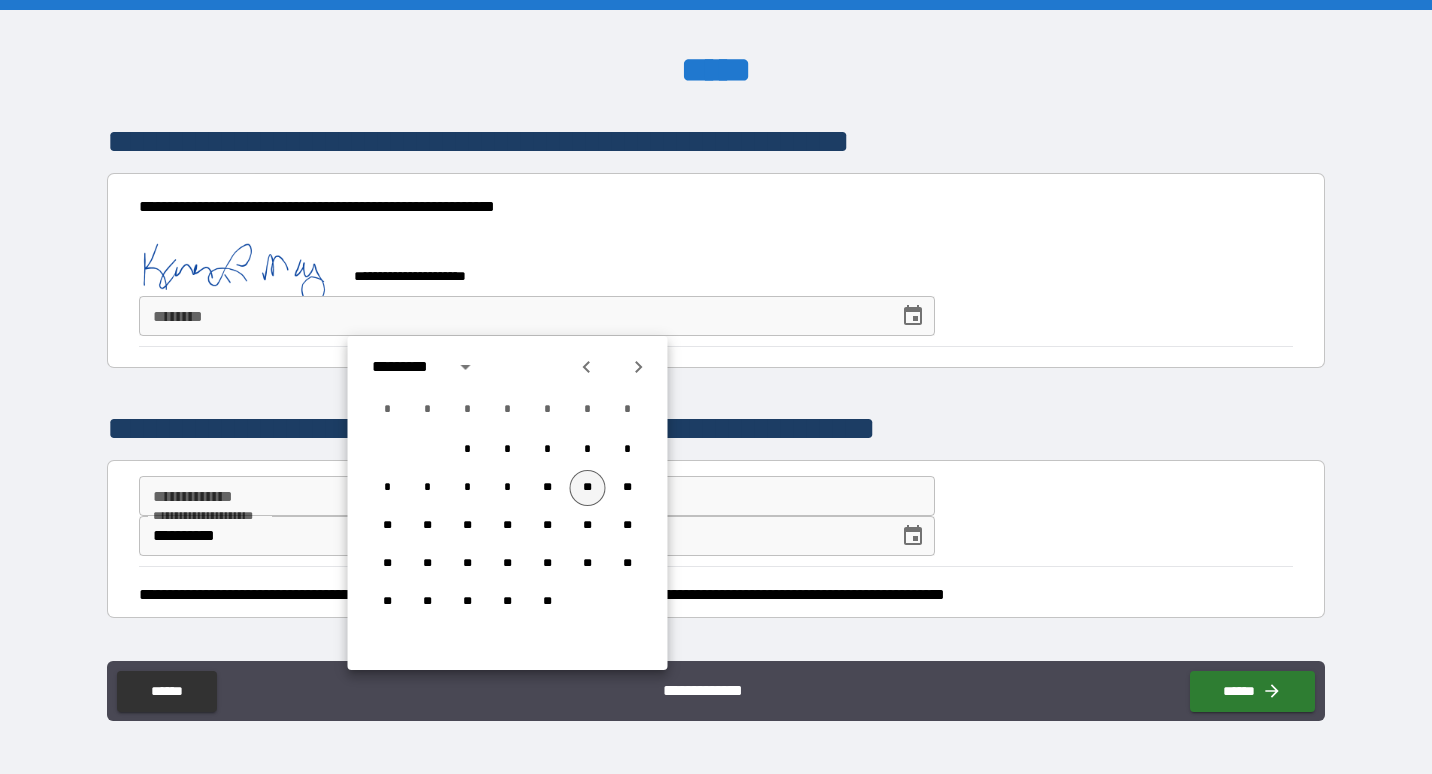 type on "**********" 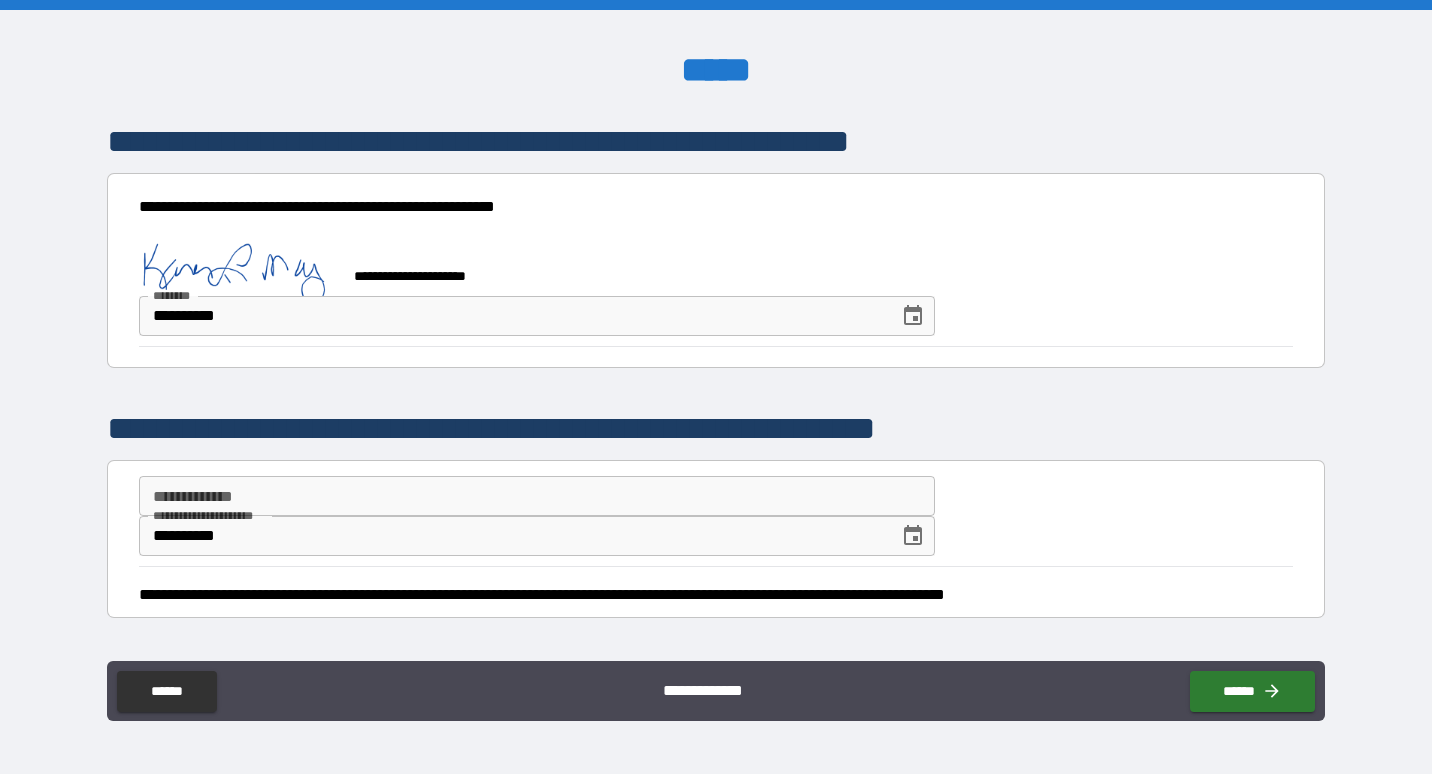 click on "**********" at bounding box center (537, 496) 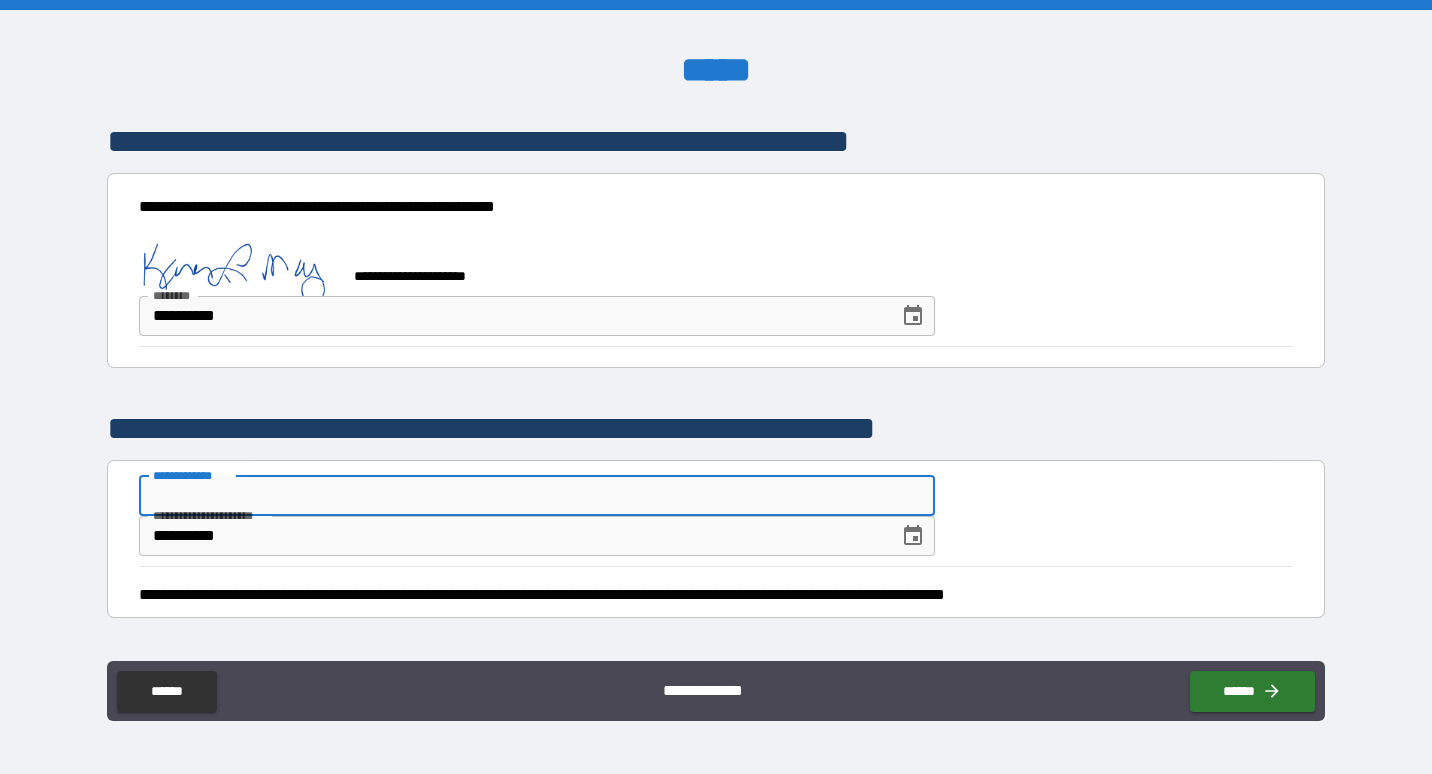 type on "*" 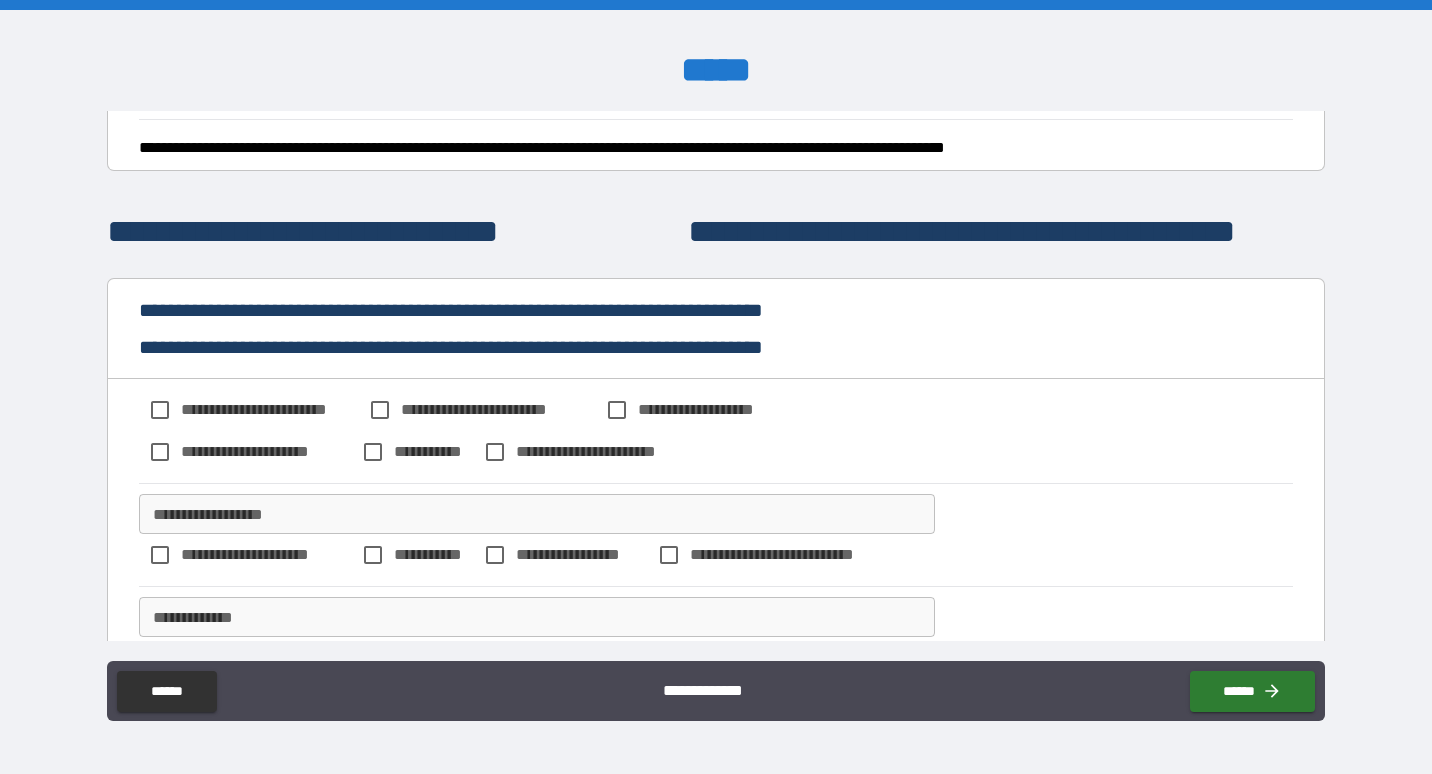 scroll, scrollTop: 447, scrollLeft: 0, axis: vertical 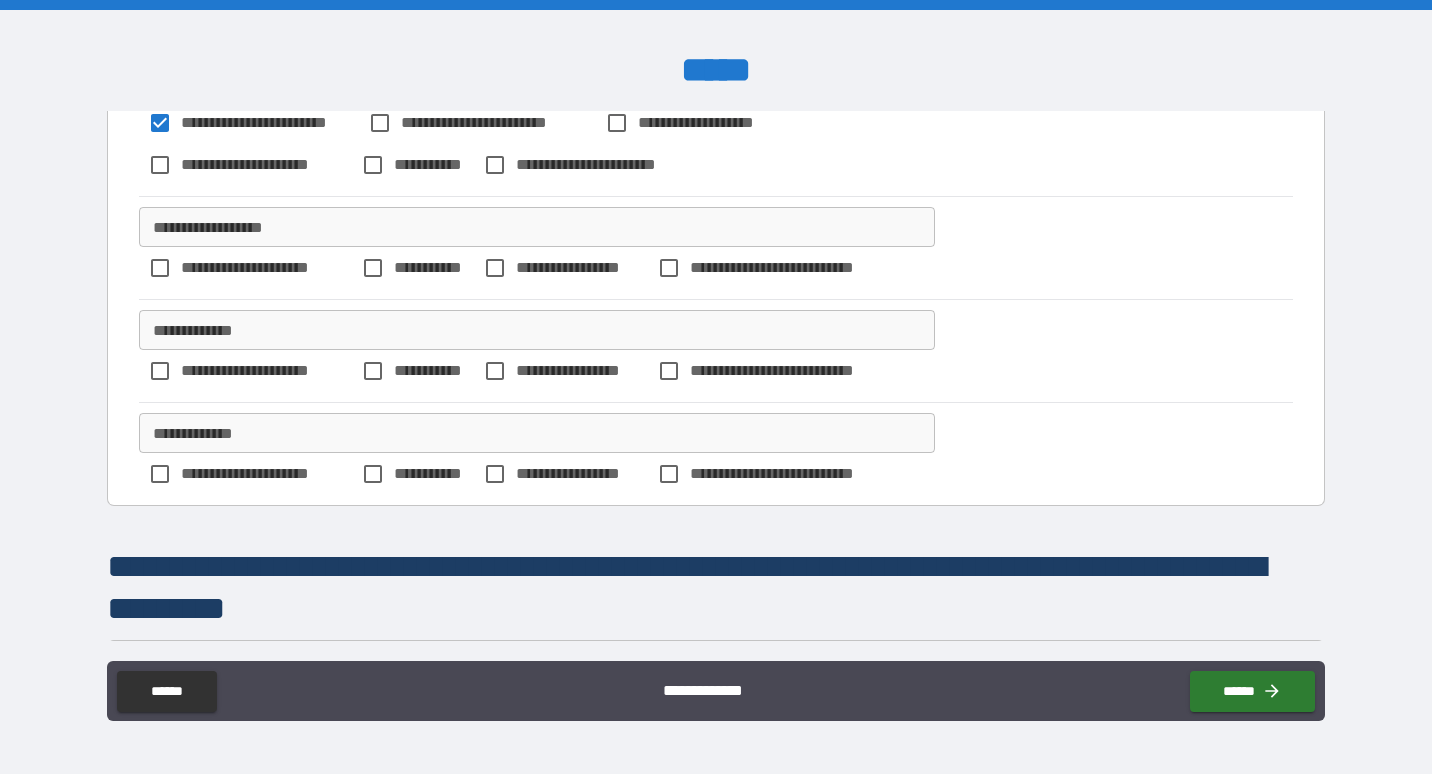 click on "**********" at bounding box center [537, 227] 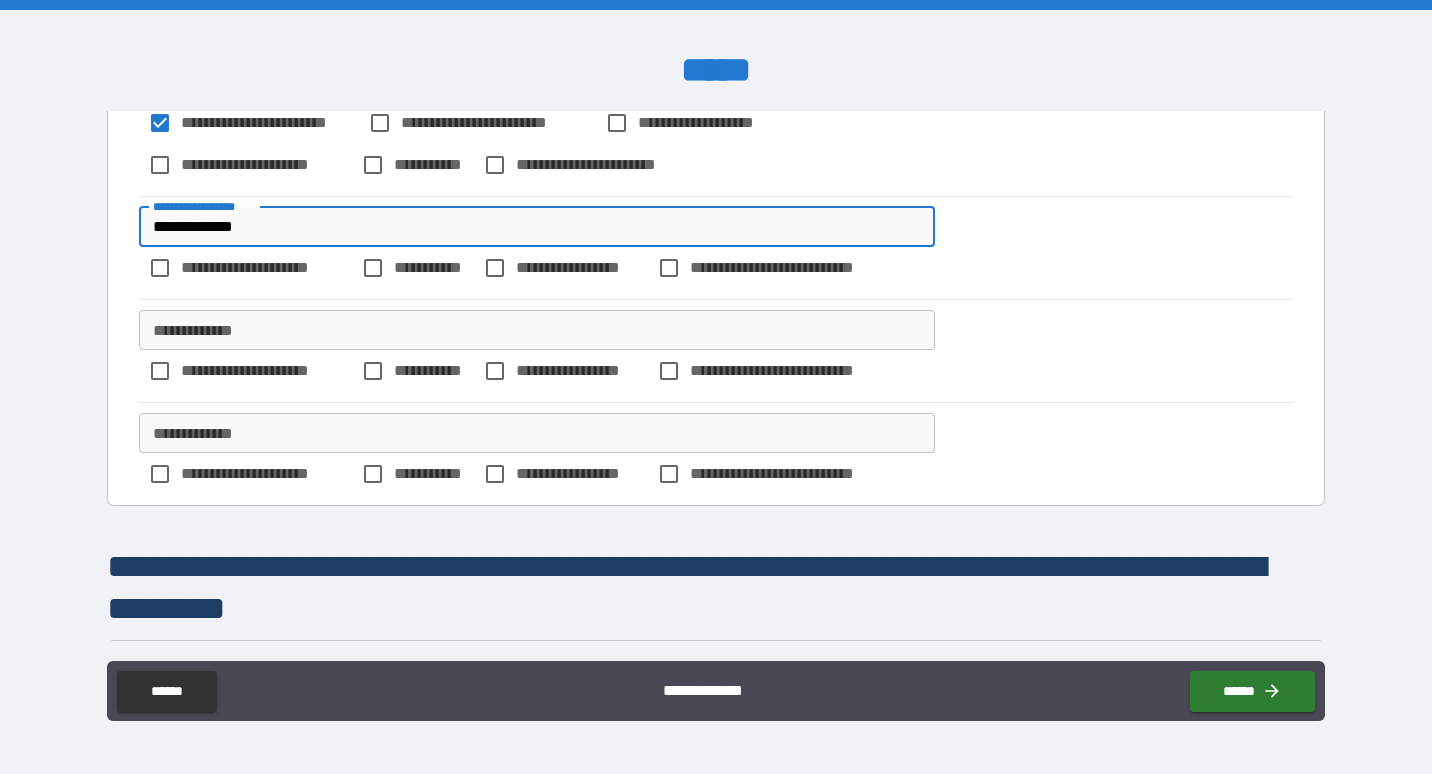 type on "**********" 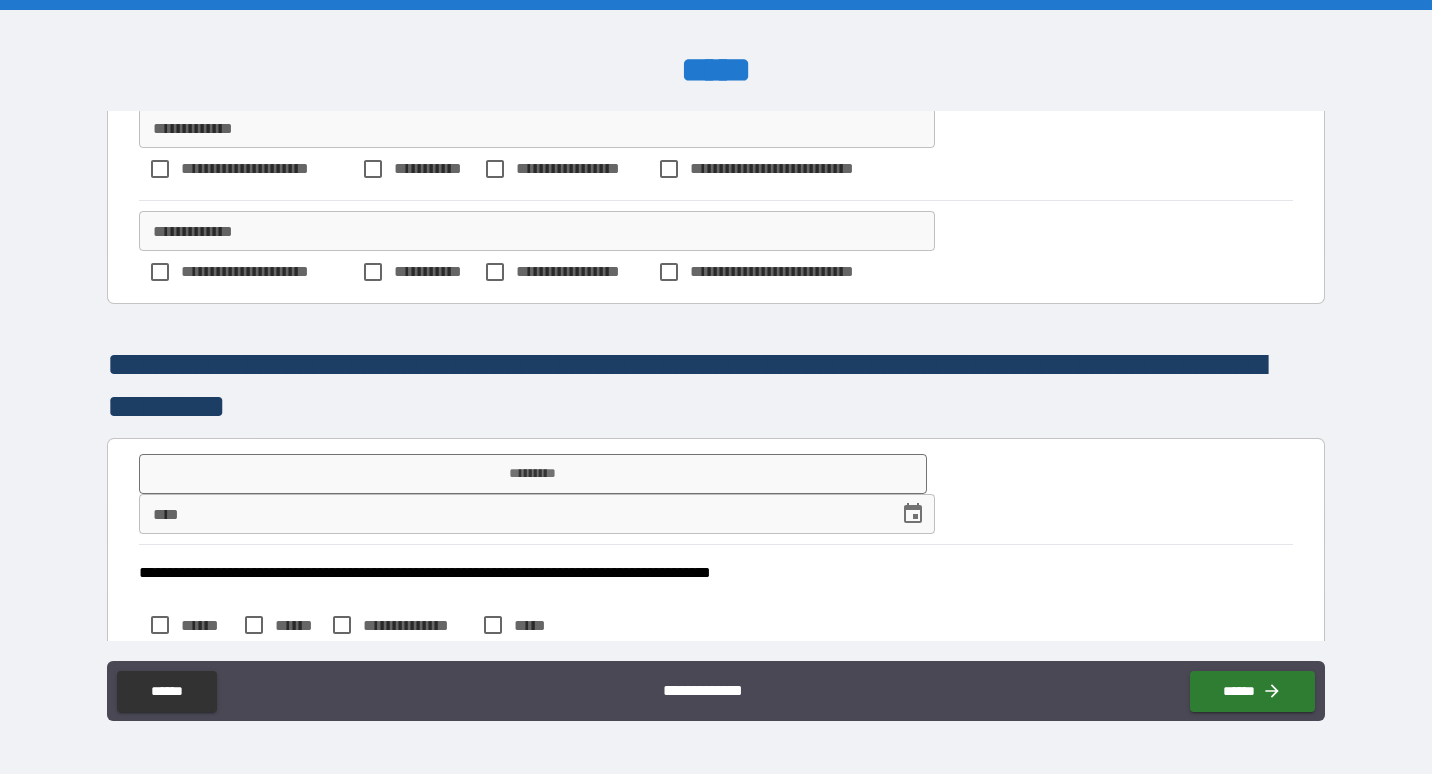 scroll, scrollTop: 972, scrollLeft: 0, axis: vertical 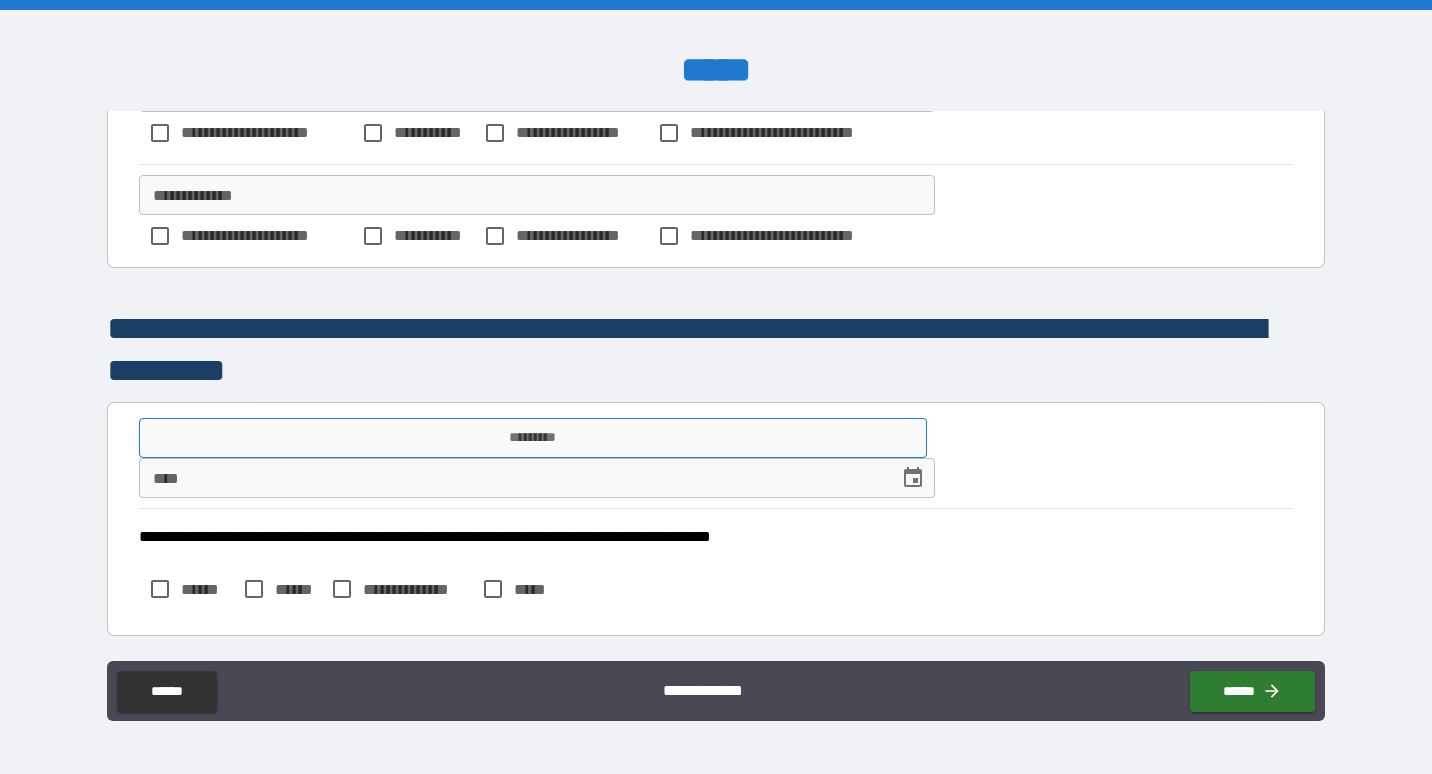 click on "*********" at bounding box center (533, 438) 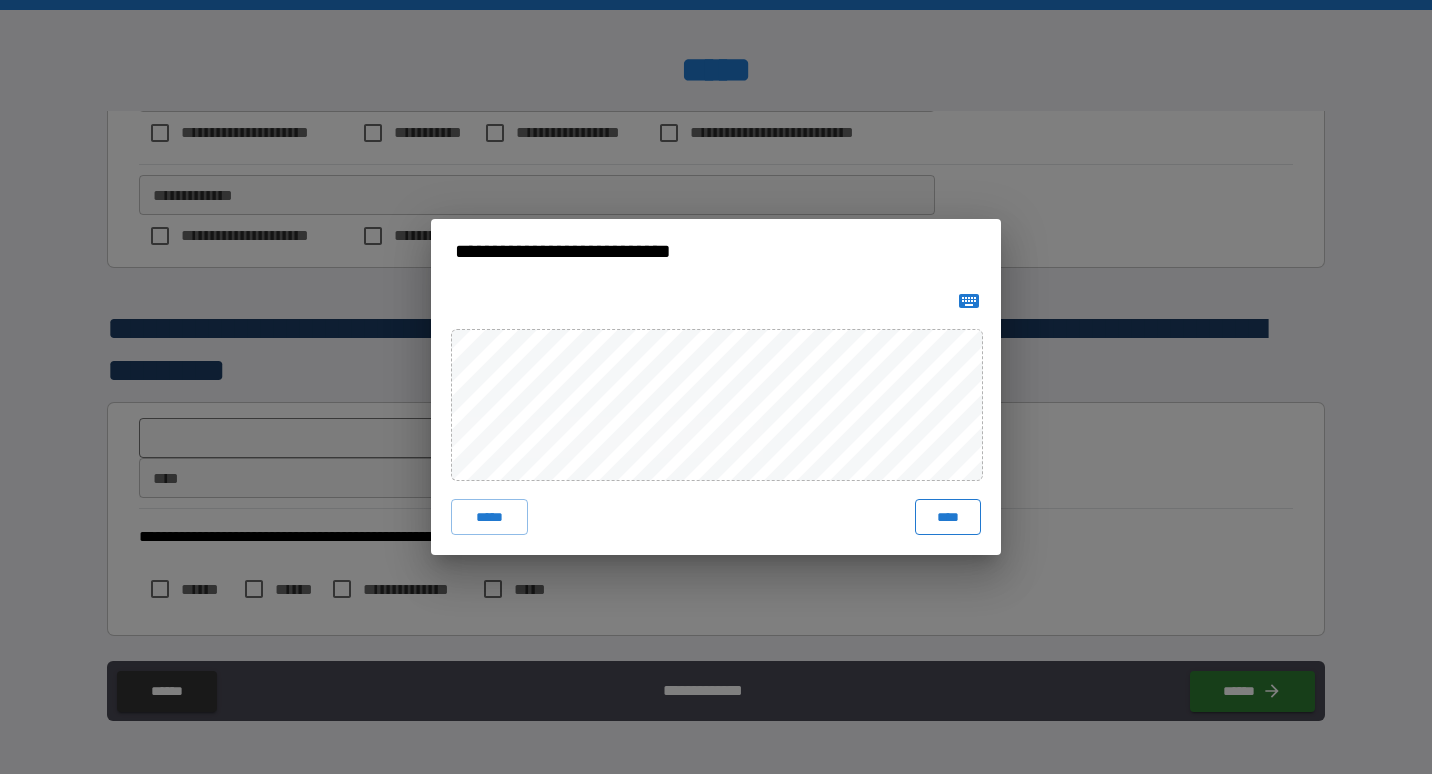 click on "****" at bounding box center (948, 517) 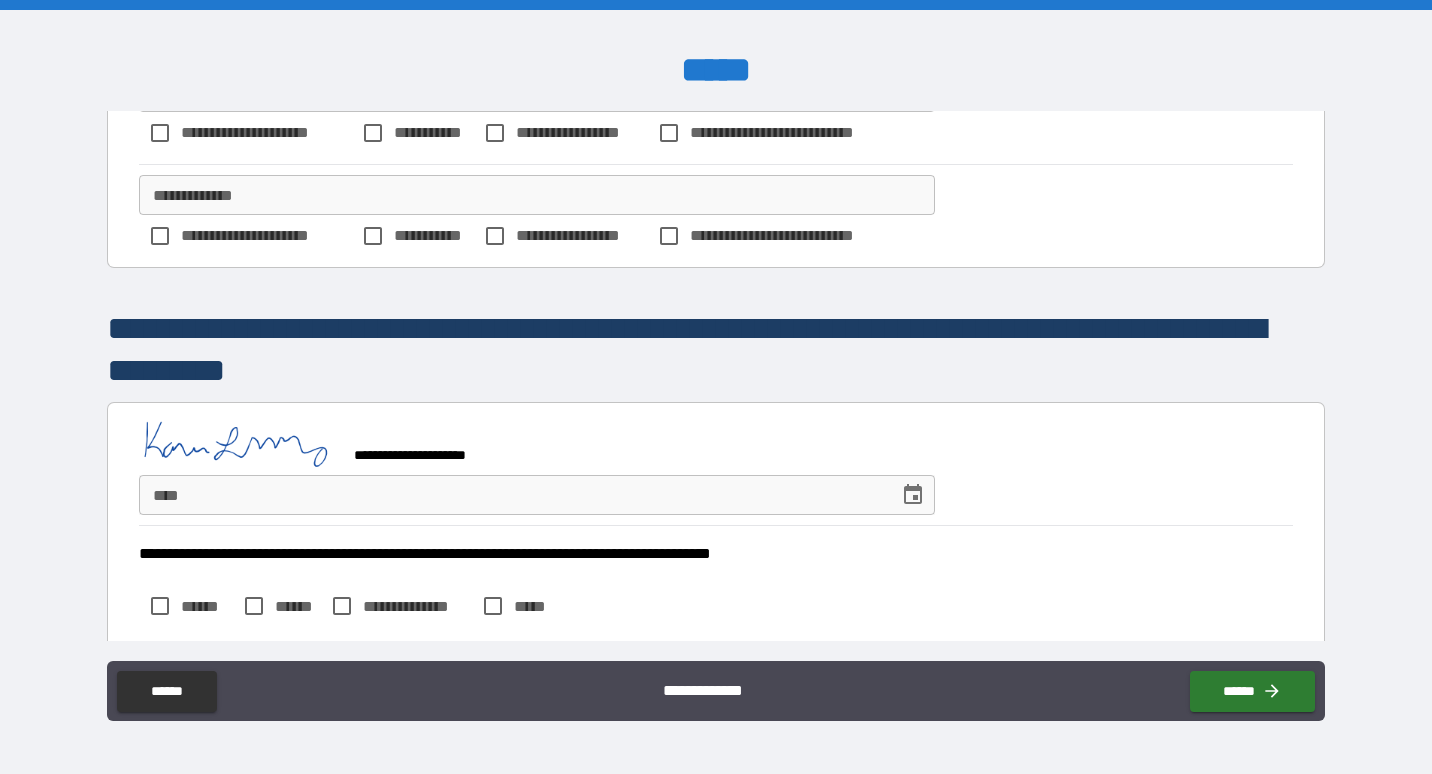 click on "****" at bounding box center (537, 495) 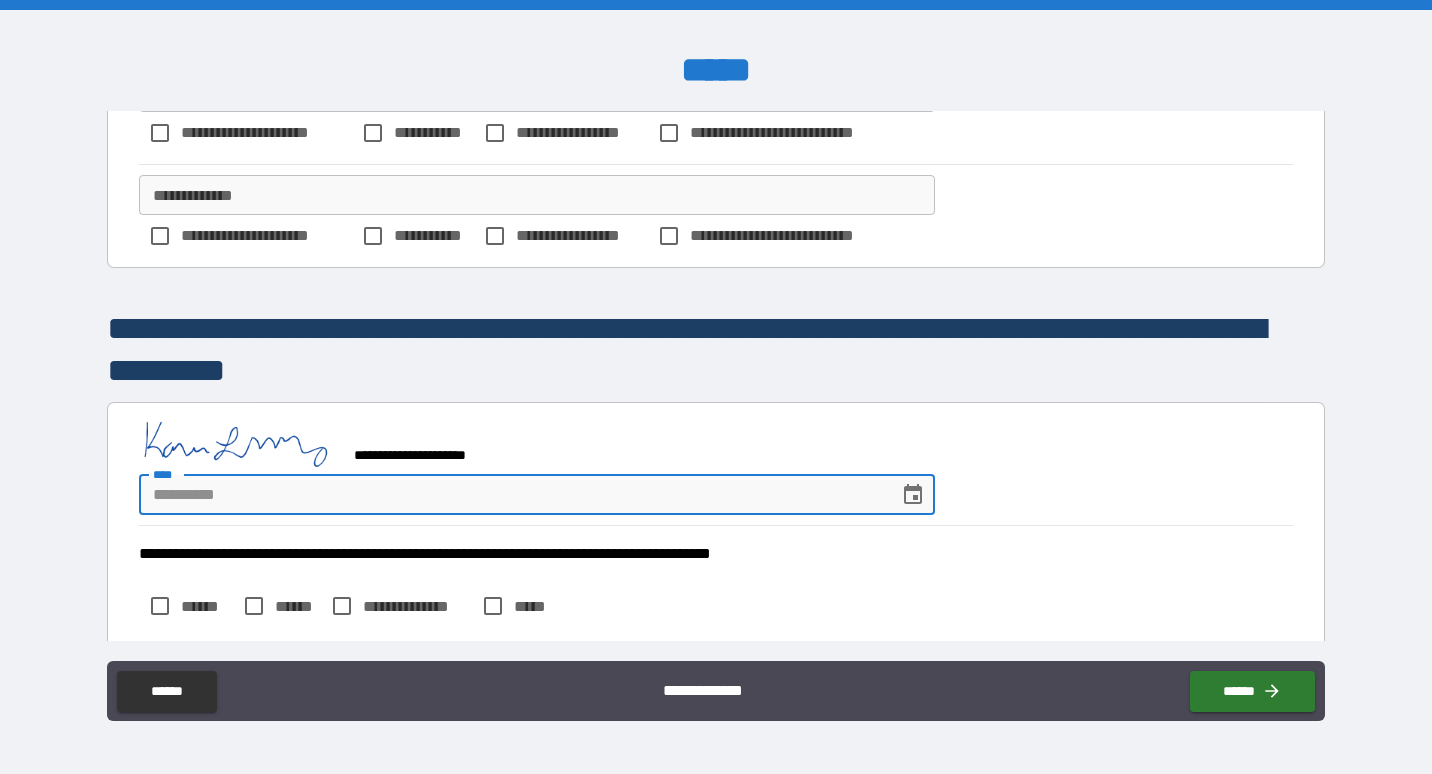 click 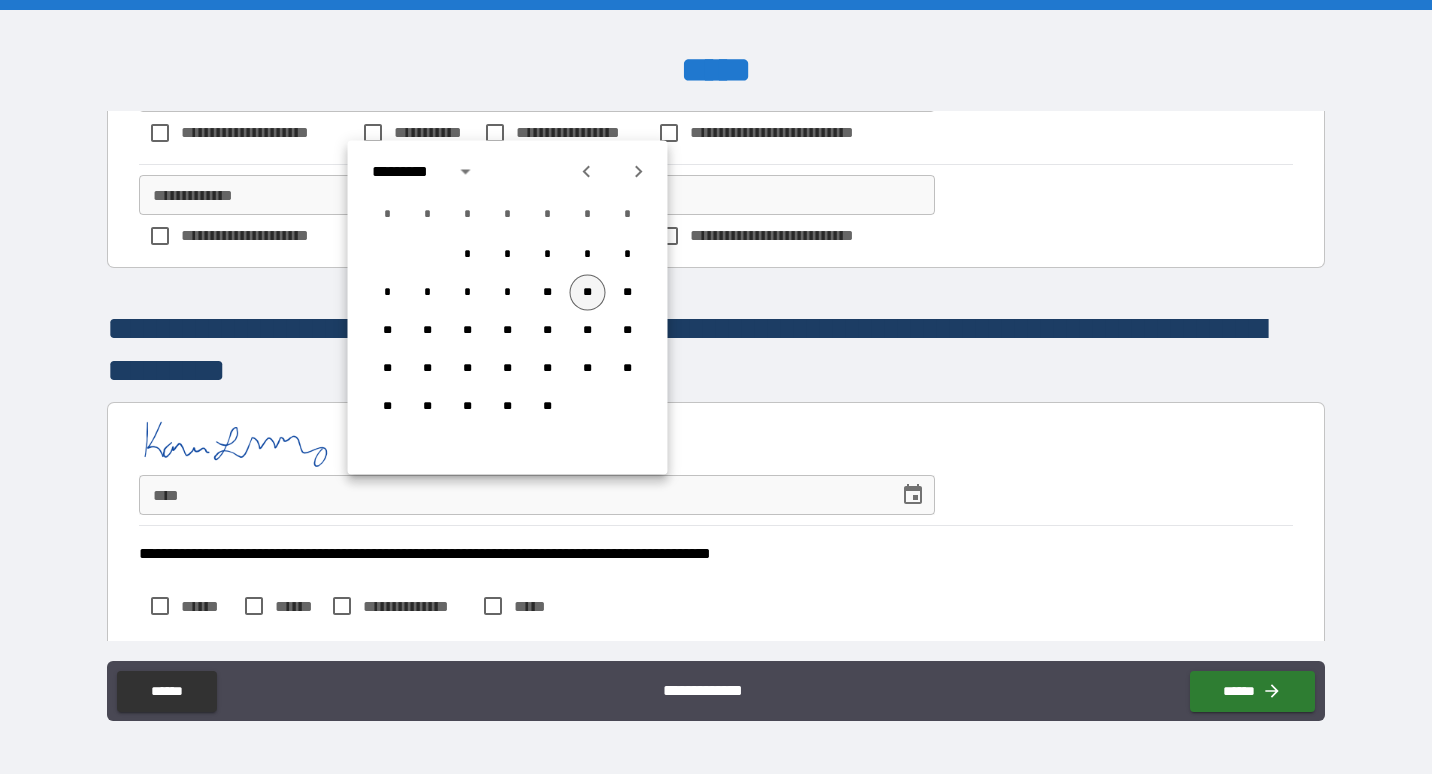 click on "**" at bounding box center [588, 293] 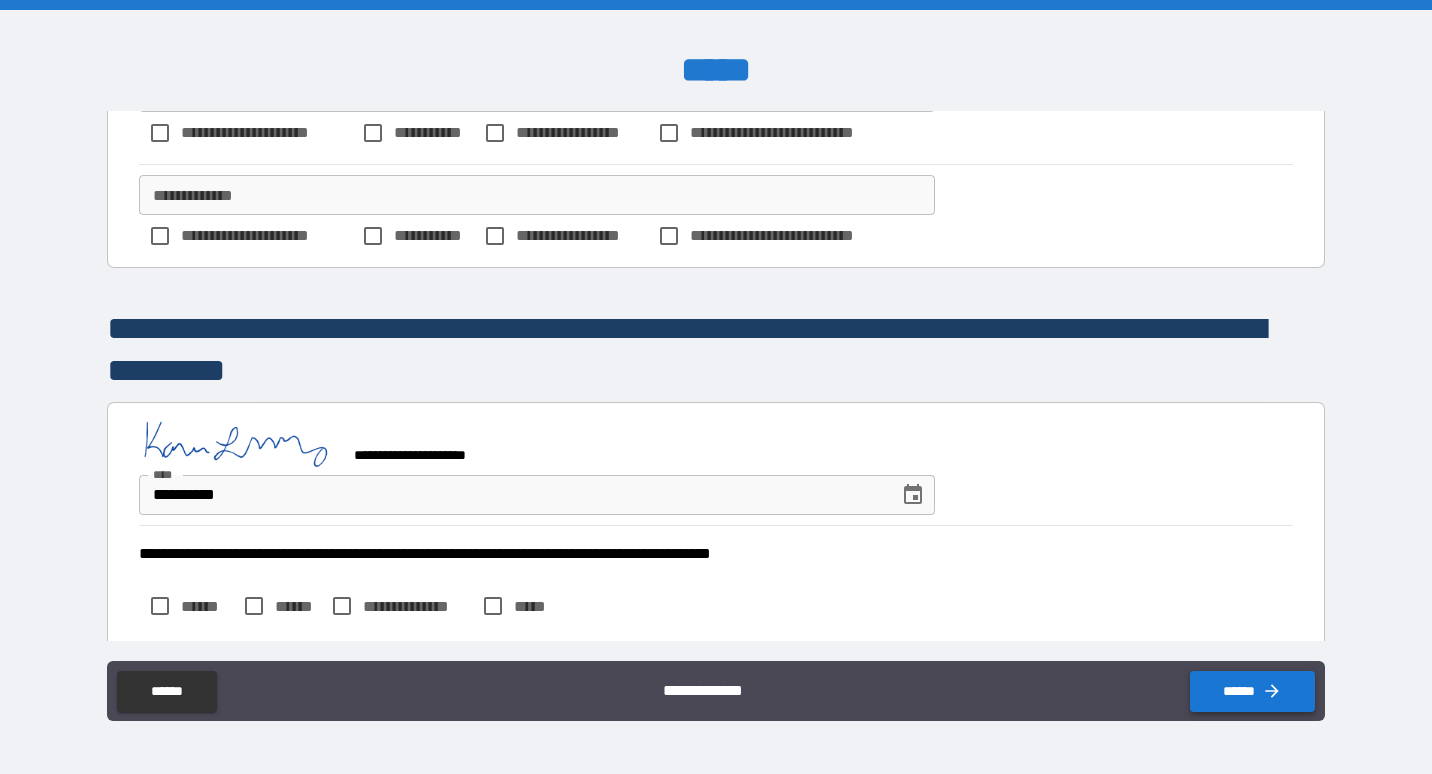 click on "******" at bounding box center (1252, 691) 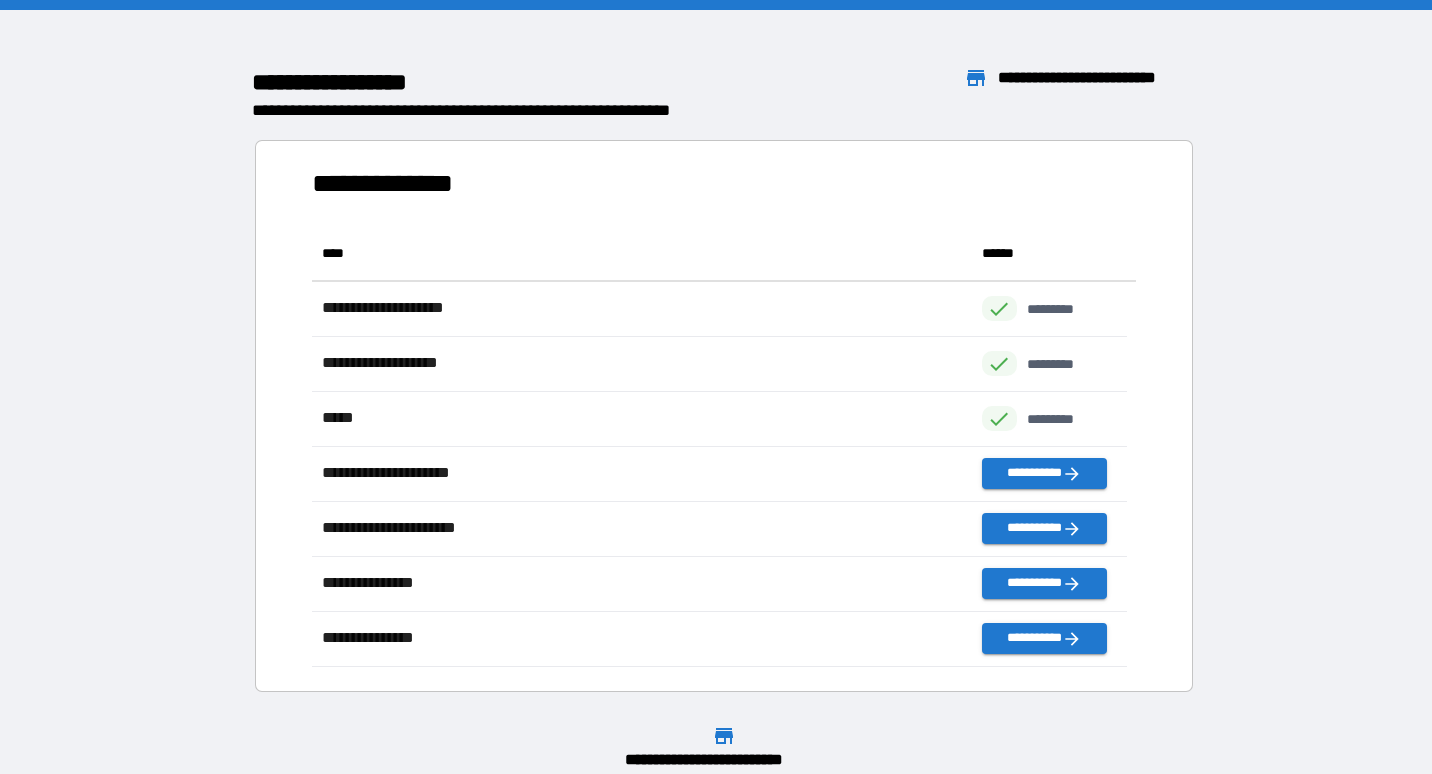 scroll, scrollTop: 426, scrollLeft: 800, axis: both 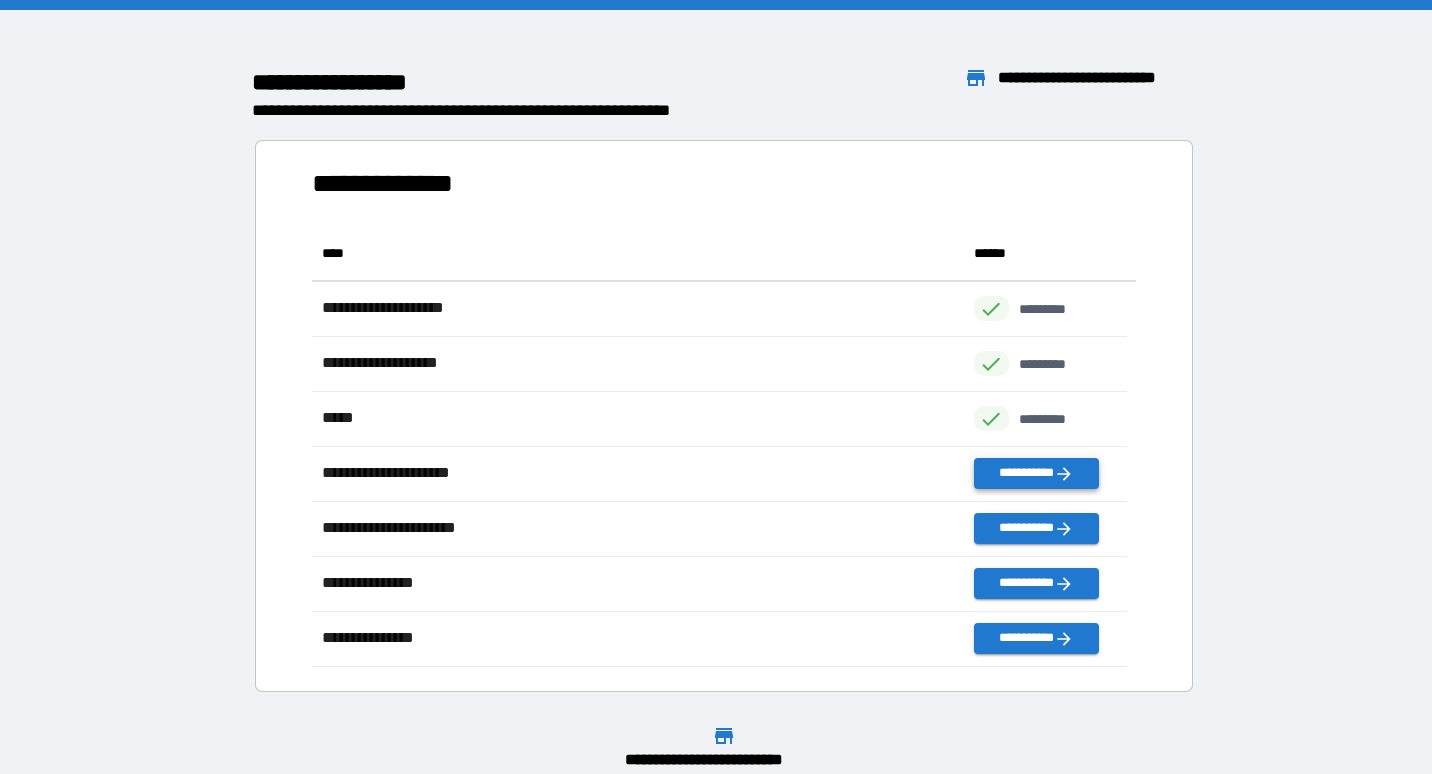 click on "**********" at bounding box center [1036, 473] 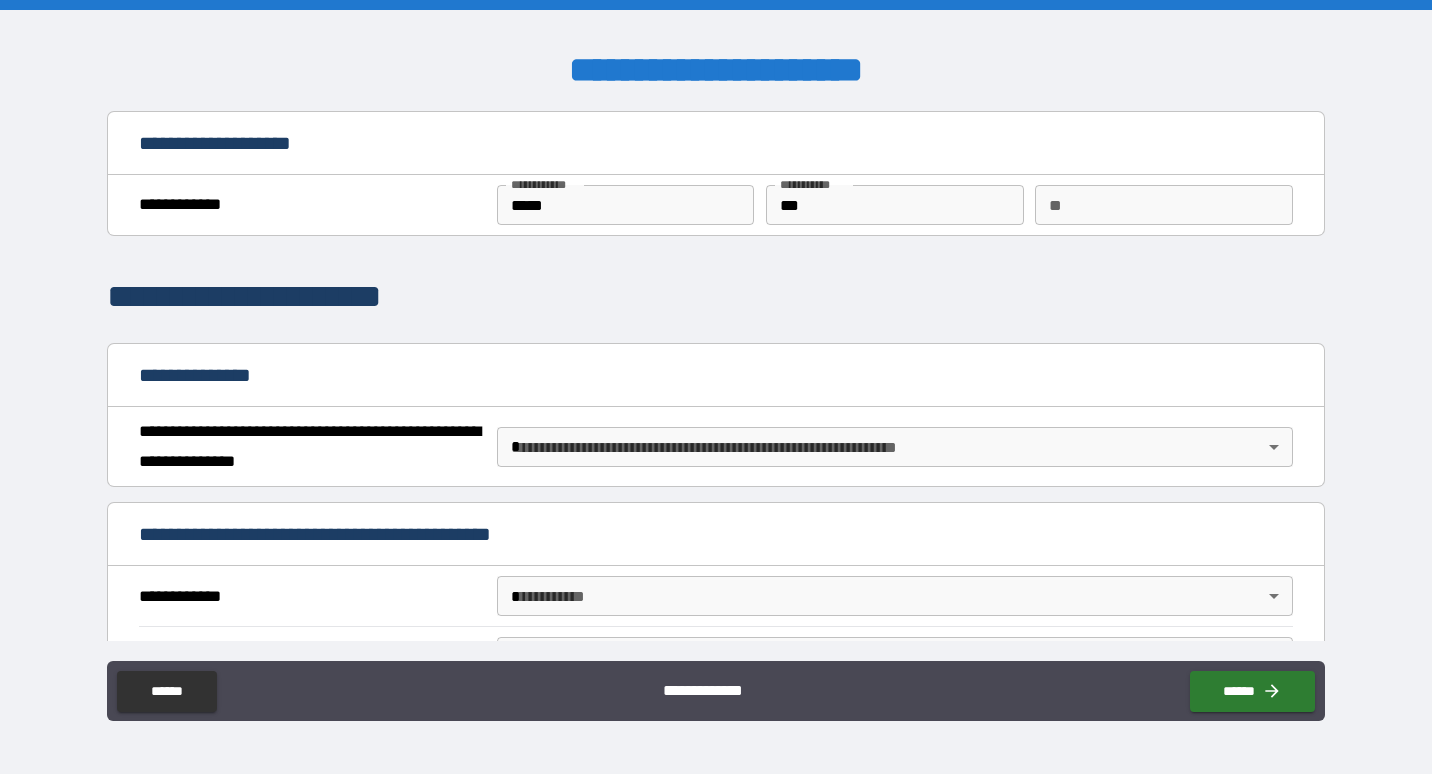click on "**" at bounding box center (1164, 205) 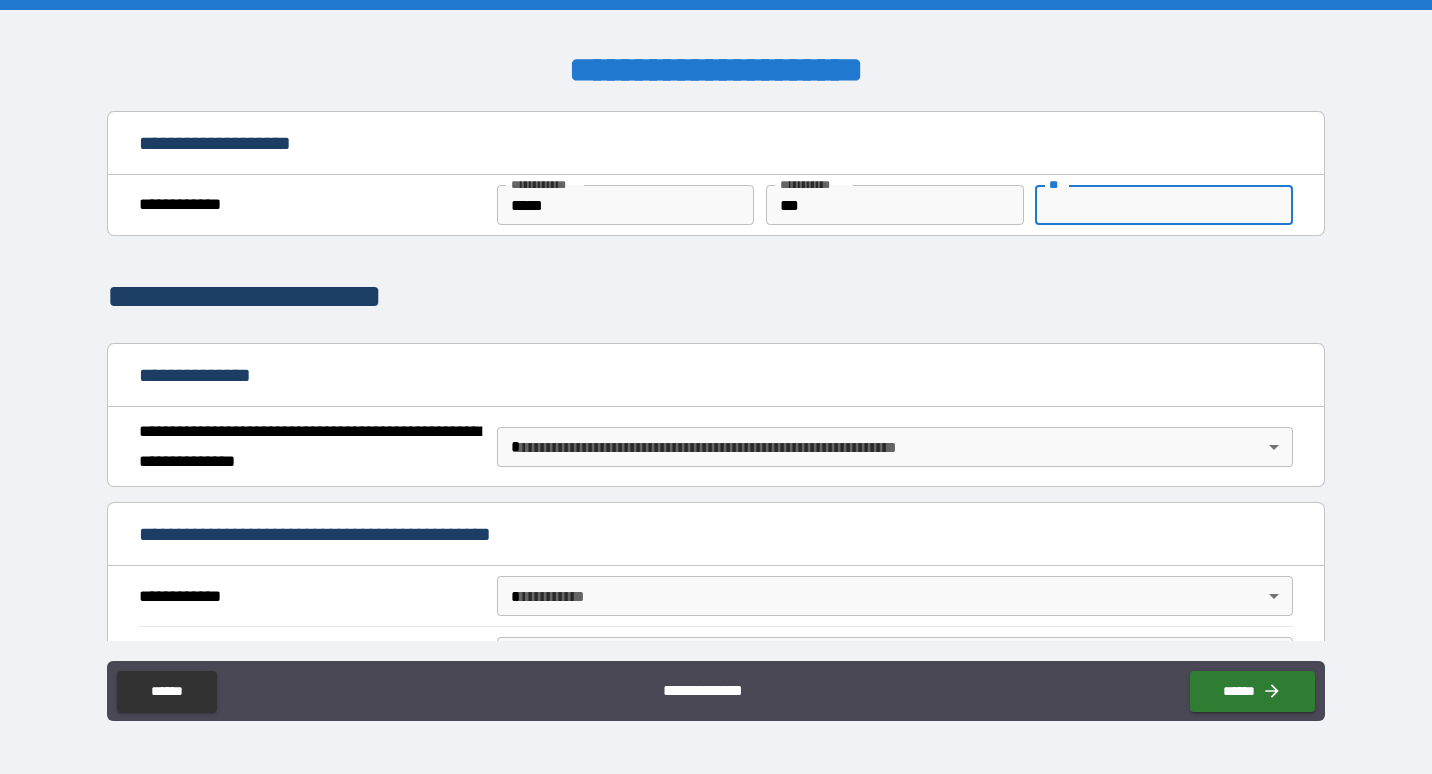 type on "*" 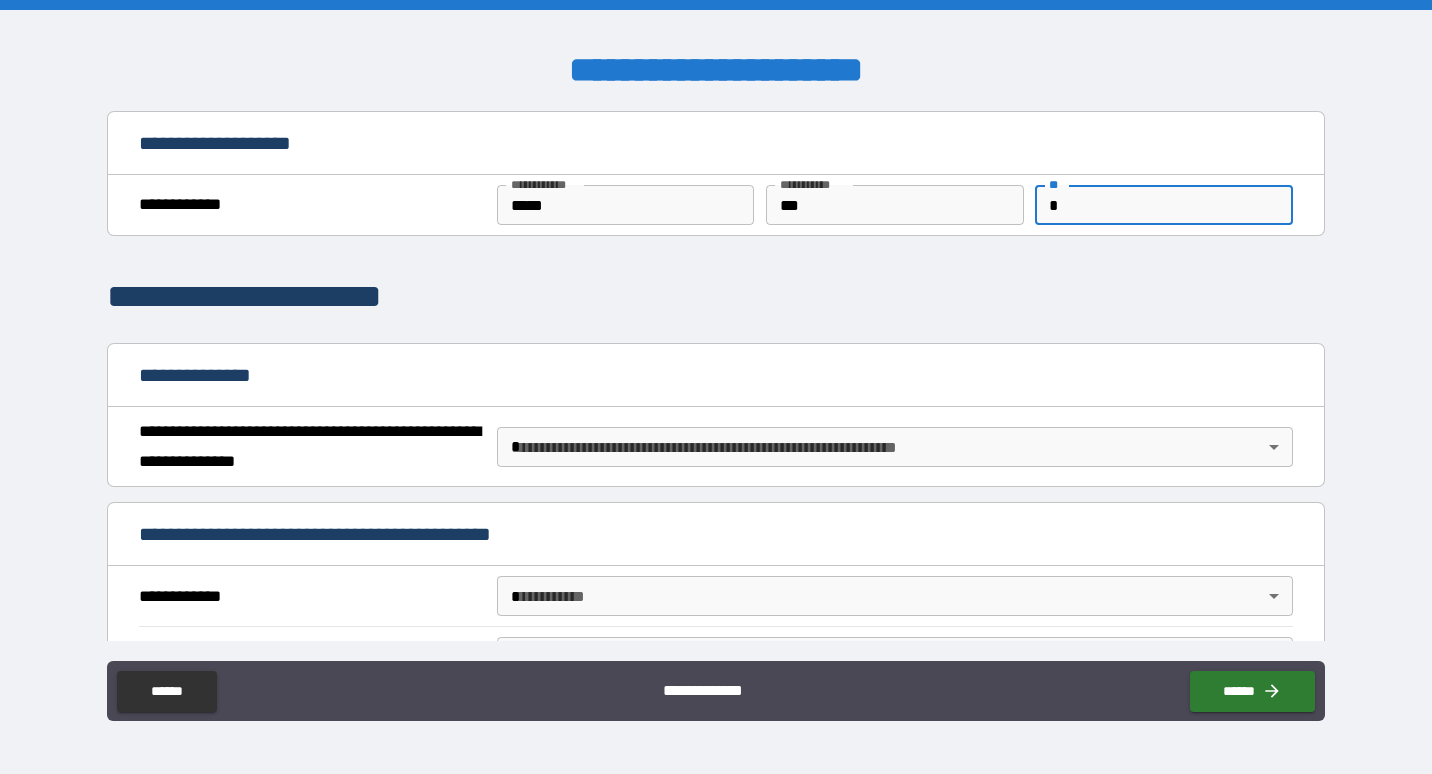 type on "**********" 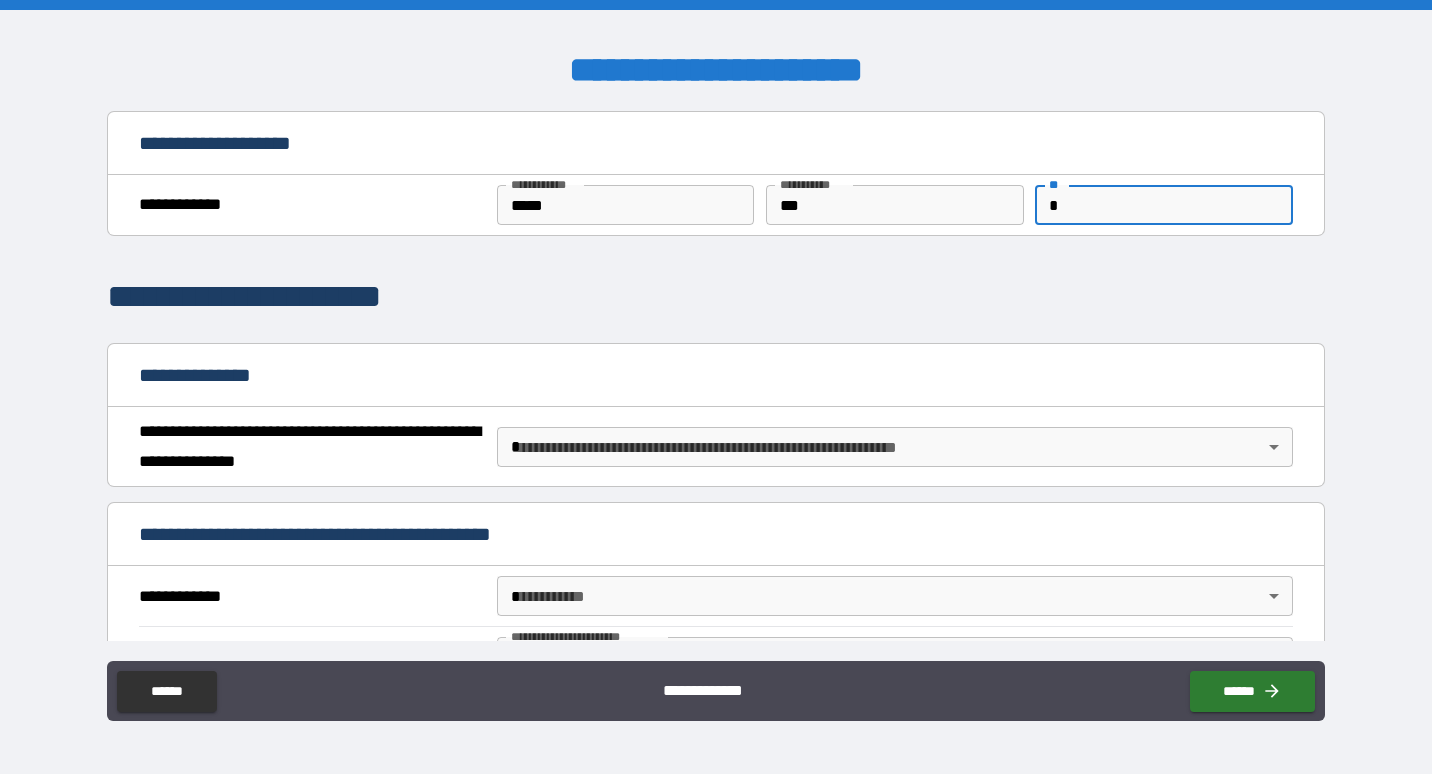 click on "**********" at bounding box center (716, 387) 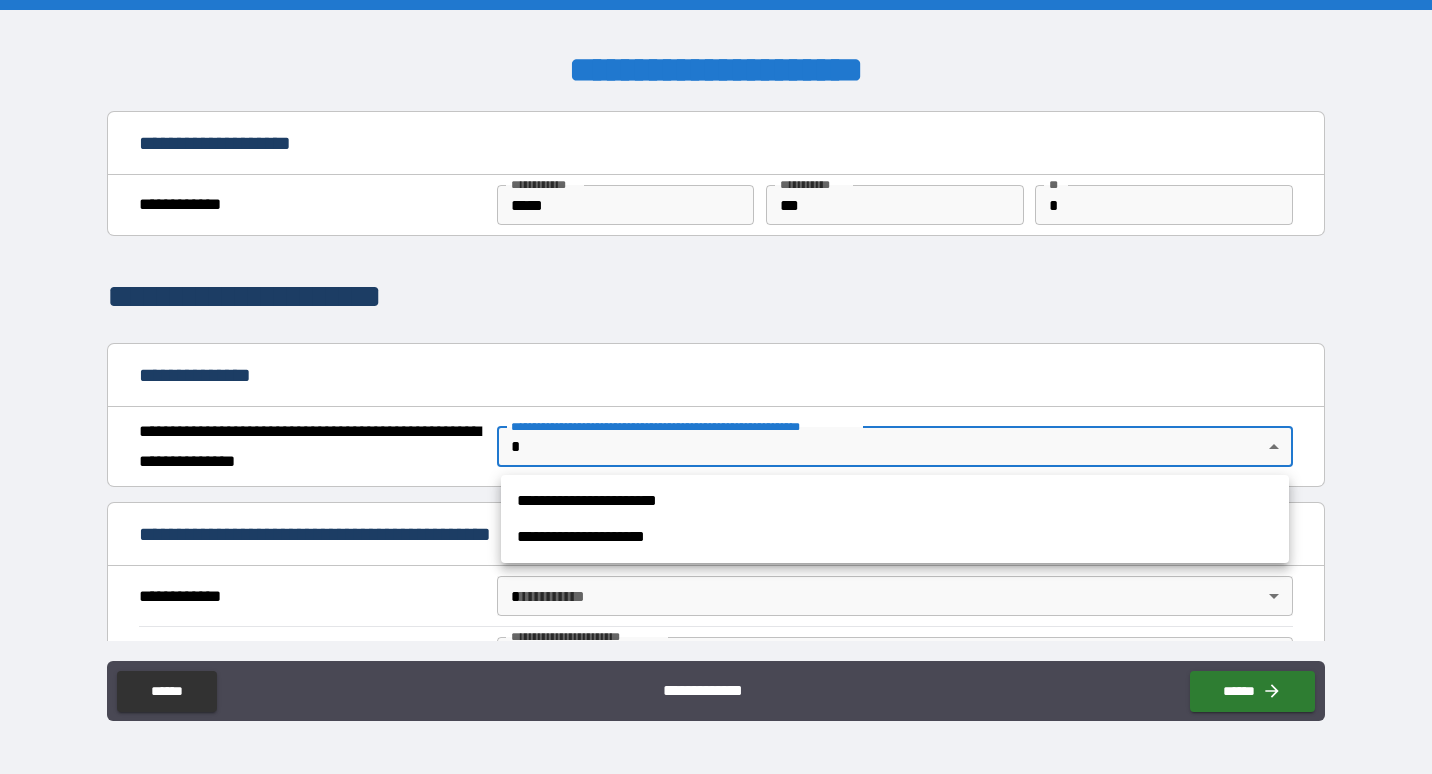 click on "**********" at bounding box center (895, 501) 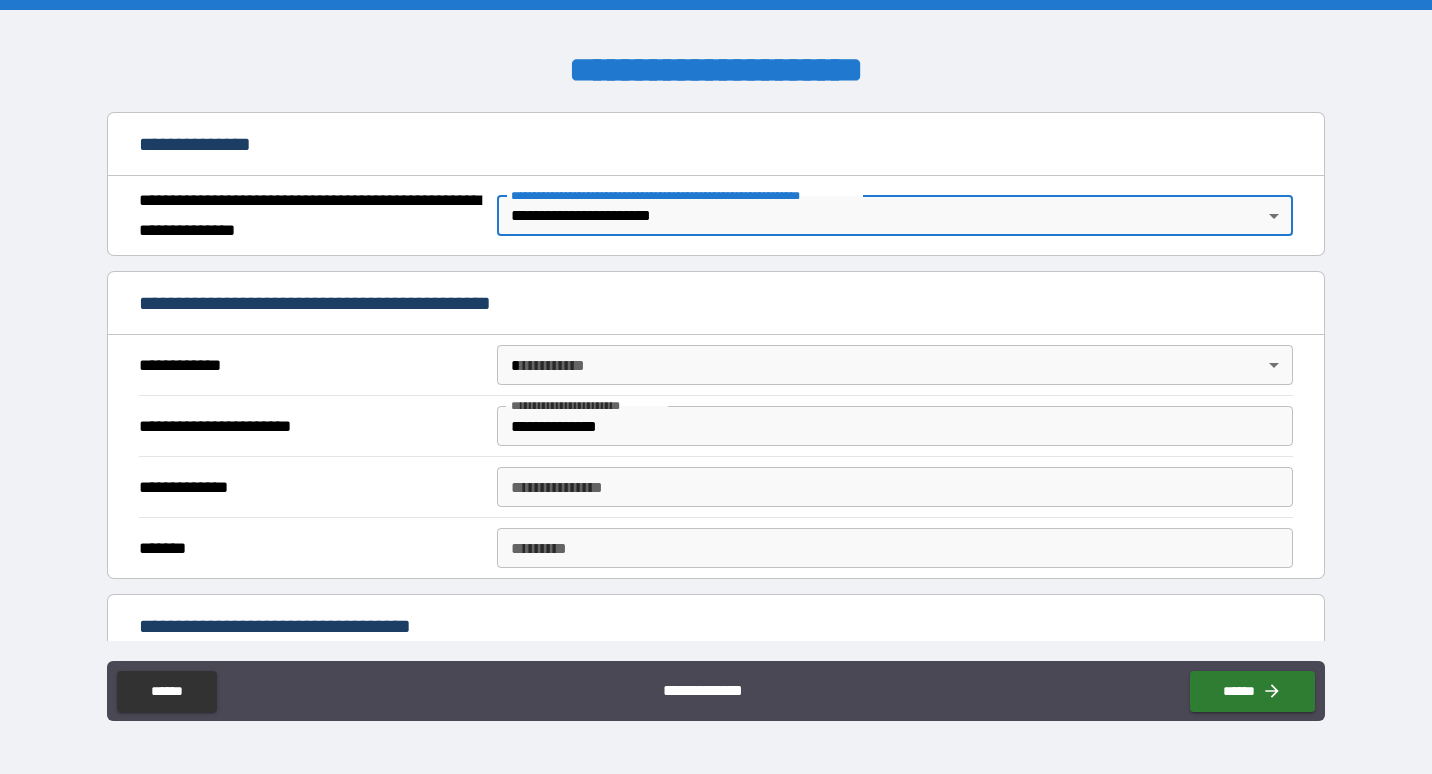 scroll, scrollTop: 252, scrollLeft: 0, axis: vertical 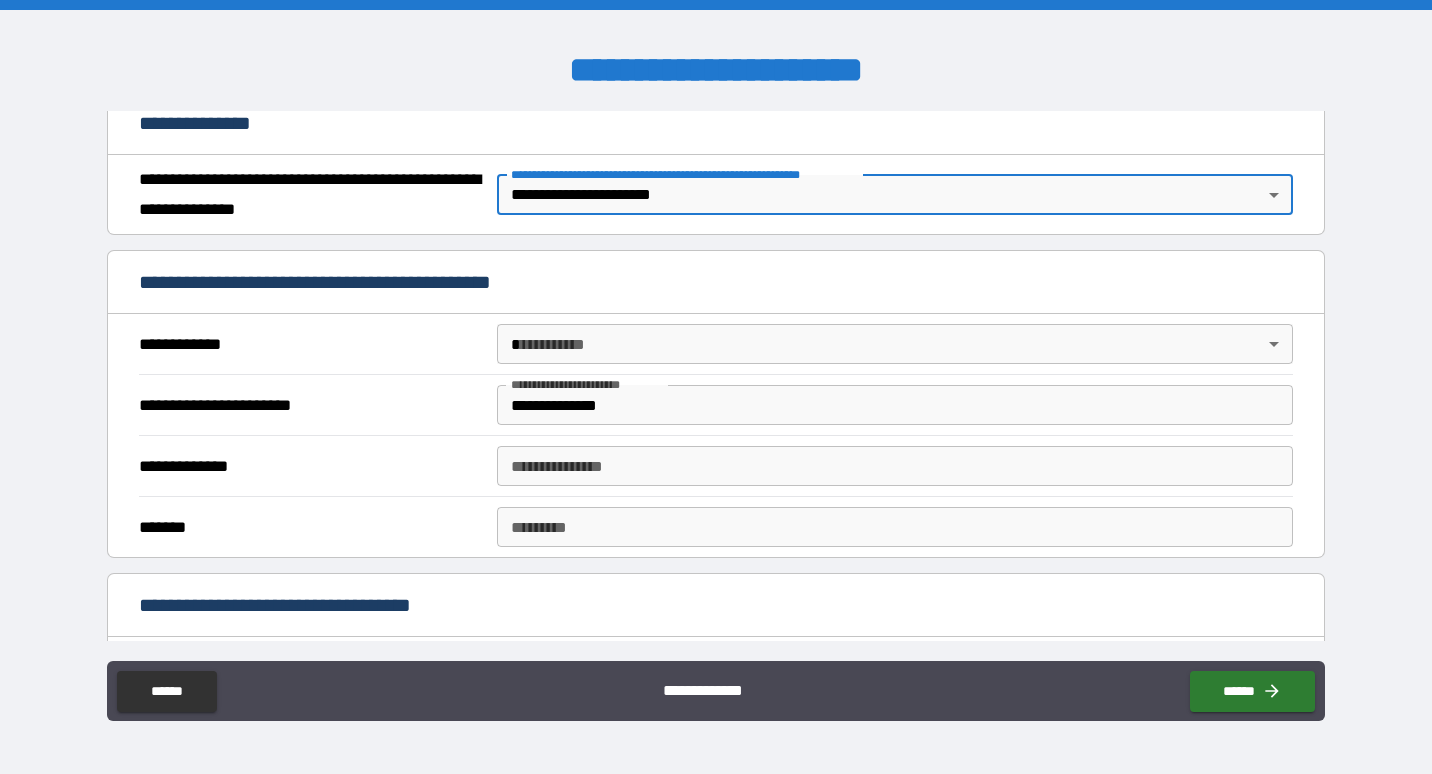 click on "**********" at bounding box center [716, 387] 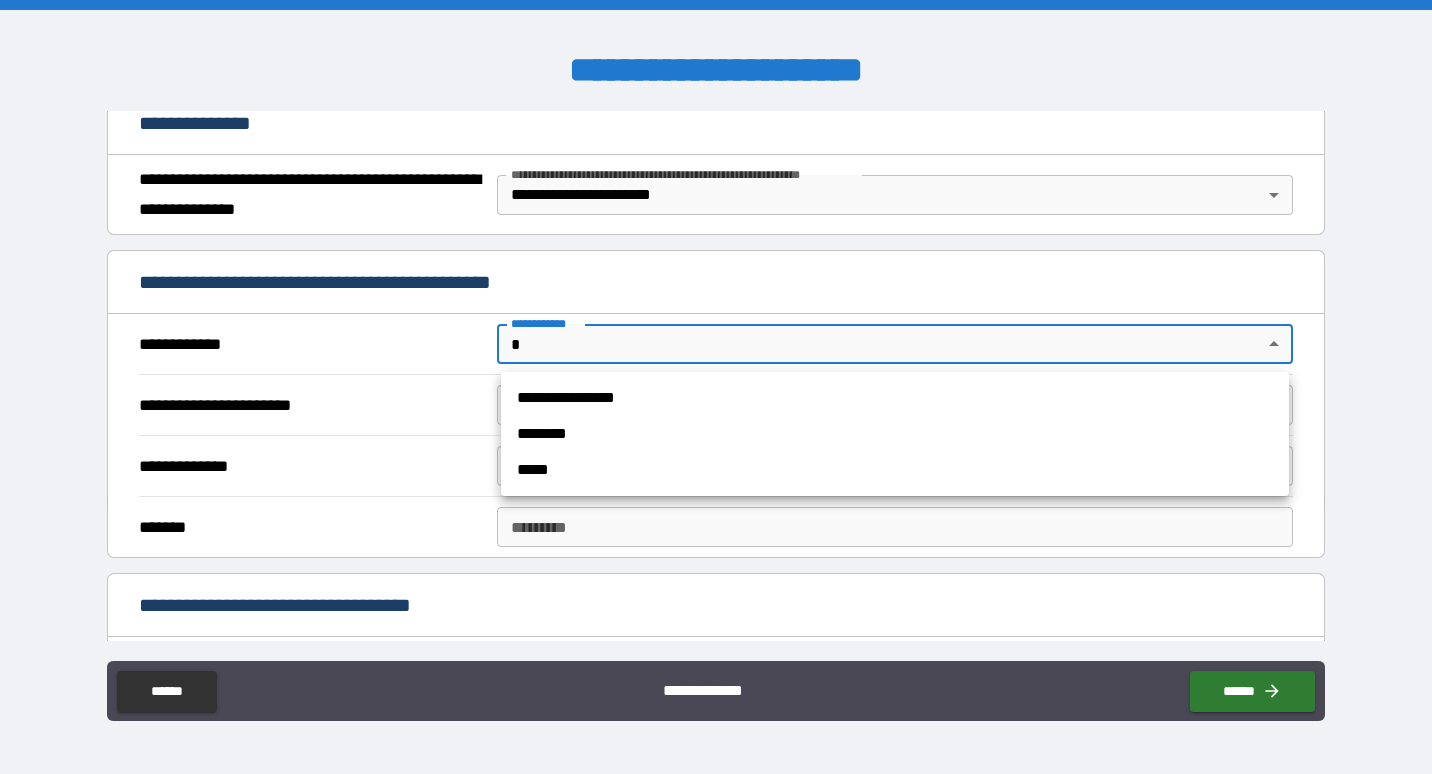 click on "**********" at bounding box center (895, 398) 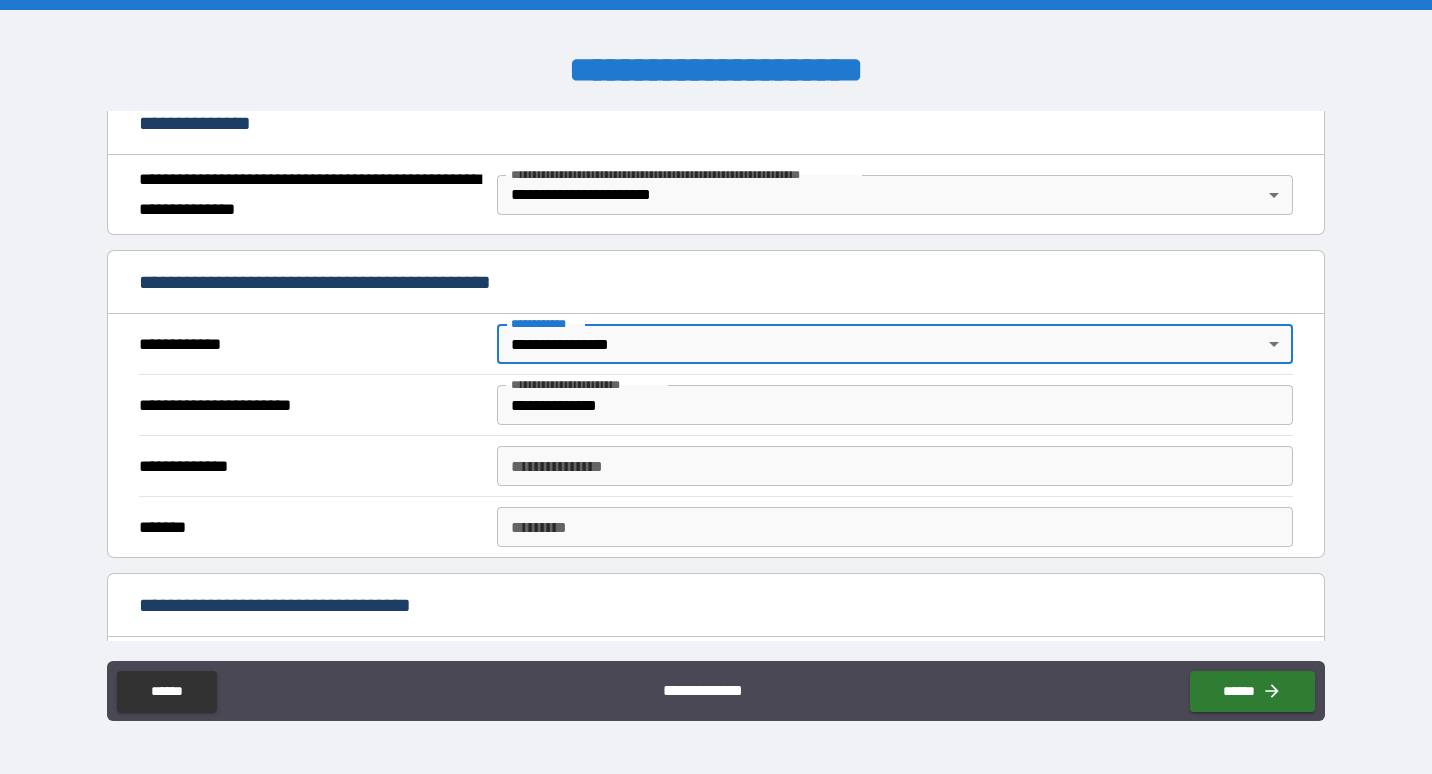 click on "**********" at bounding box center (895, 405) 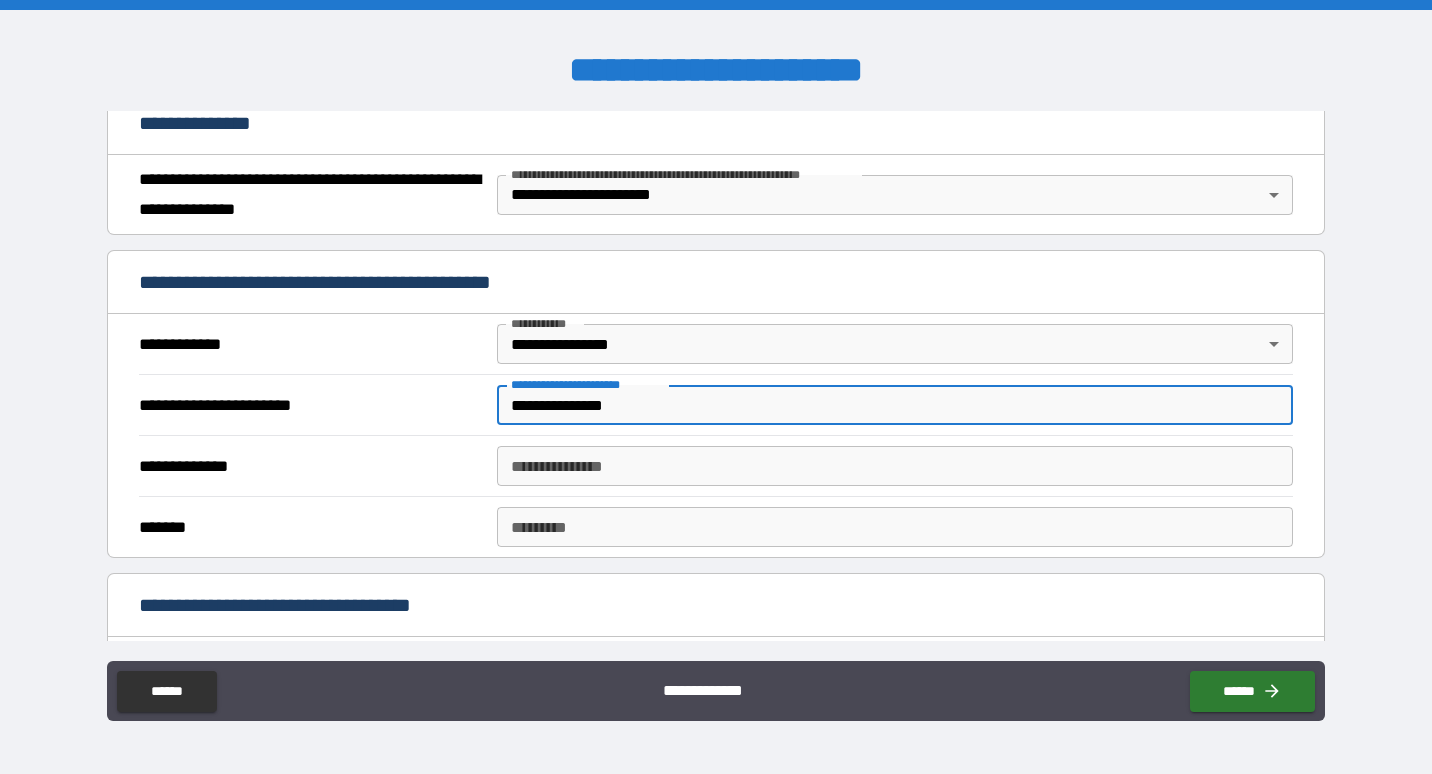 click on "**********" at bounding box center [895, 405] 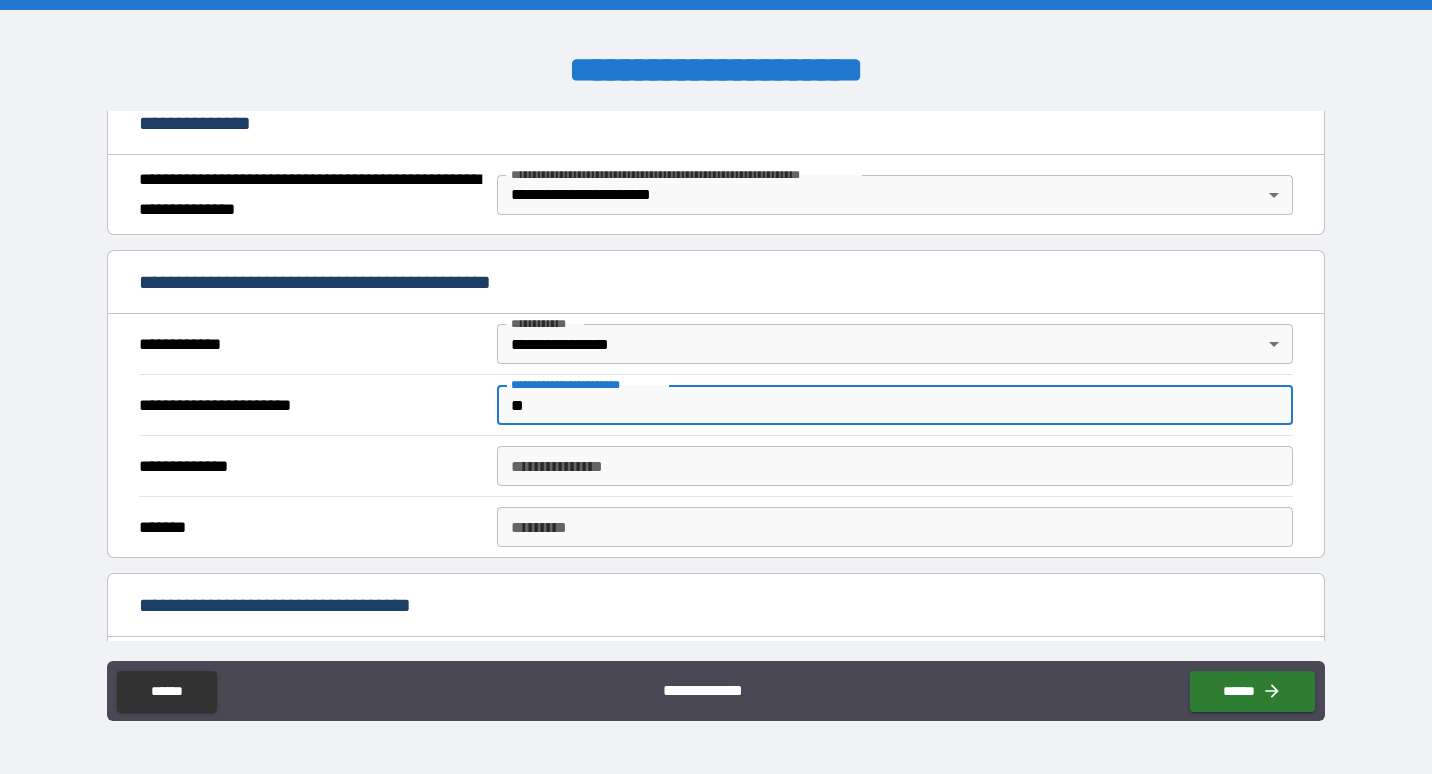 type on "*" 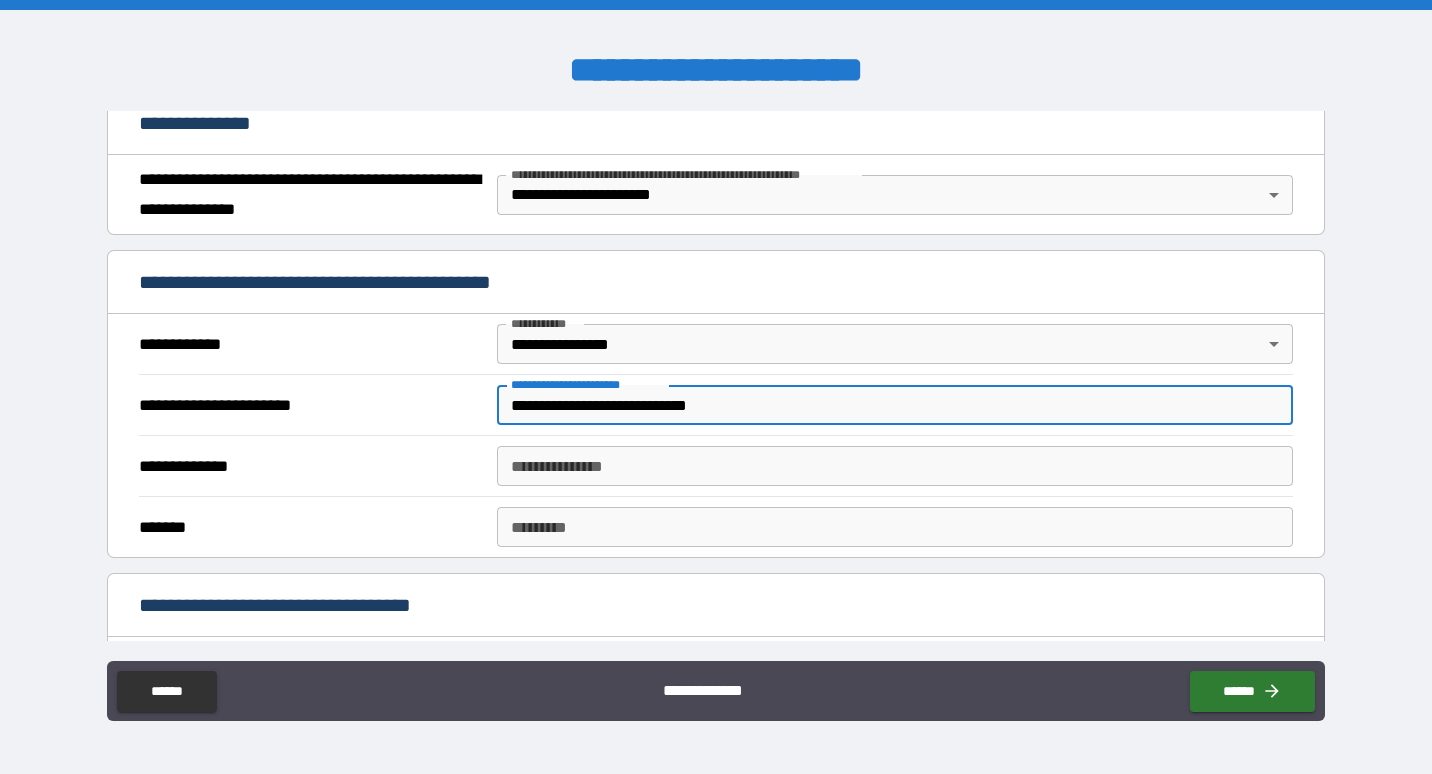 type on "**********" 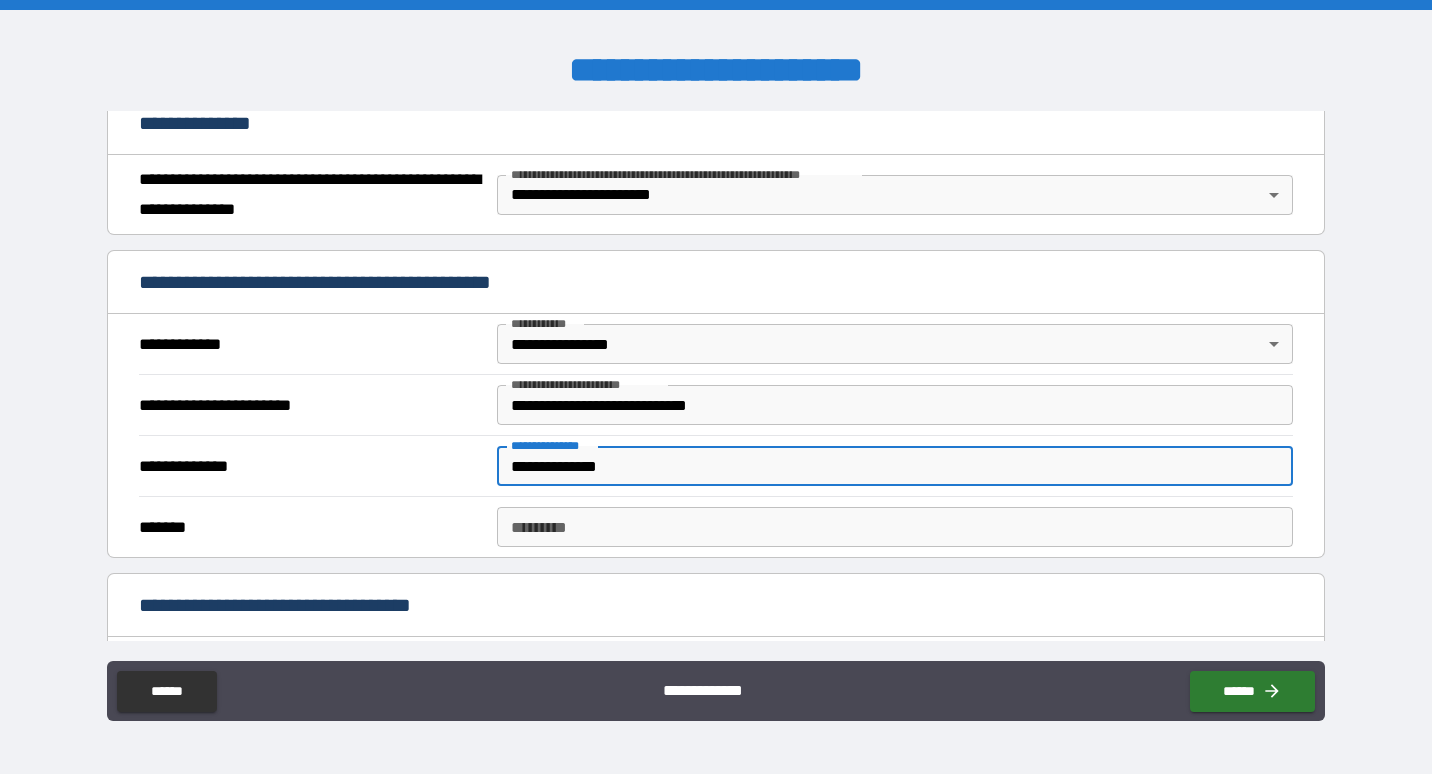 type on "**********" 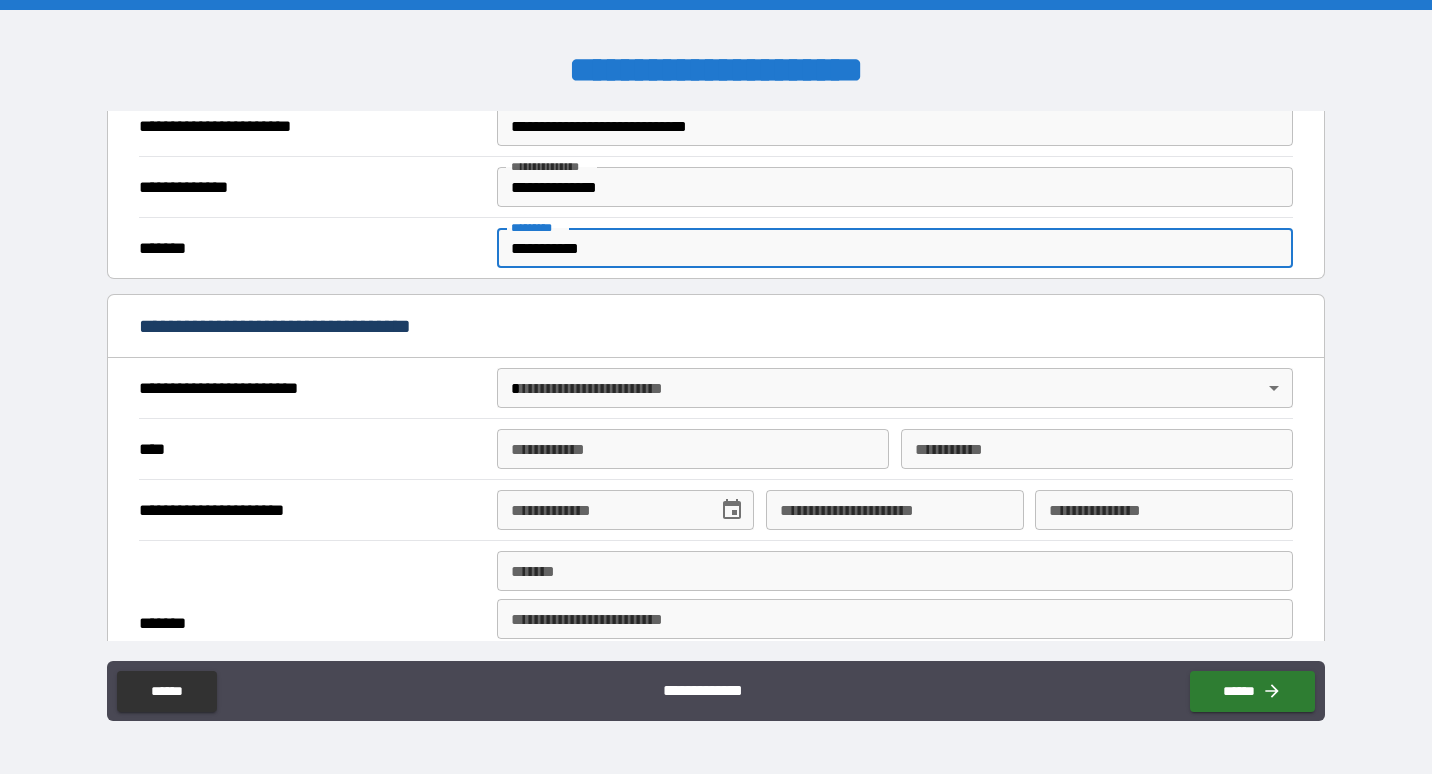 scroll, scrollTop: 543, scrollLeft: 0, axis: vertical 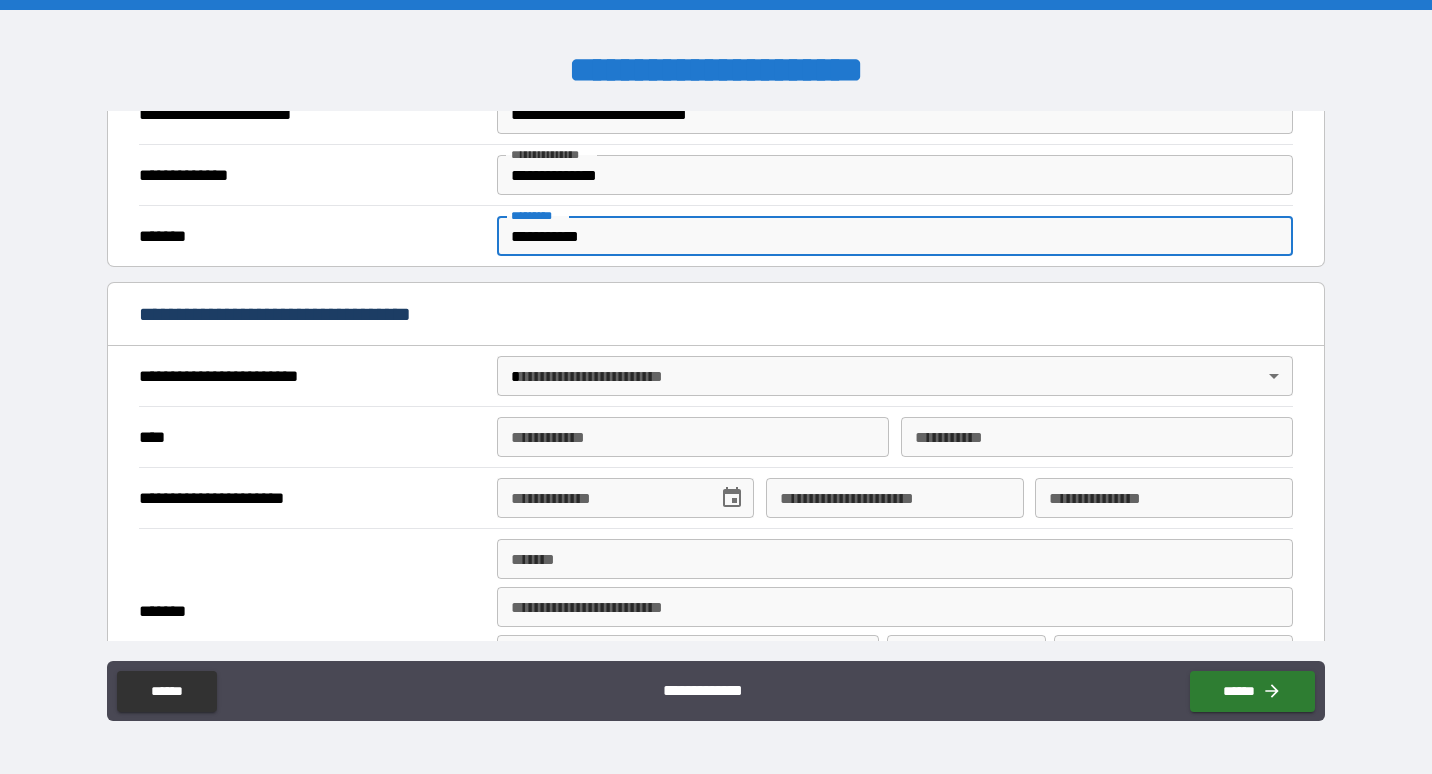 type on "**********" 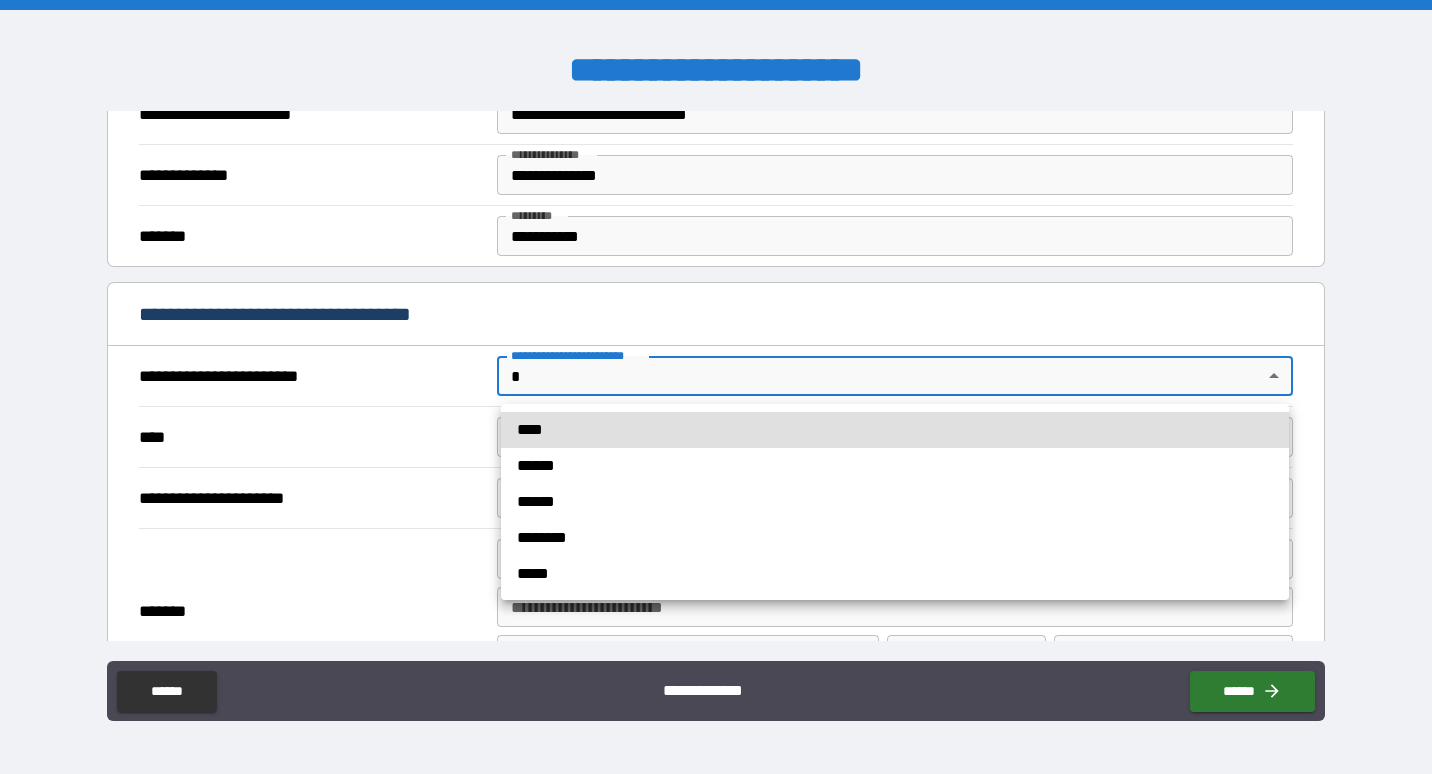 click on "****" at bounding box center (895, 430) 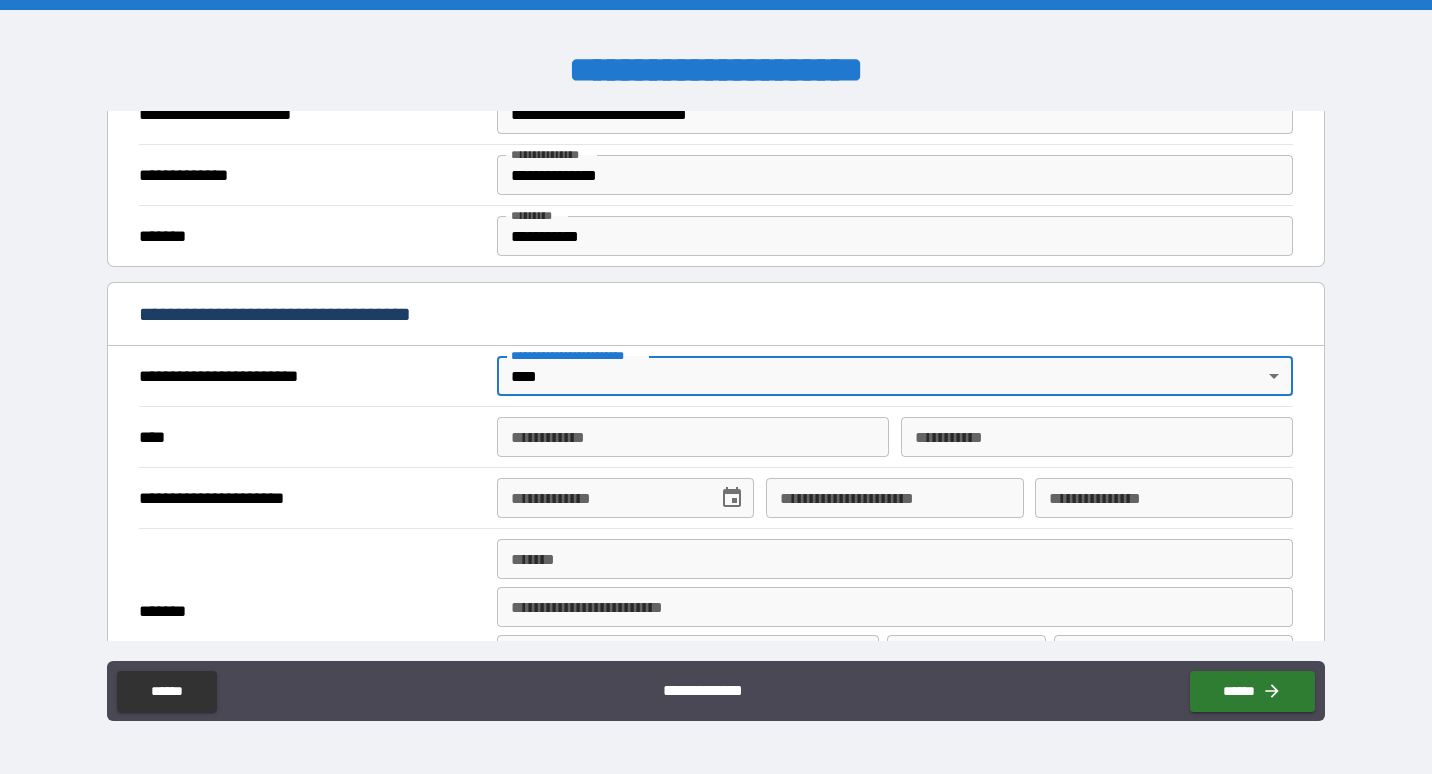 click on "**********" at bounding box center (693, 437) 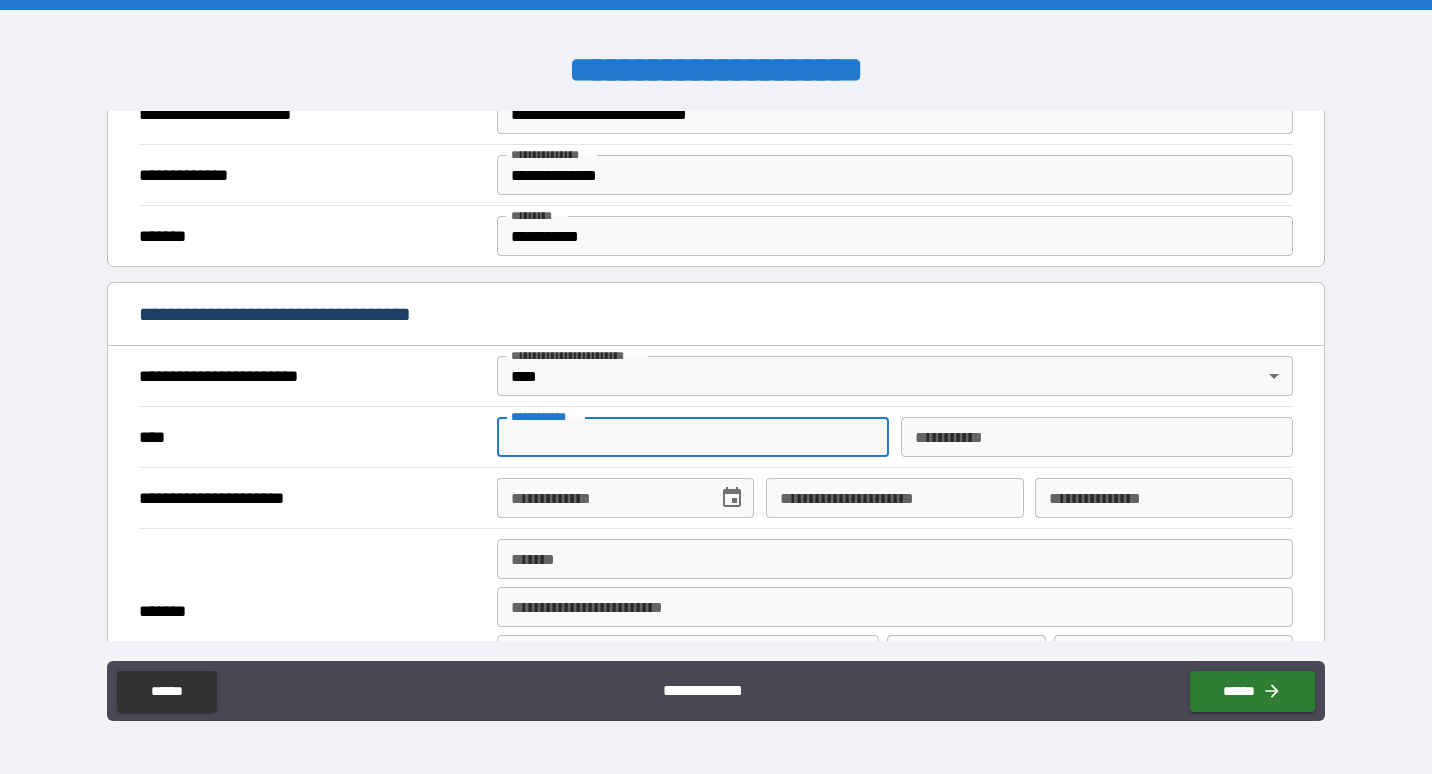 type on "*****" 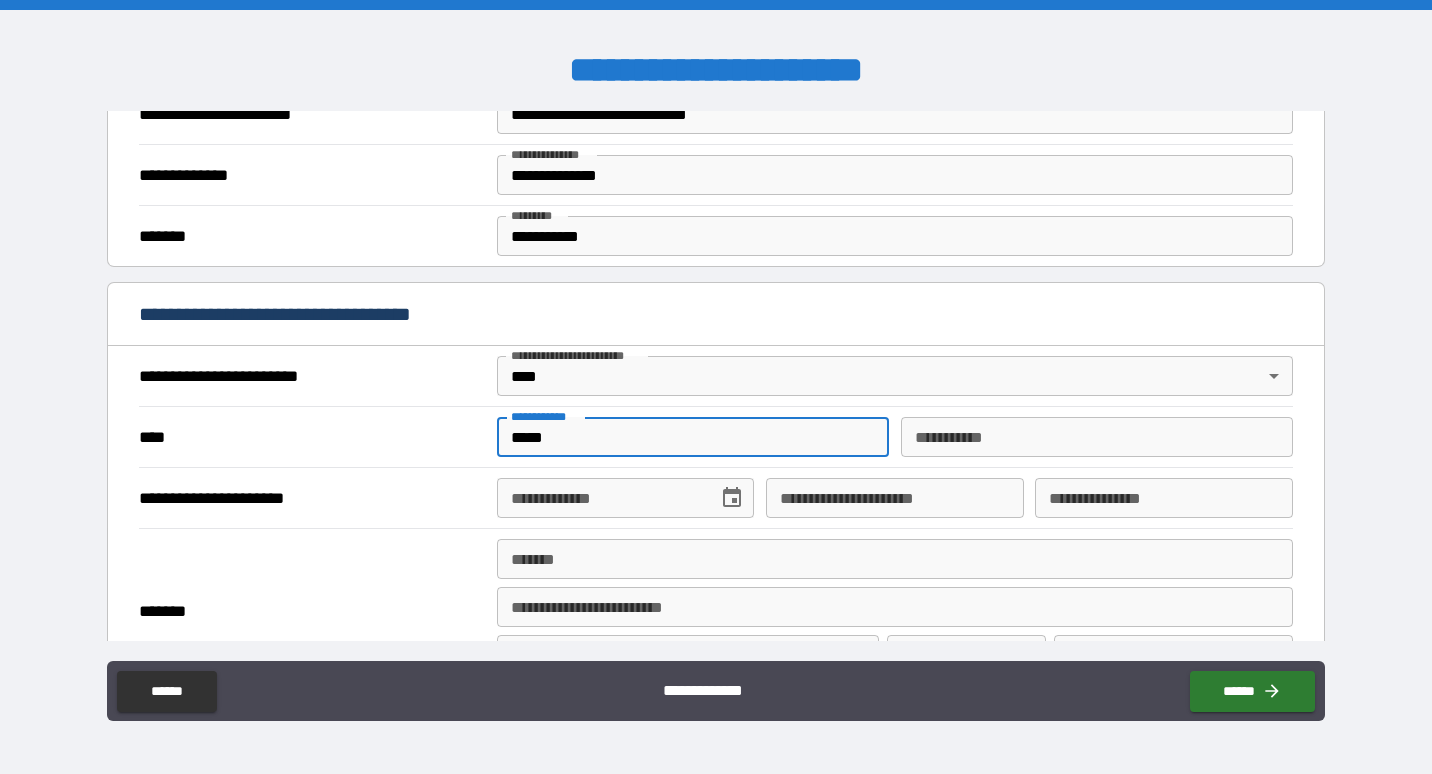 type on "***" 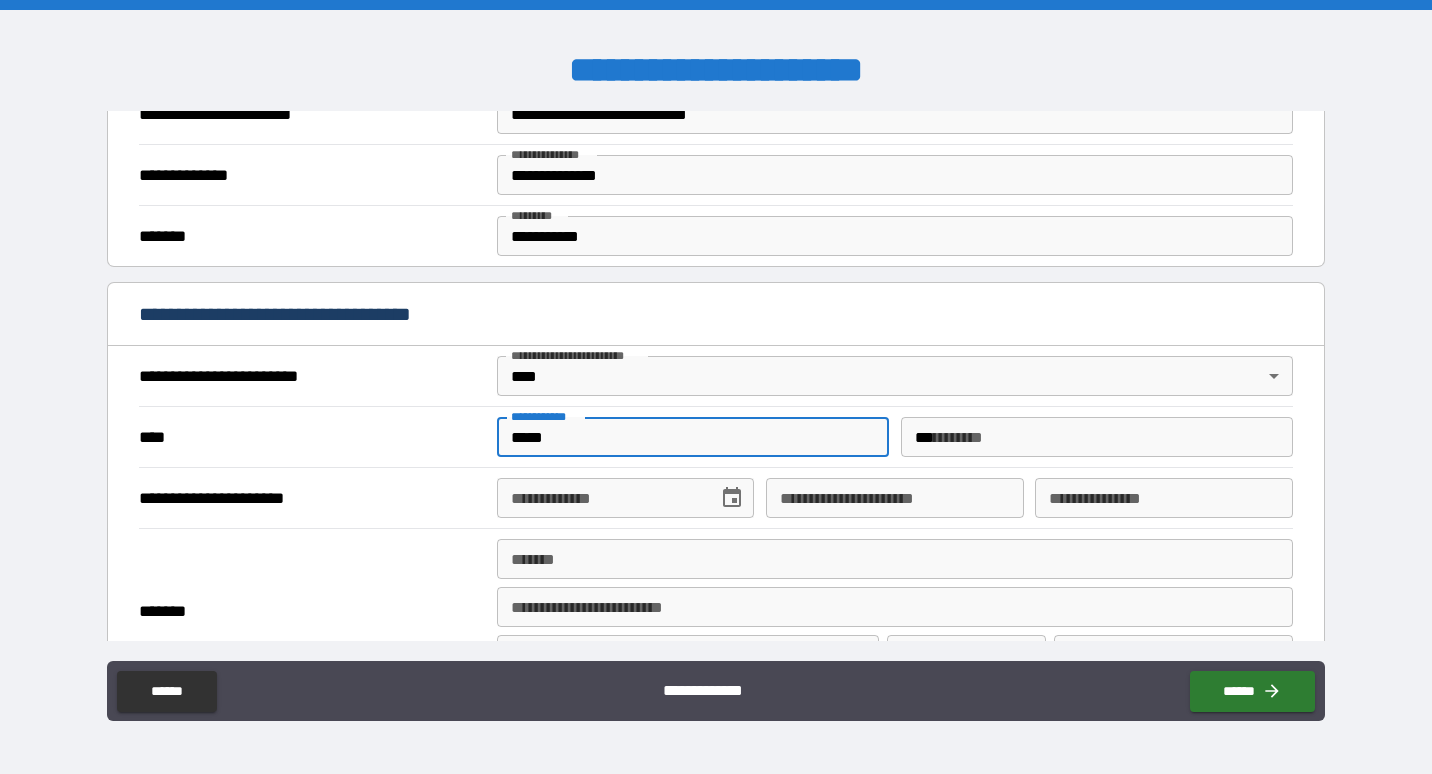 type on "**********" 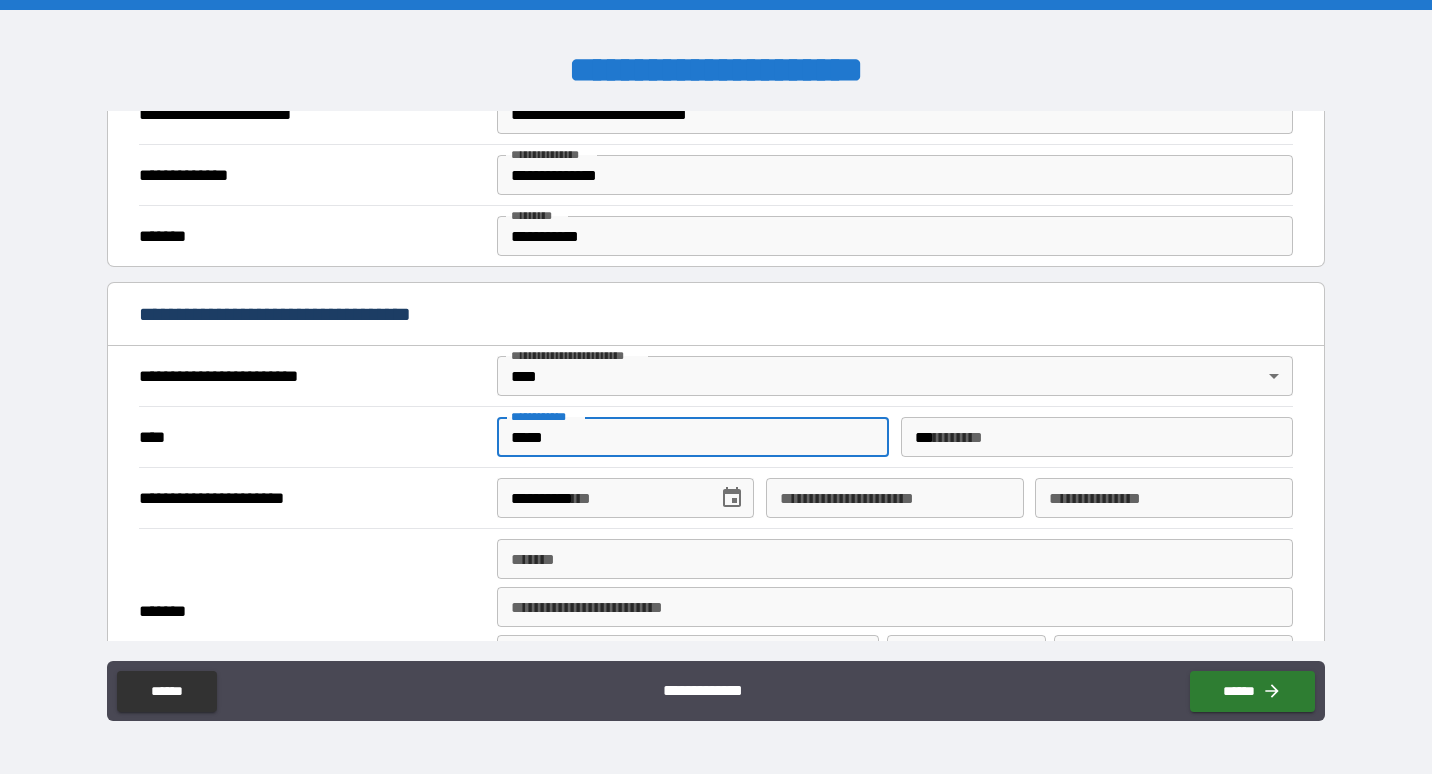 type on "**********" 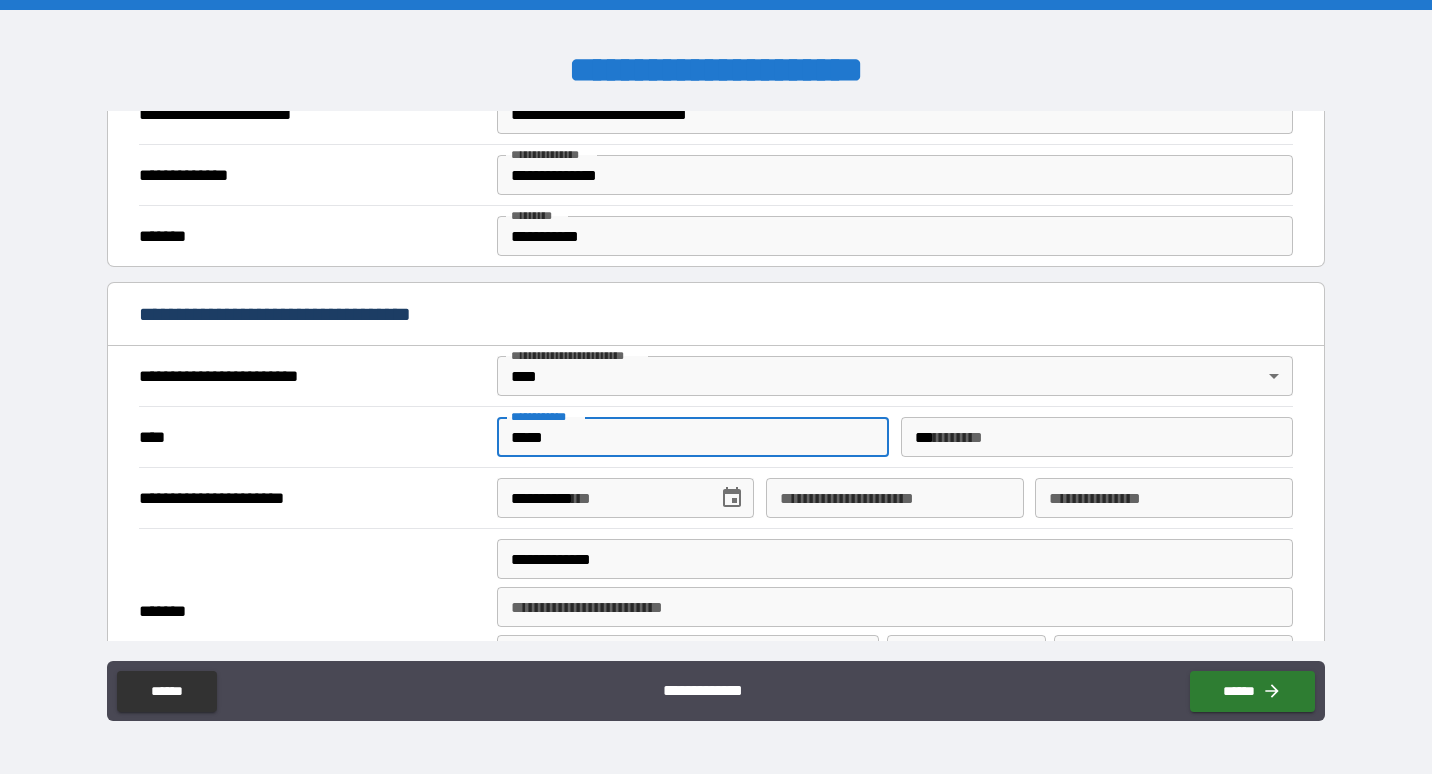 type on "*********" 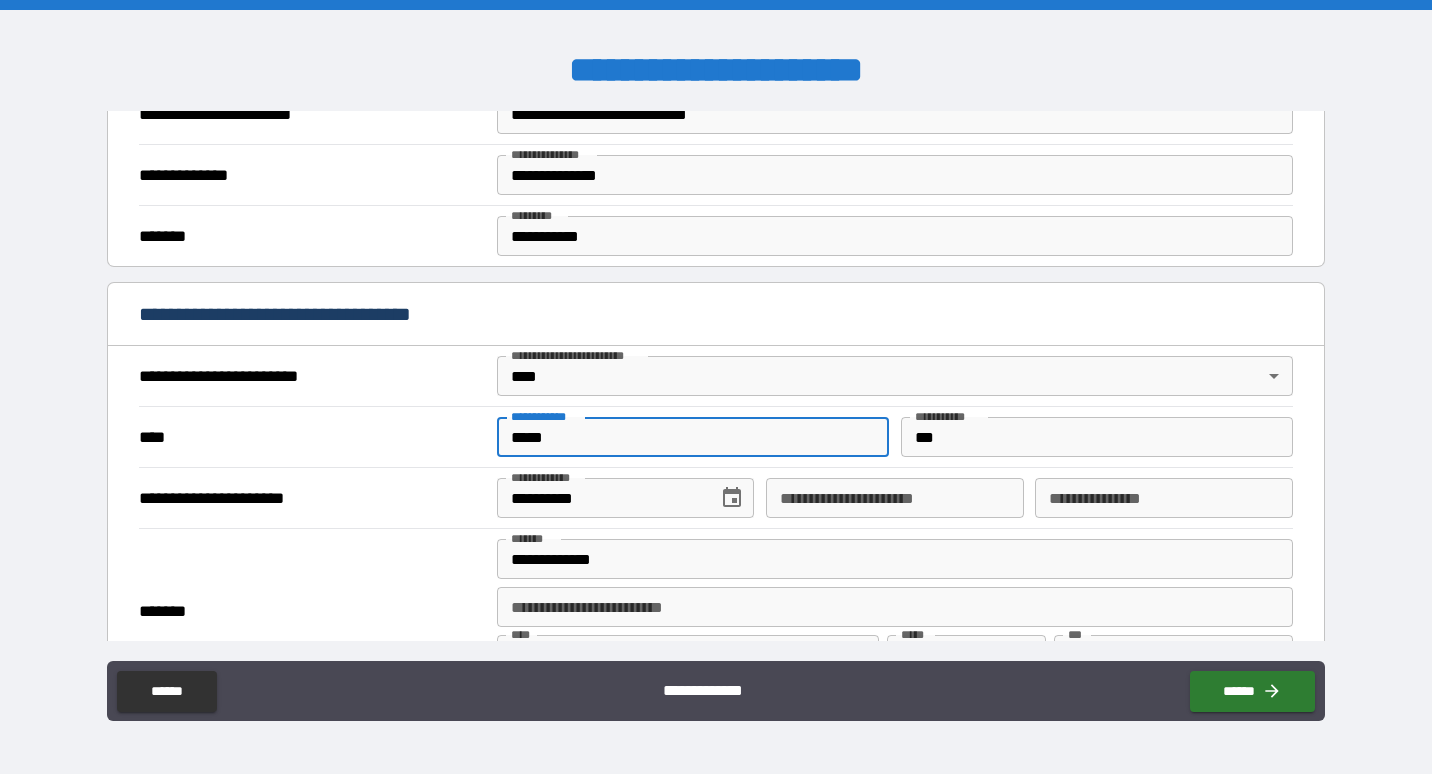 type on "*****" 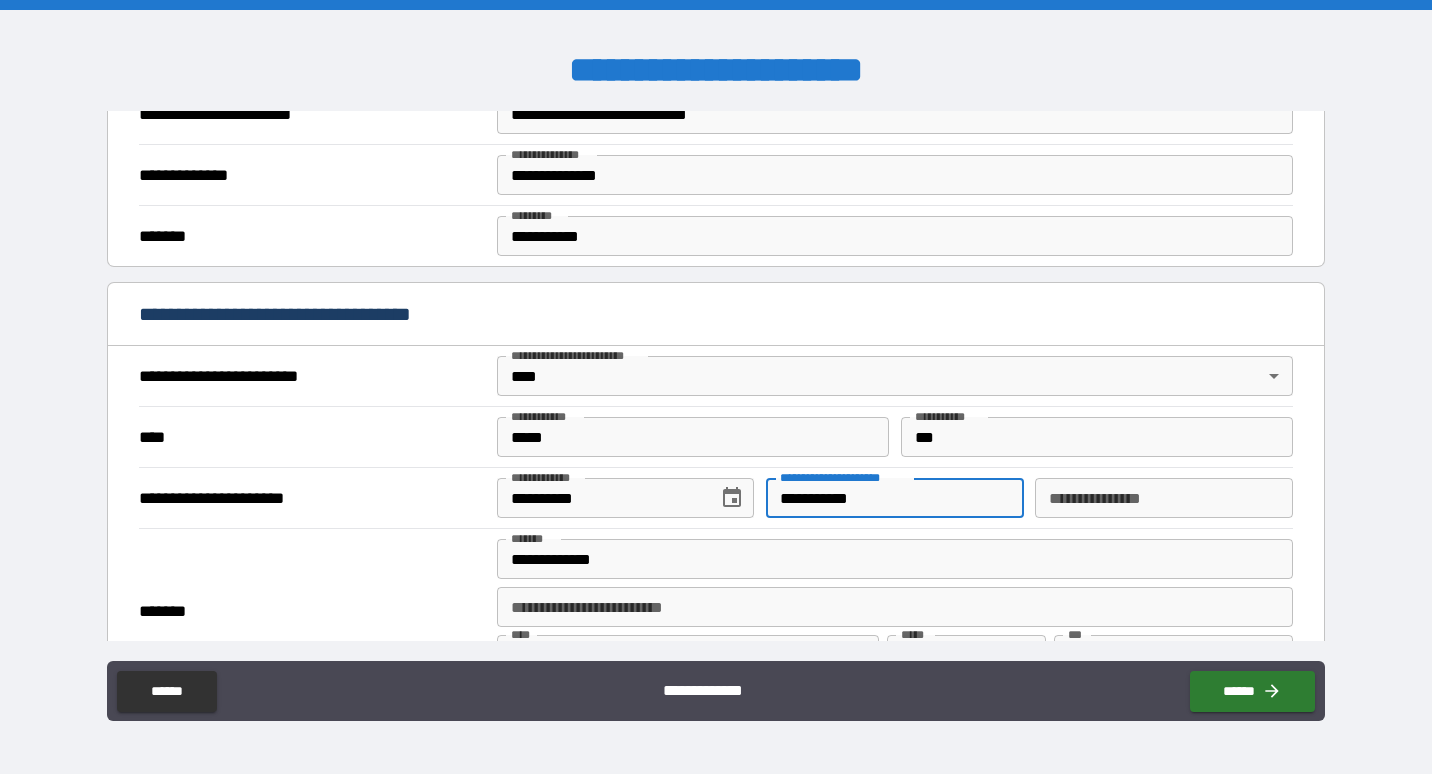 type on "**********" 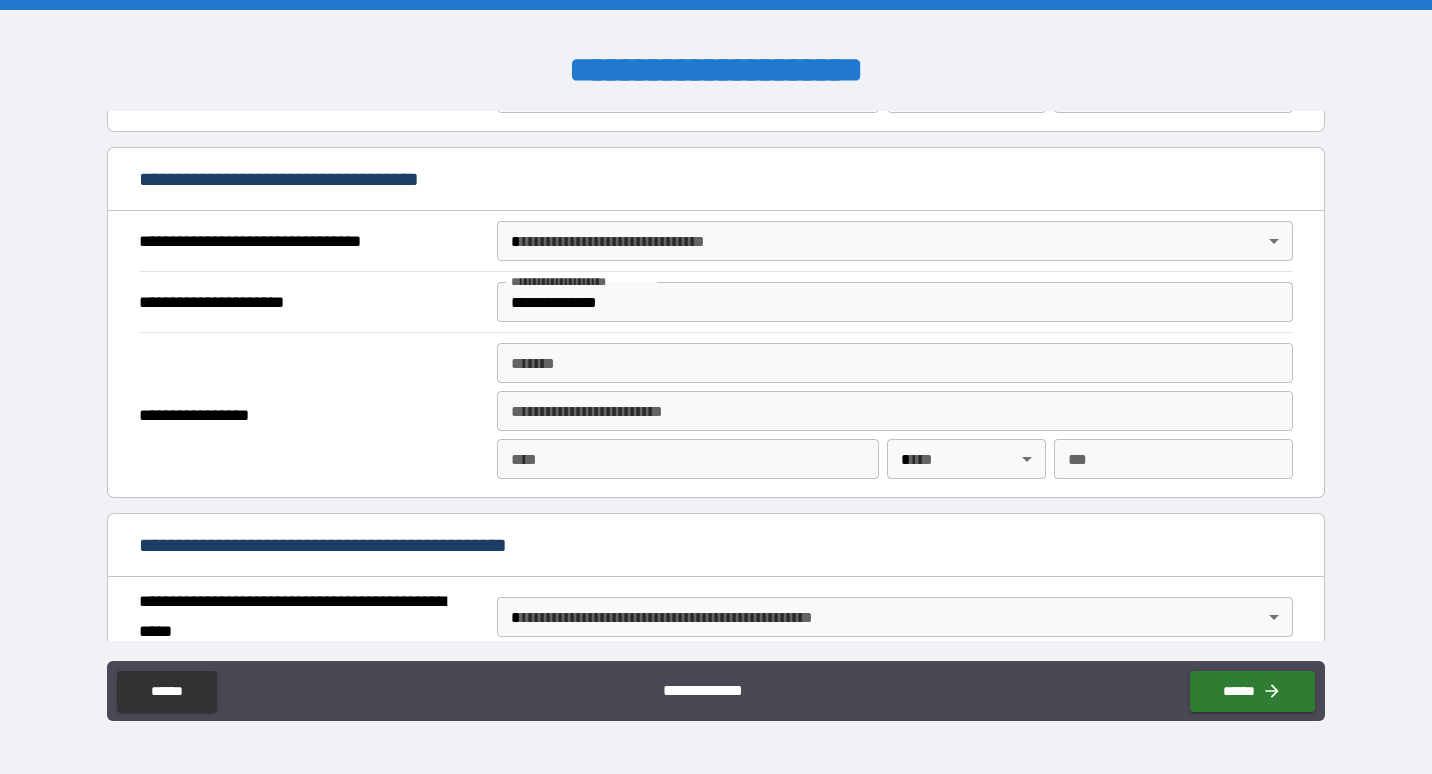 scroll, scrollTop: 1112, scrollLeft: 0, axis: vertical 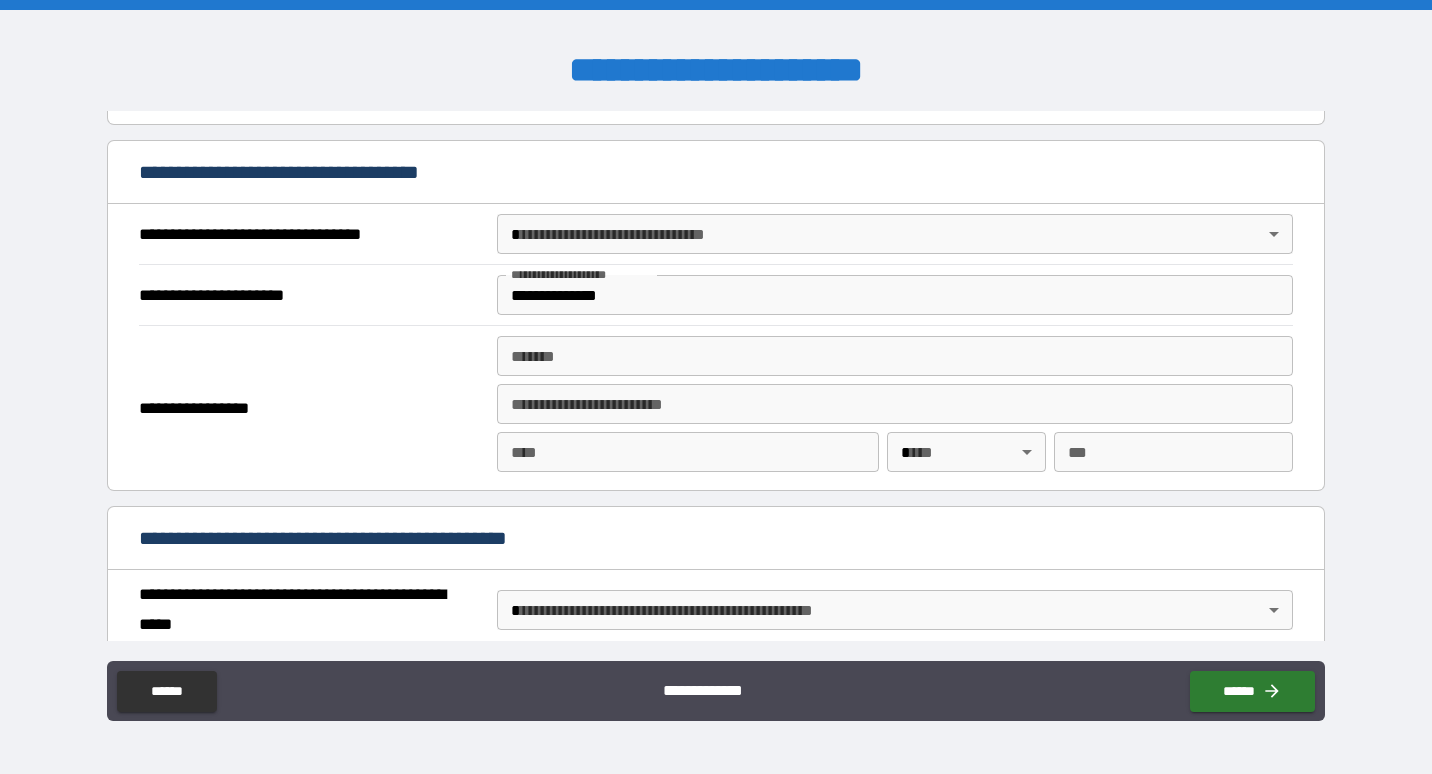 type on "*********" 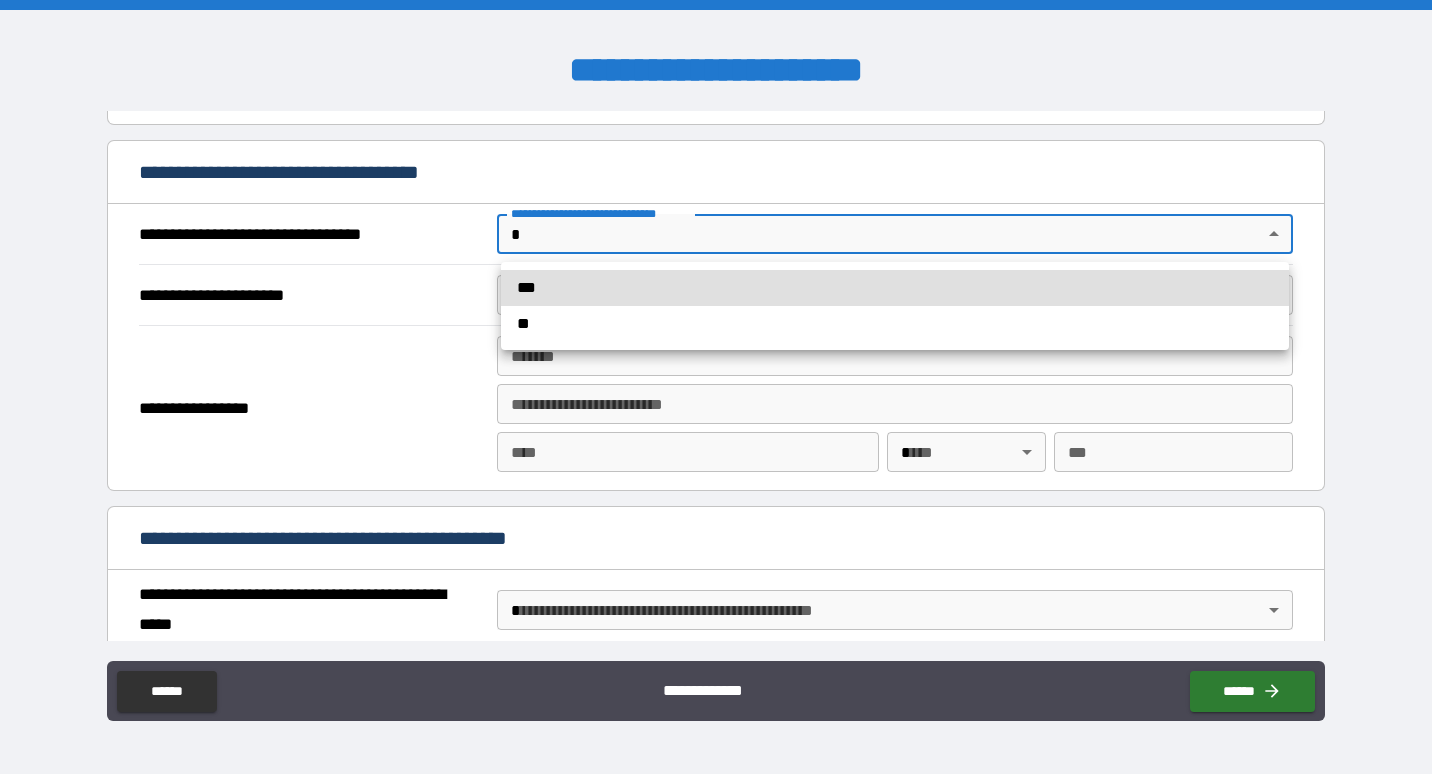 click on "***" at bounding box center (895, 288) 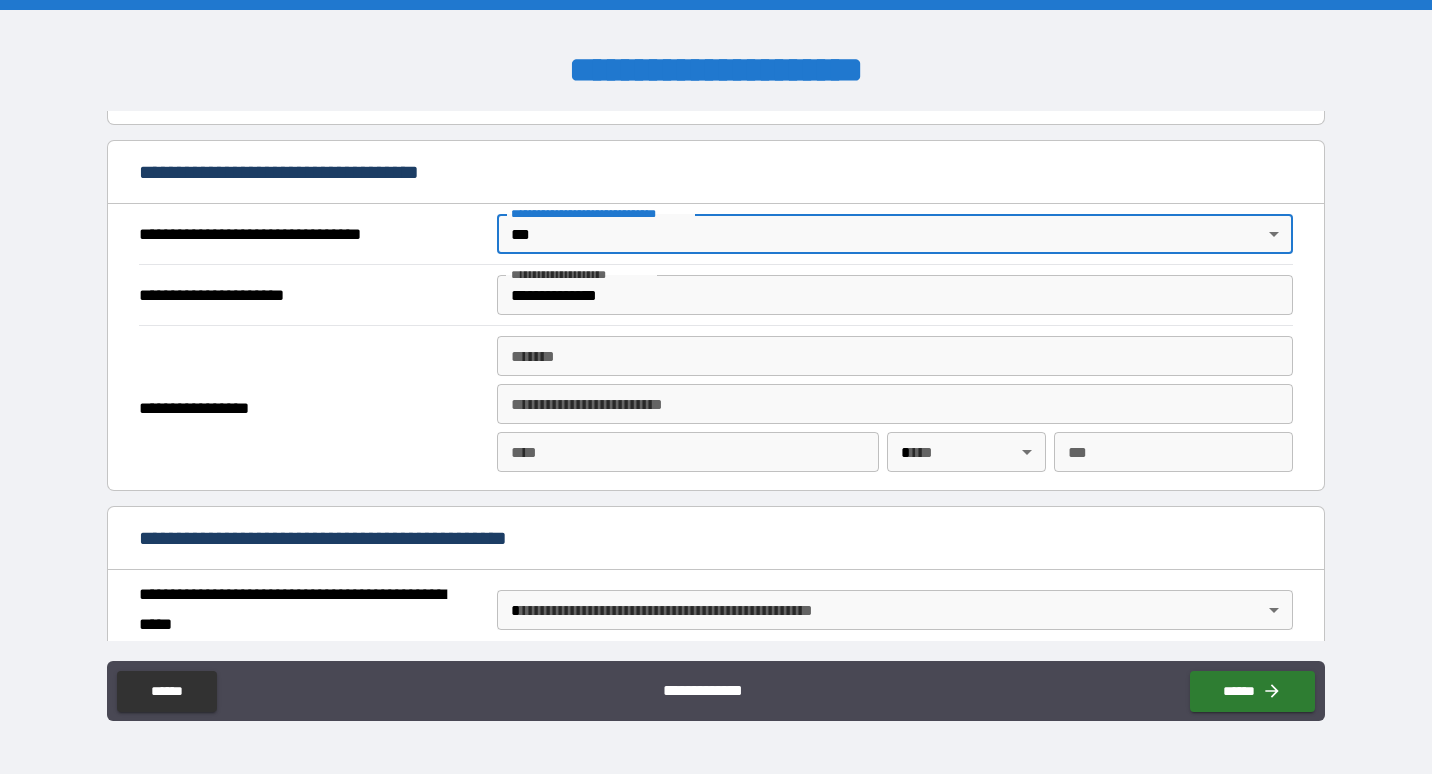 click on "**********" at bounding box center (895, 295) 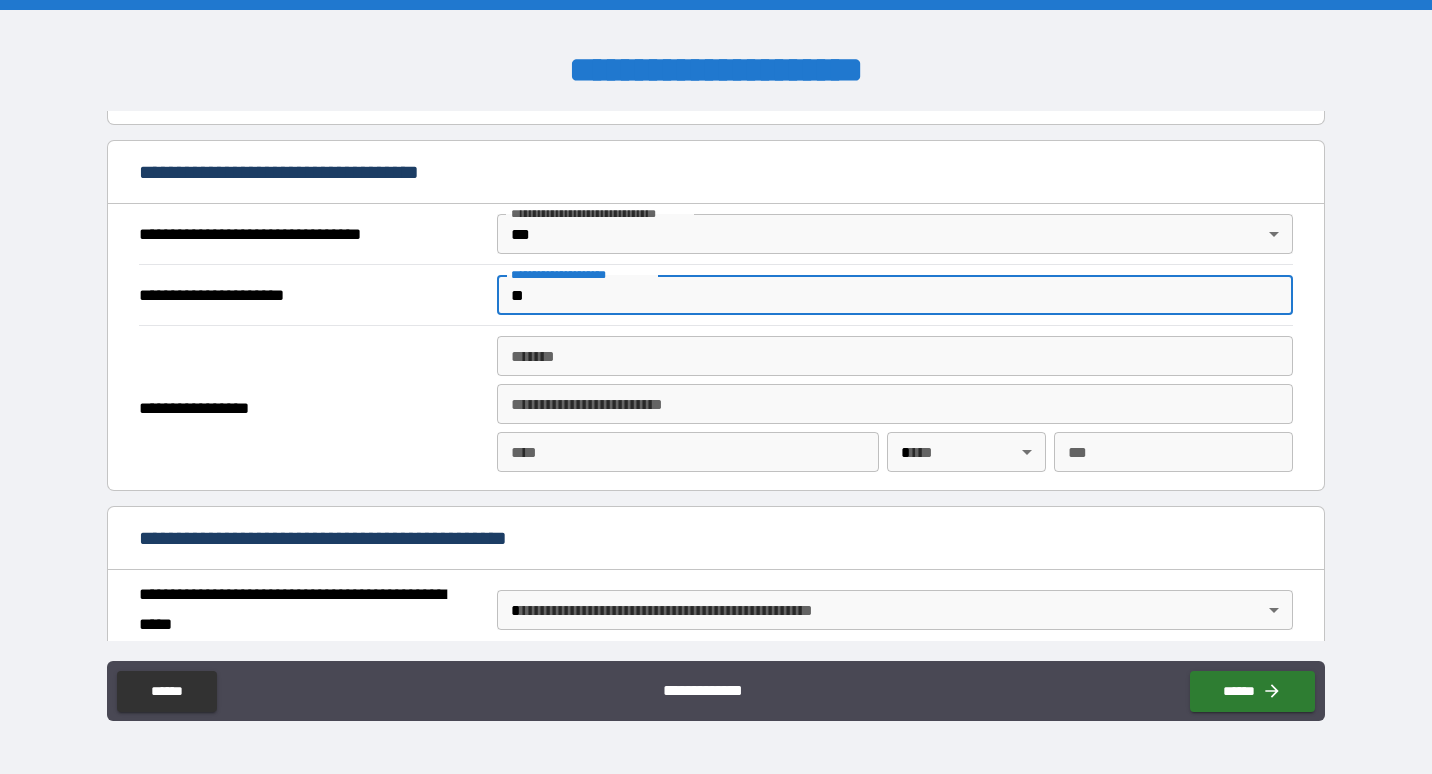 type on "*" 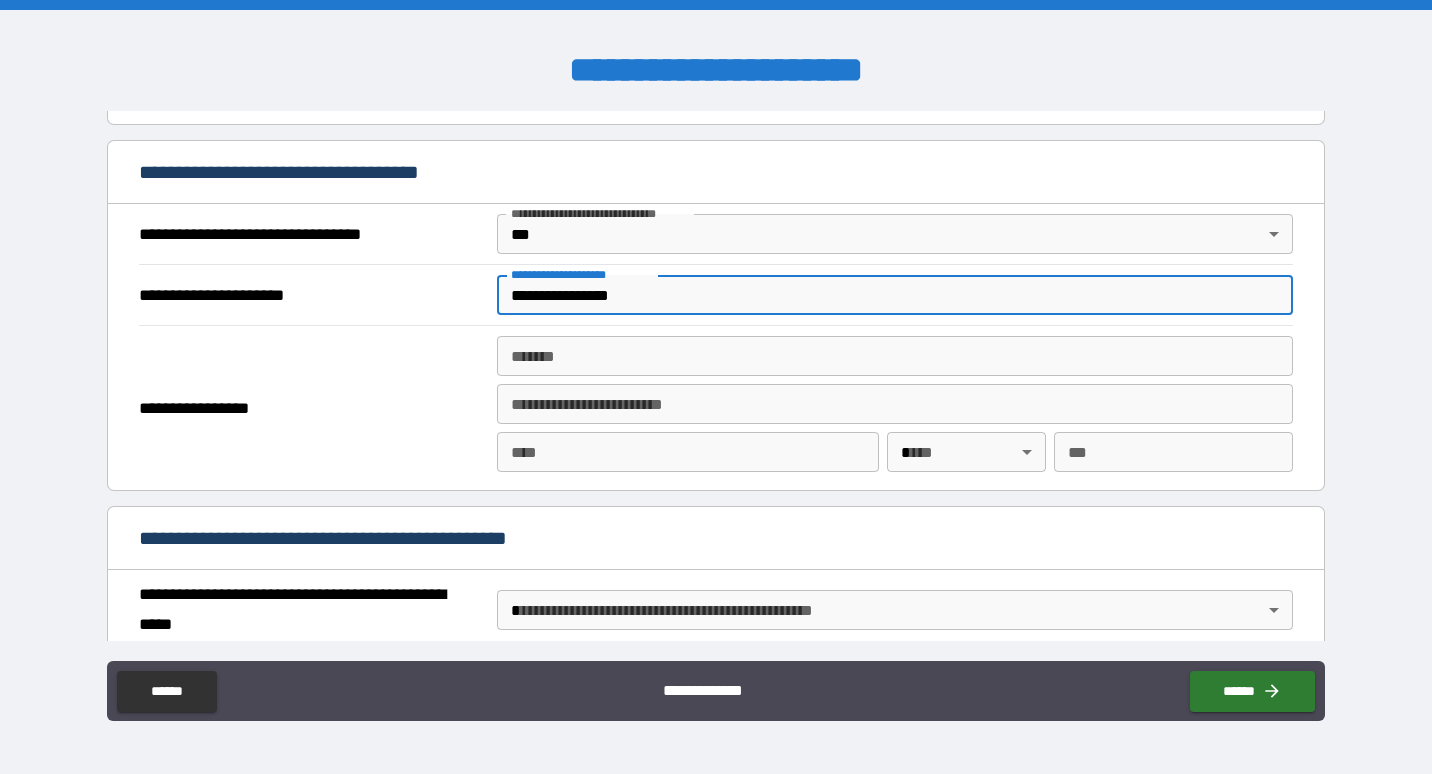 type on "**********" 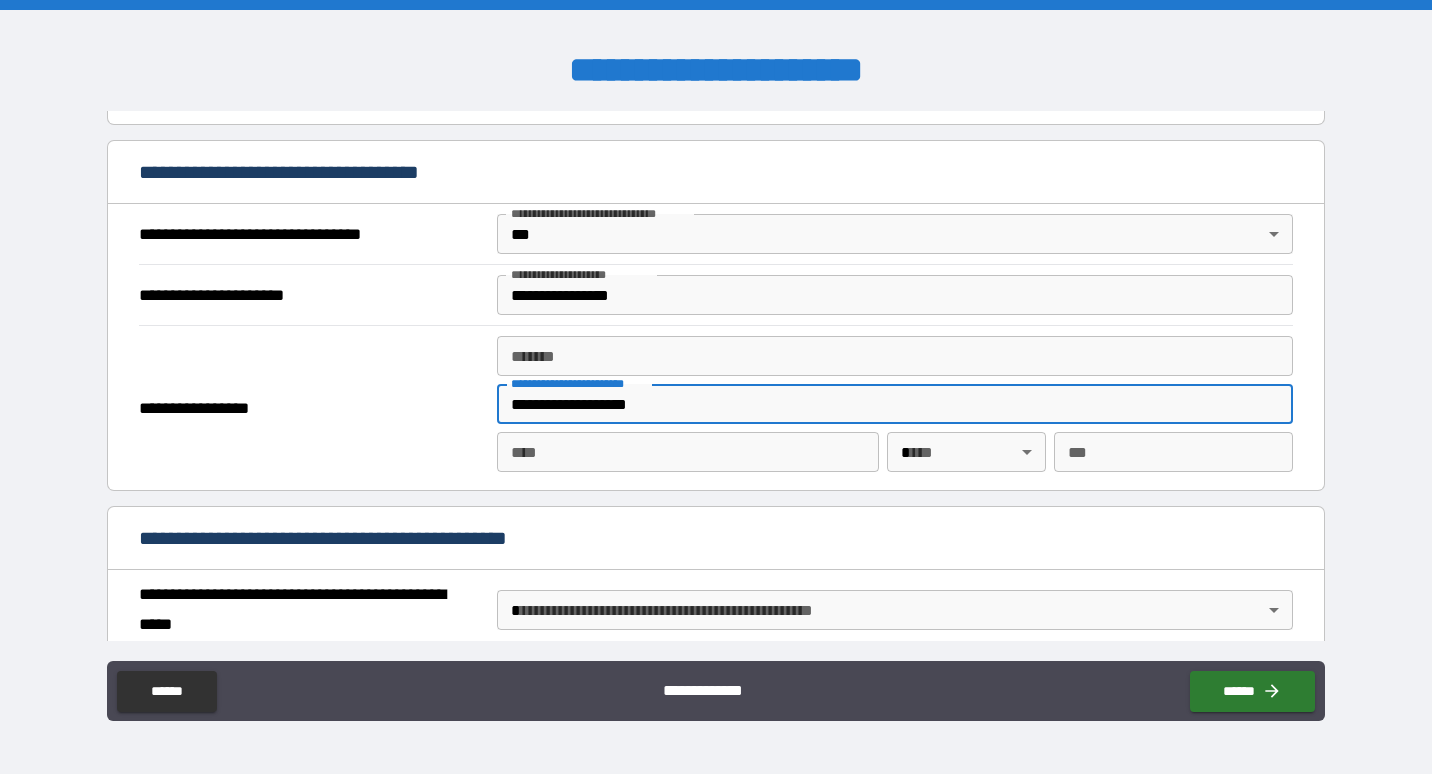 type on "**********" 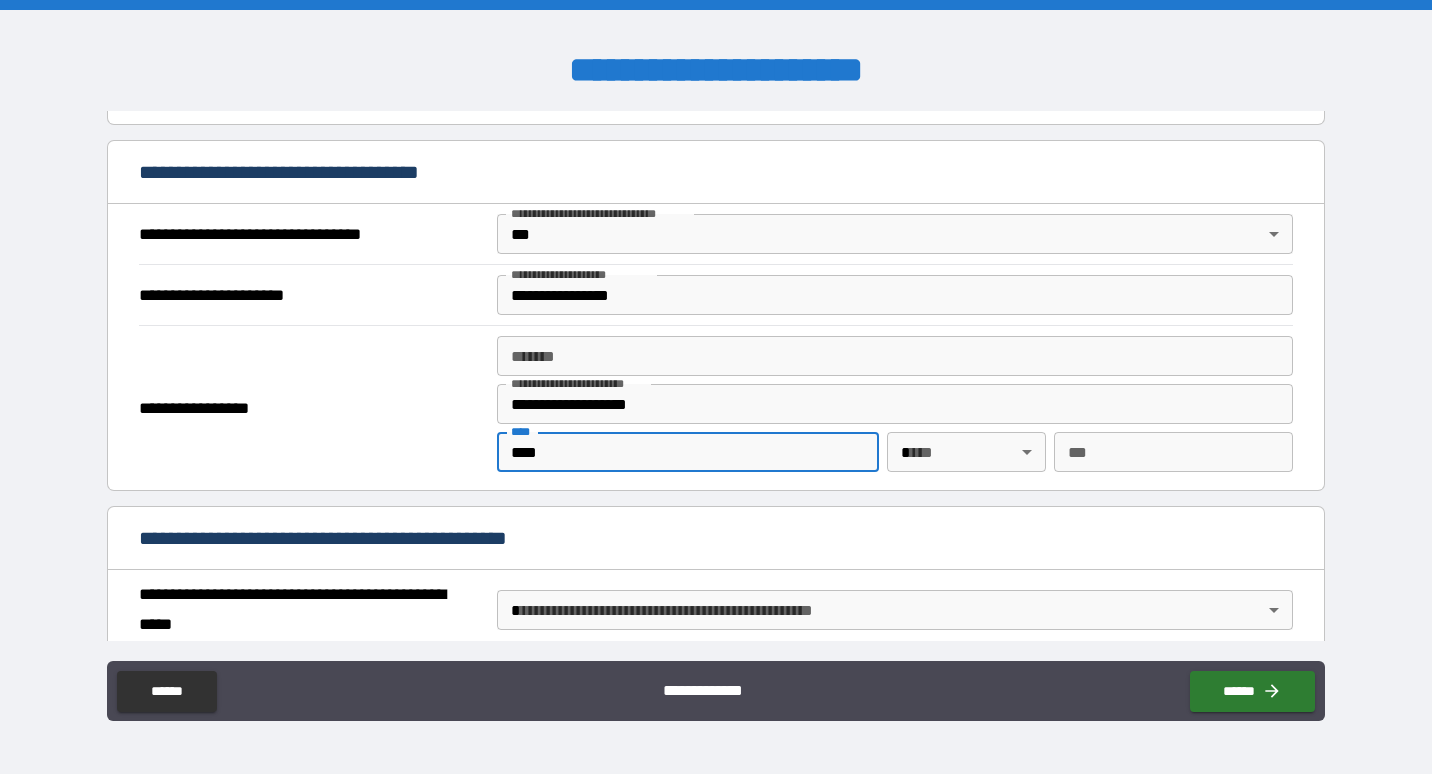 click on "**********" at bounding box center (716, 387) 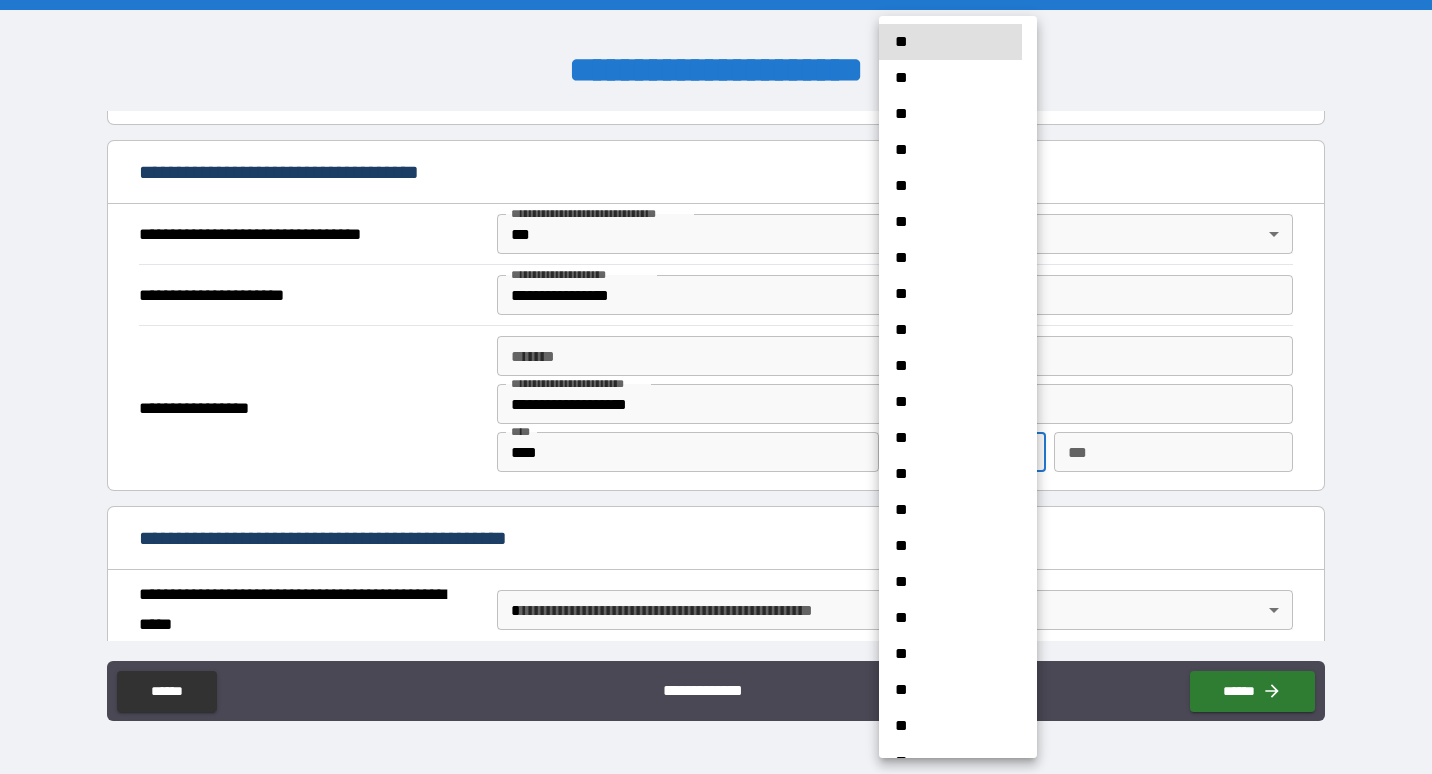 click at bounding box center [716, 387] 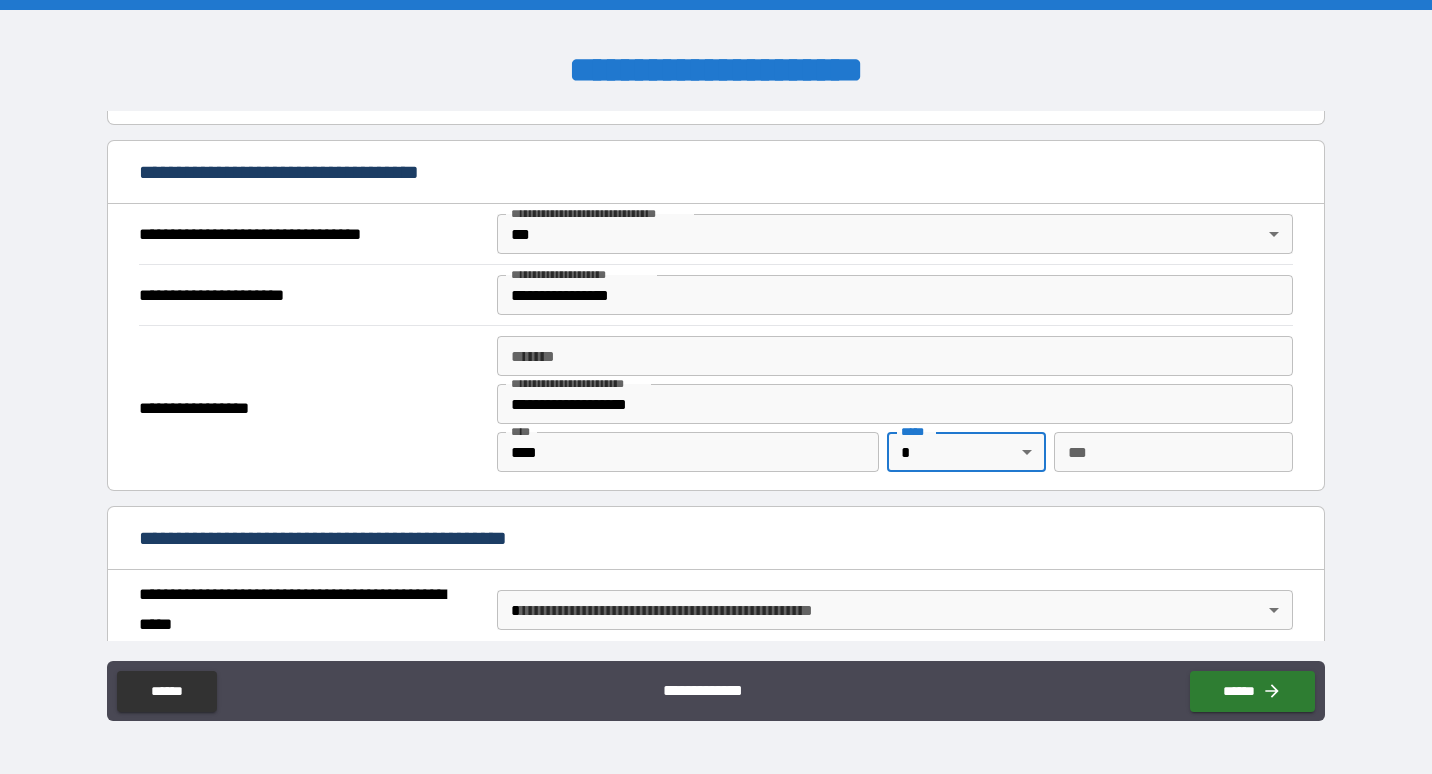 click on "****" at bounding box center (688, 452) 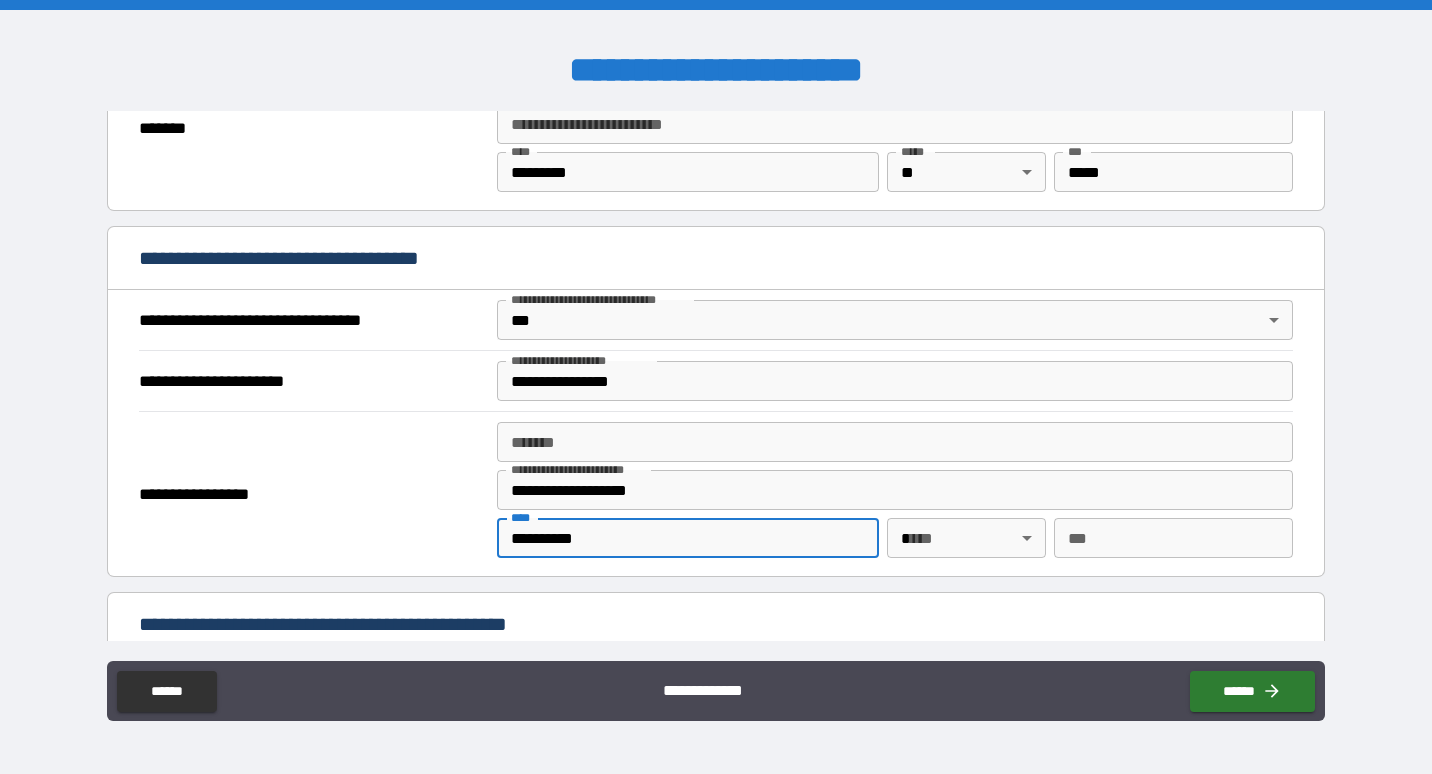 scroll, scrollTop: 1025, scrollLeft: 0, axis: vertical 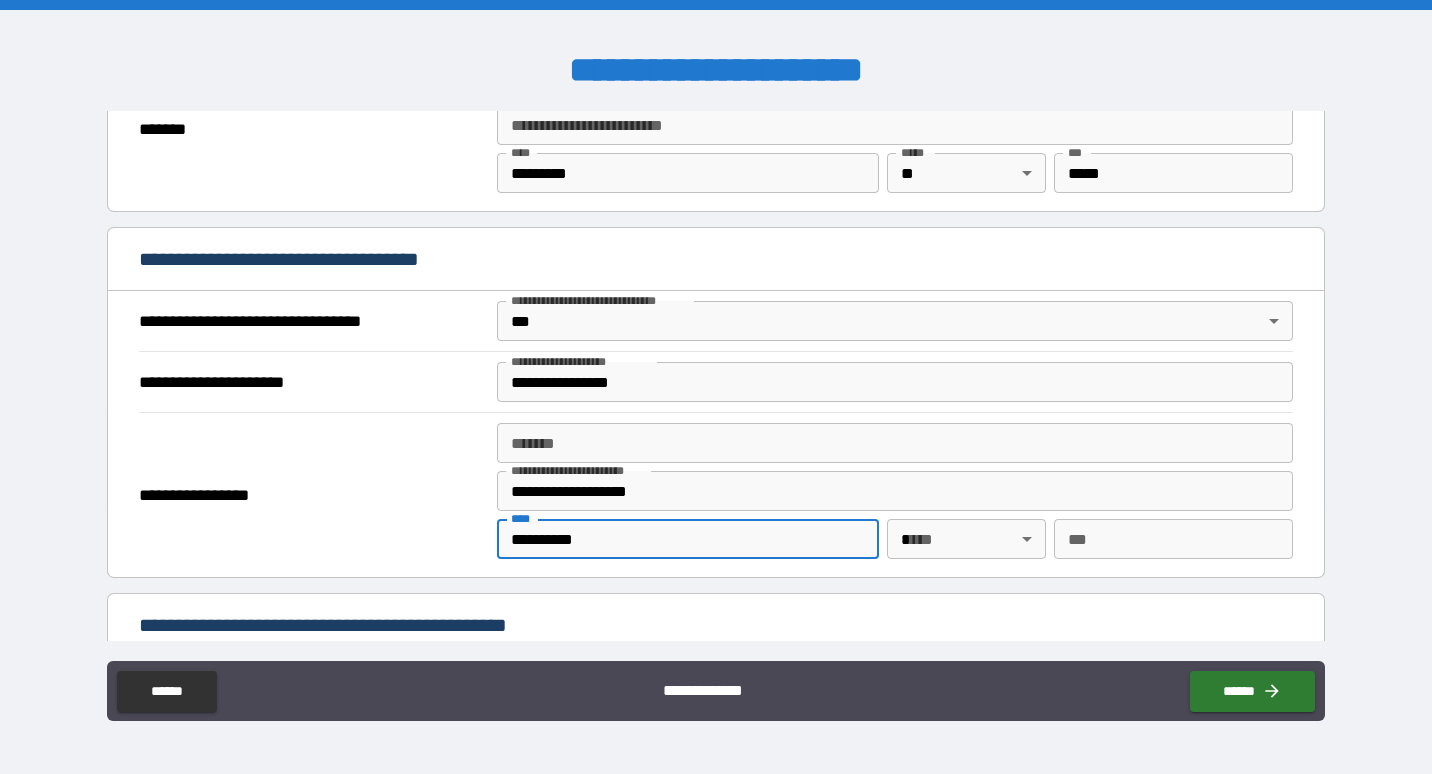 type on "*********" 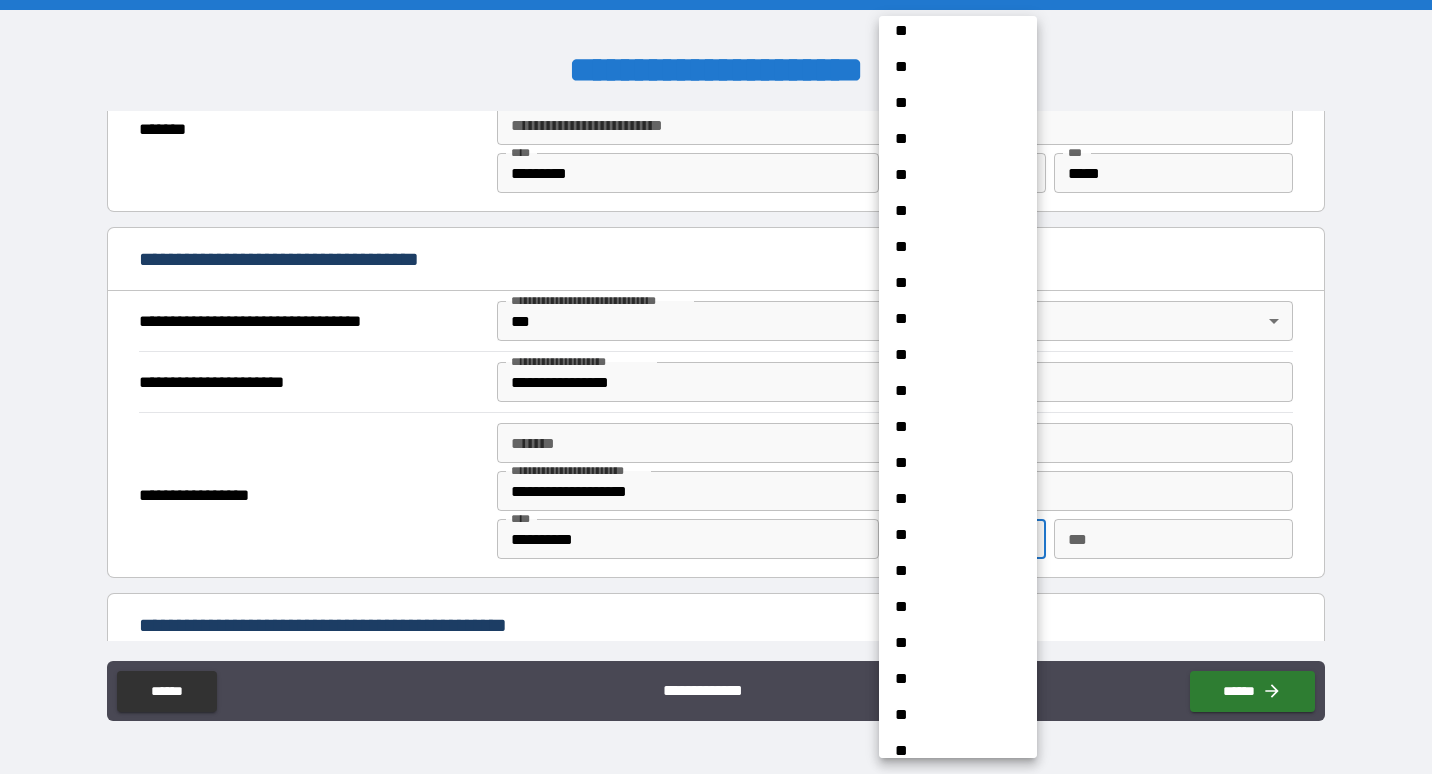 scroll, scrollTop: 1398, scrollLeft: 0, axis: vertical 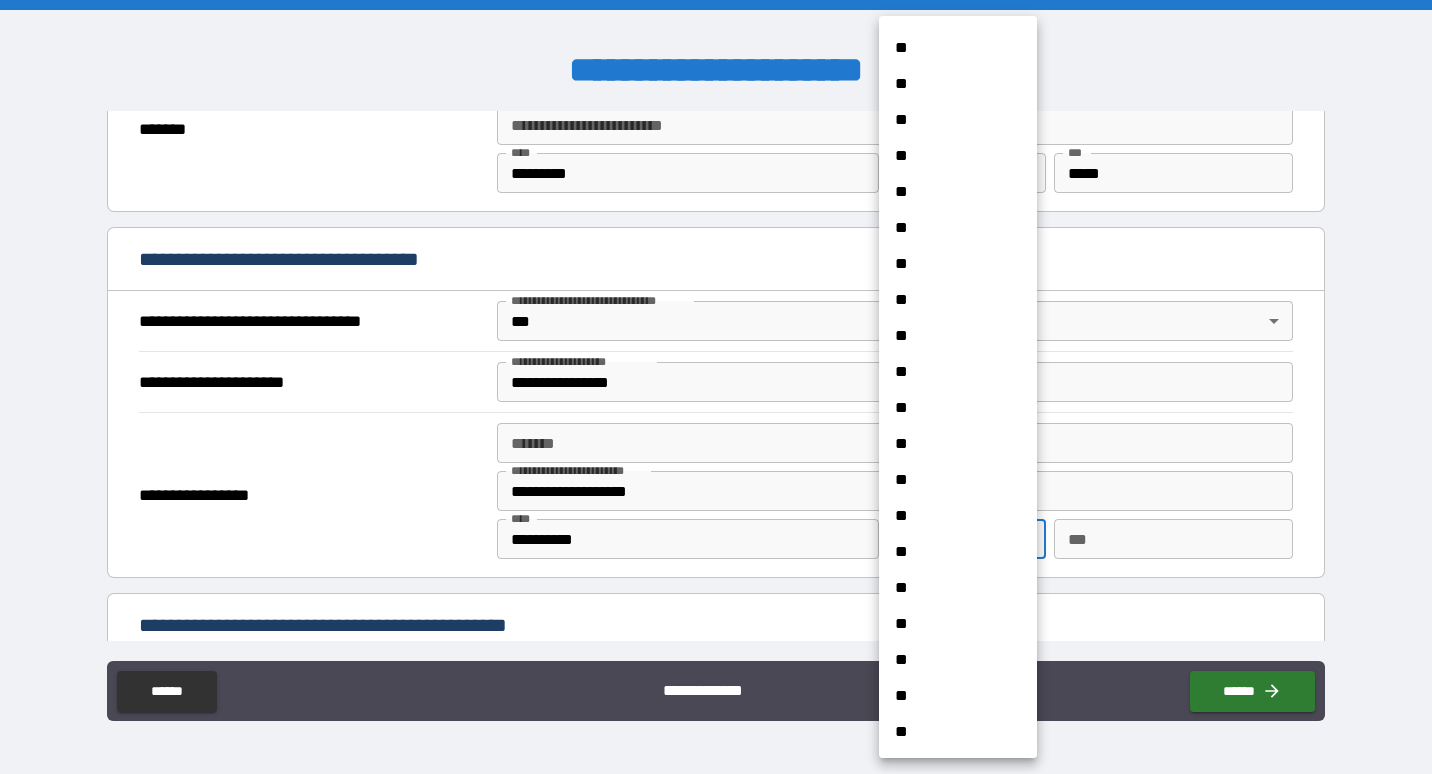 click on "**" at bounding box center (950, 588) 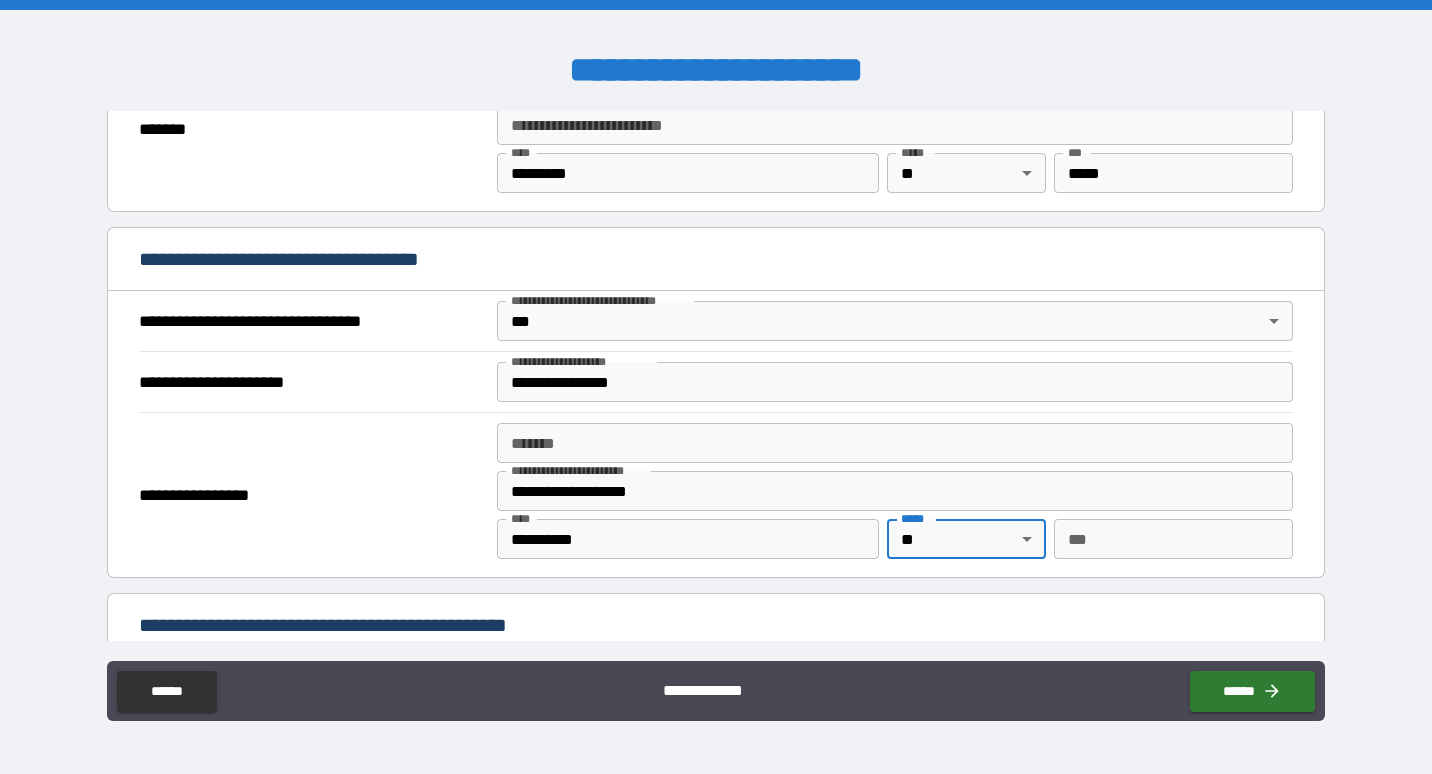 click on "***" at bounding box center [1173, 539] 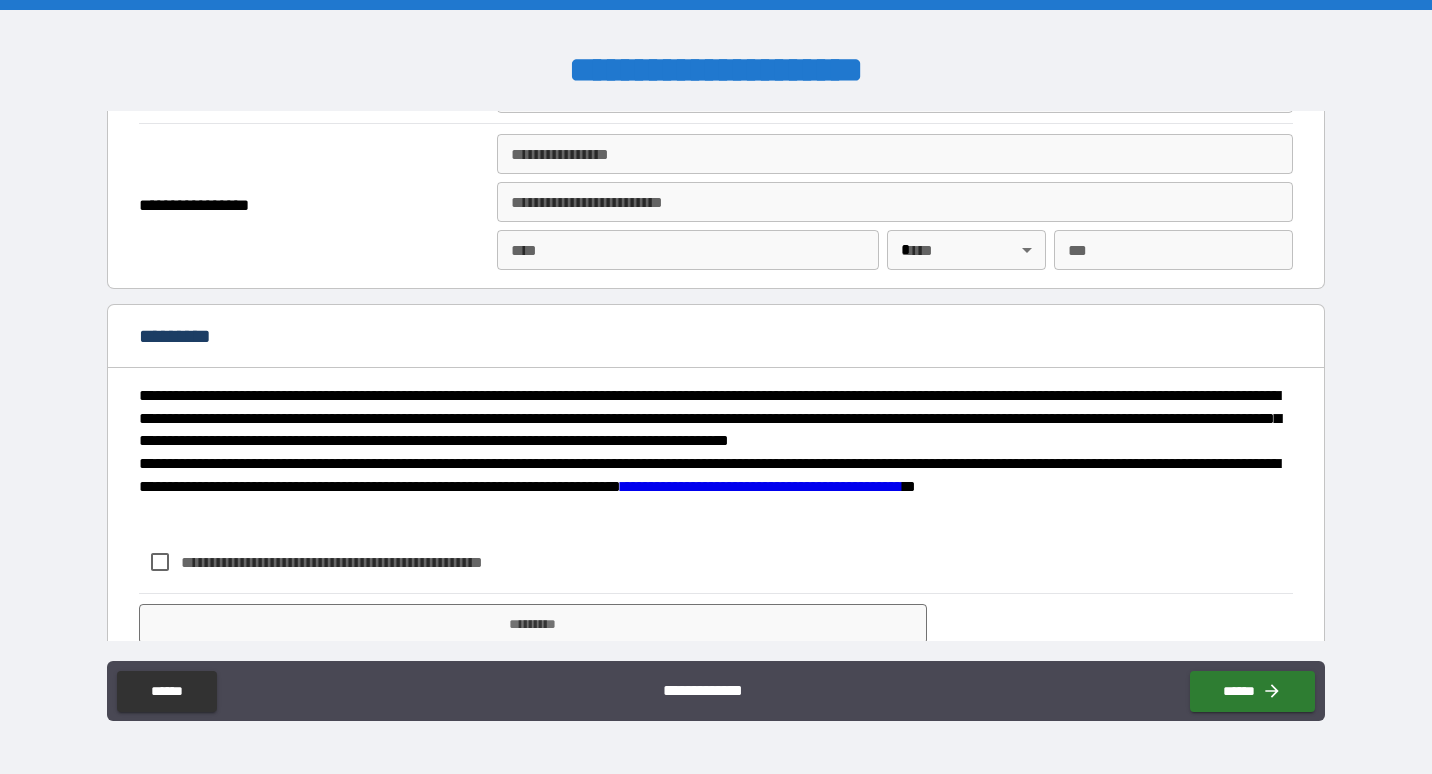 scroll, scrollTop: 2585, scrollLeft: 0, axis: vertical 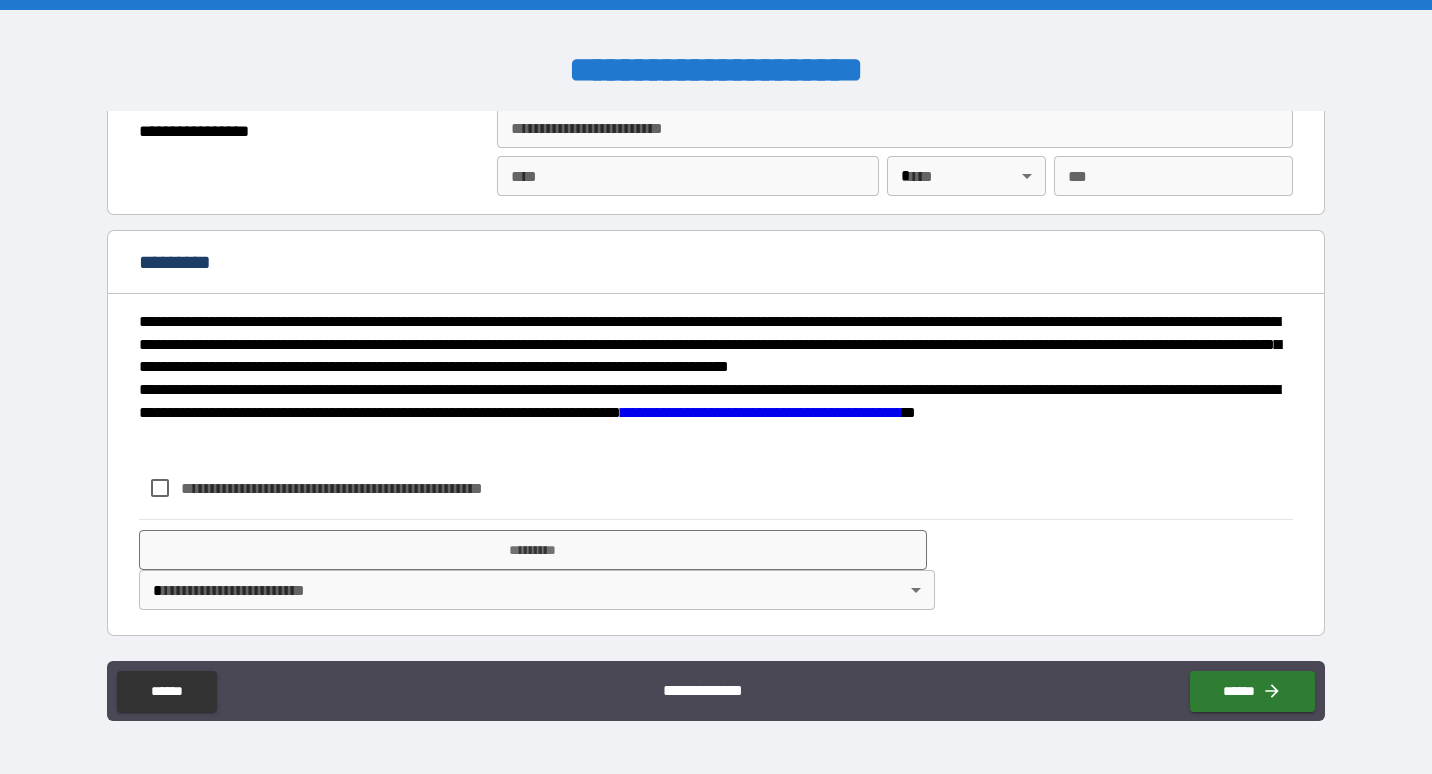 type on "*****" 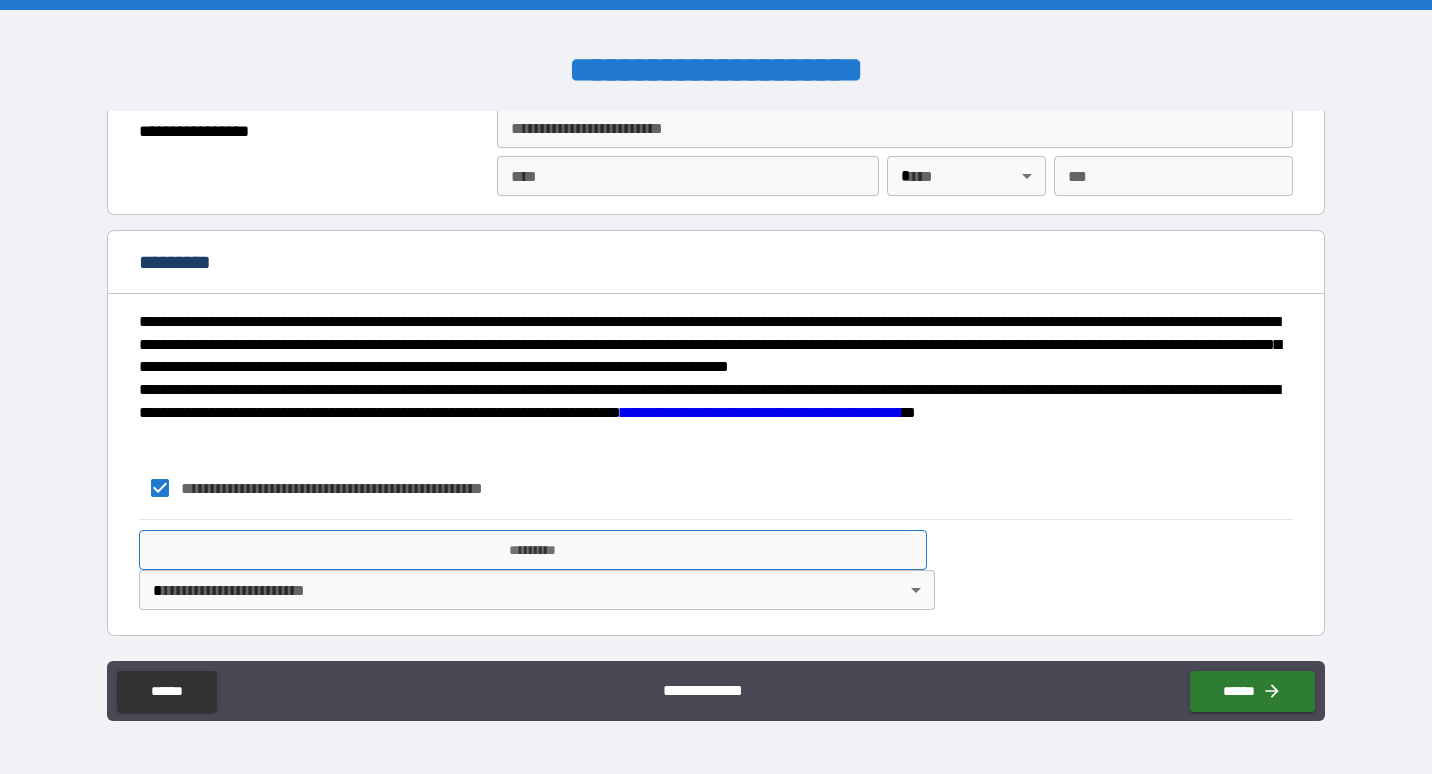 click on "*********" at bounding box center (533, 550) 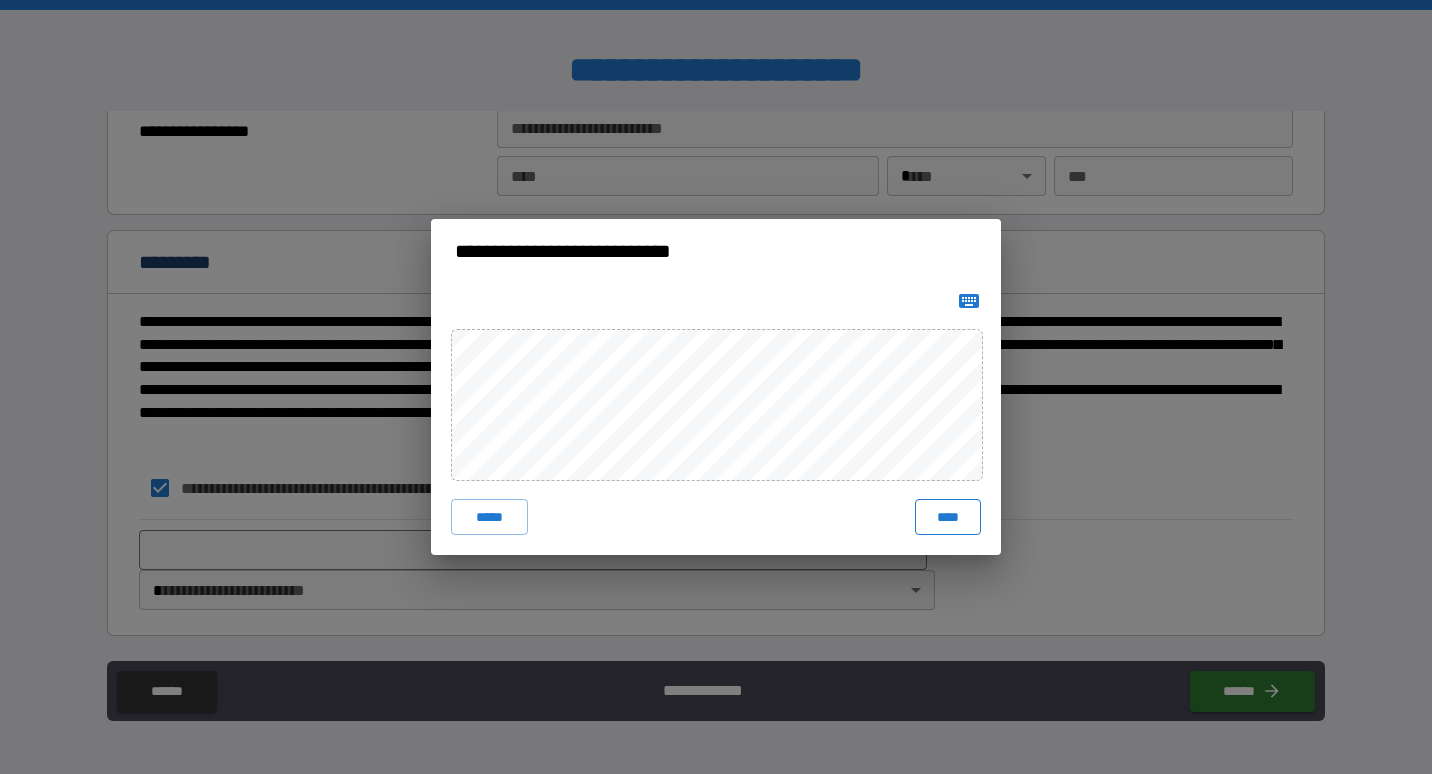 click on "****" at bounding box center (948, 517) 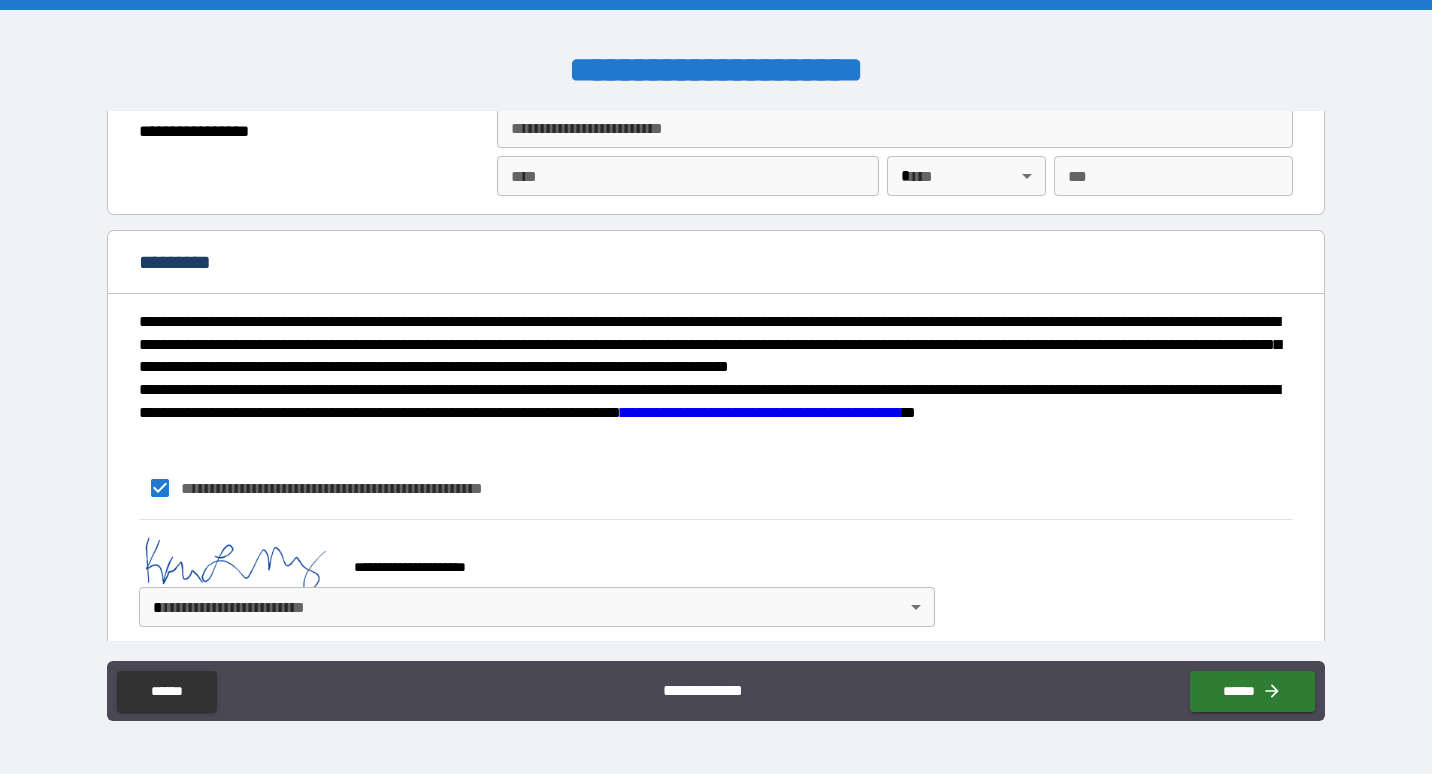 click on "**********" at bounding box center (716, 387) 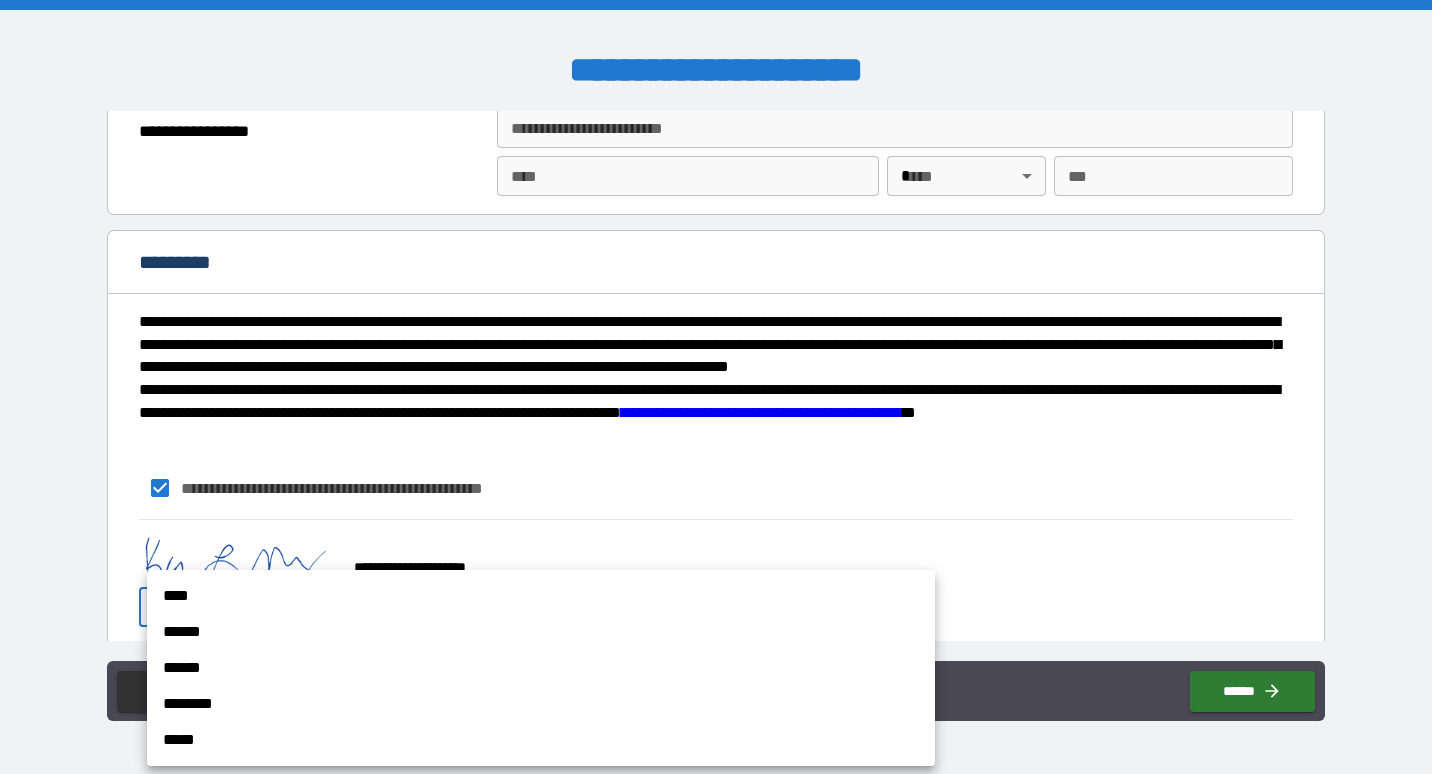 click on "****" at bounding box center (541, 596) 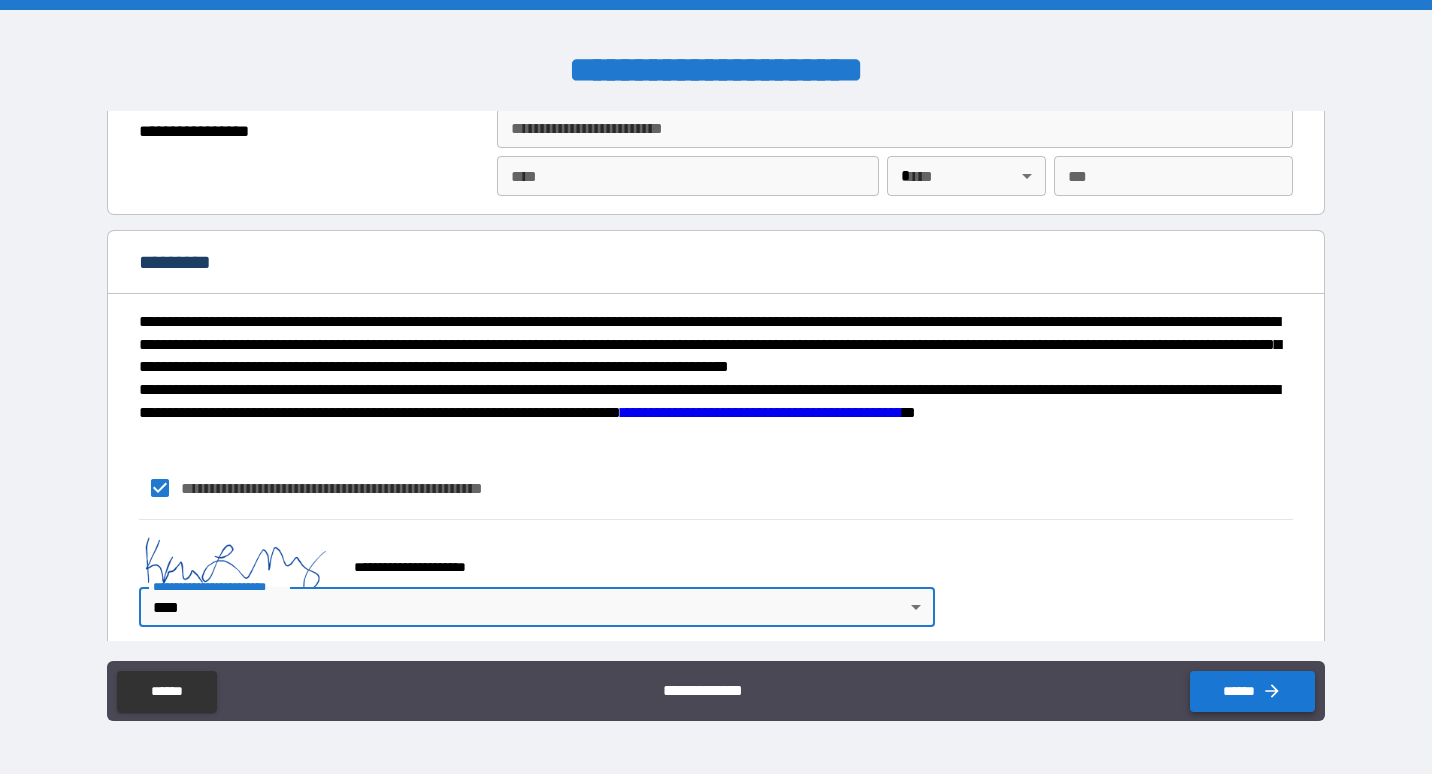 click on "******" at bounding box center (1252, 691) 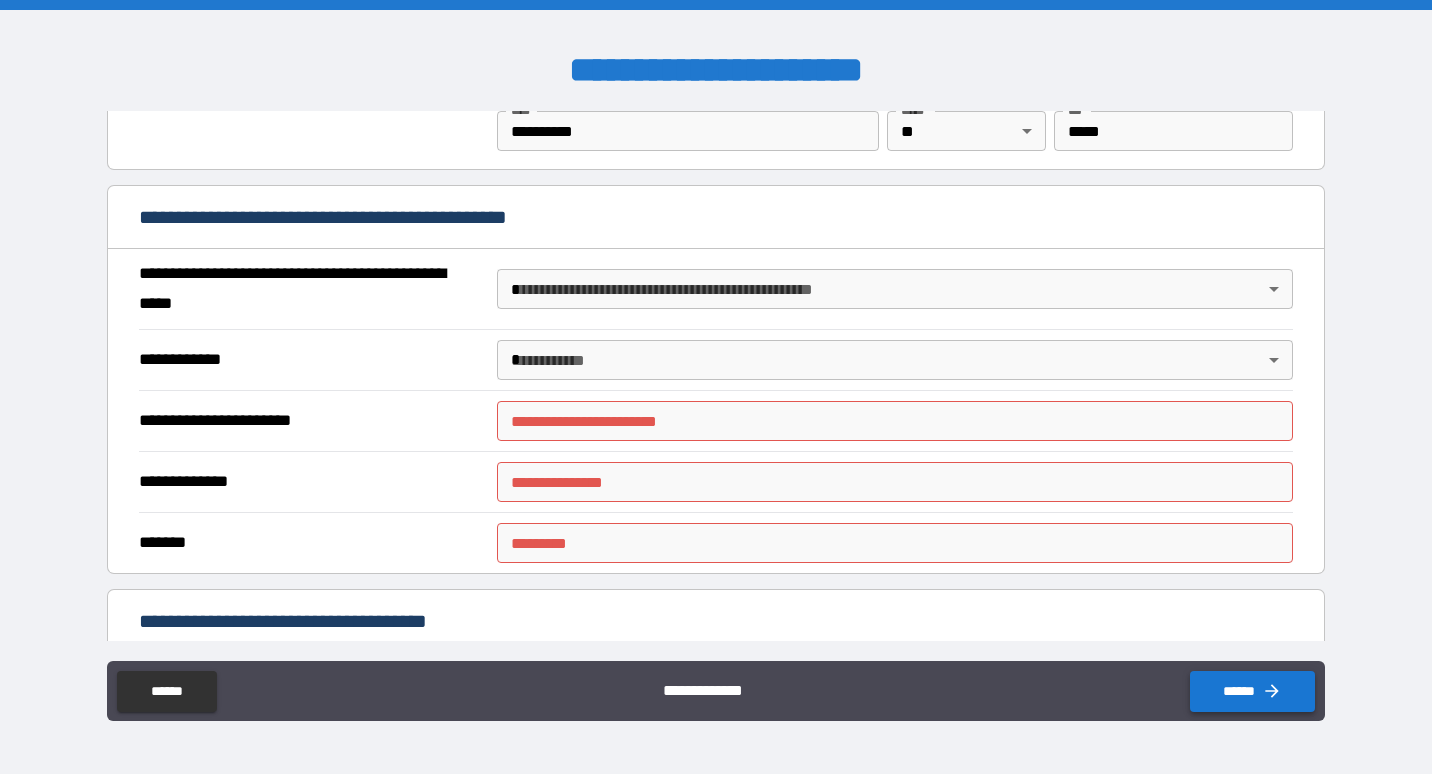 scroll, scrollTop: 1424, scrollLeft: 0, axis: vertical 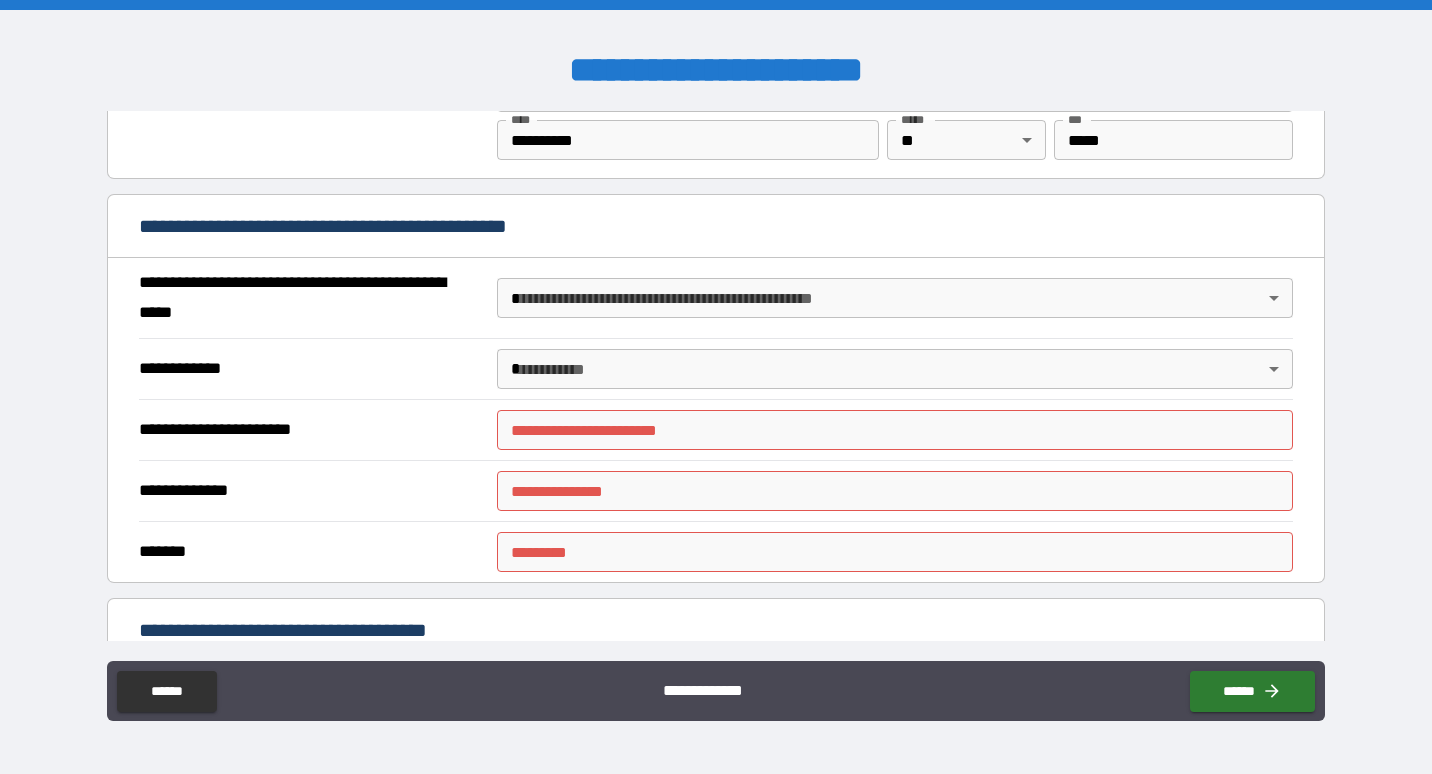 click on "**********" at bounding box center (716, 387) 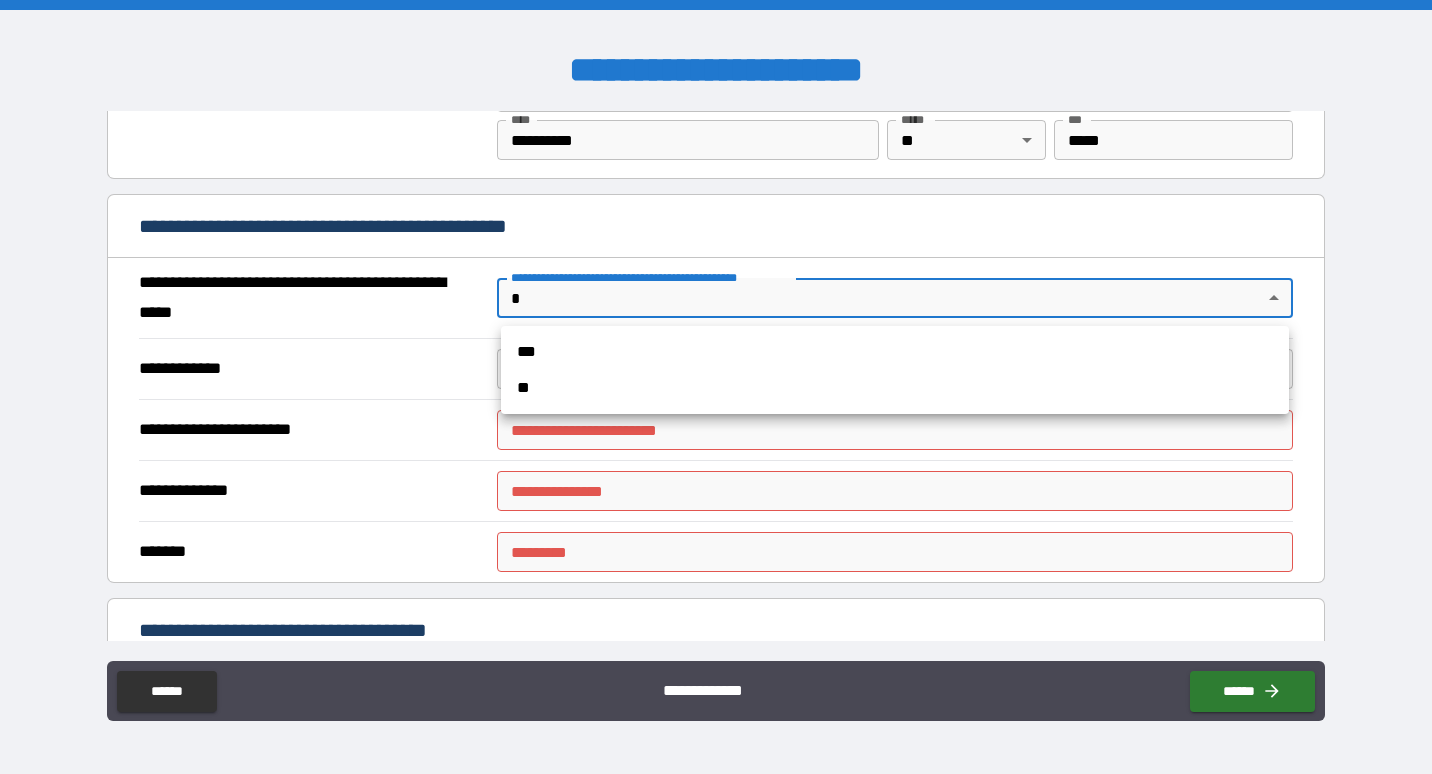 click on "**" at bounding box center (895, 388) 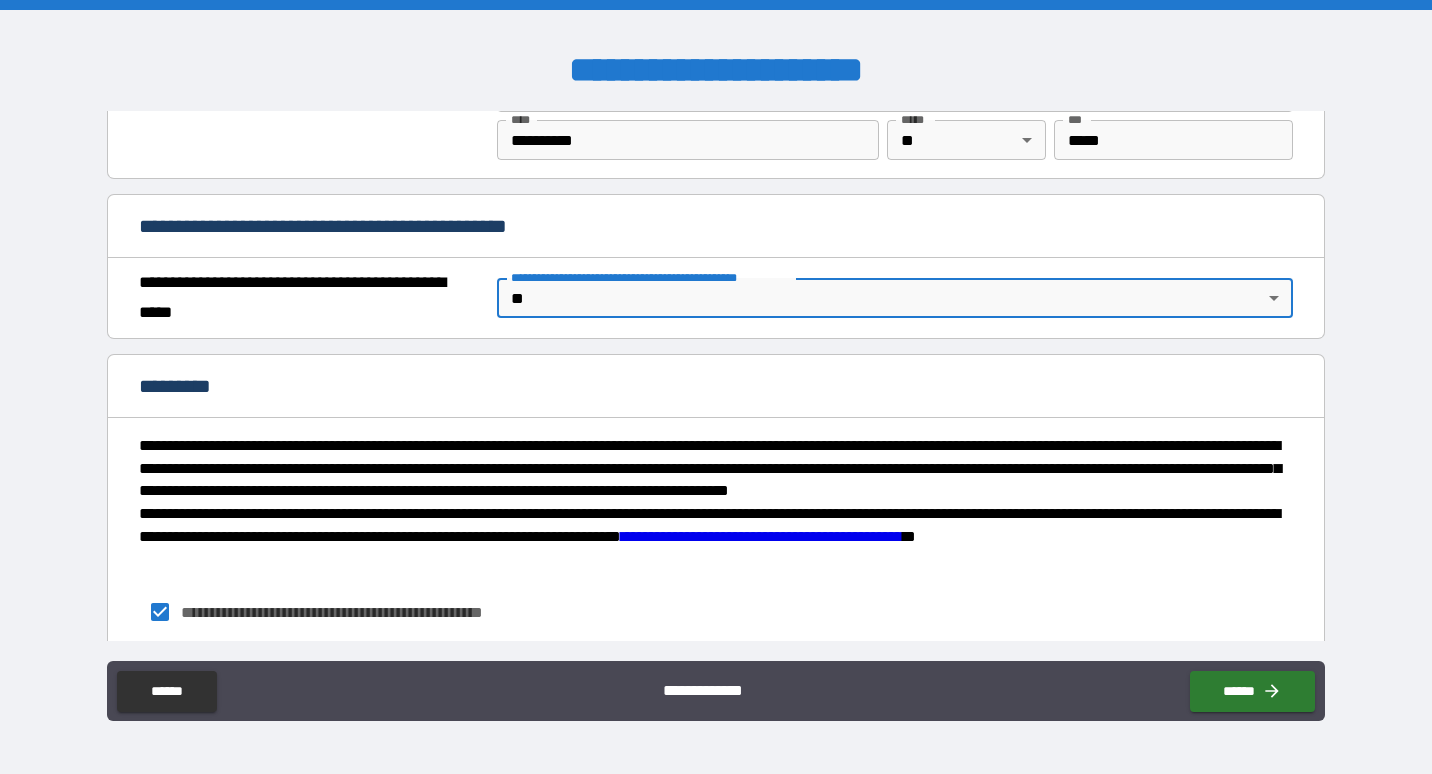scroll, scrollTop: 1565, scrollLeft: 0, axis: vertical 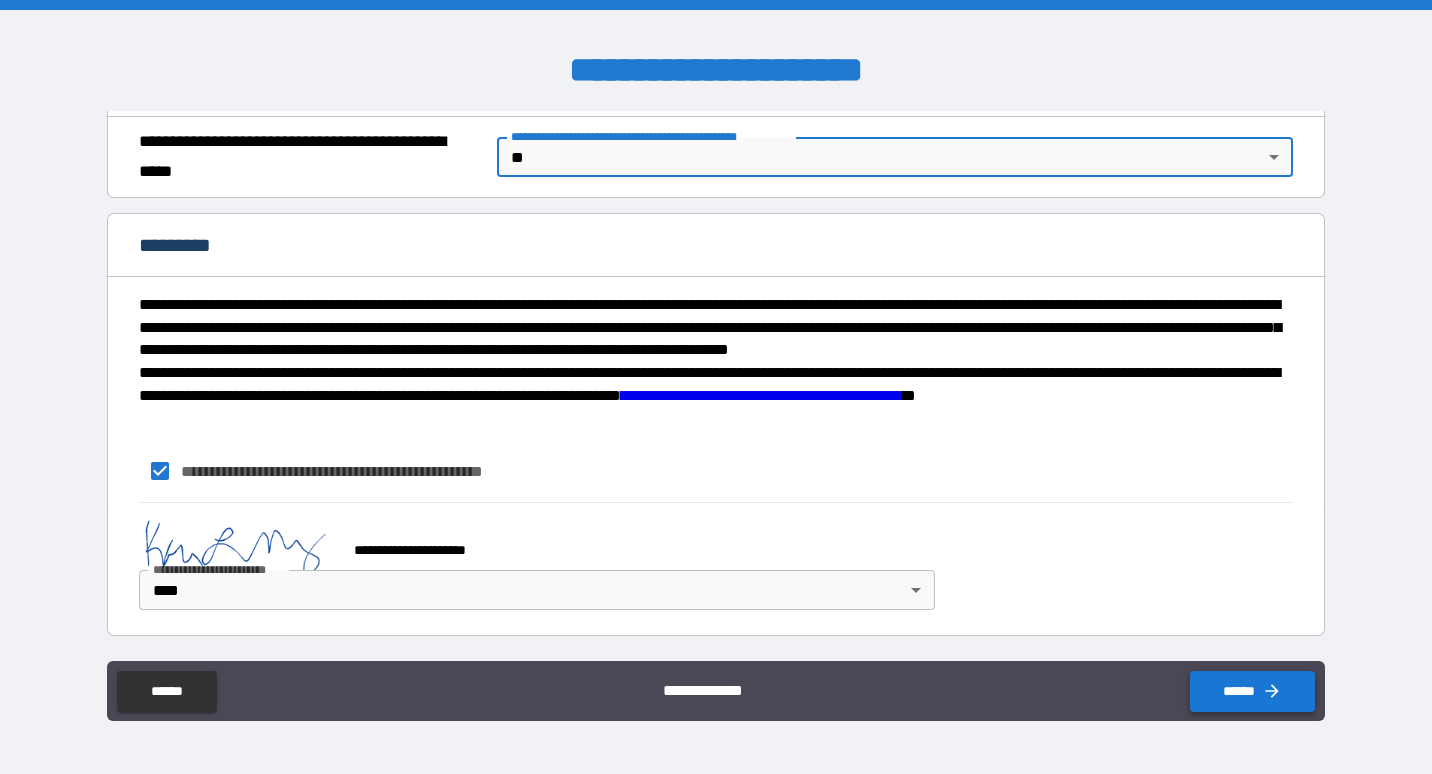 click on "******" at bounding box center [1252, 691] 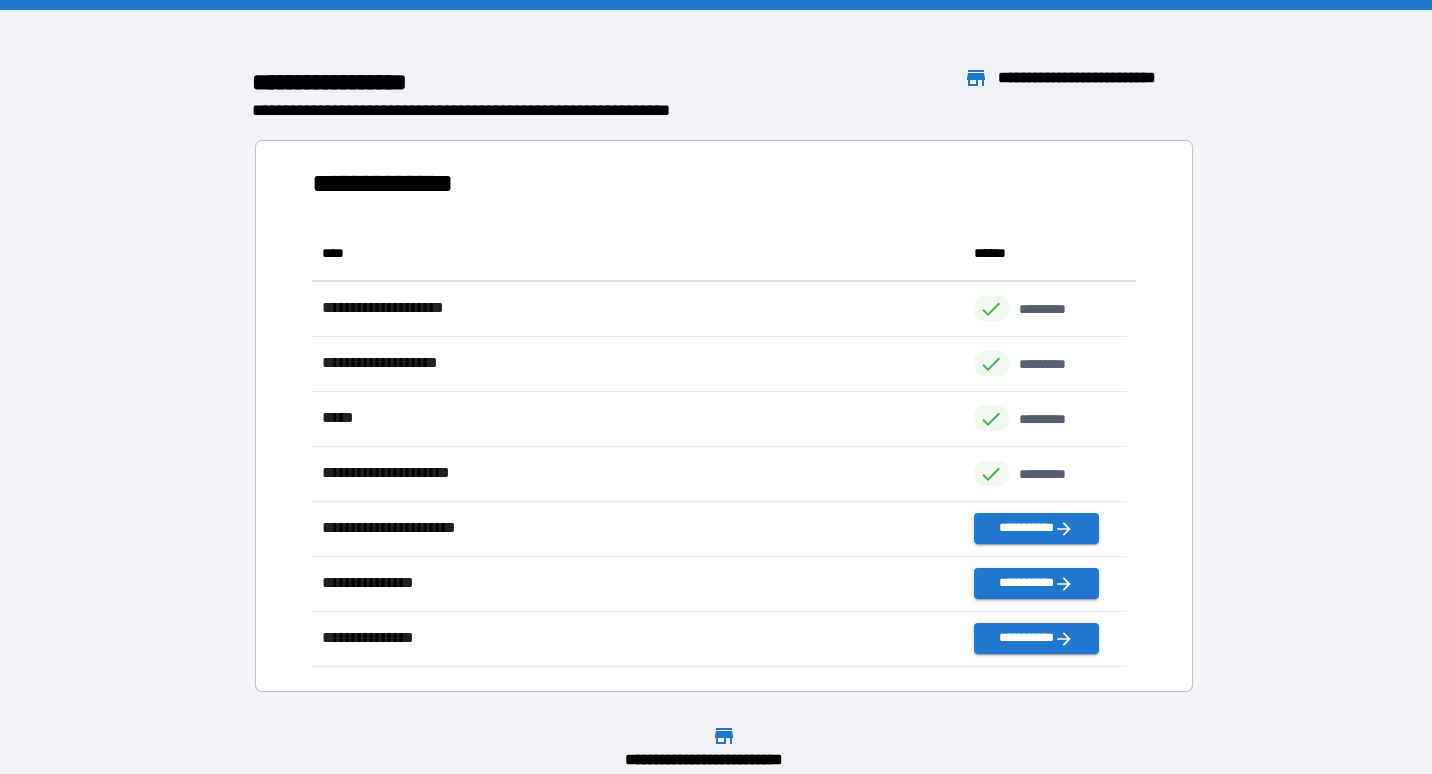 scroll, scrollTop: 16, scrollLeft: 16, axis: both 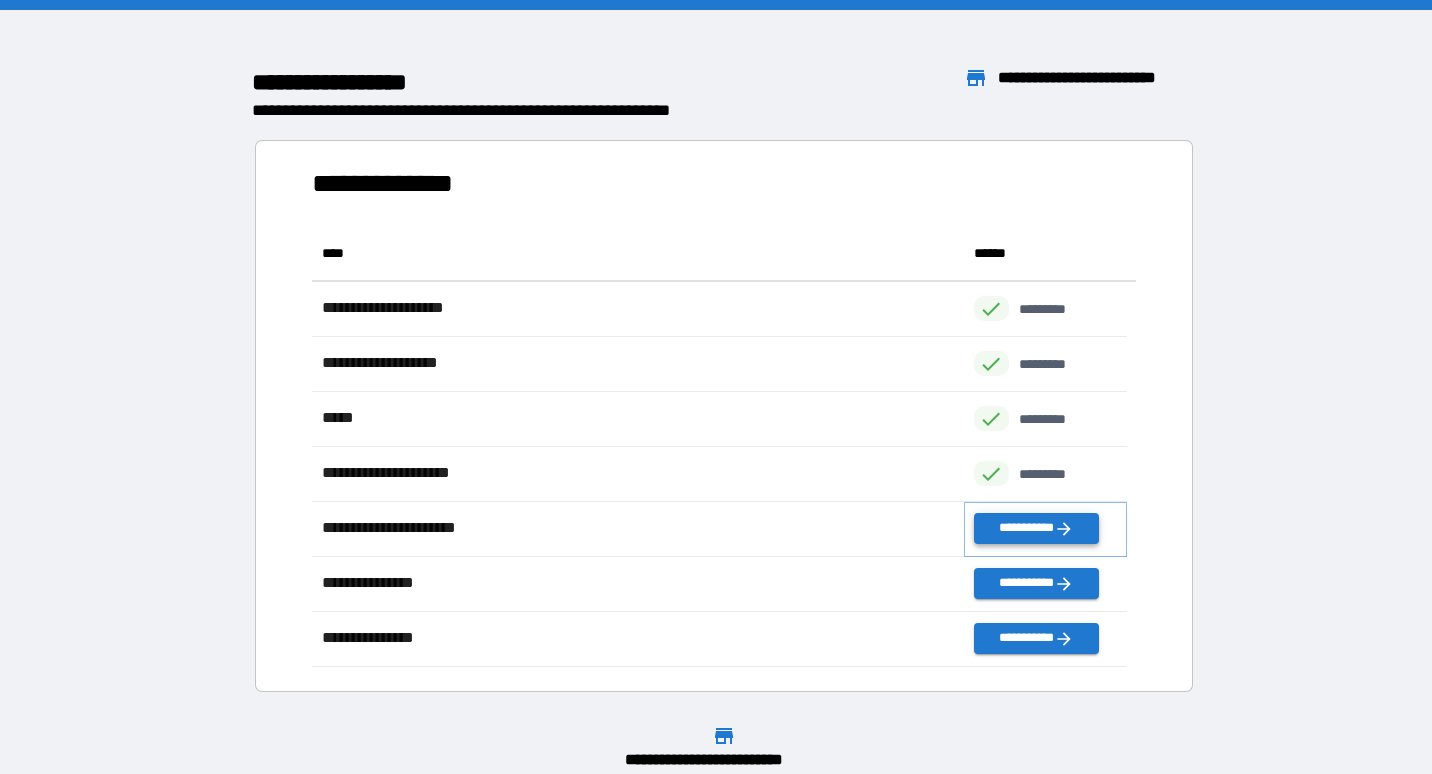 click on "**********" at bounding box center (1036, 528) 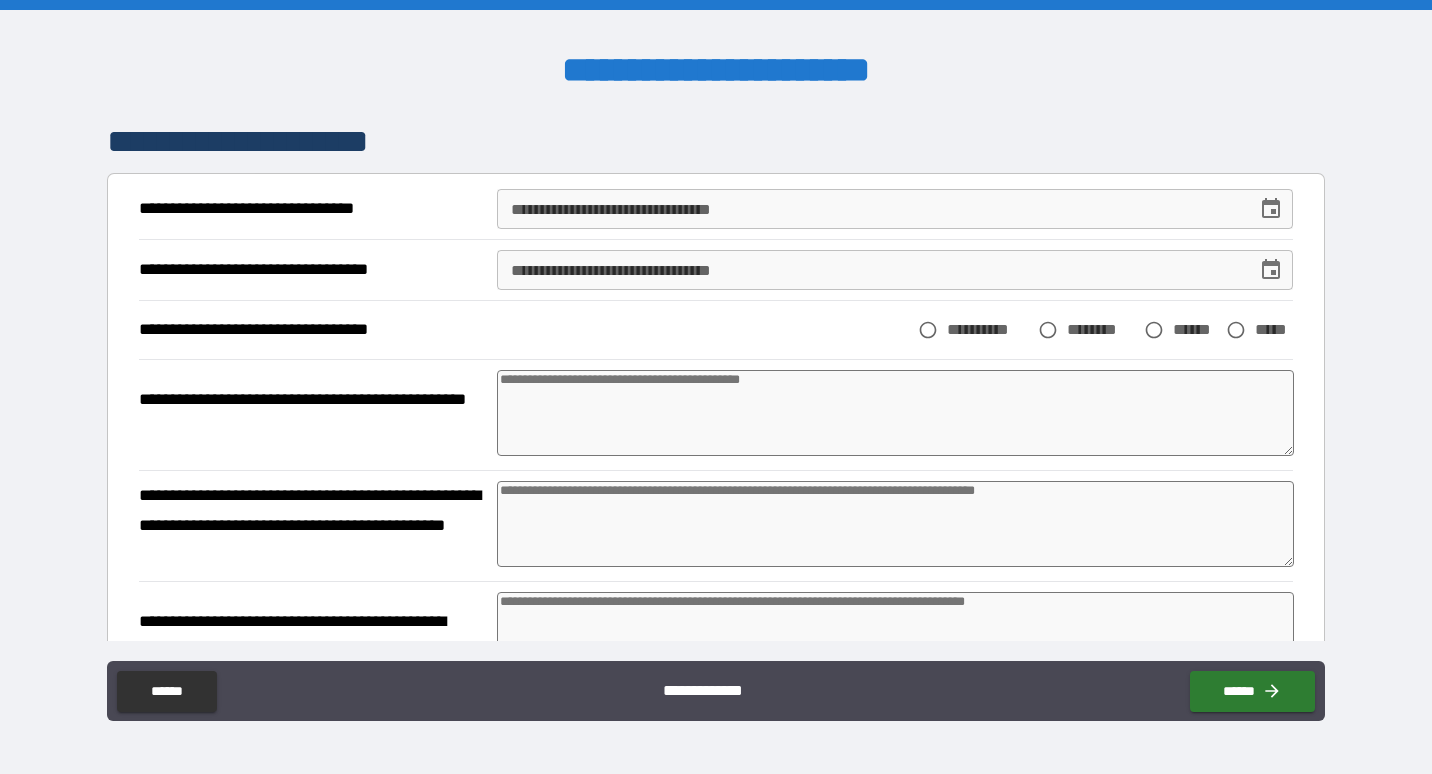 type on "*" 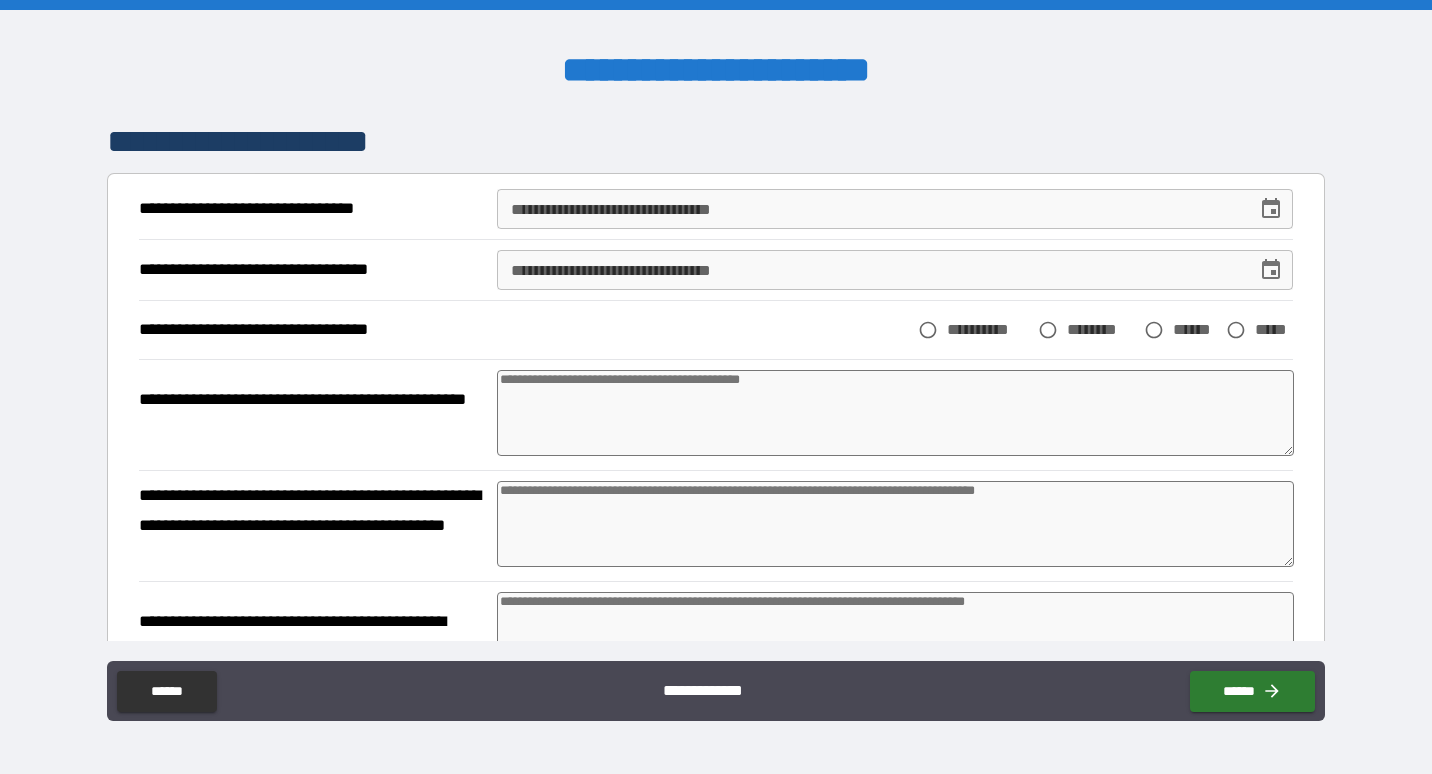 type on "*" 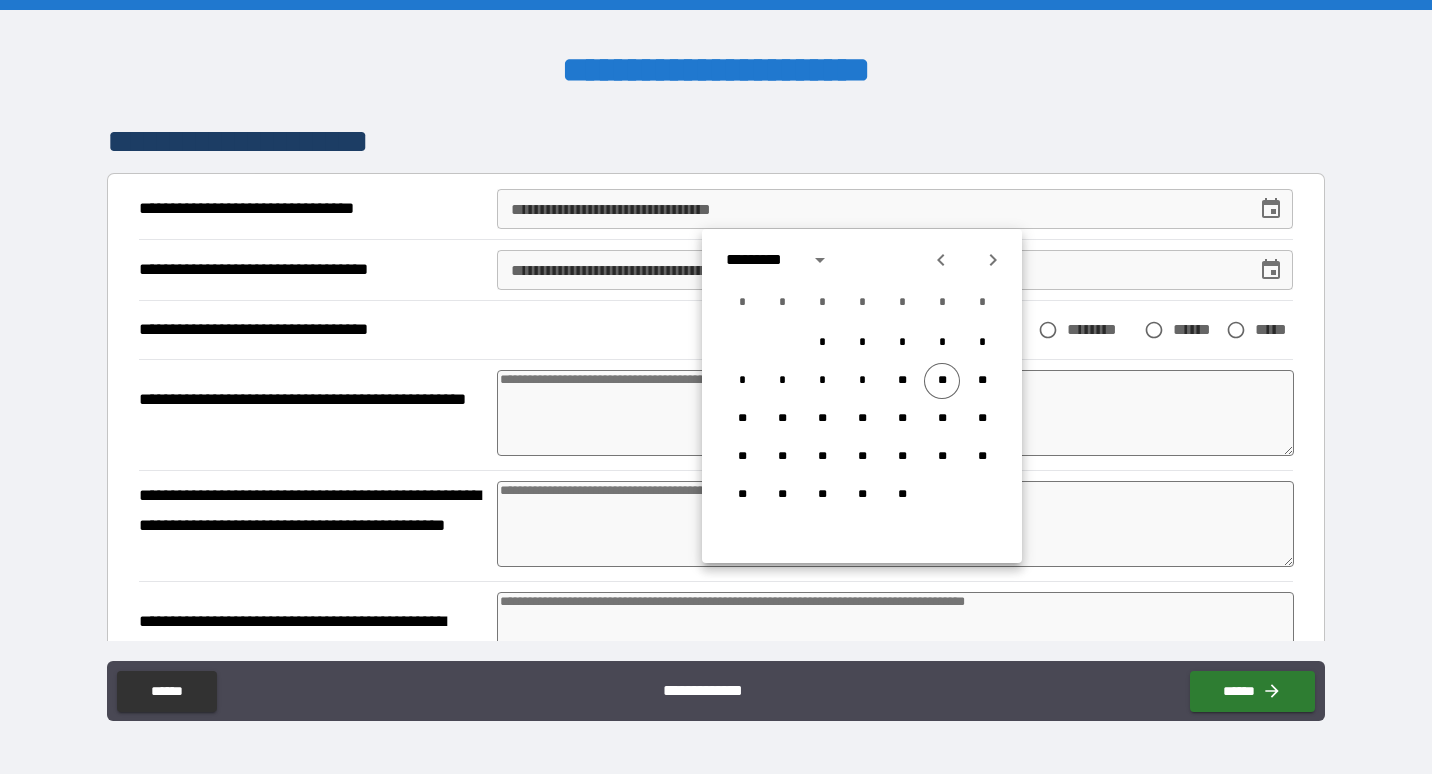 click 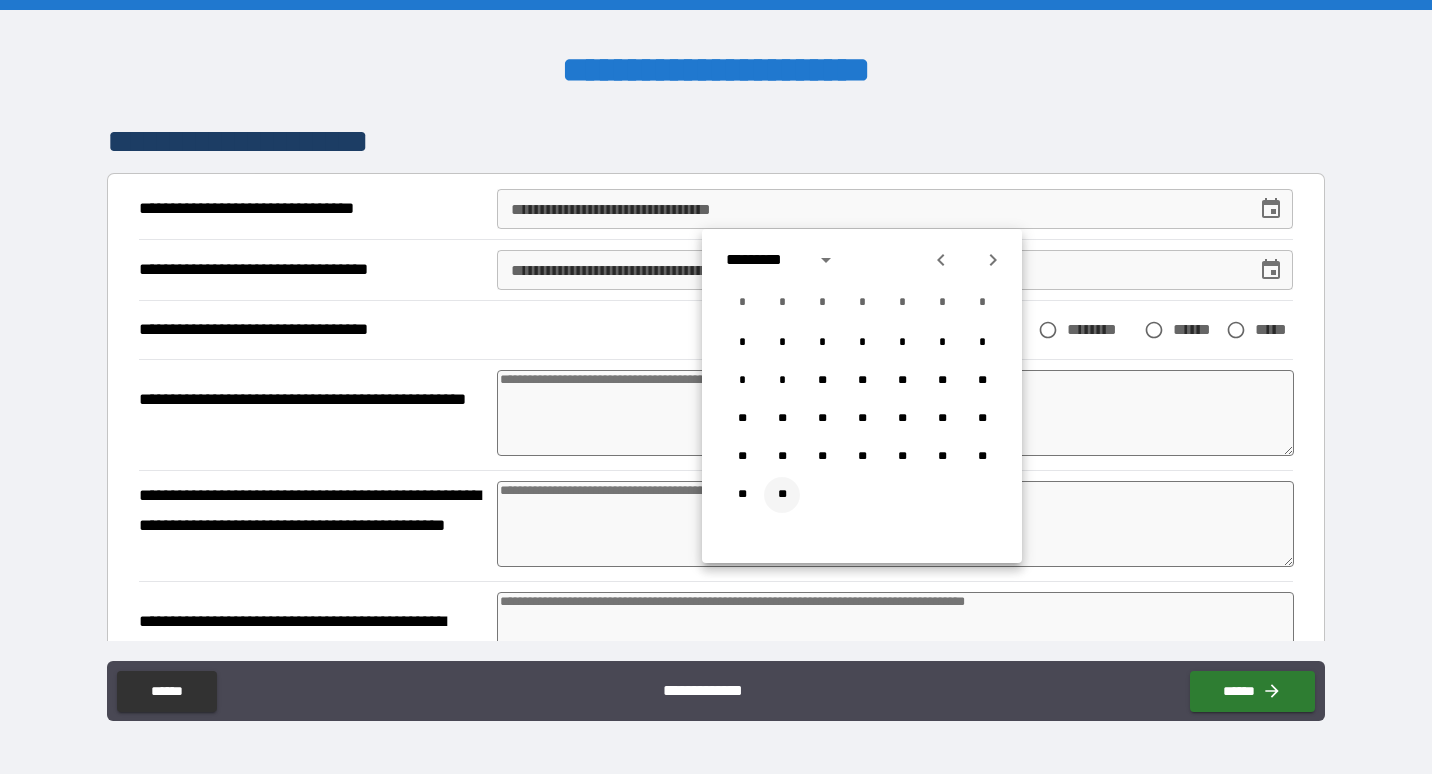 click on "**" at bounding box center (782, 495) 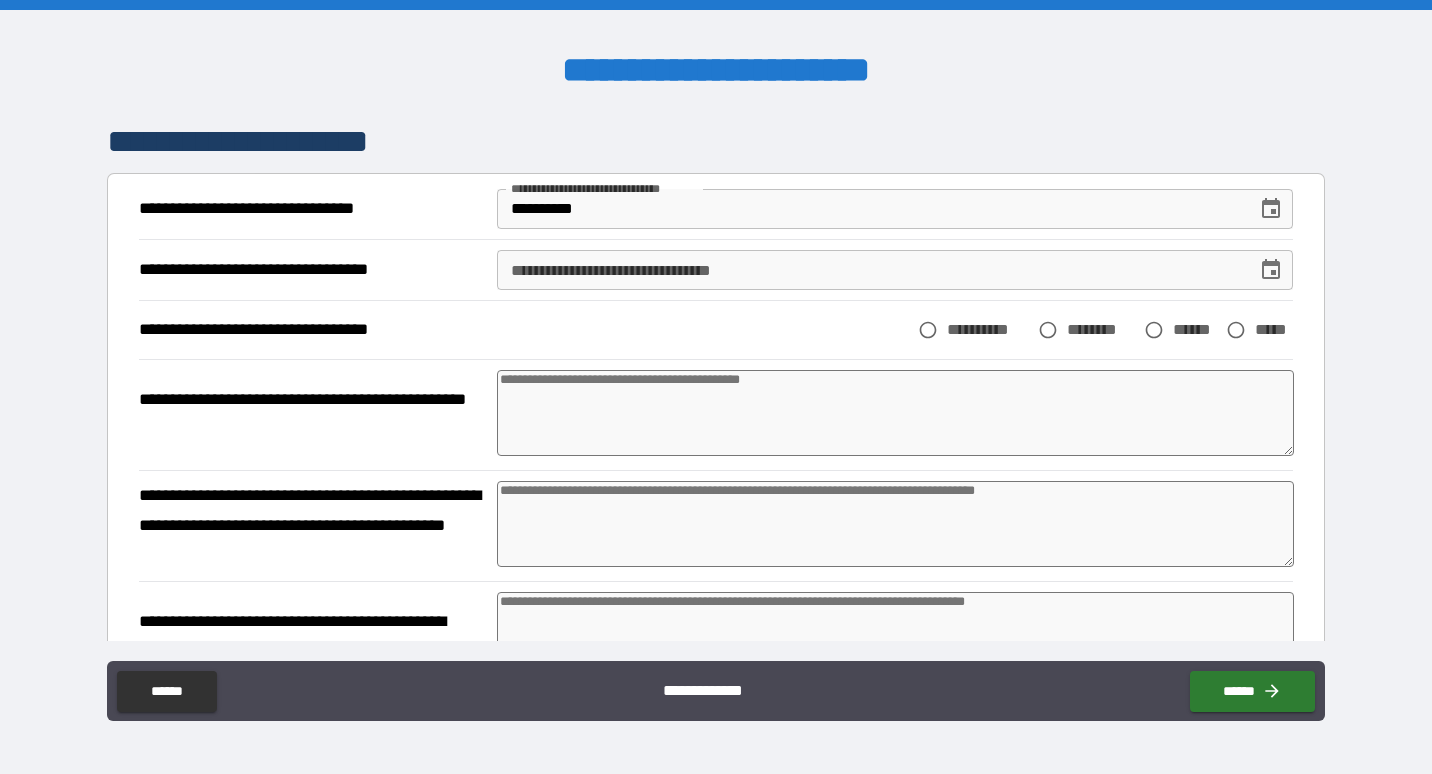 type on "*" 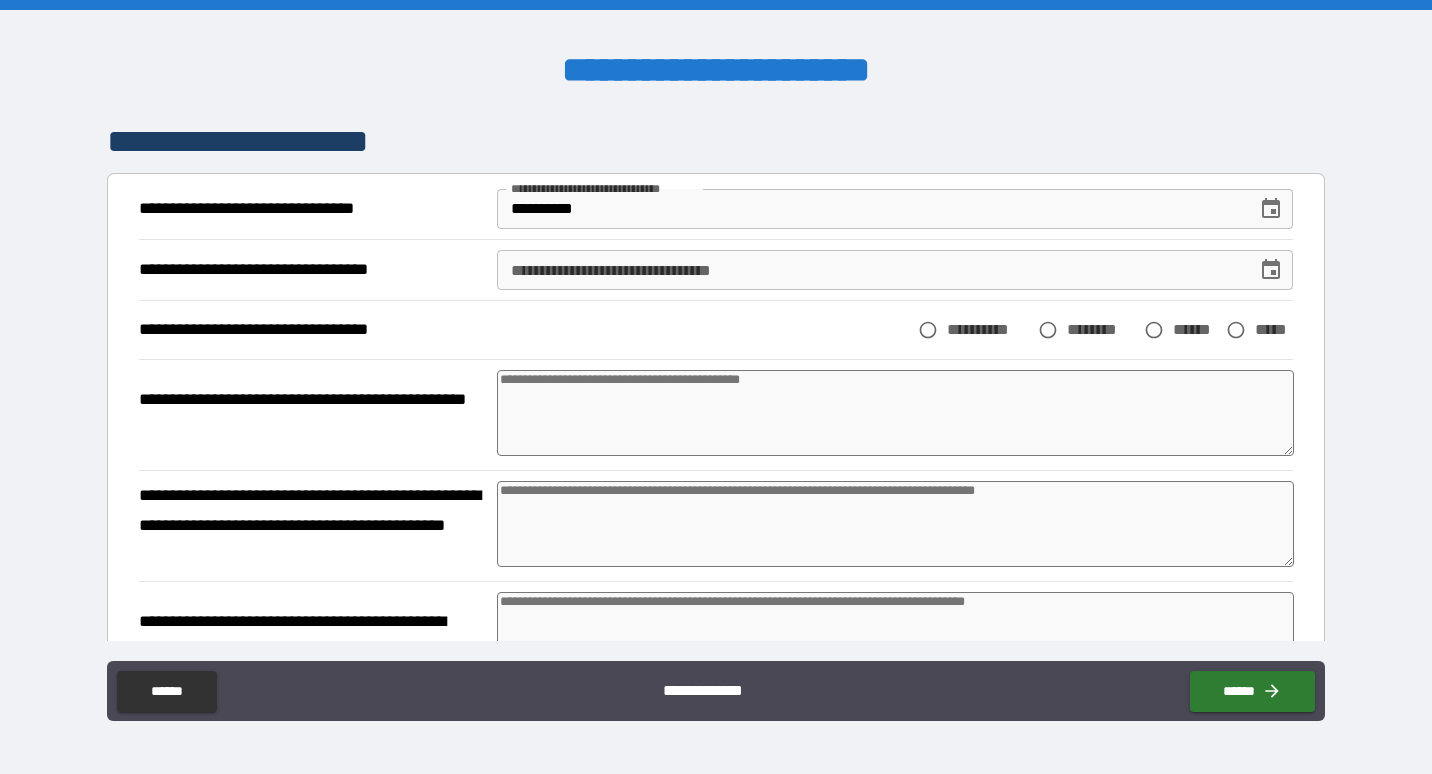 type on "*" 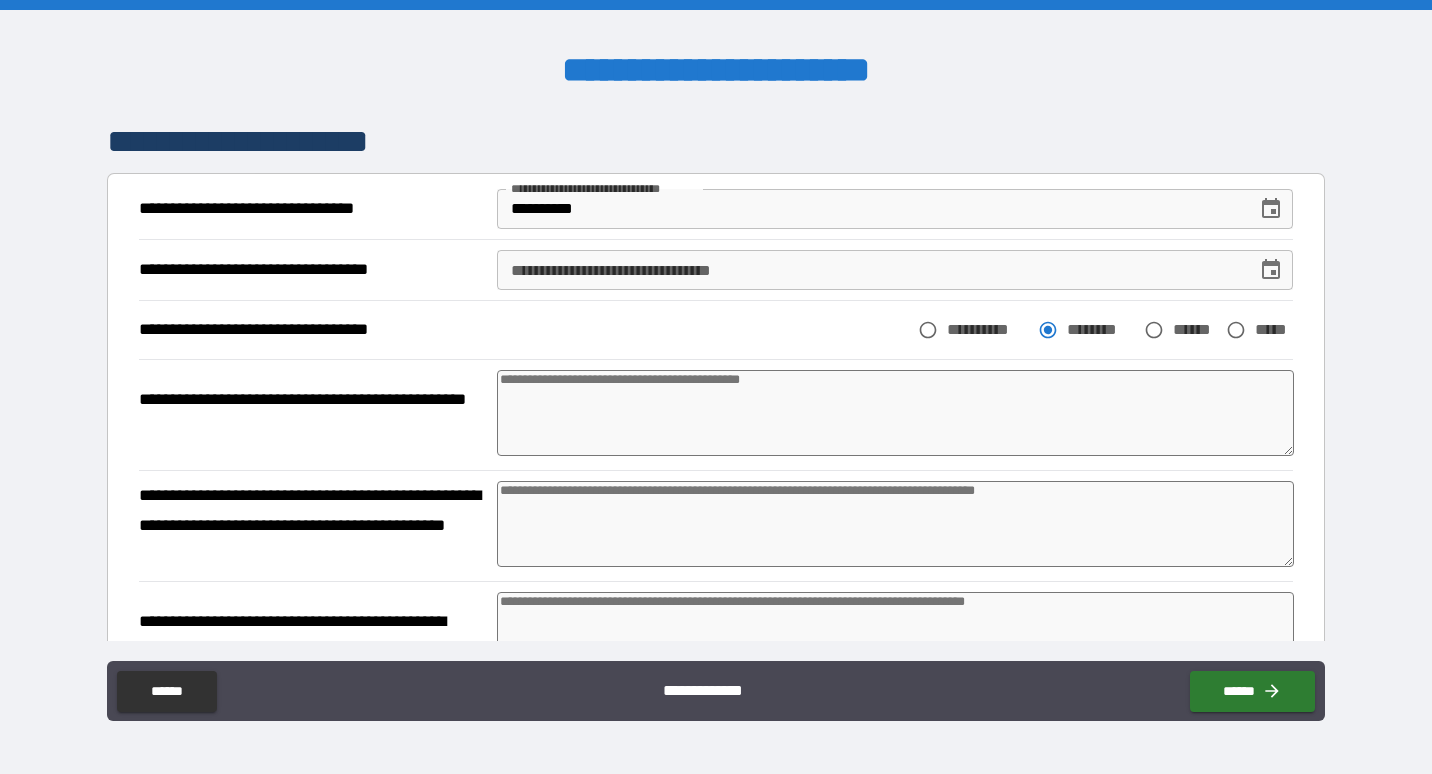 type on "*" 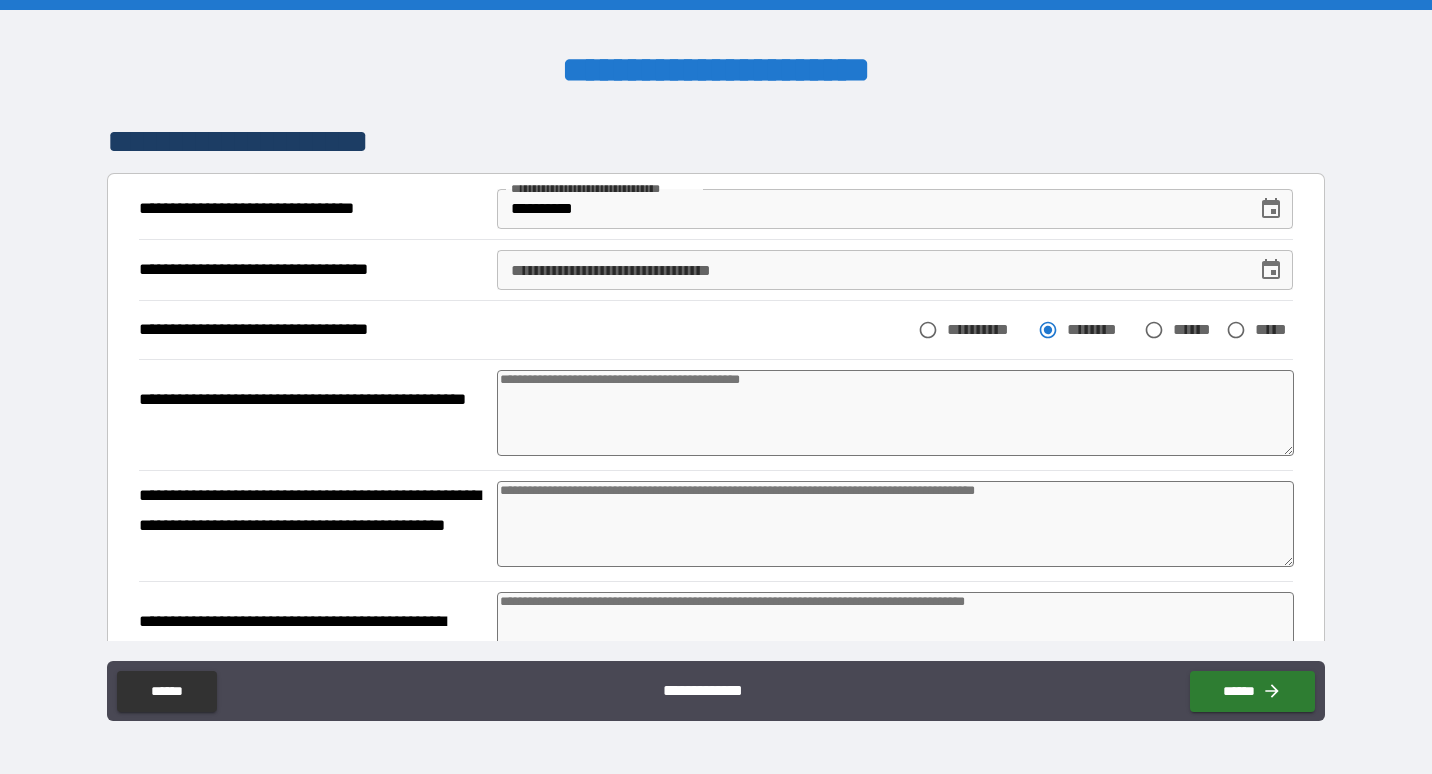 type on "*" 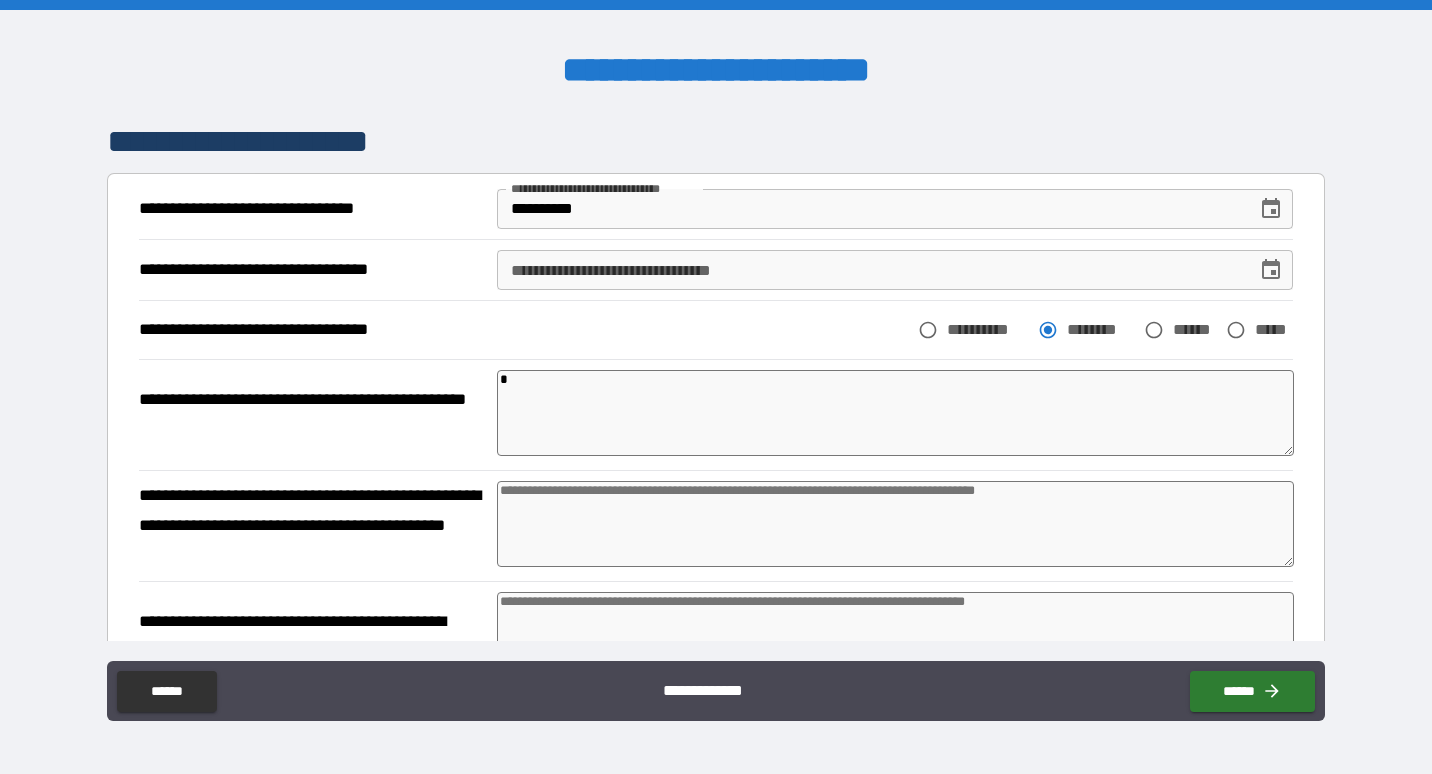 type on "*" 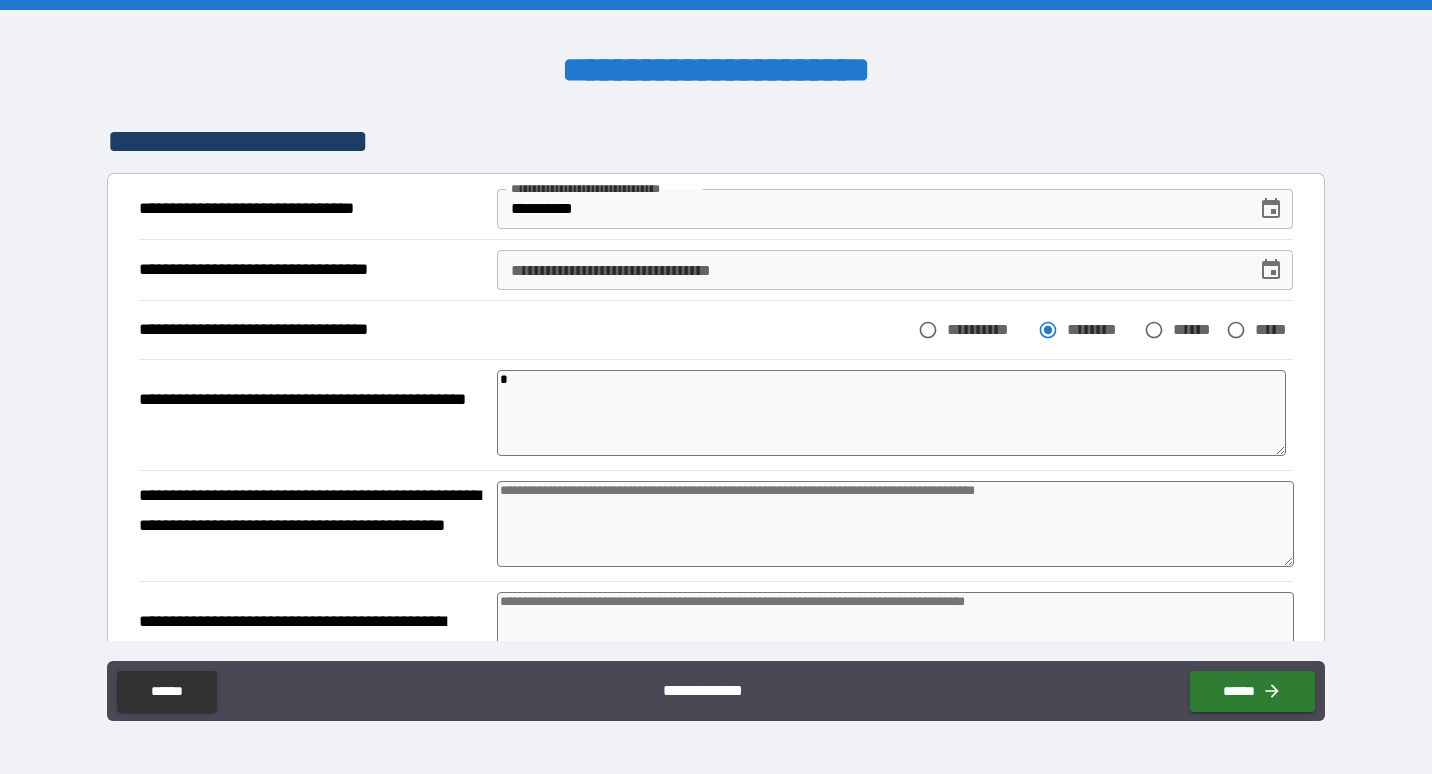 type on "**" 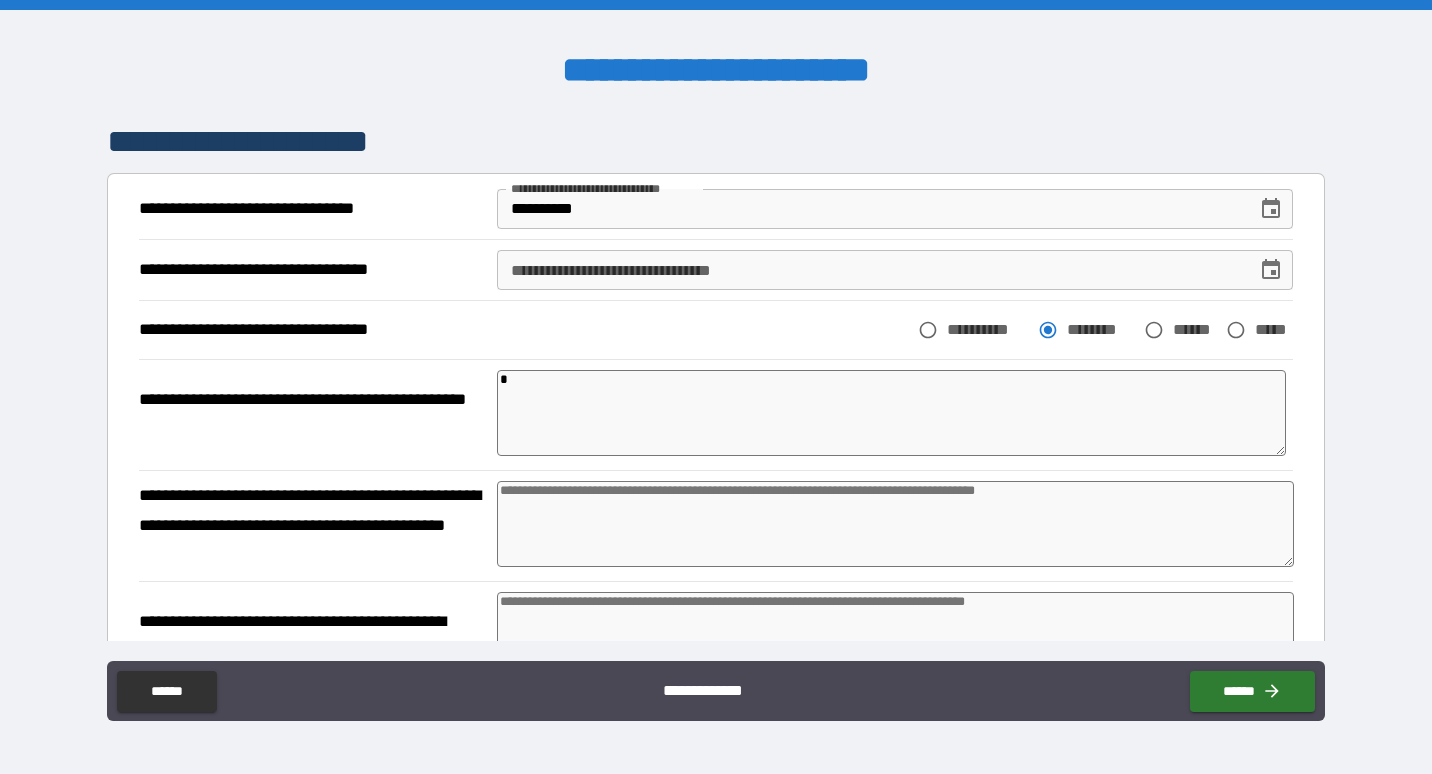 type on "*" 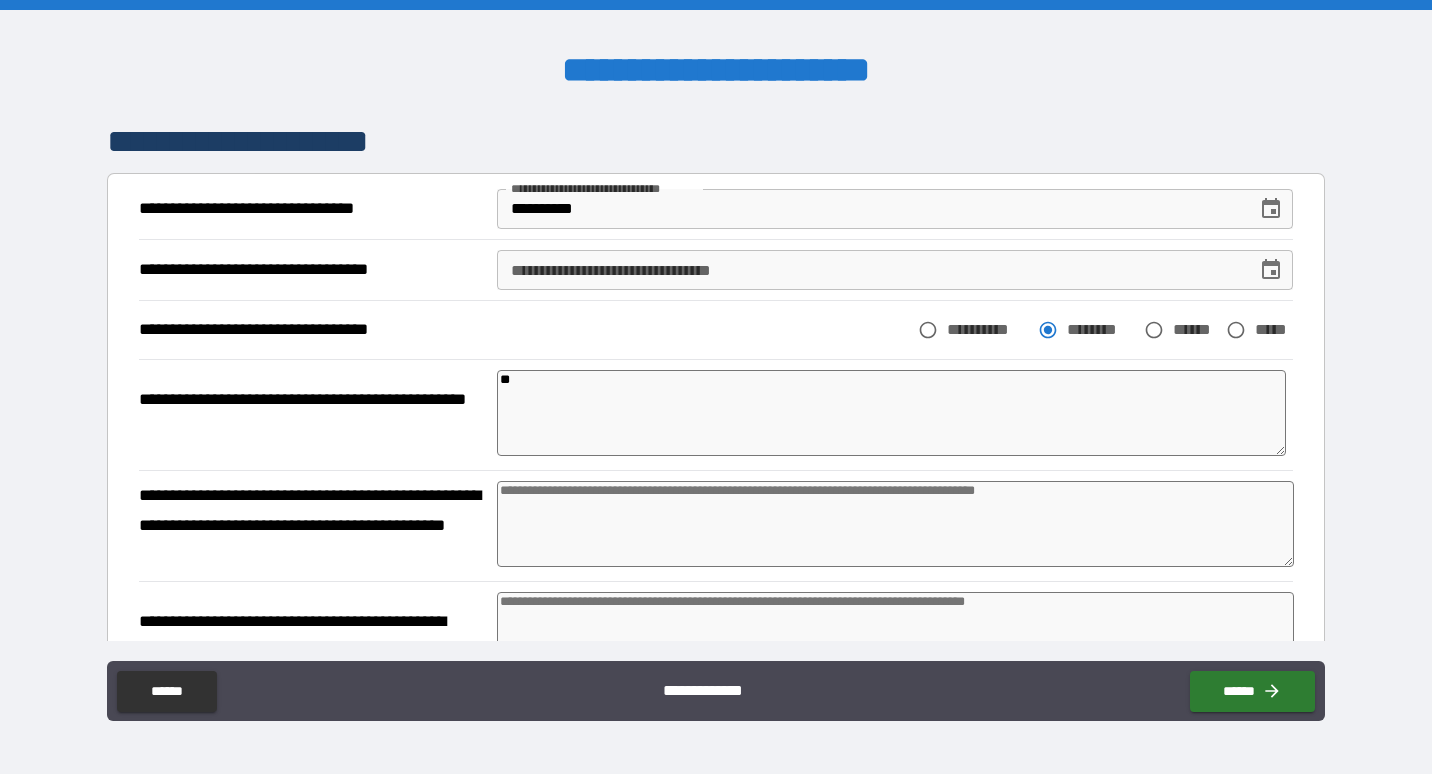 type on "***" 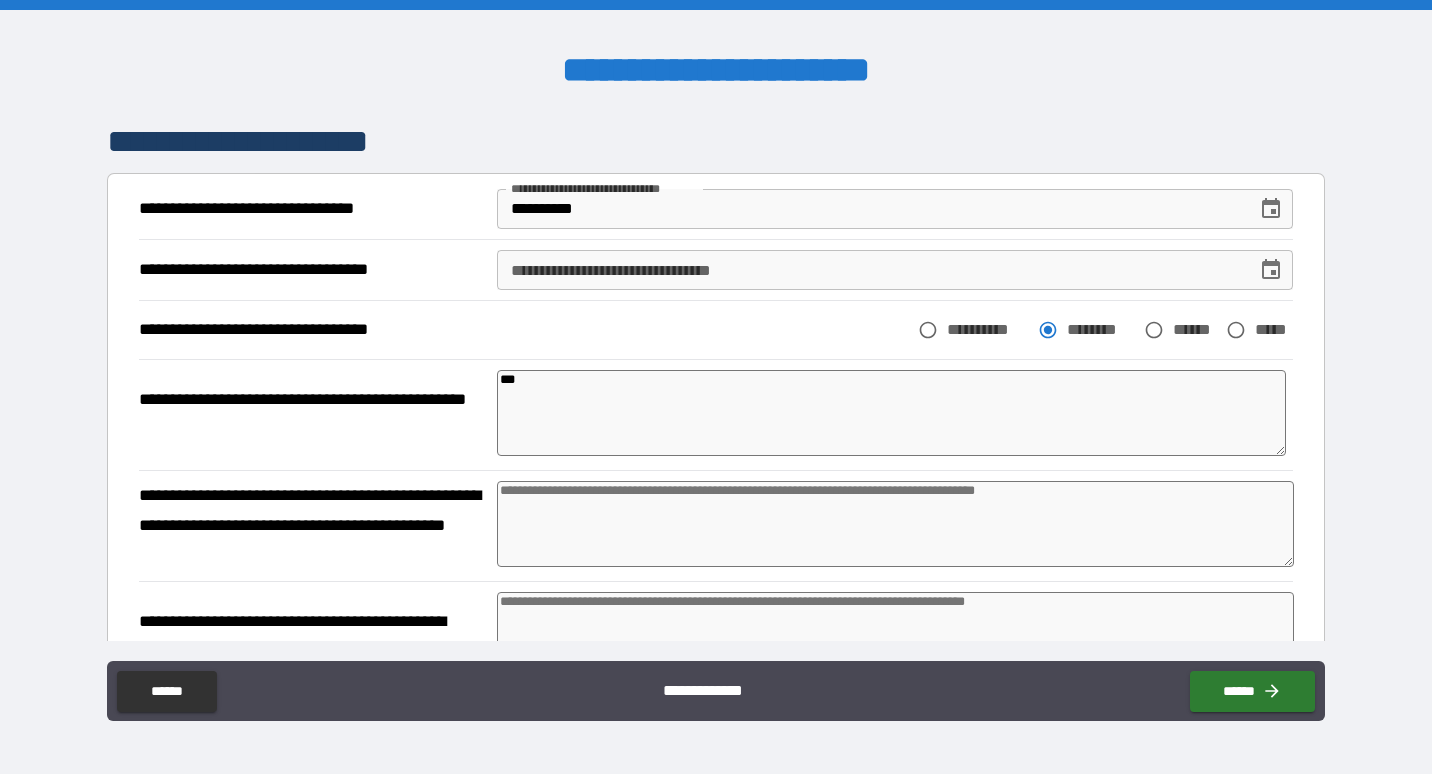 type on "****" 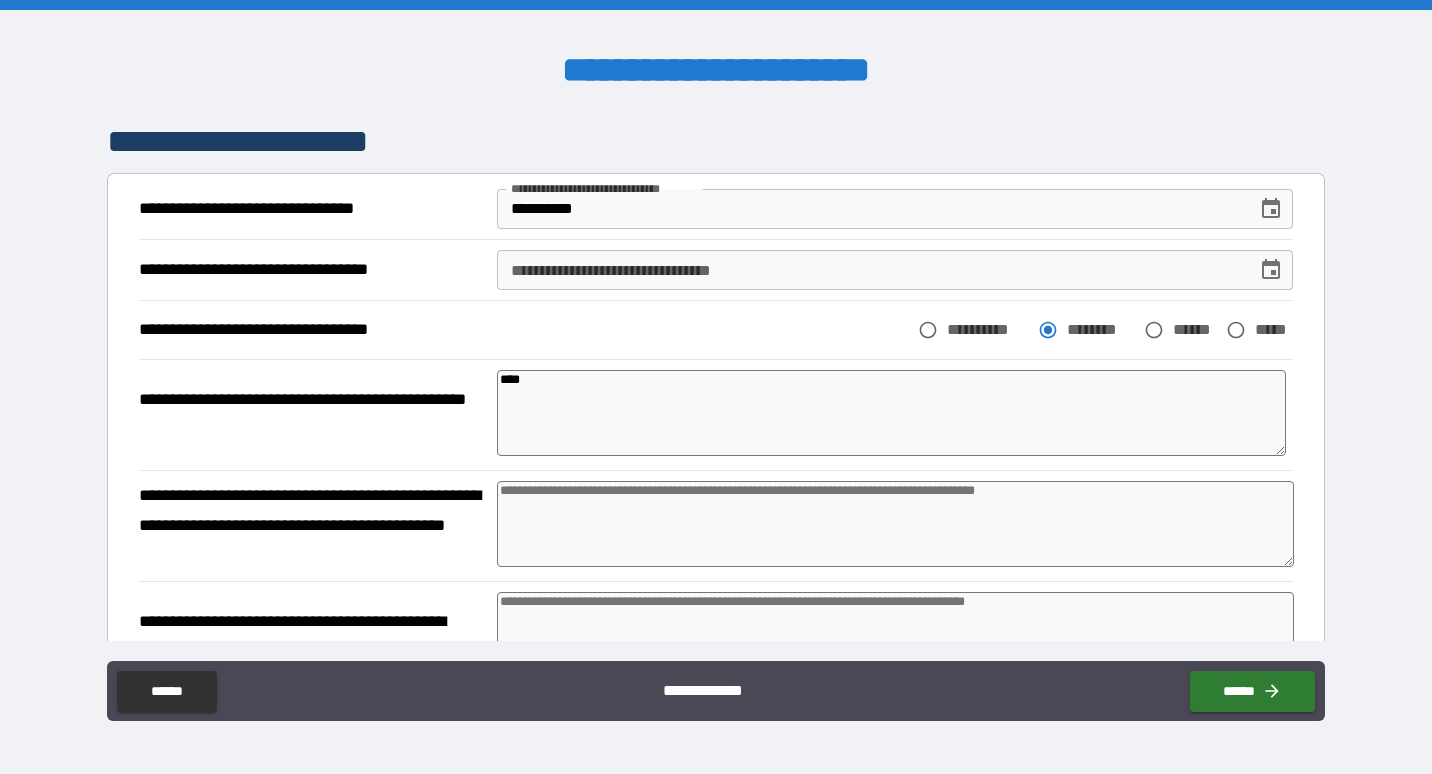 type on "*" 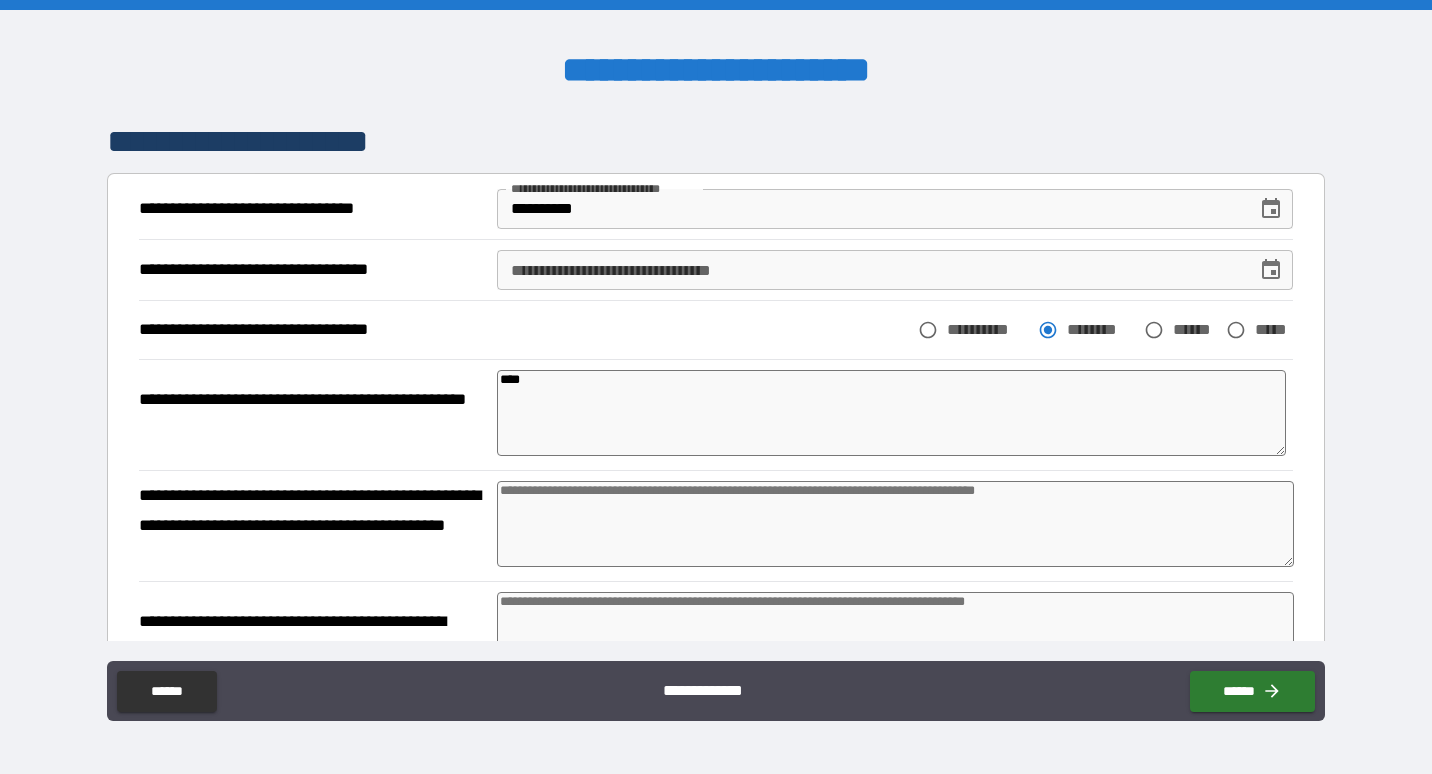 type on "*" 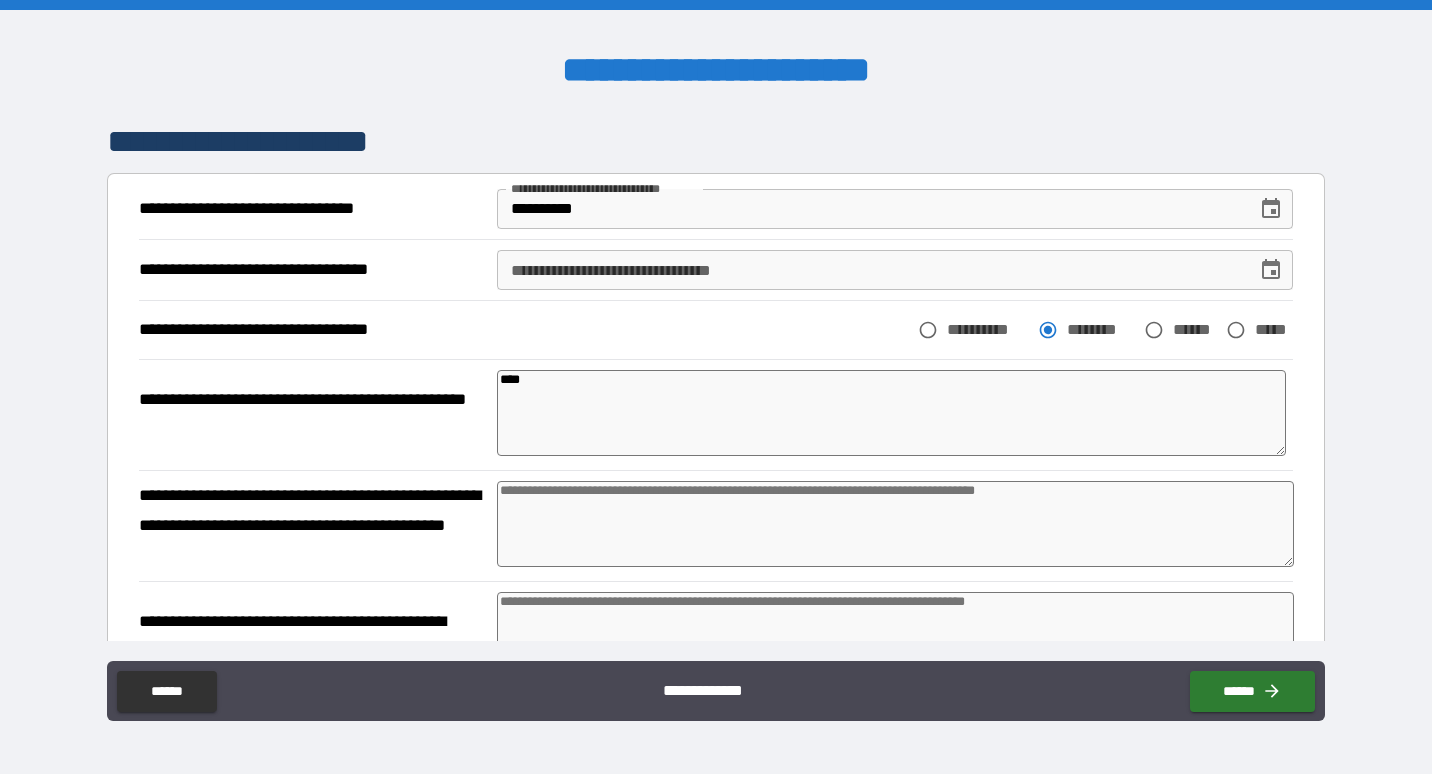 type on "*" 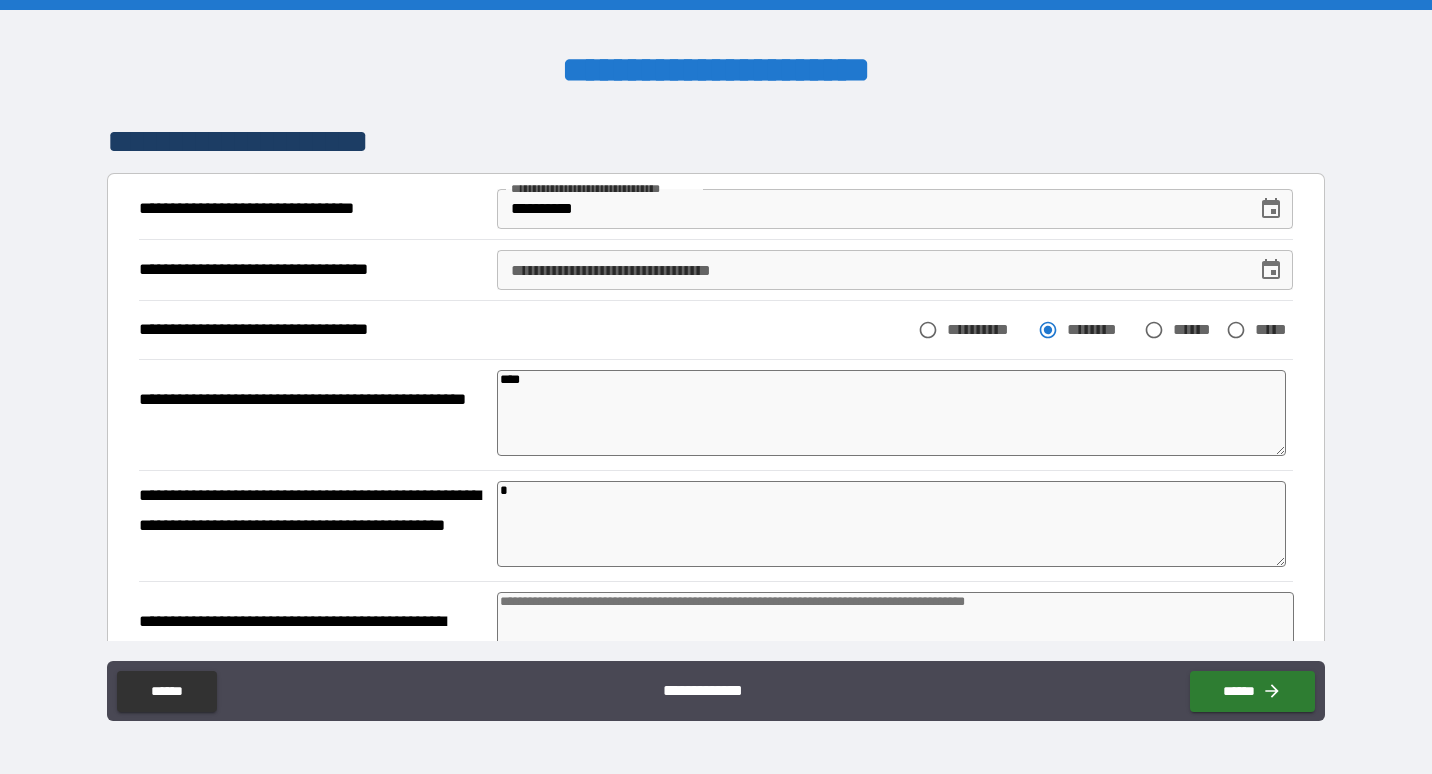 type on "*" 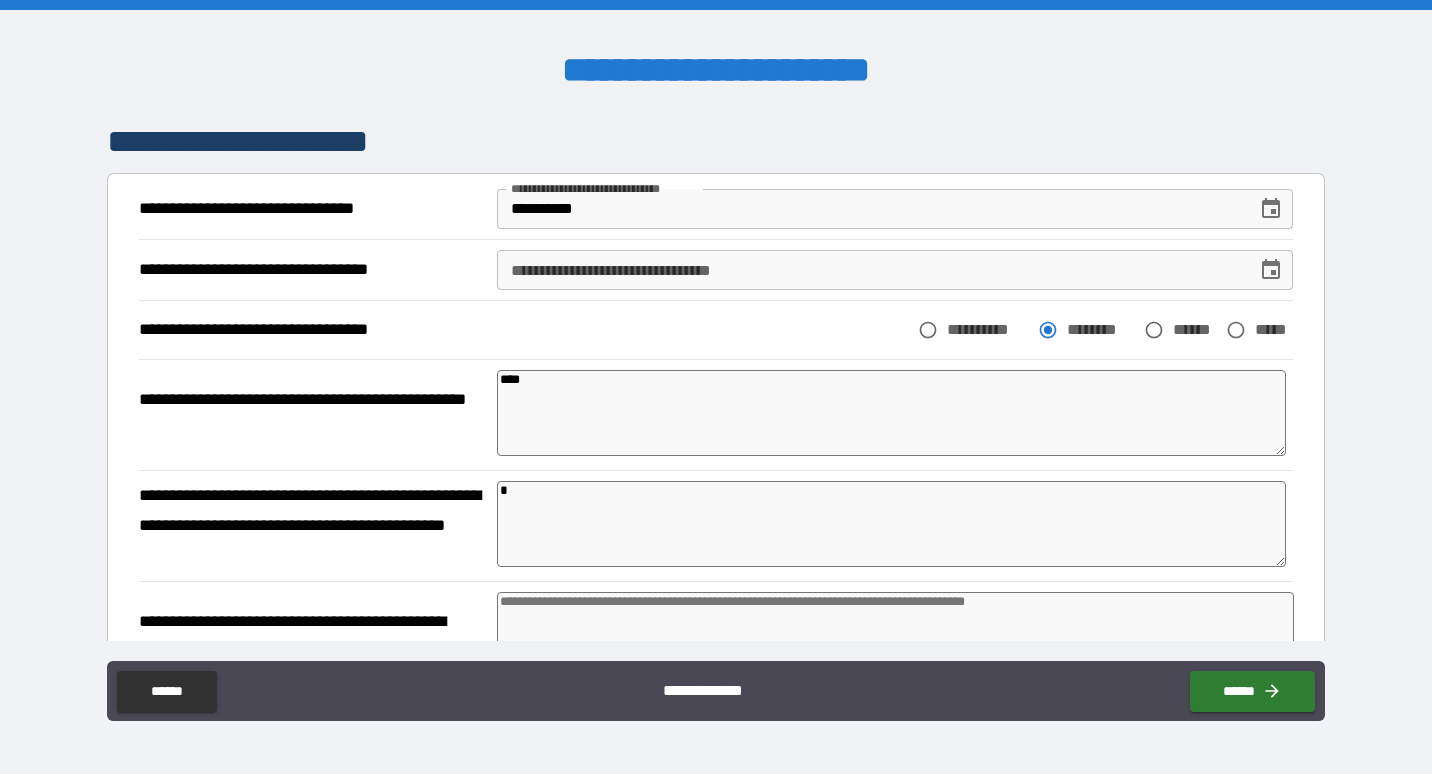 type on "*" 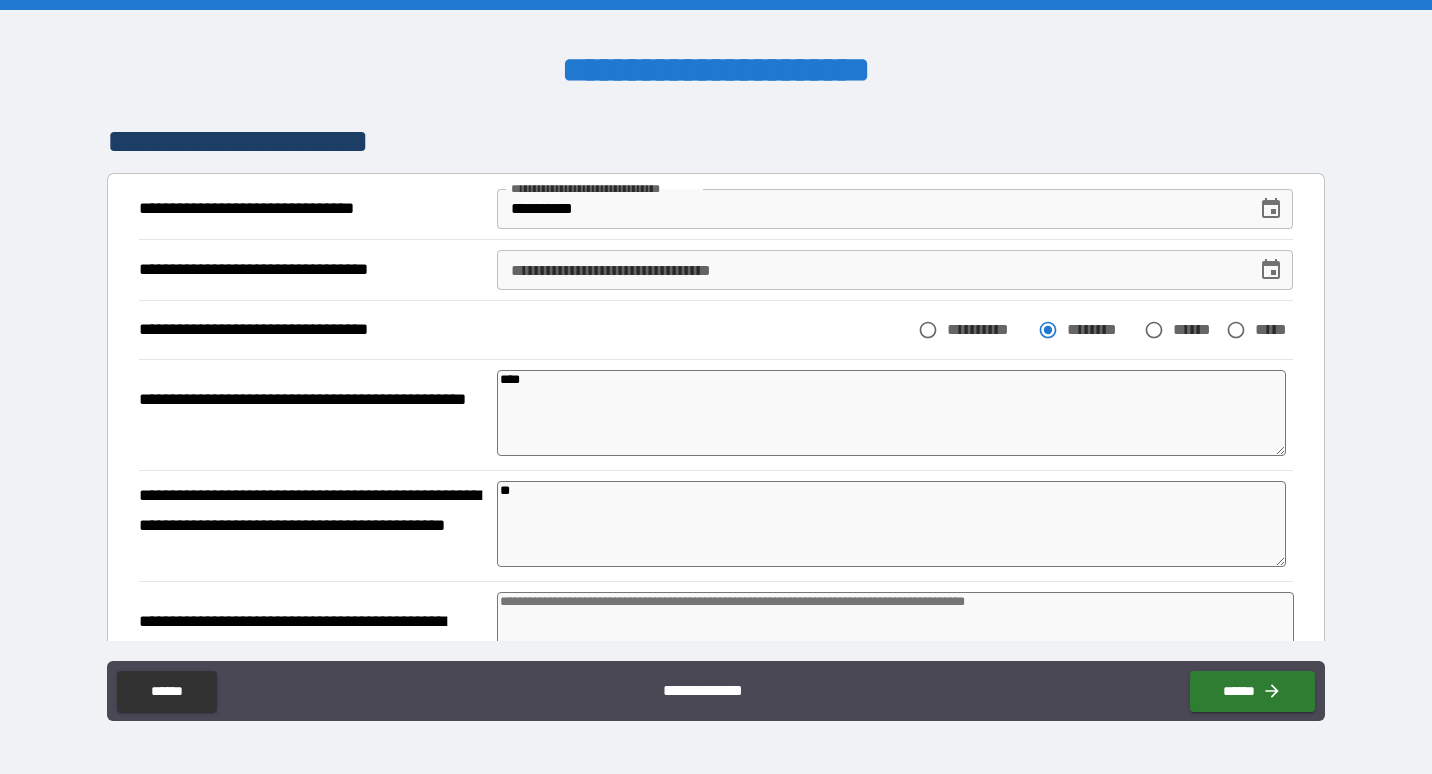 type on "*" 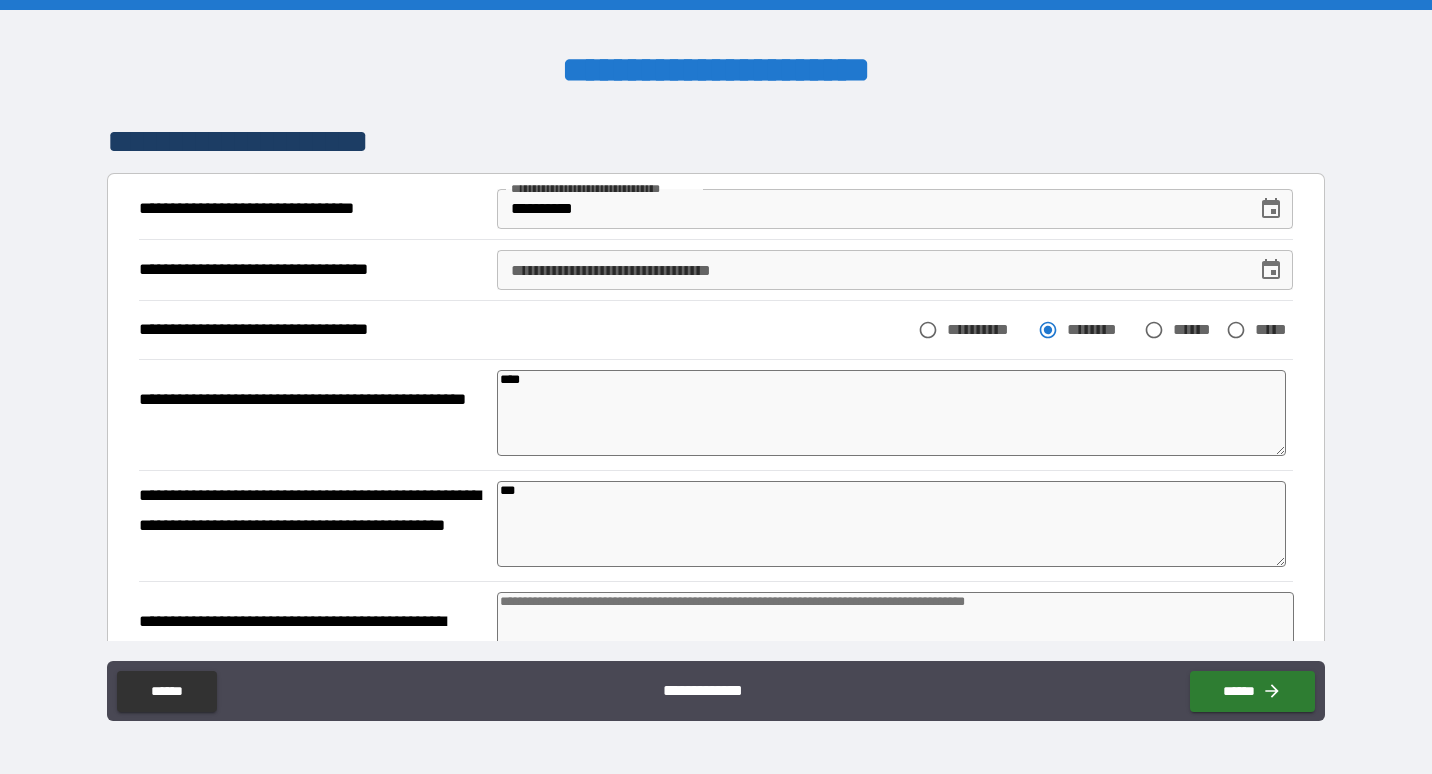 type on "*" 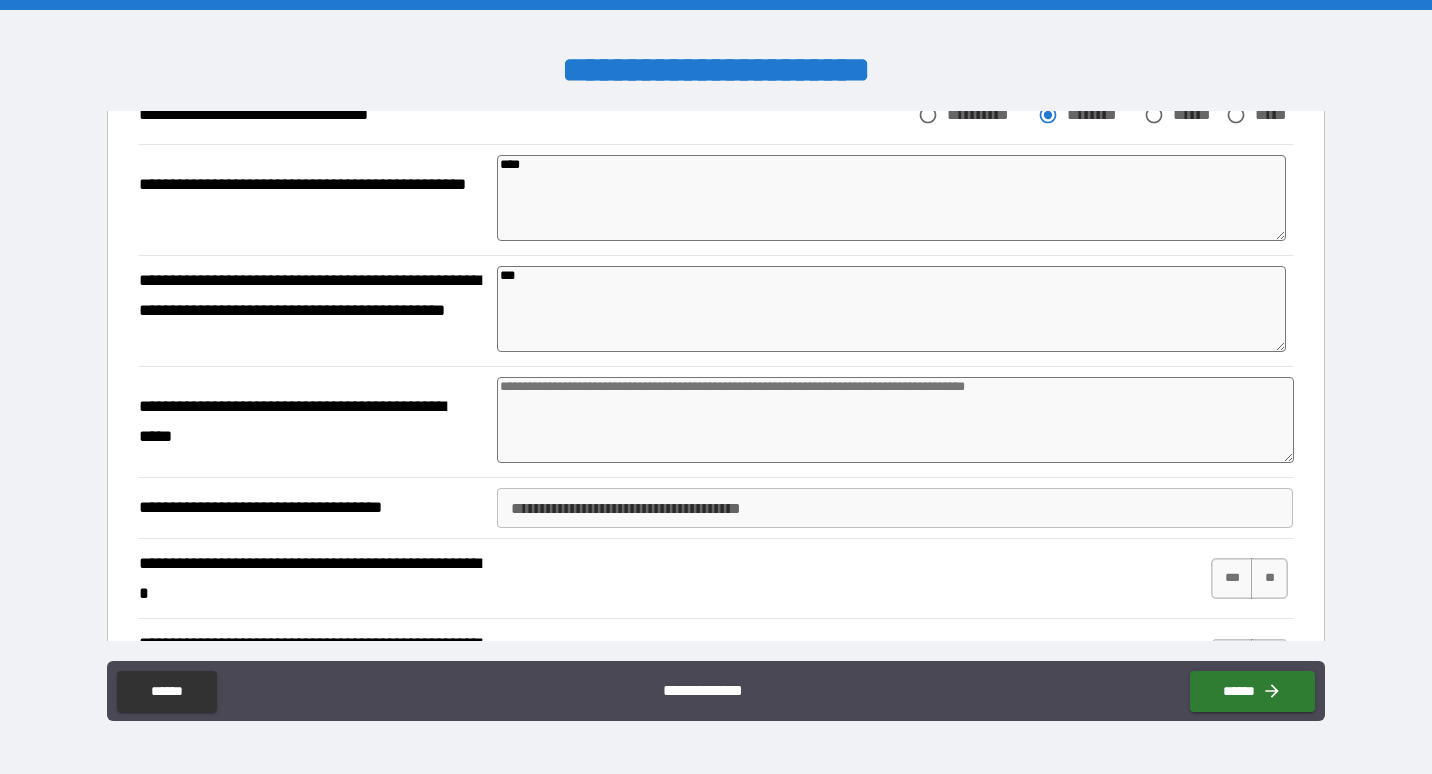 scroll, scrollTop: 217, scrollLeft: 0, axis: vertical 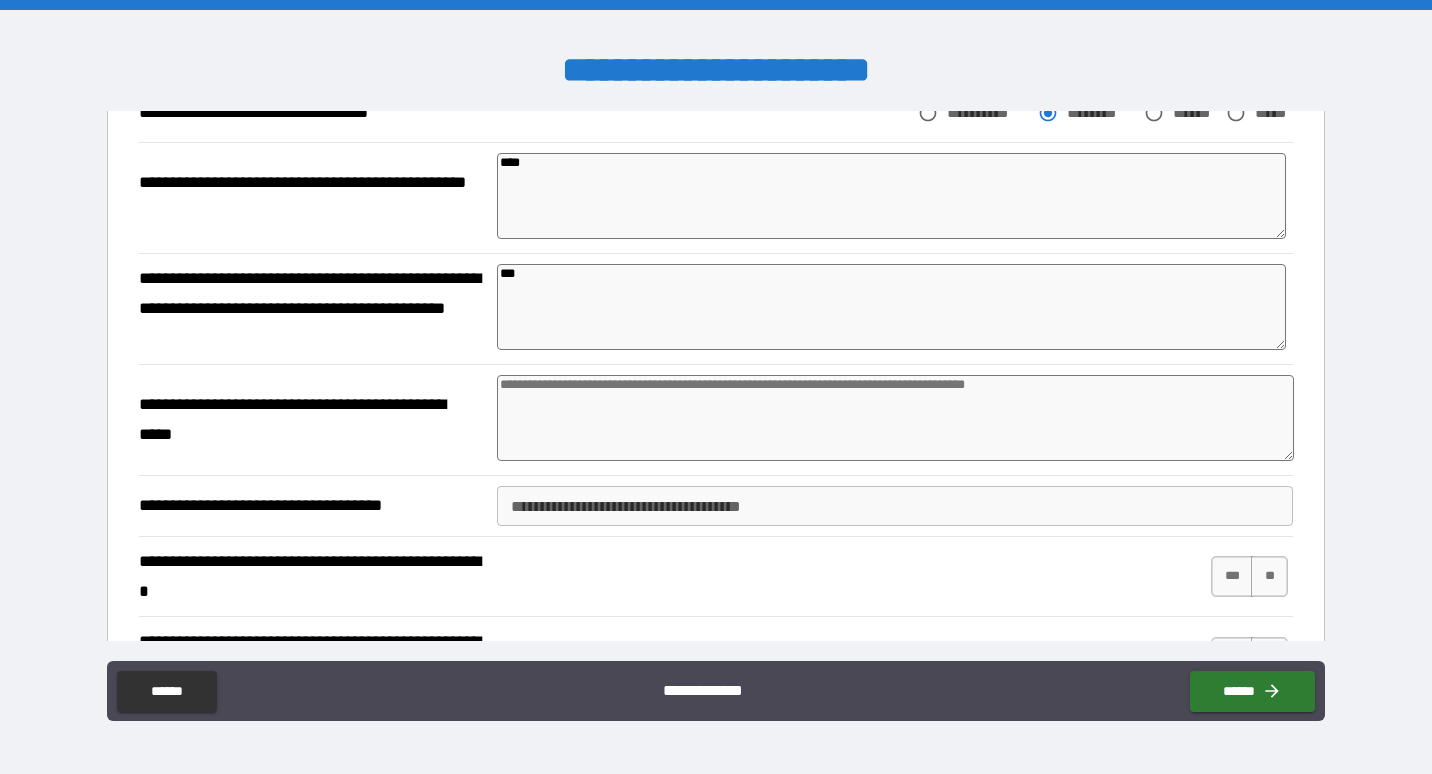 type on "***" 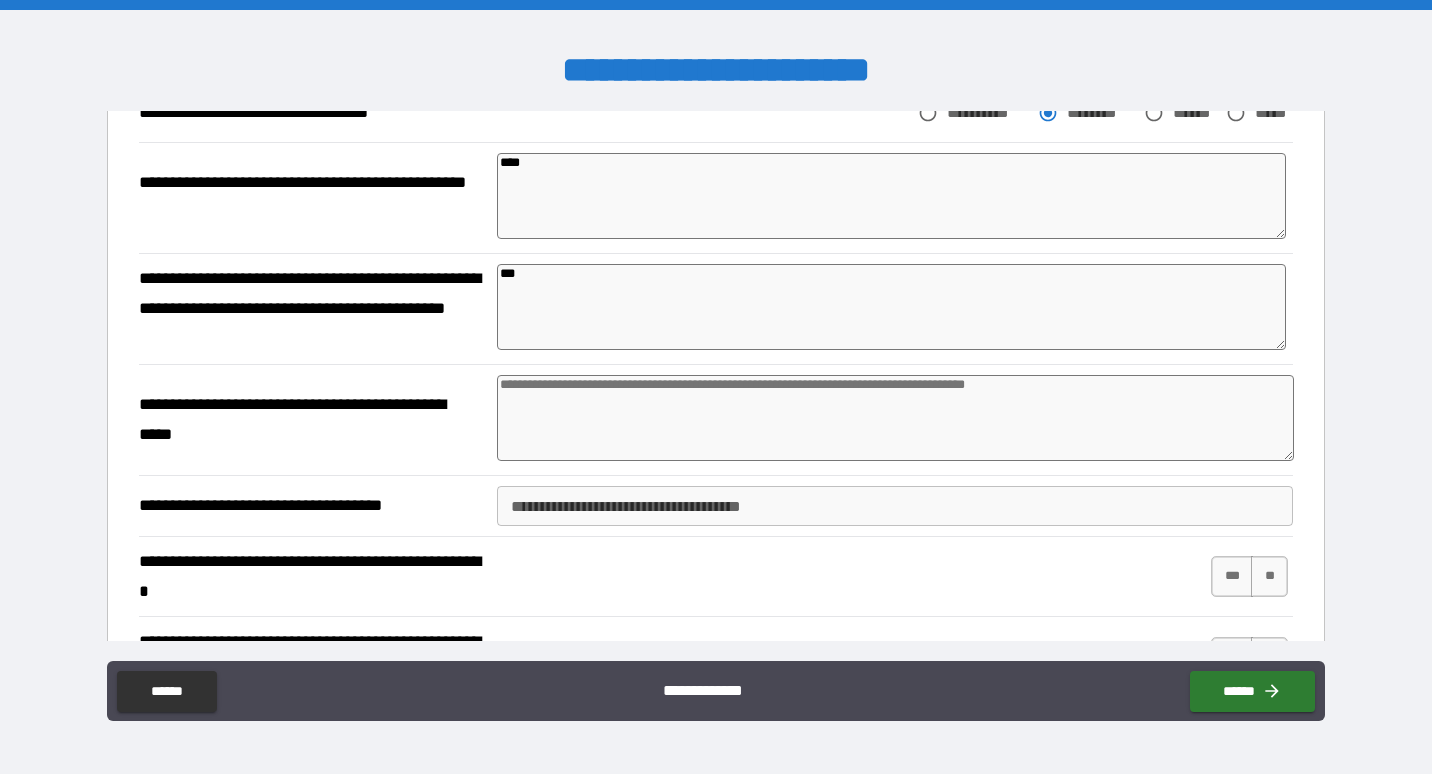 type on "*" 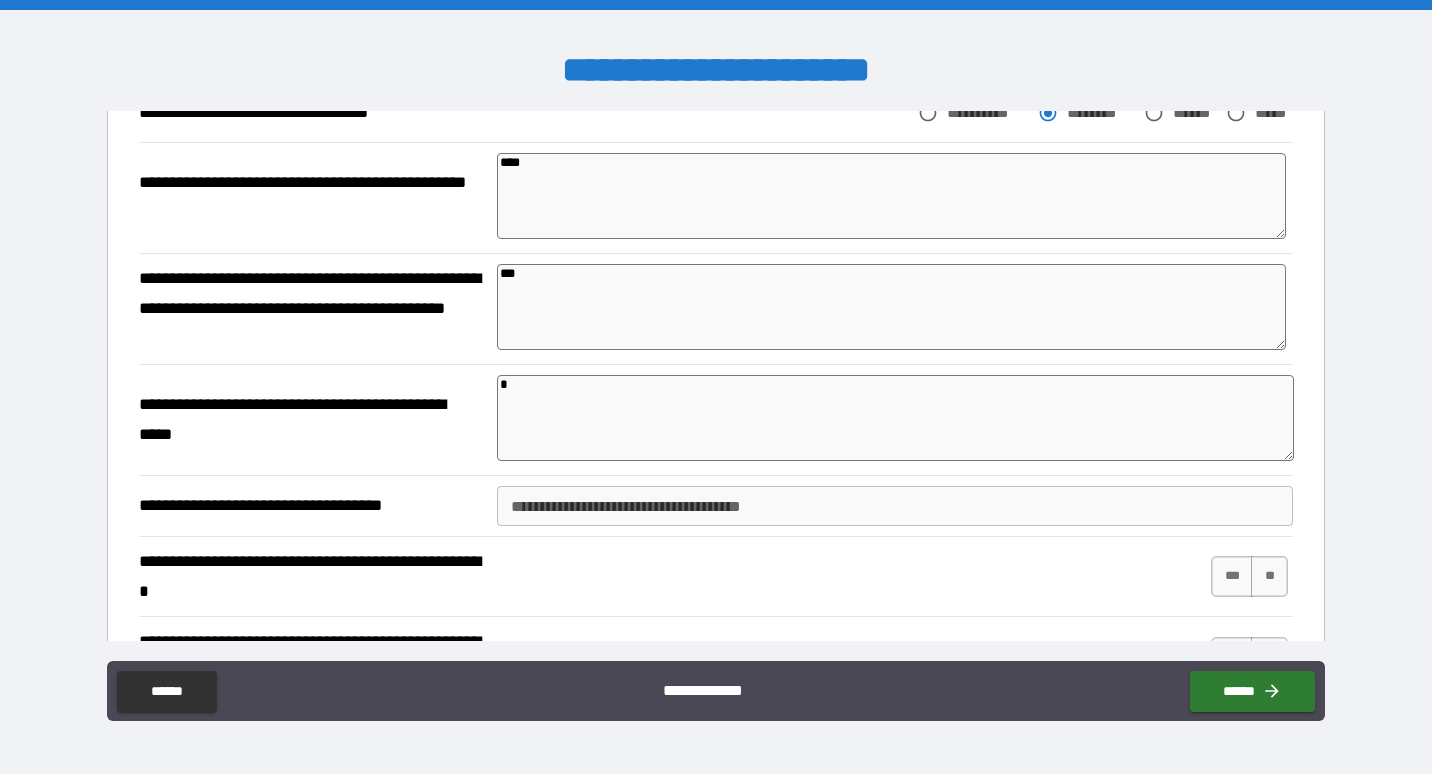 type on "*" 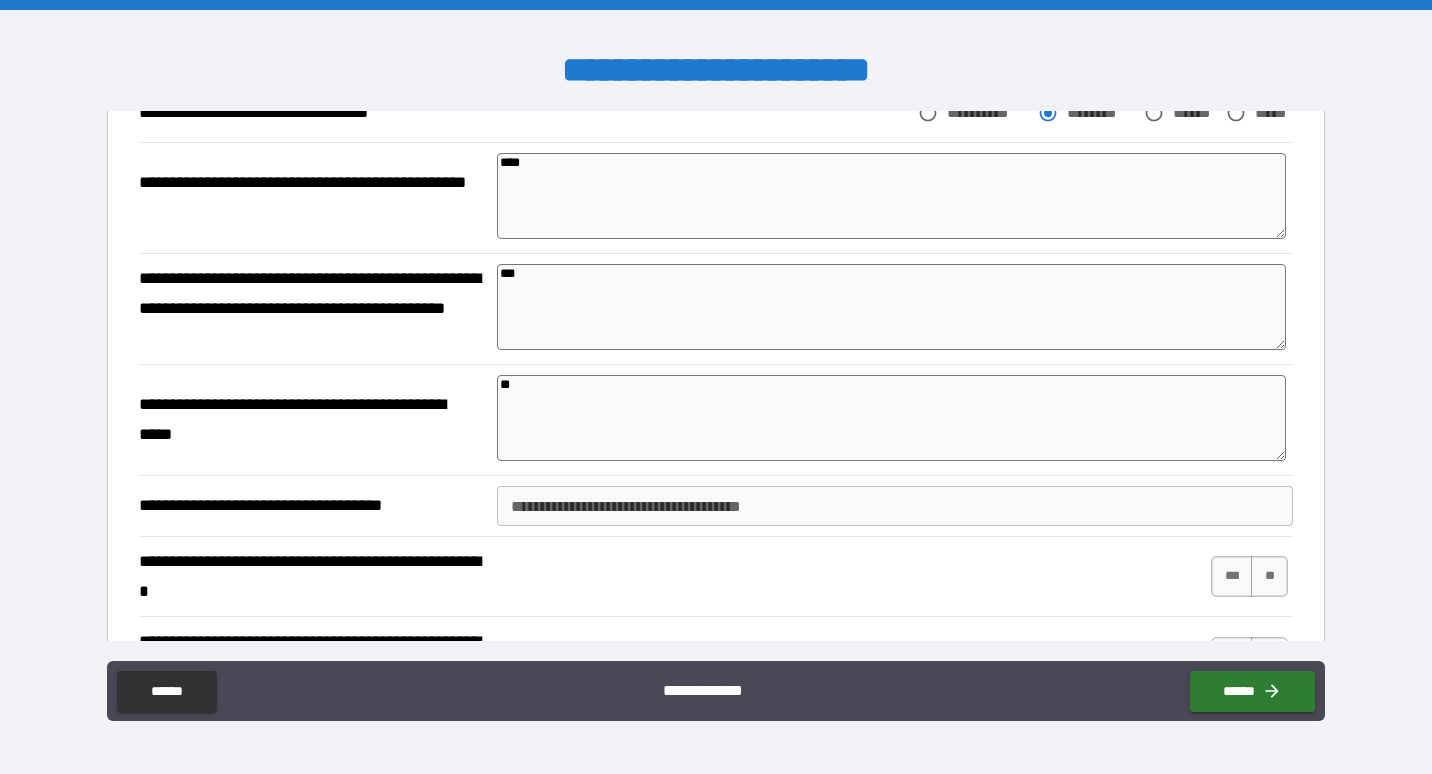 type on "*" 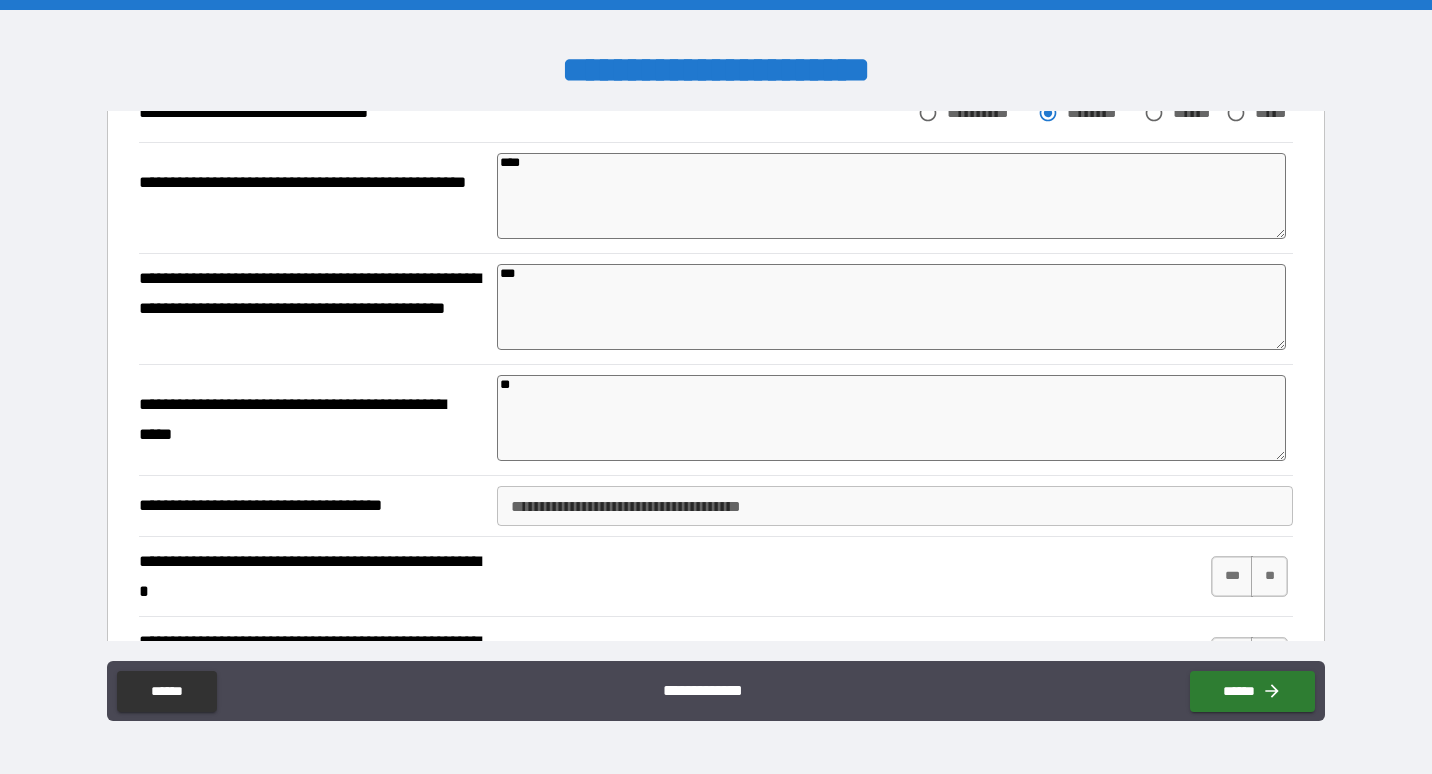 type on "*" 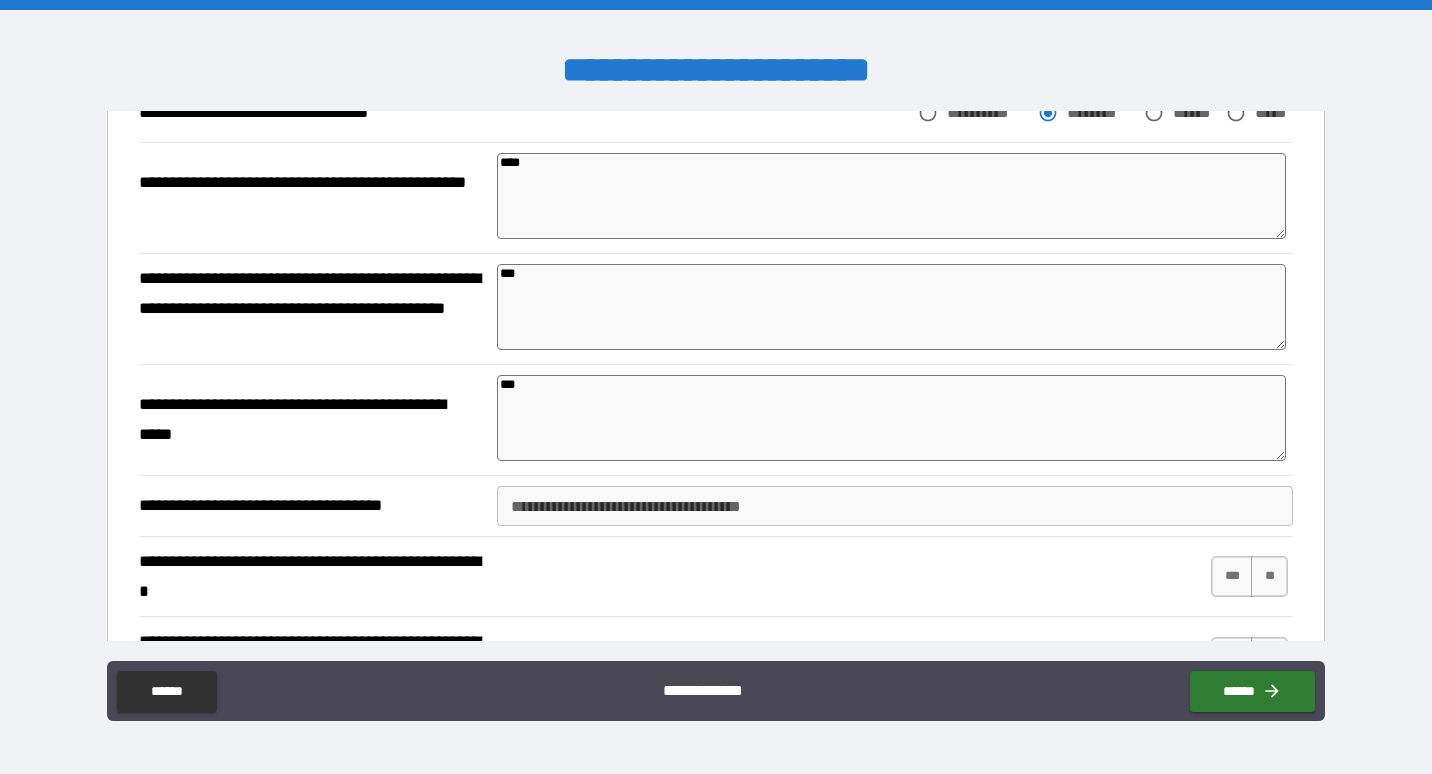 type on "*" 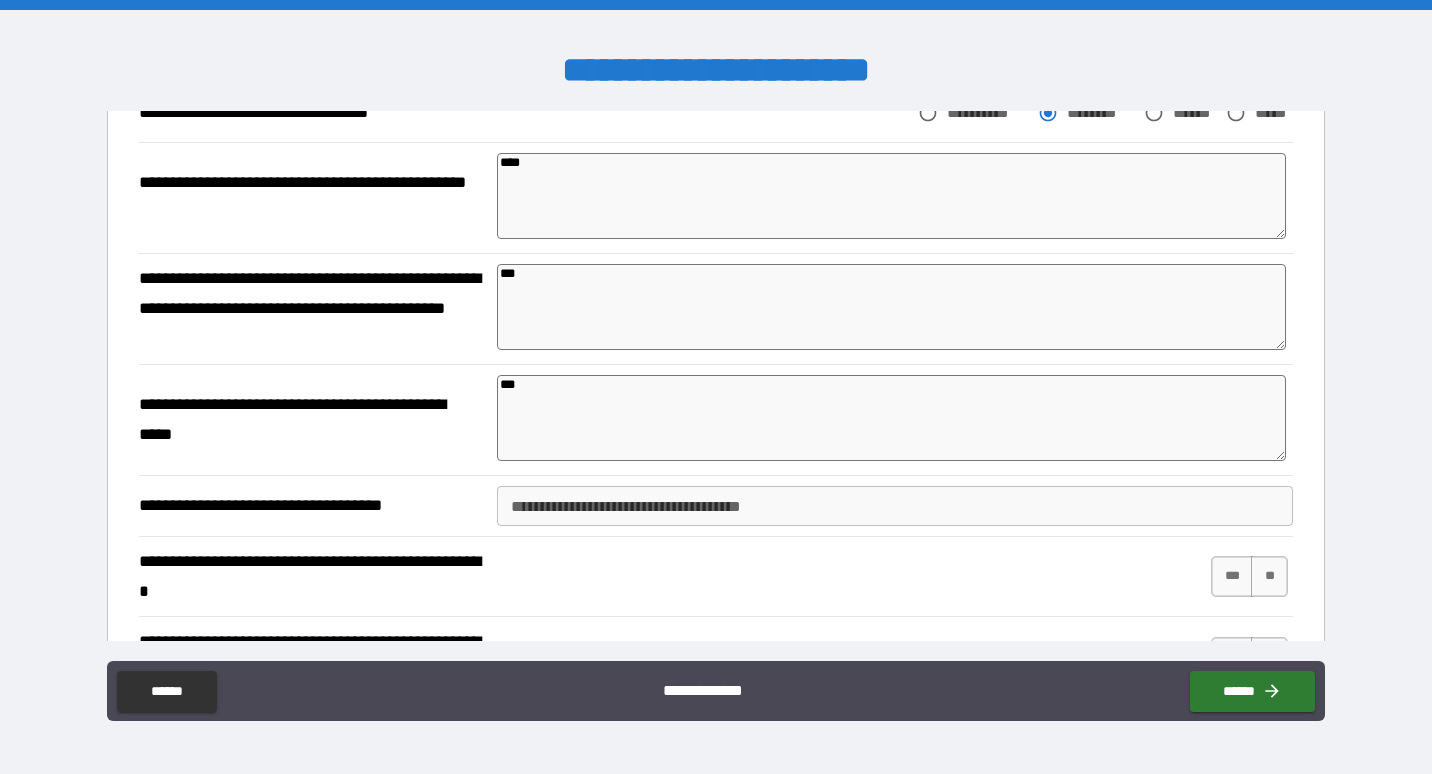 type on "*" 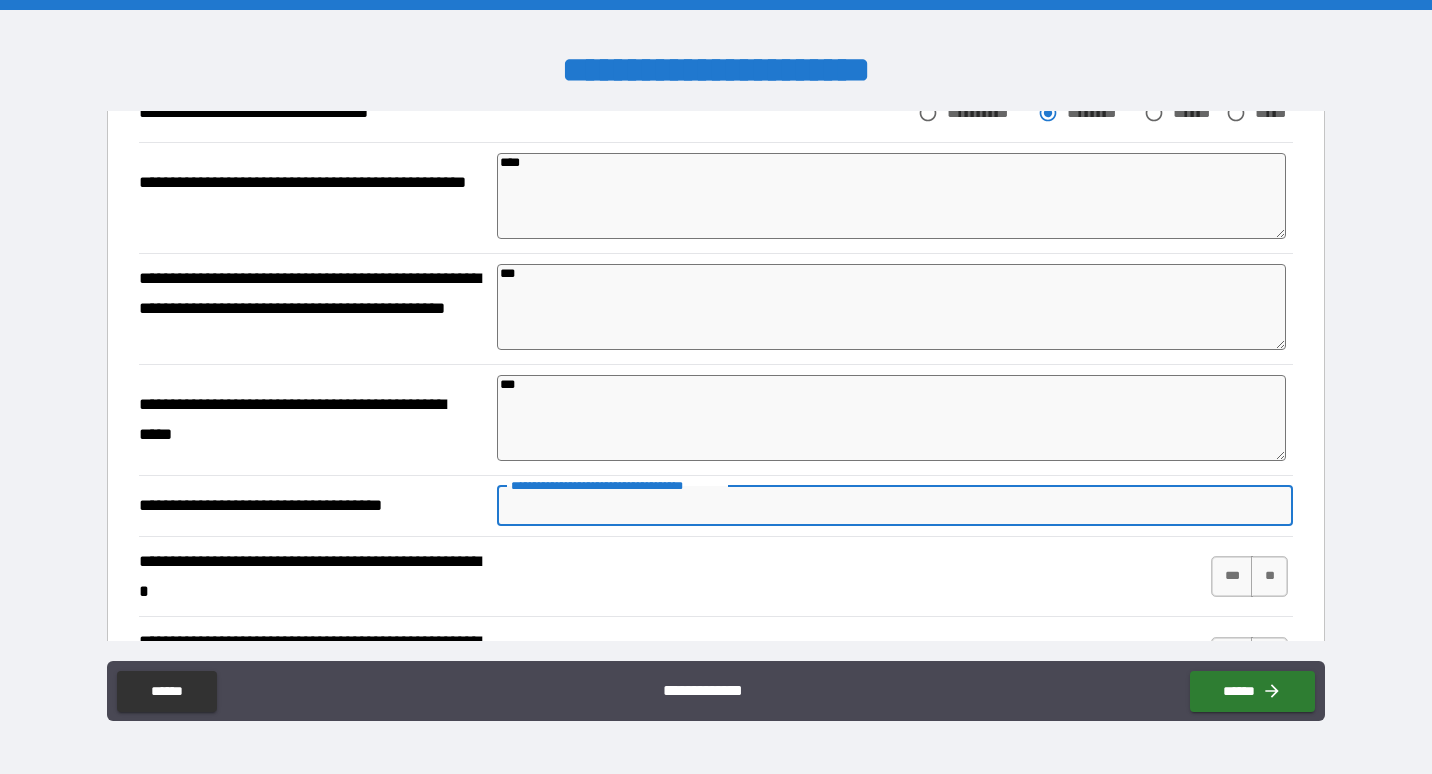 type on "*" 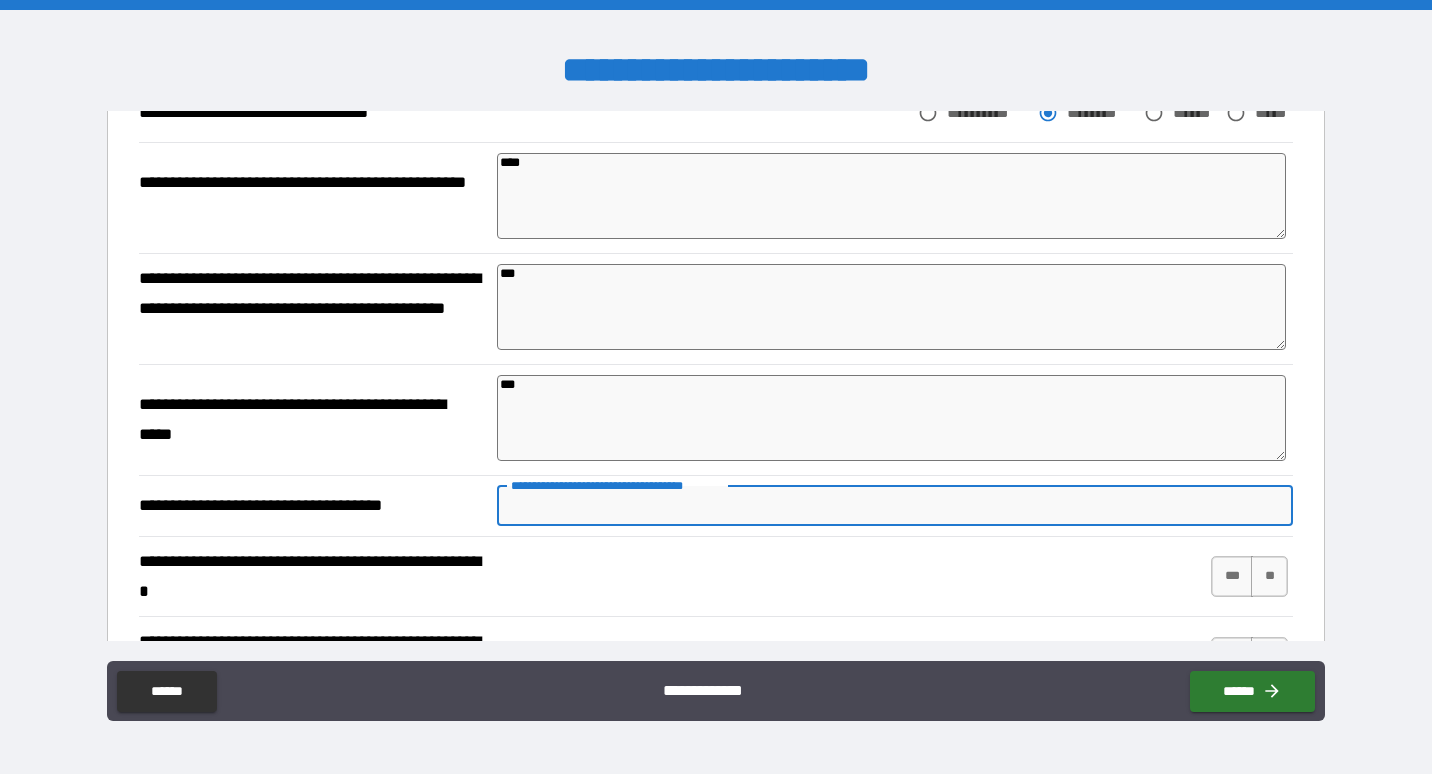 type on "*" 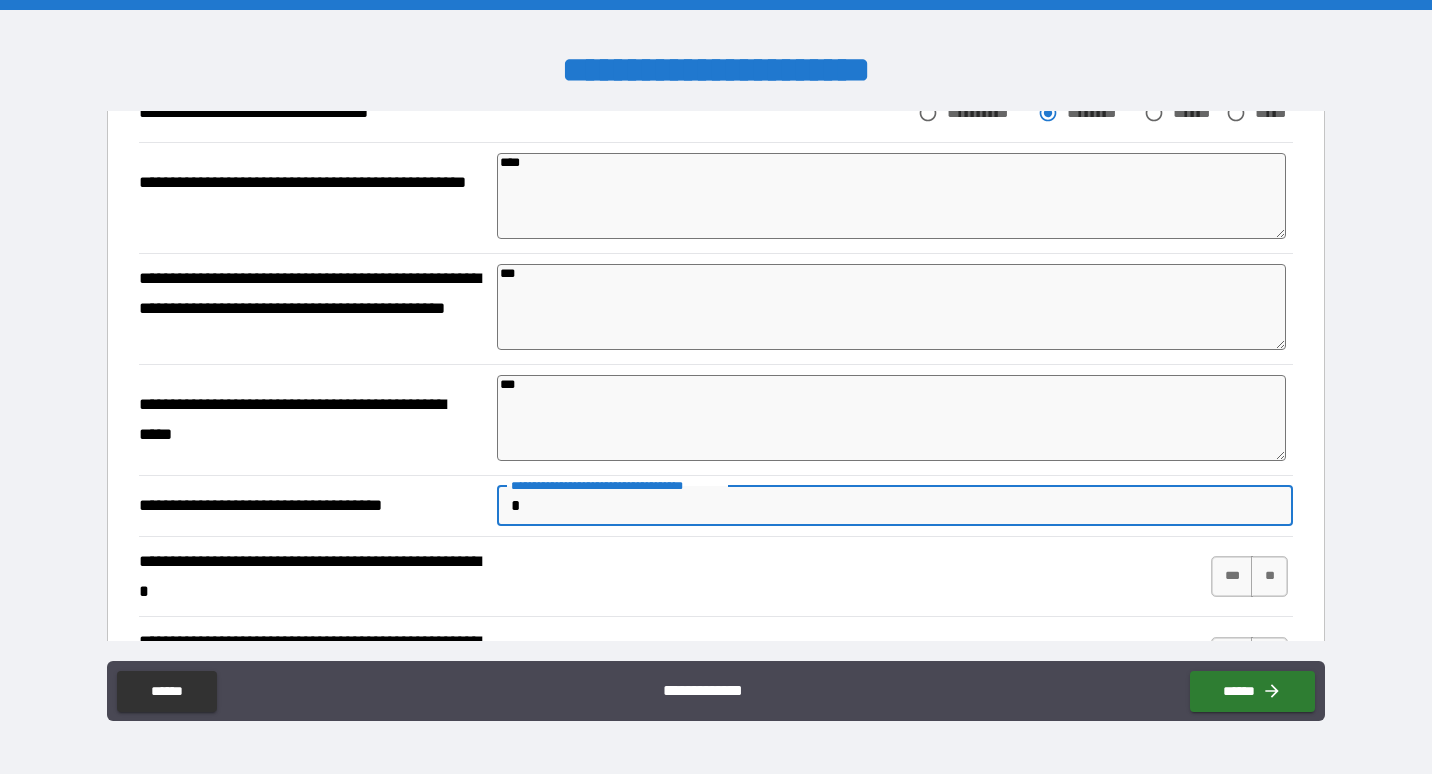 type on "*" 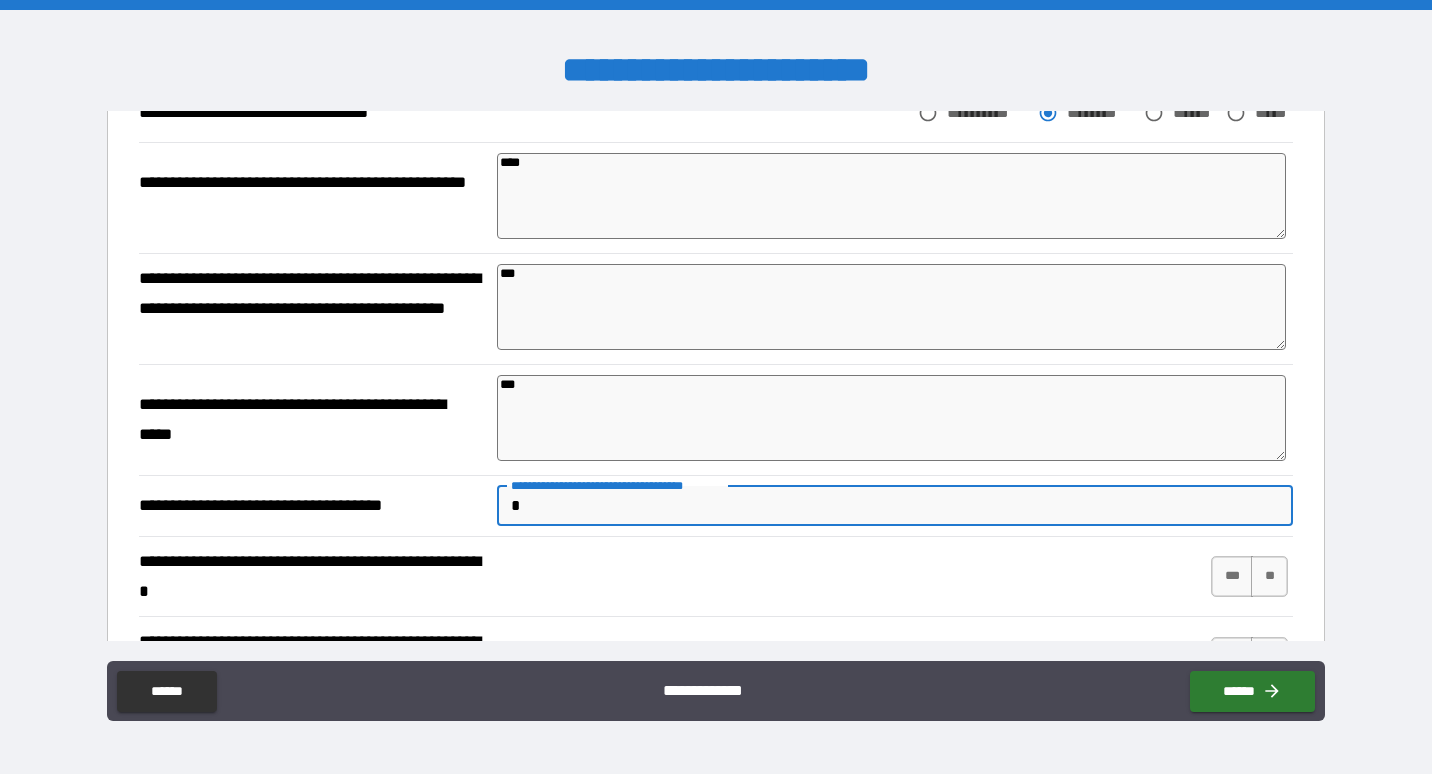 type on "*" 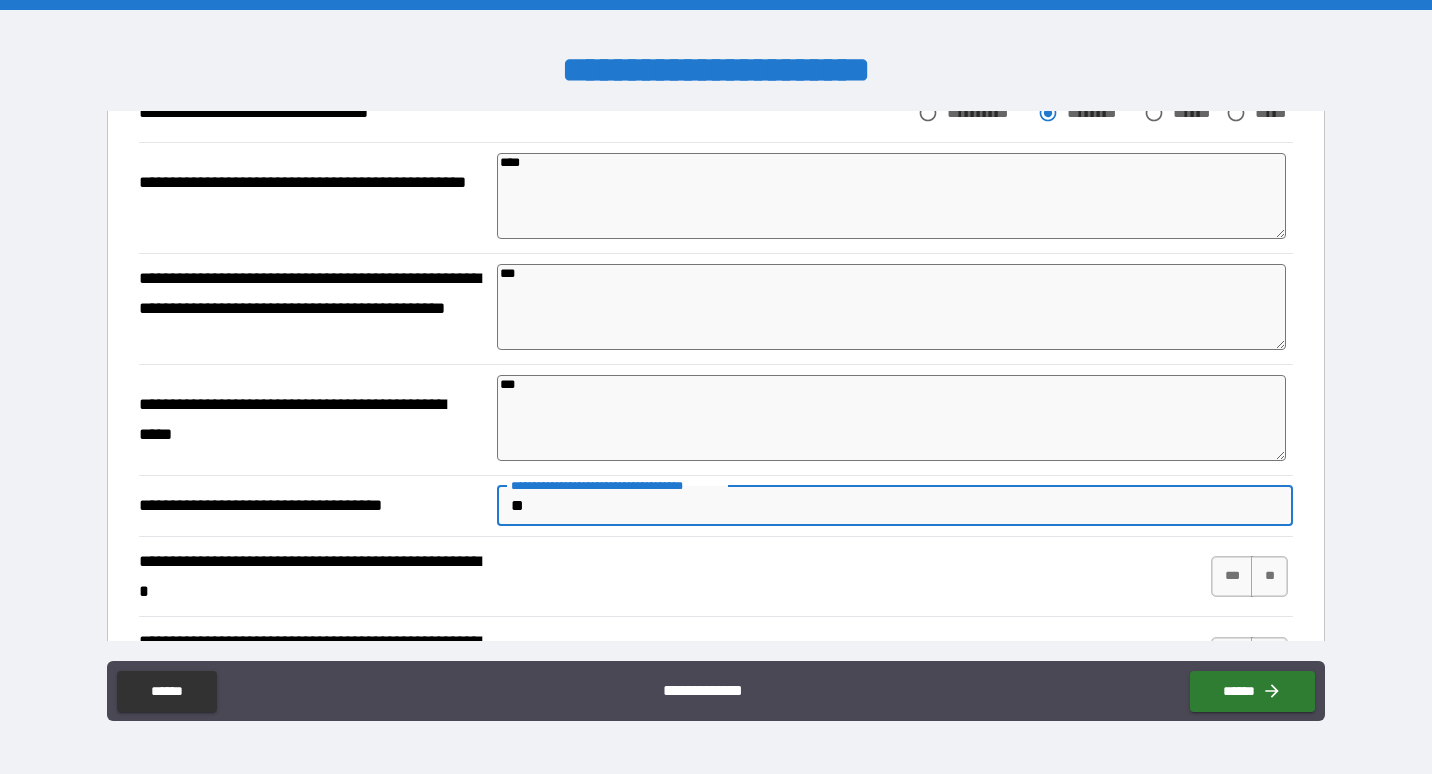 type on "*" 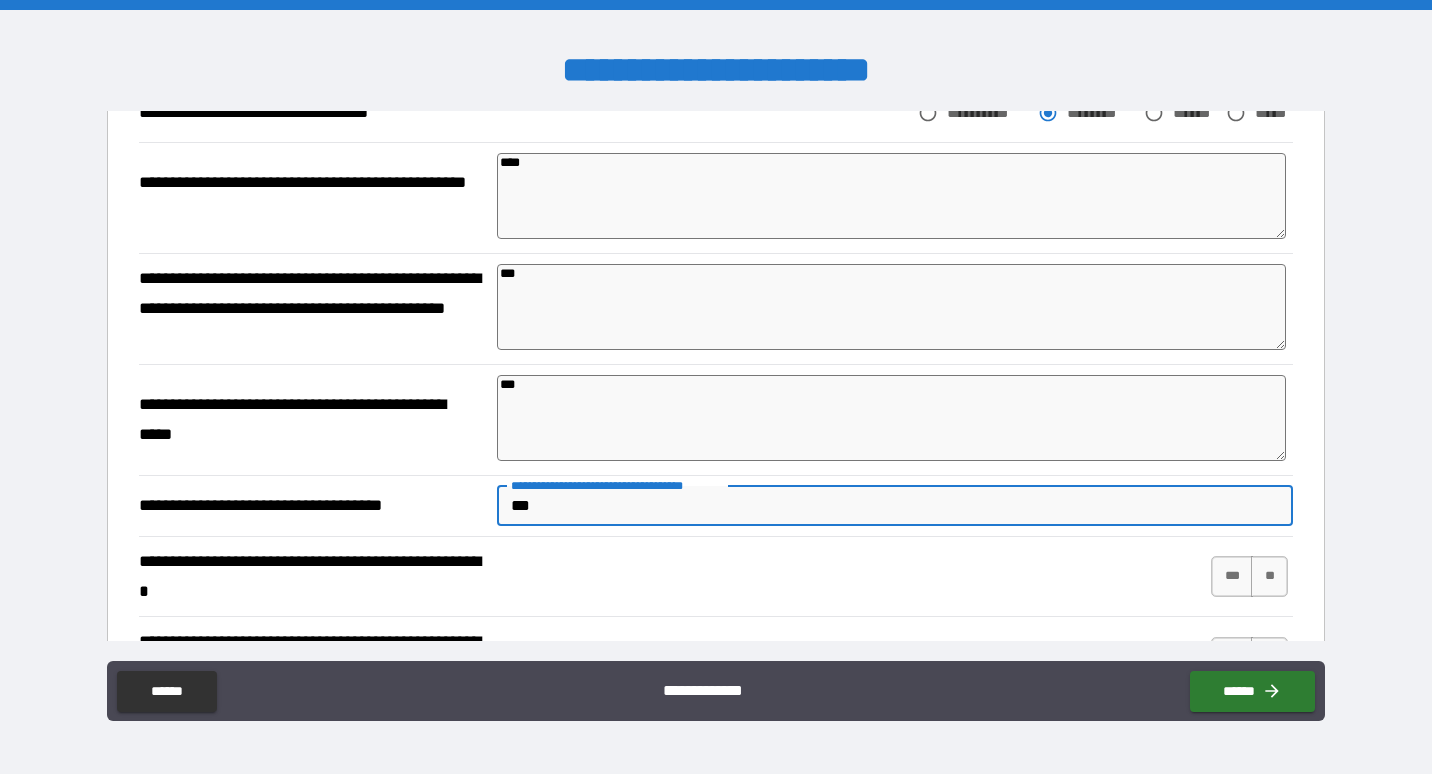 type on "*" 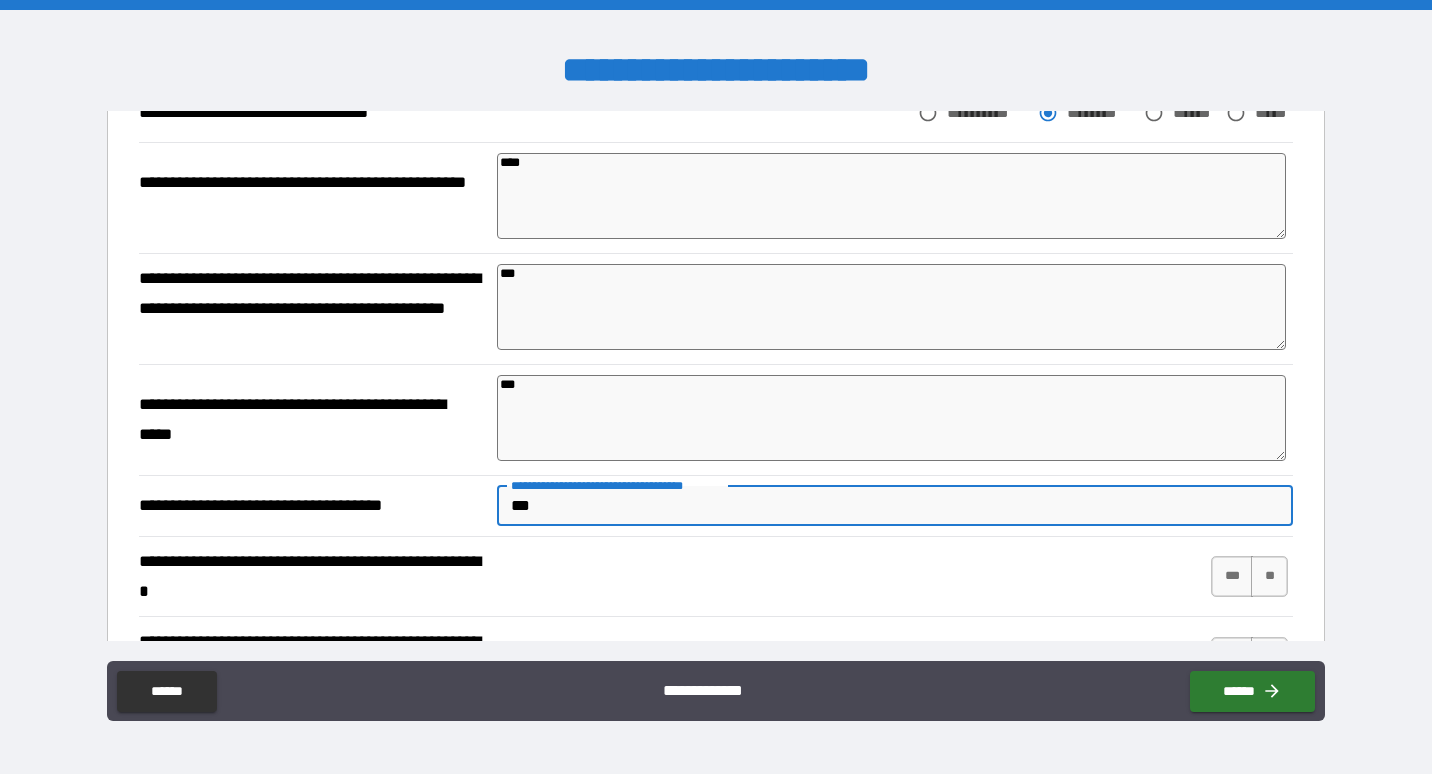 type on "*" 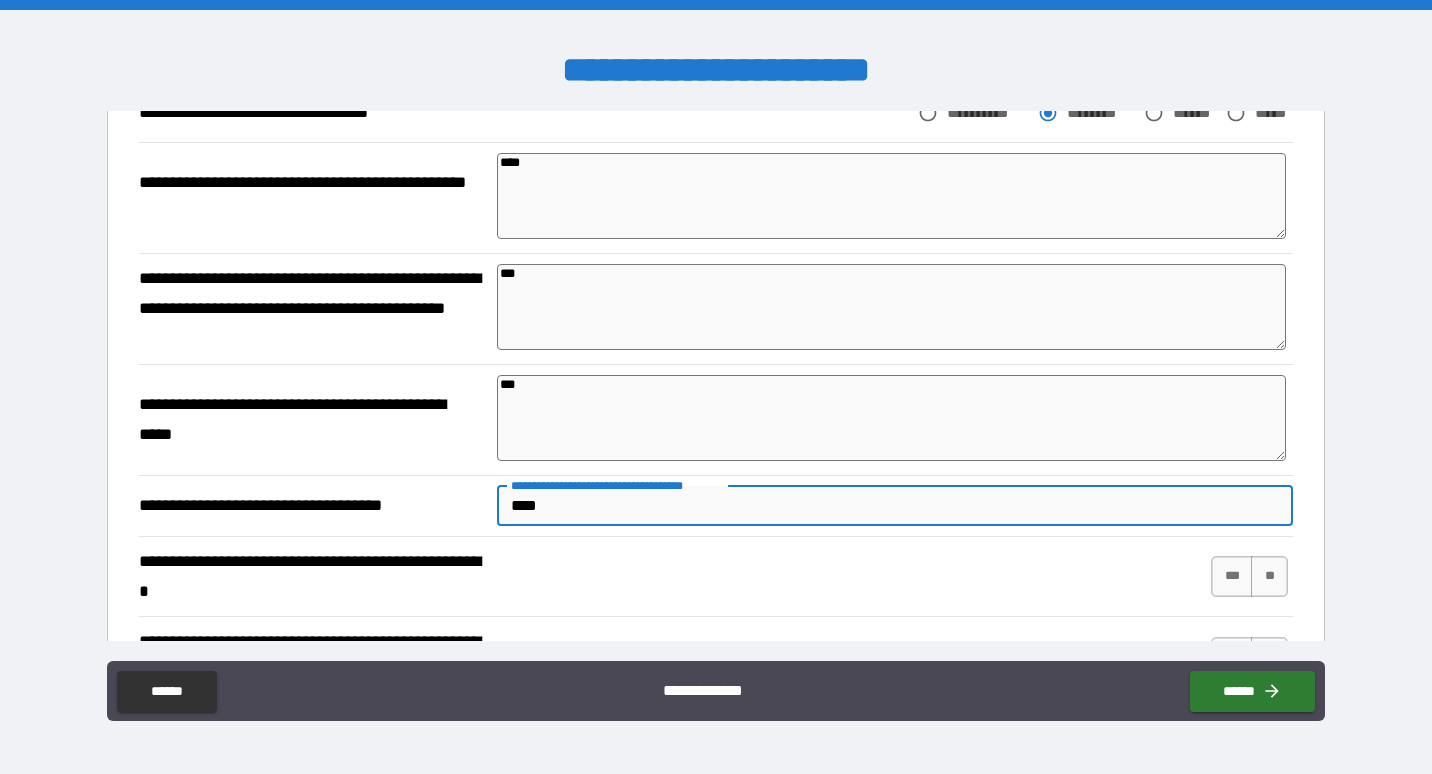 type on "*" 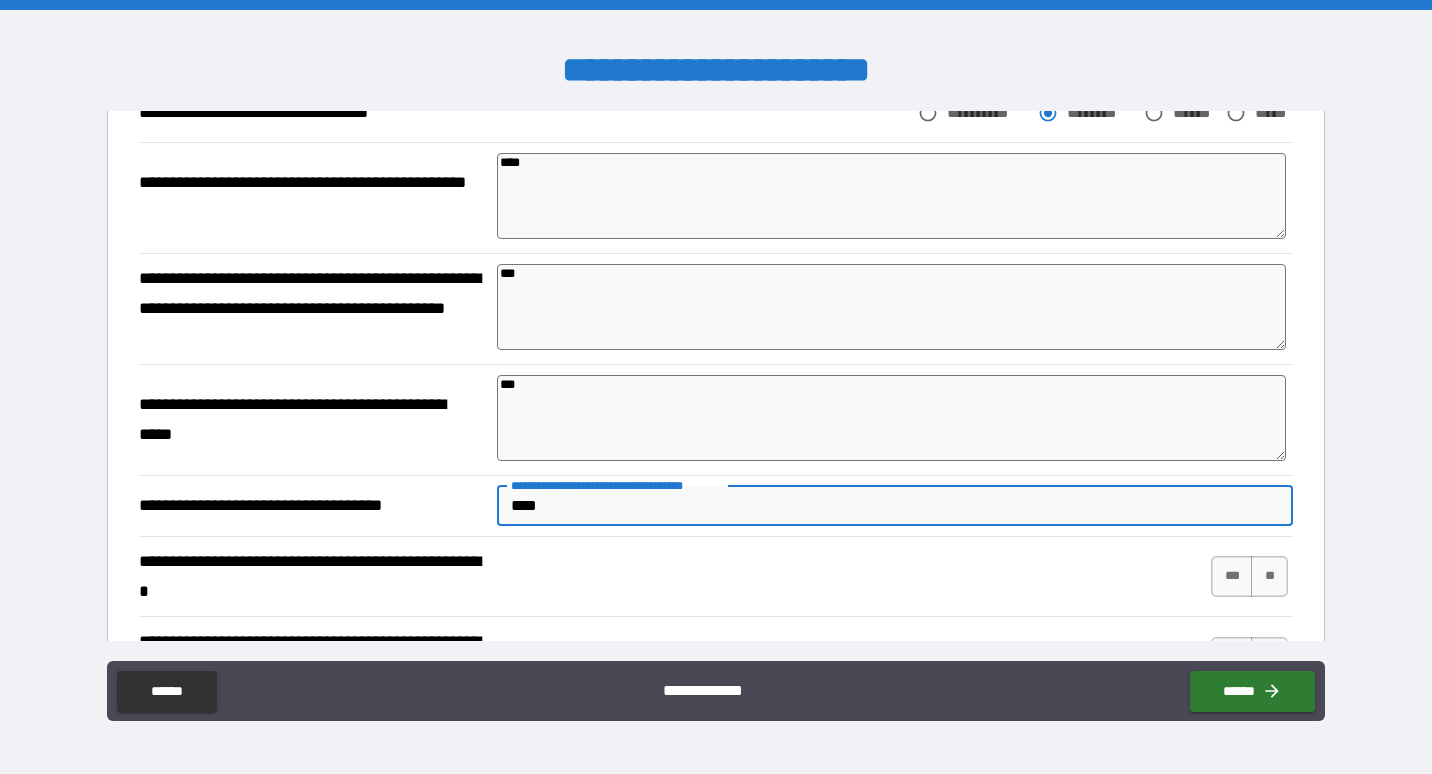 type on "*" 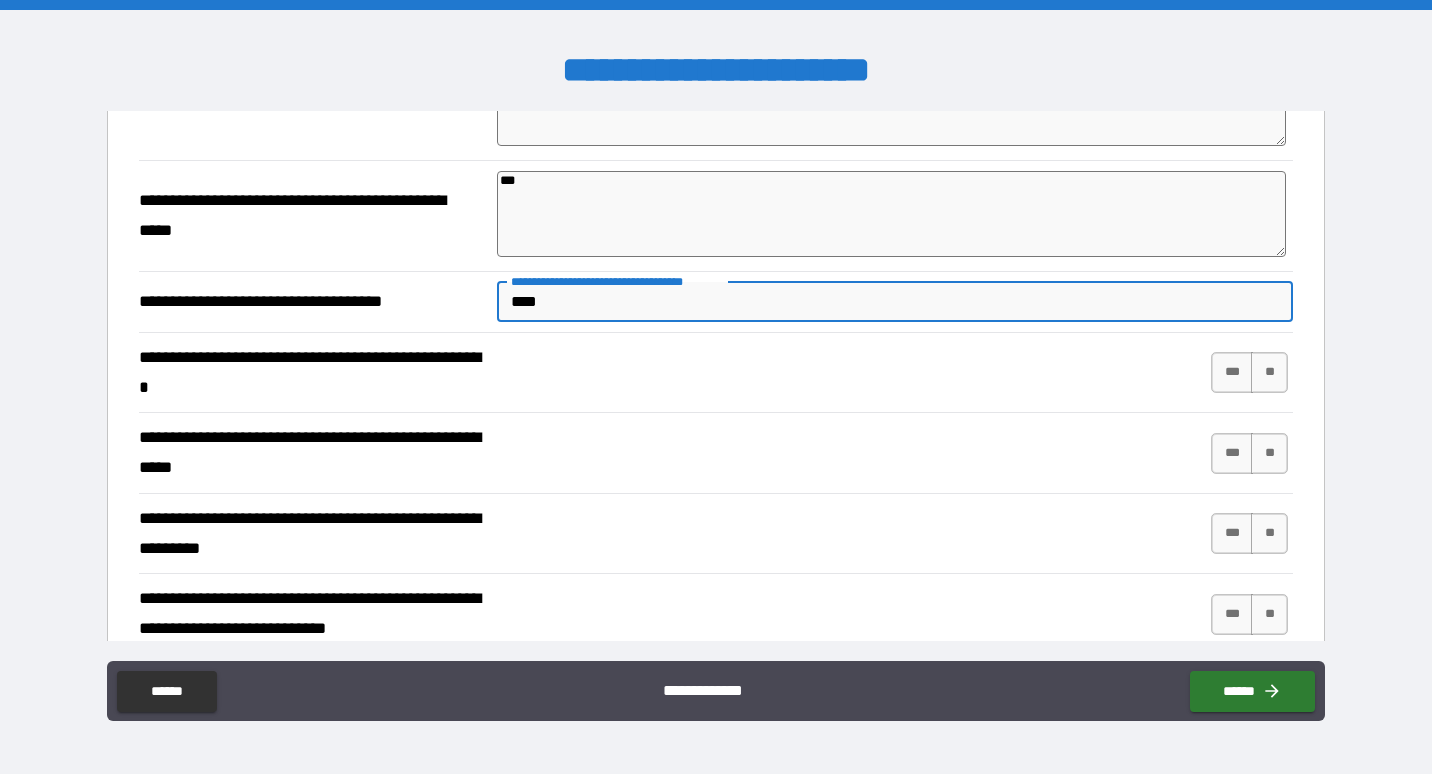 scroll, scrollTop: 434, scrollLeft: 0, axis: vertical 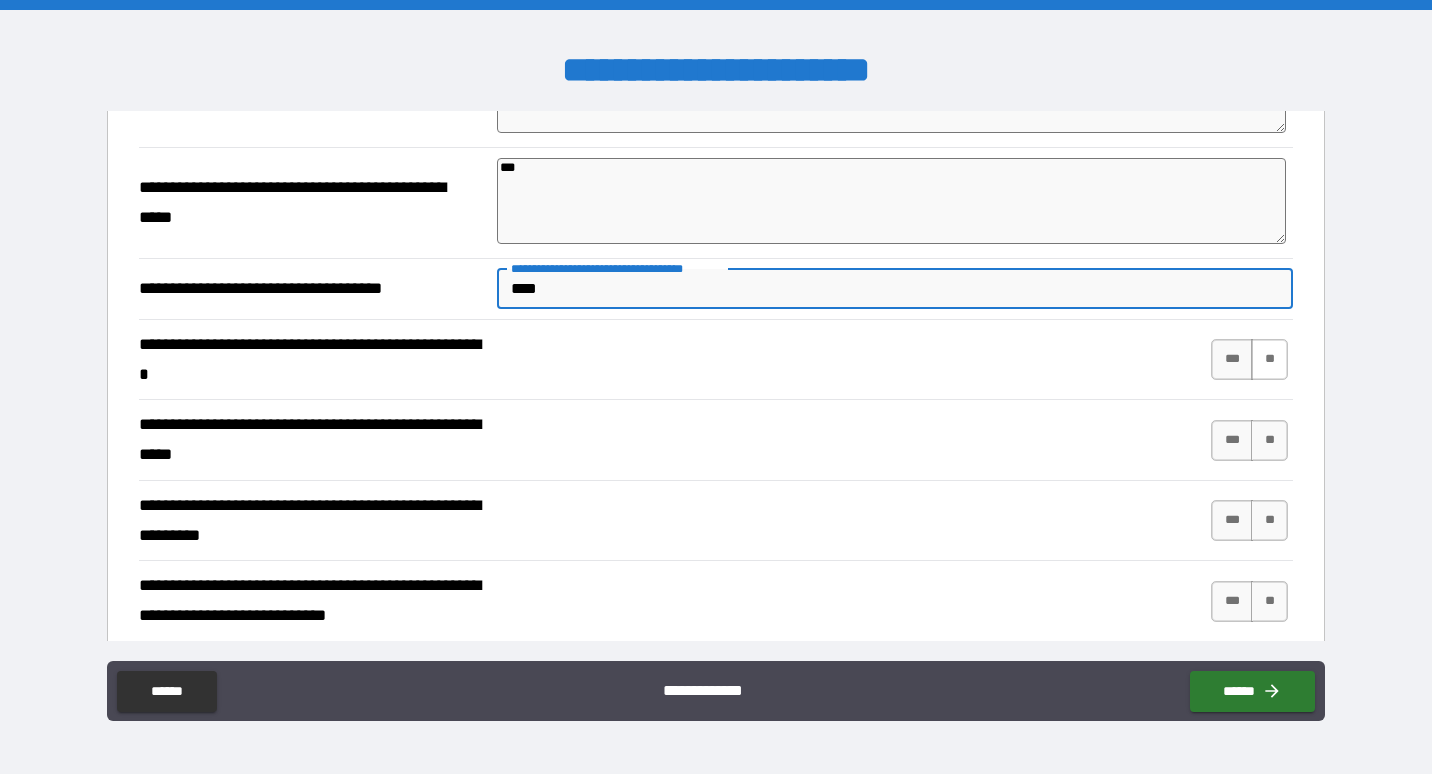 type on "****" 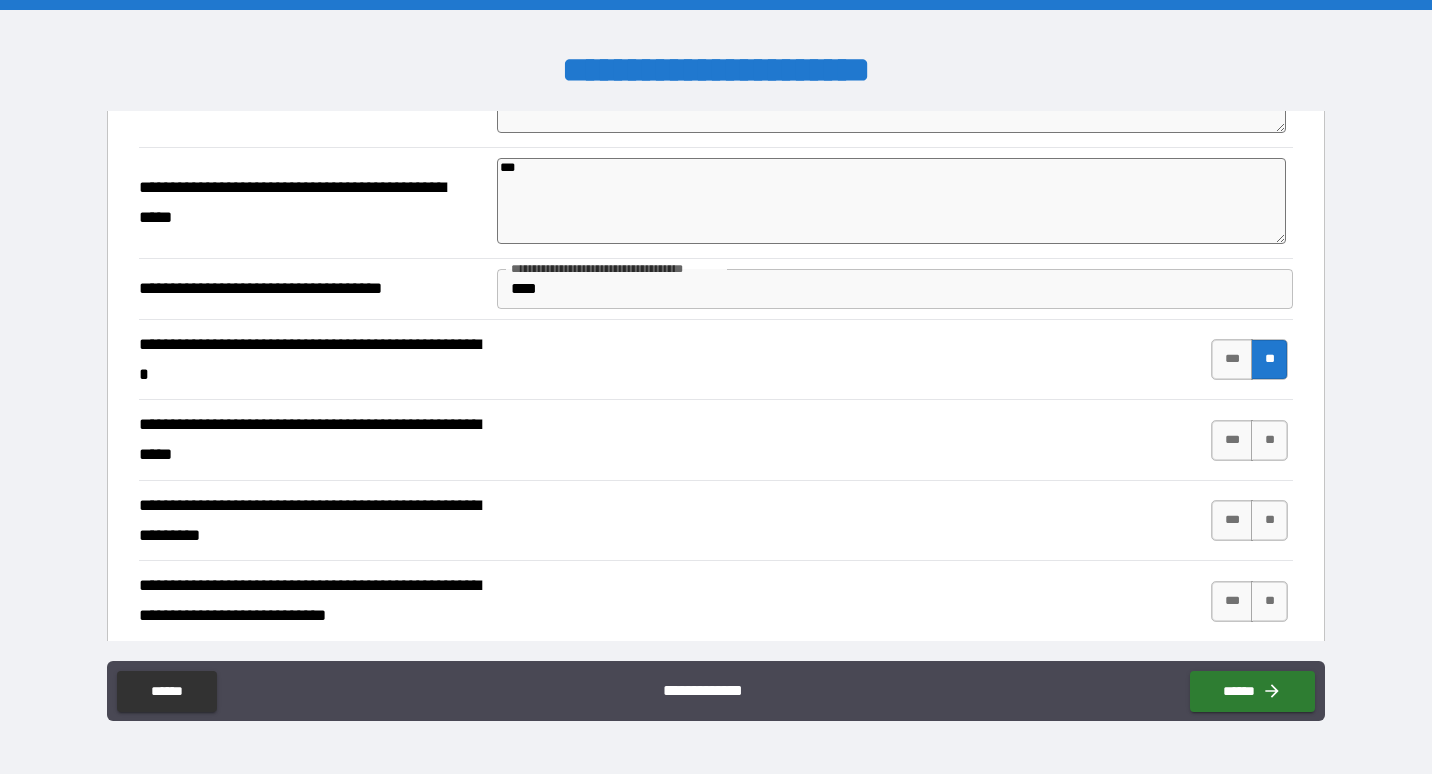 type on "*" 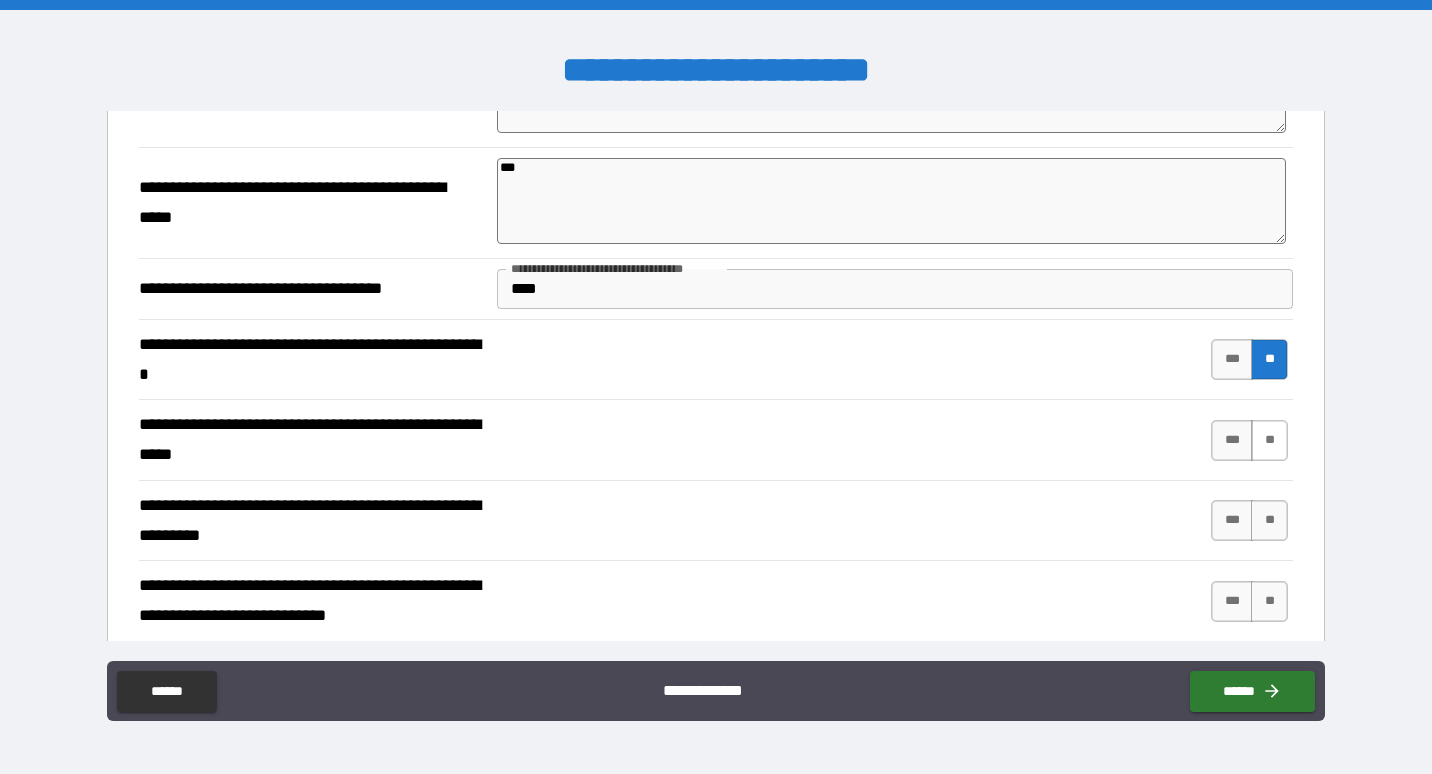 click on "**" at bounding box center [1269, 440] 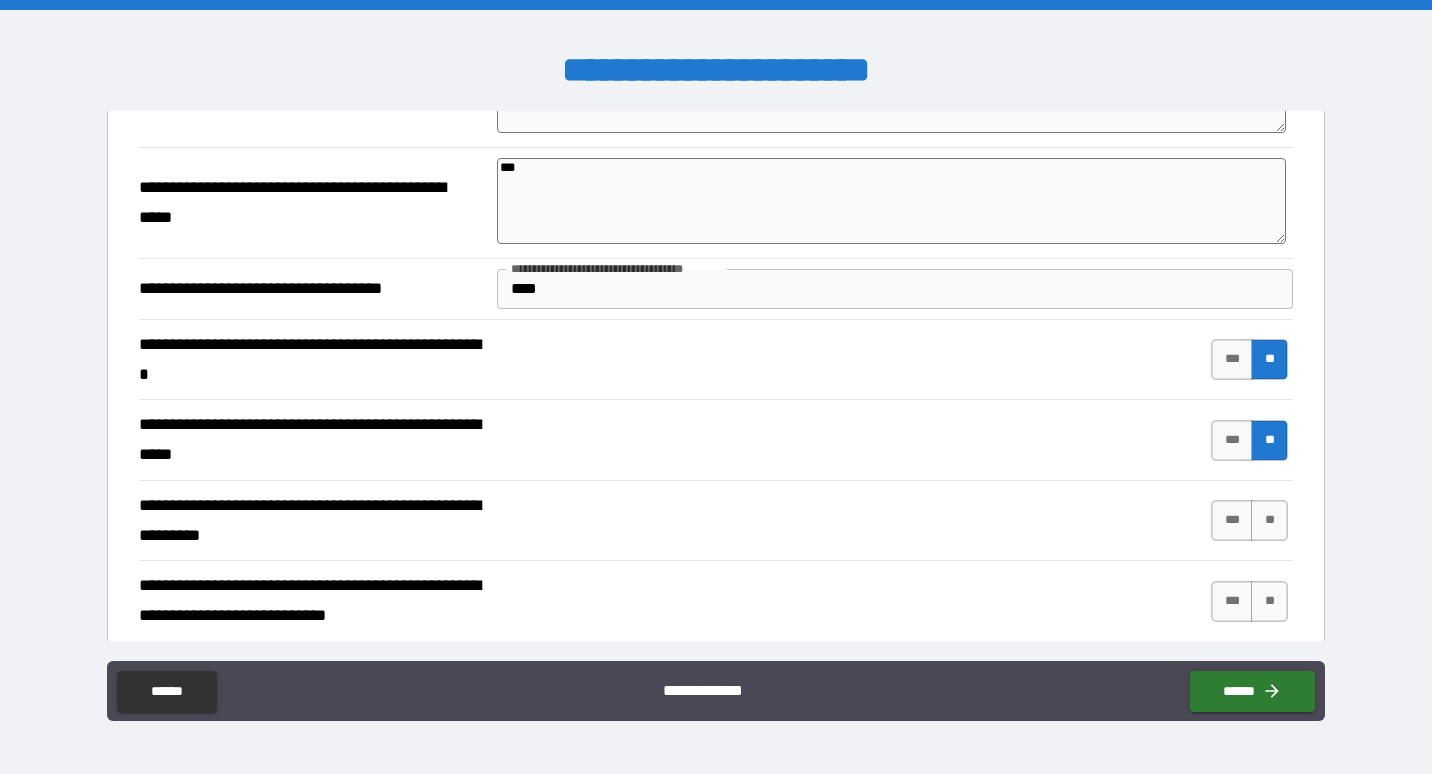 type on "*" 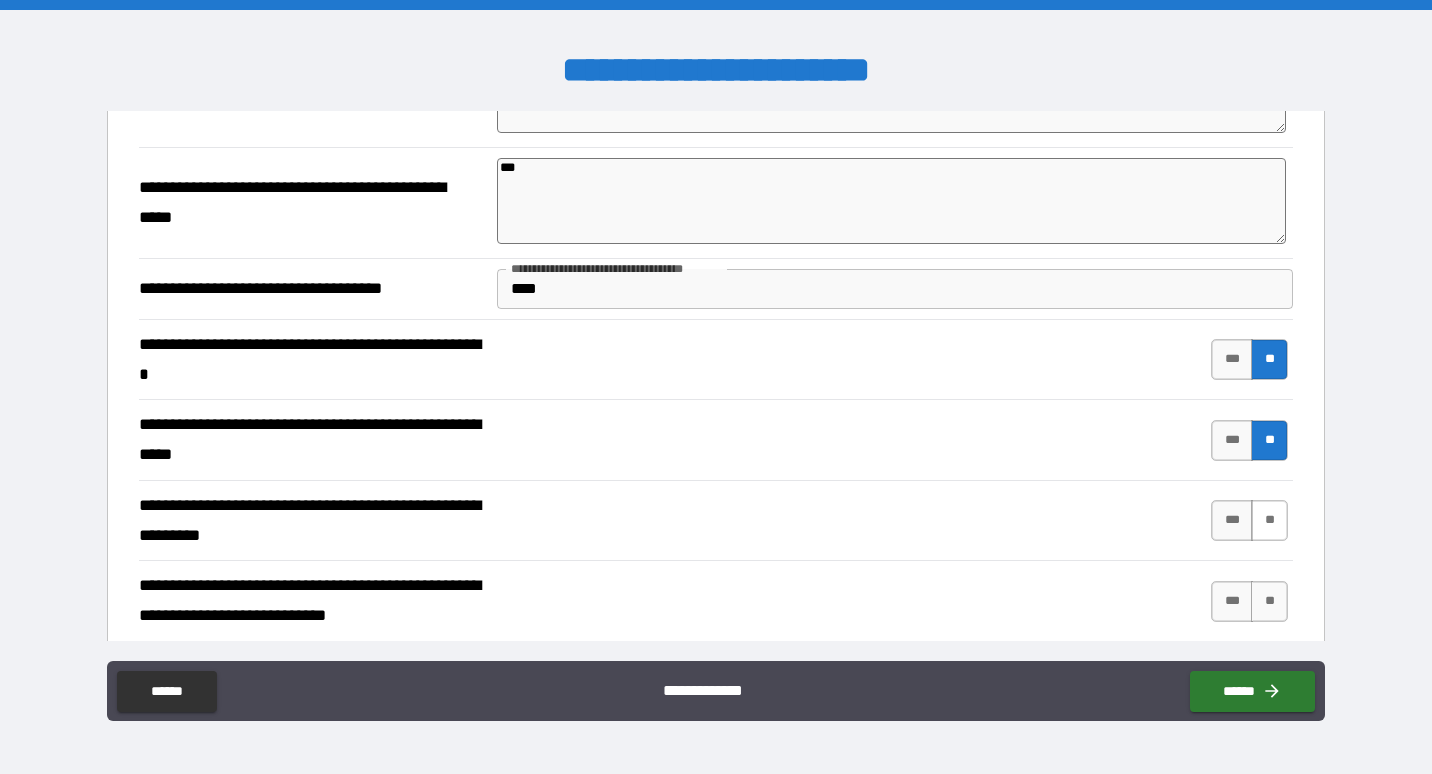 click on "**" at bounding box center (1269, 520) 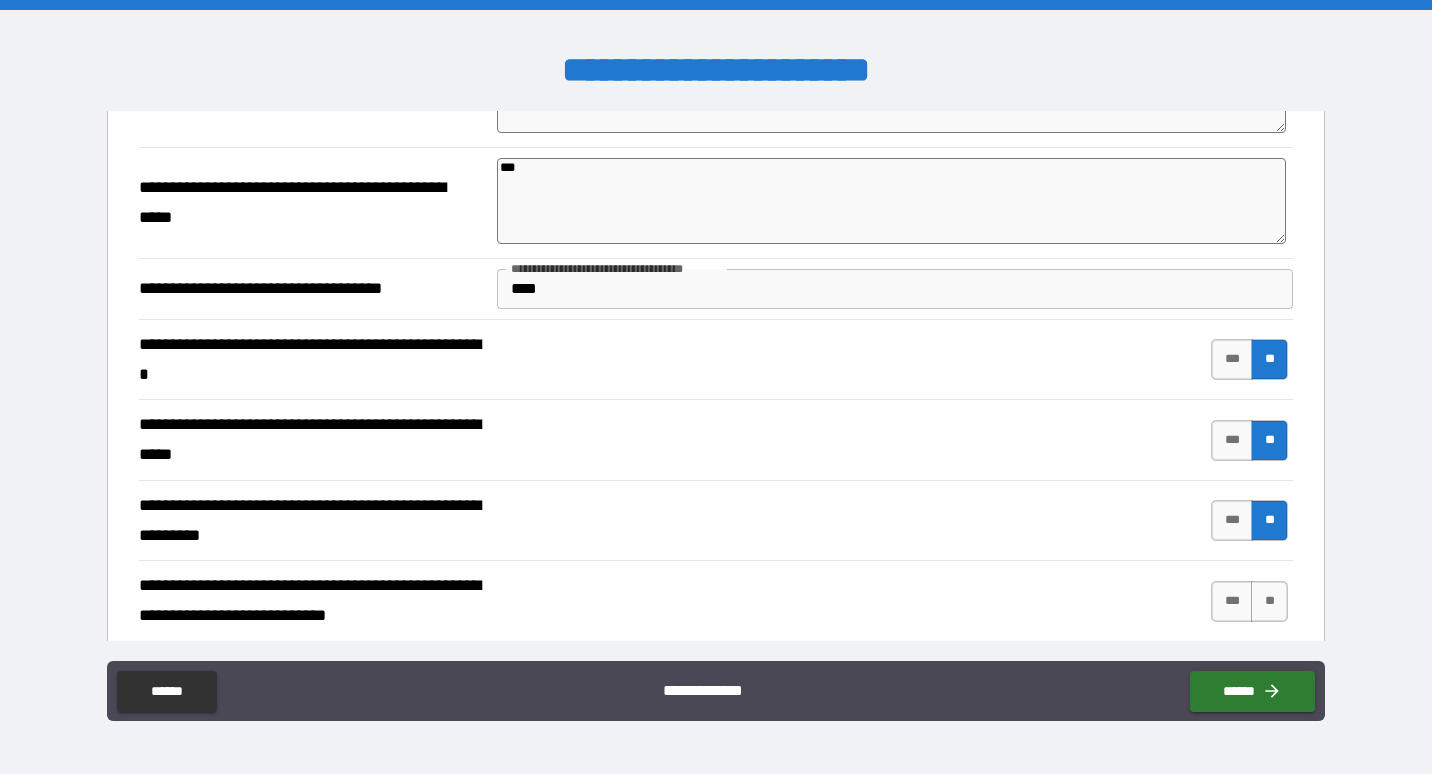type on "*" 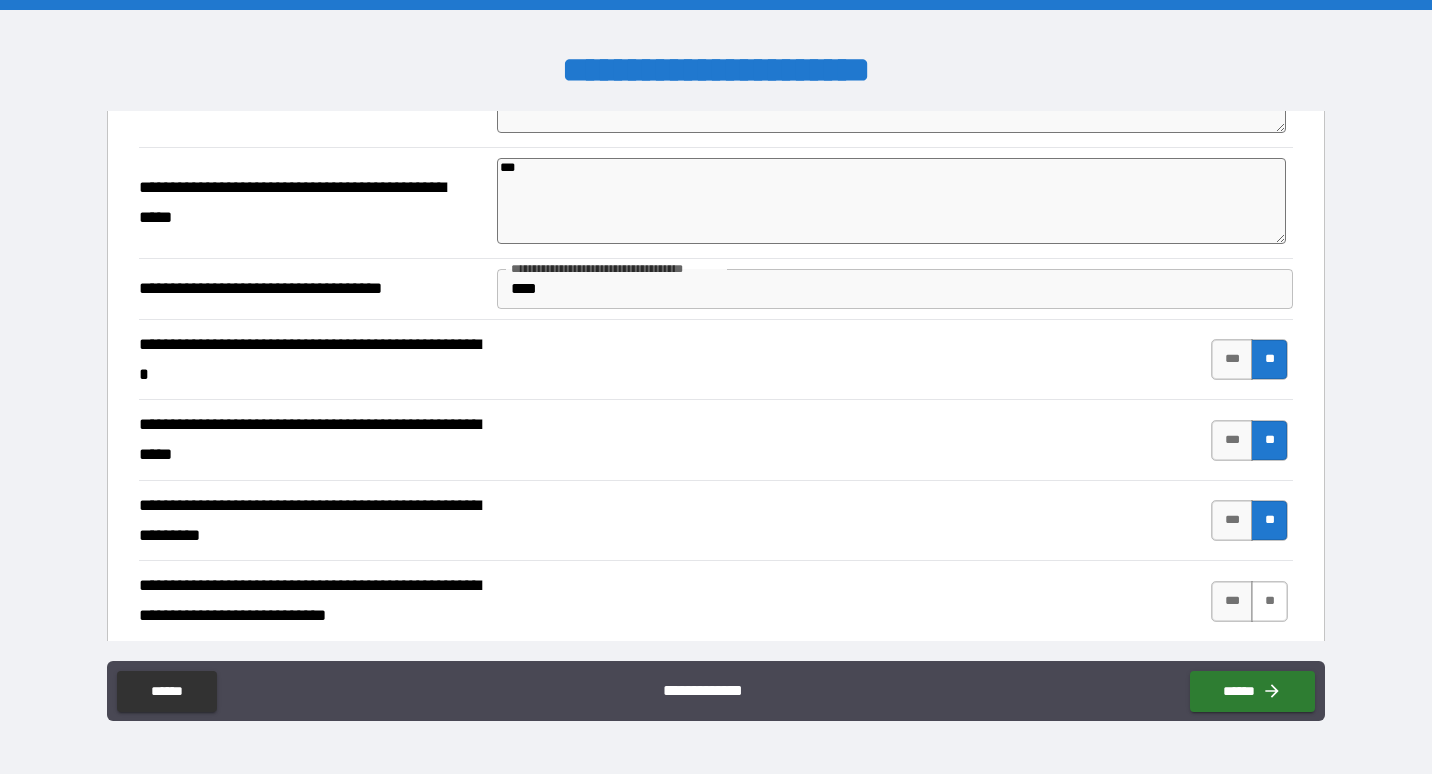 click on "**" at bounding box center [1269, 601] 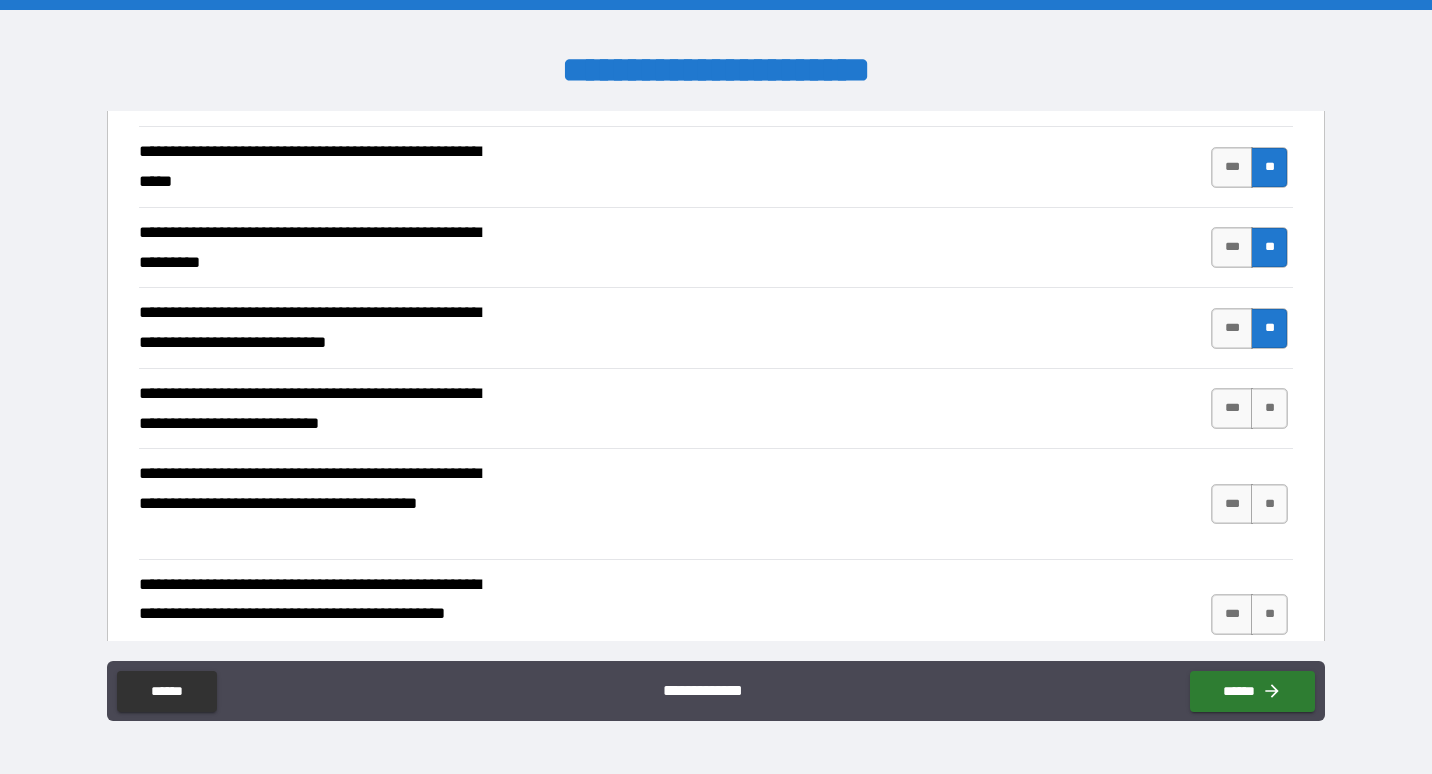 scroll, scrollTop: 728, scrollLeft: 0, axis: vertical 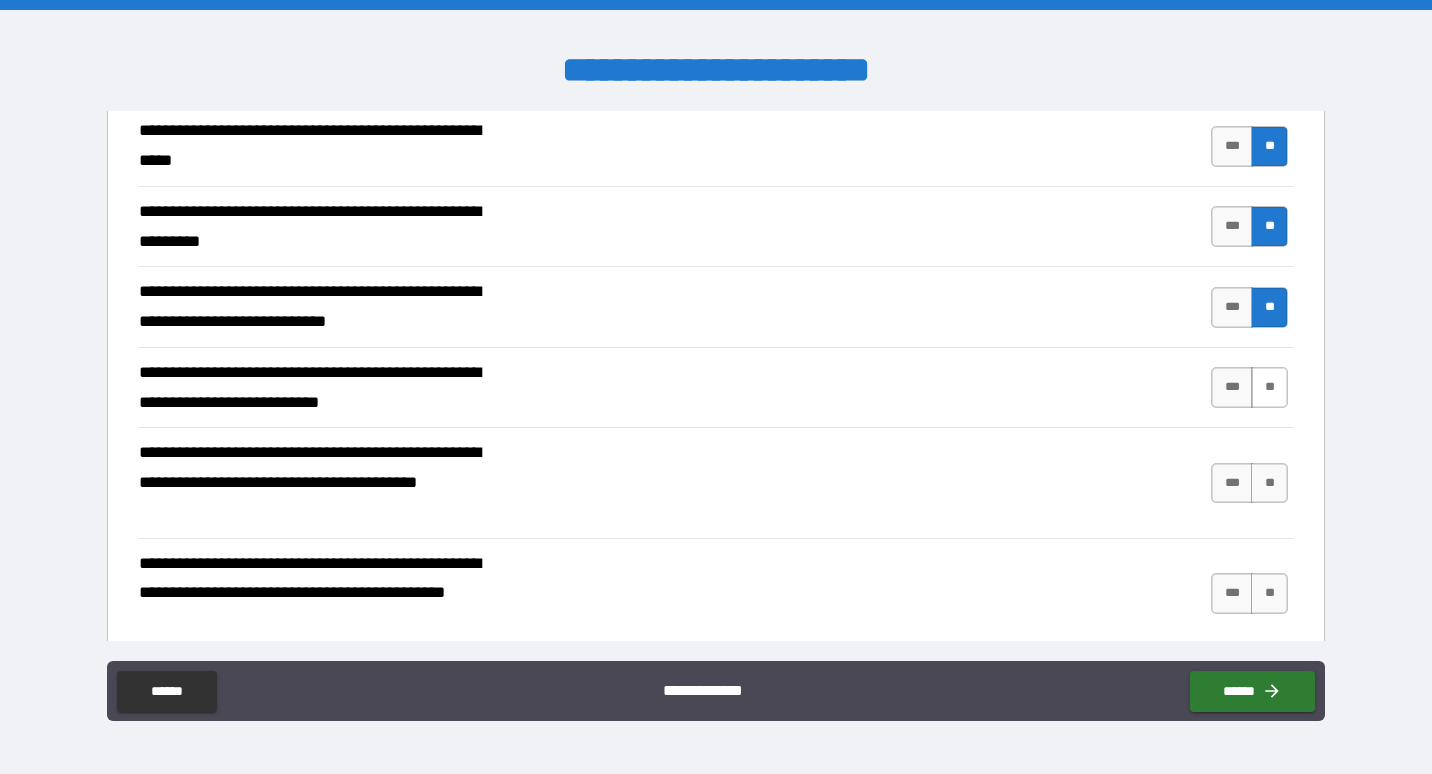 click on "**" at bounding box center [1269, 387] 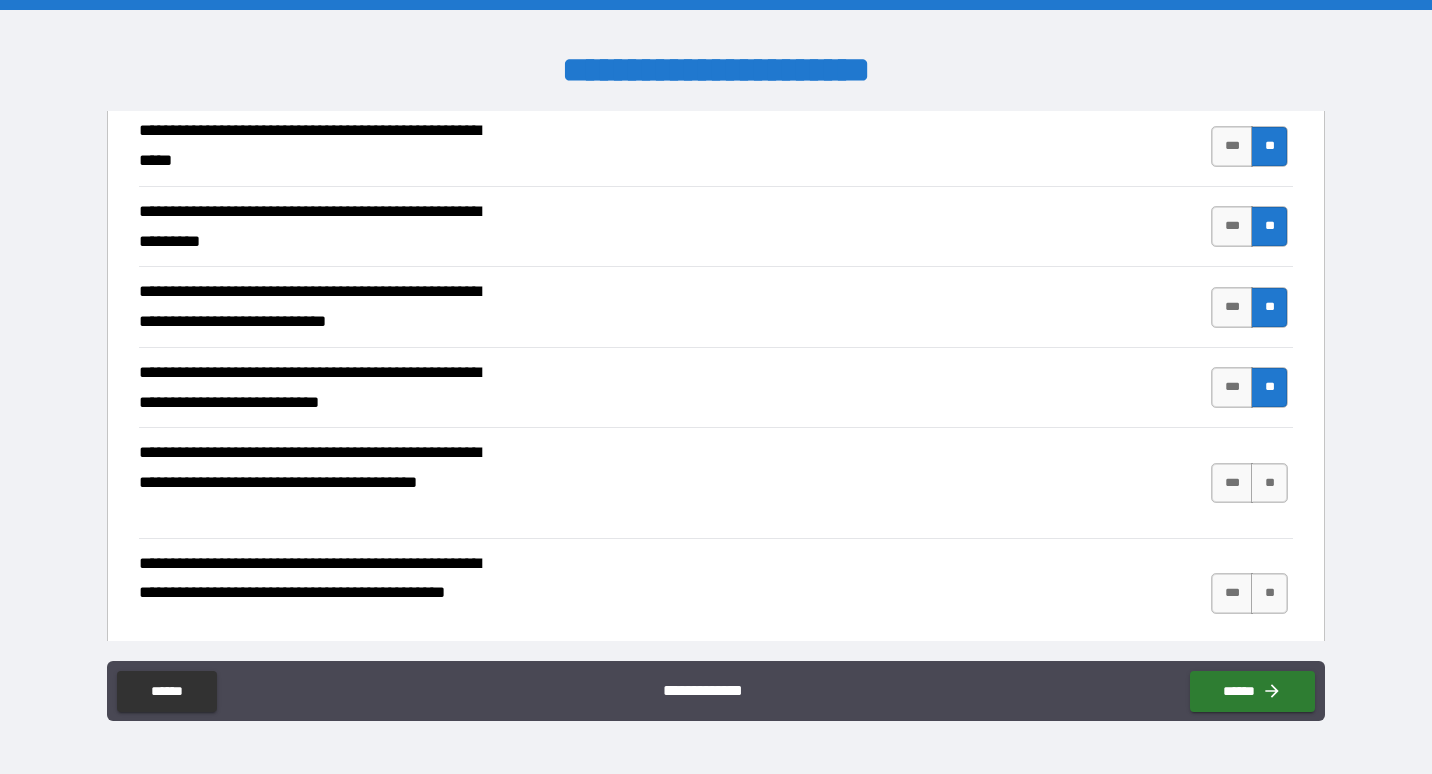 type on "*" 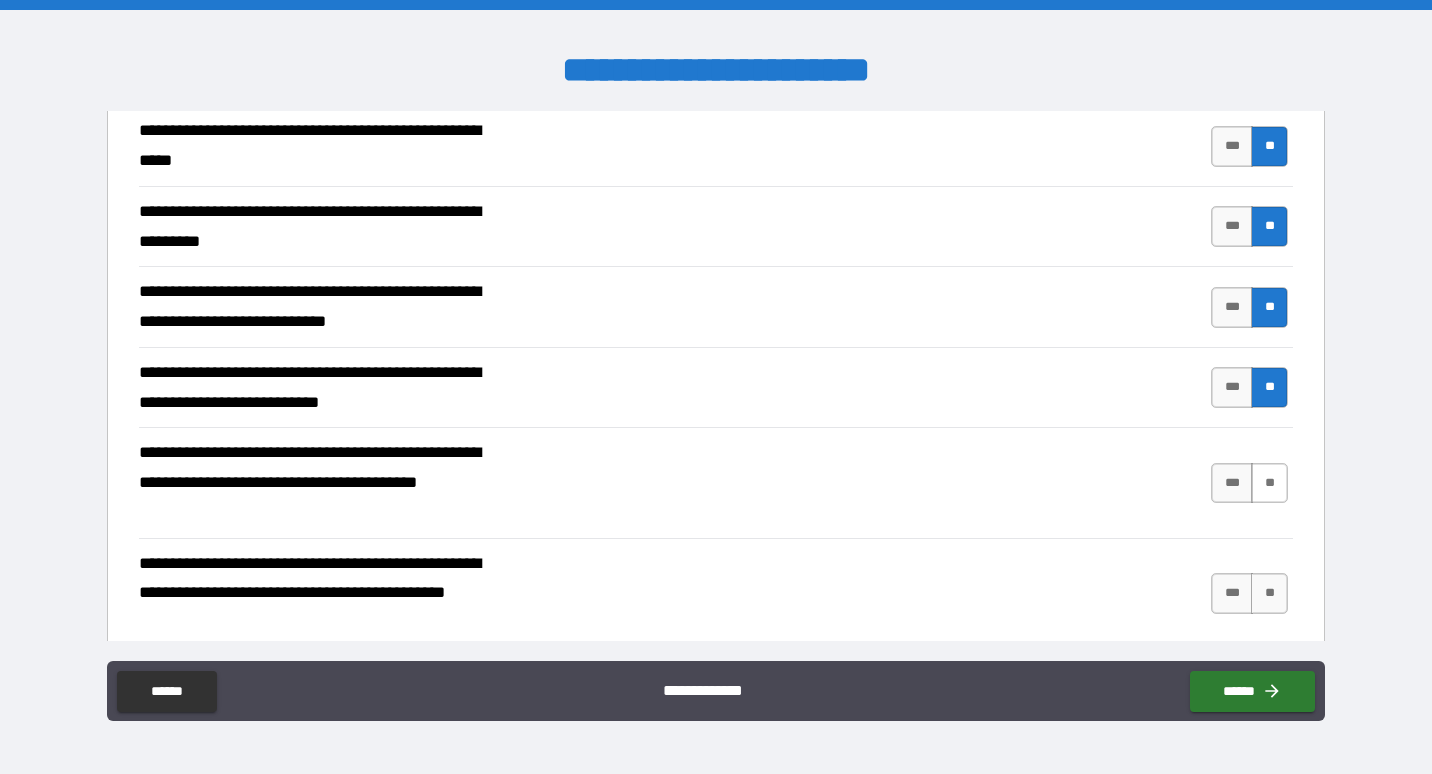click on "**" at bounding box center (1269, 483) 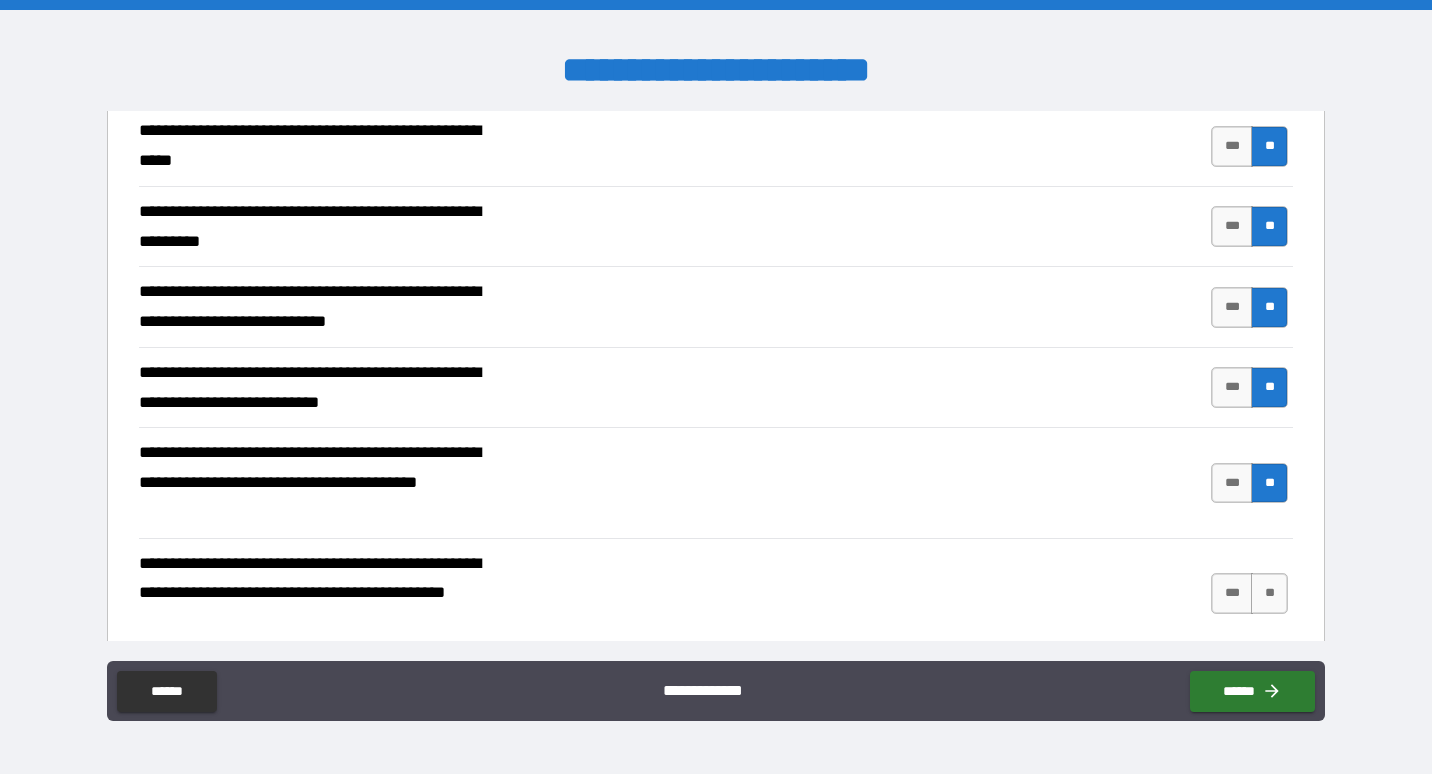type on "*" 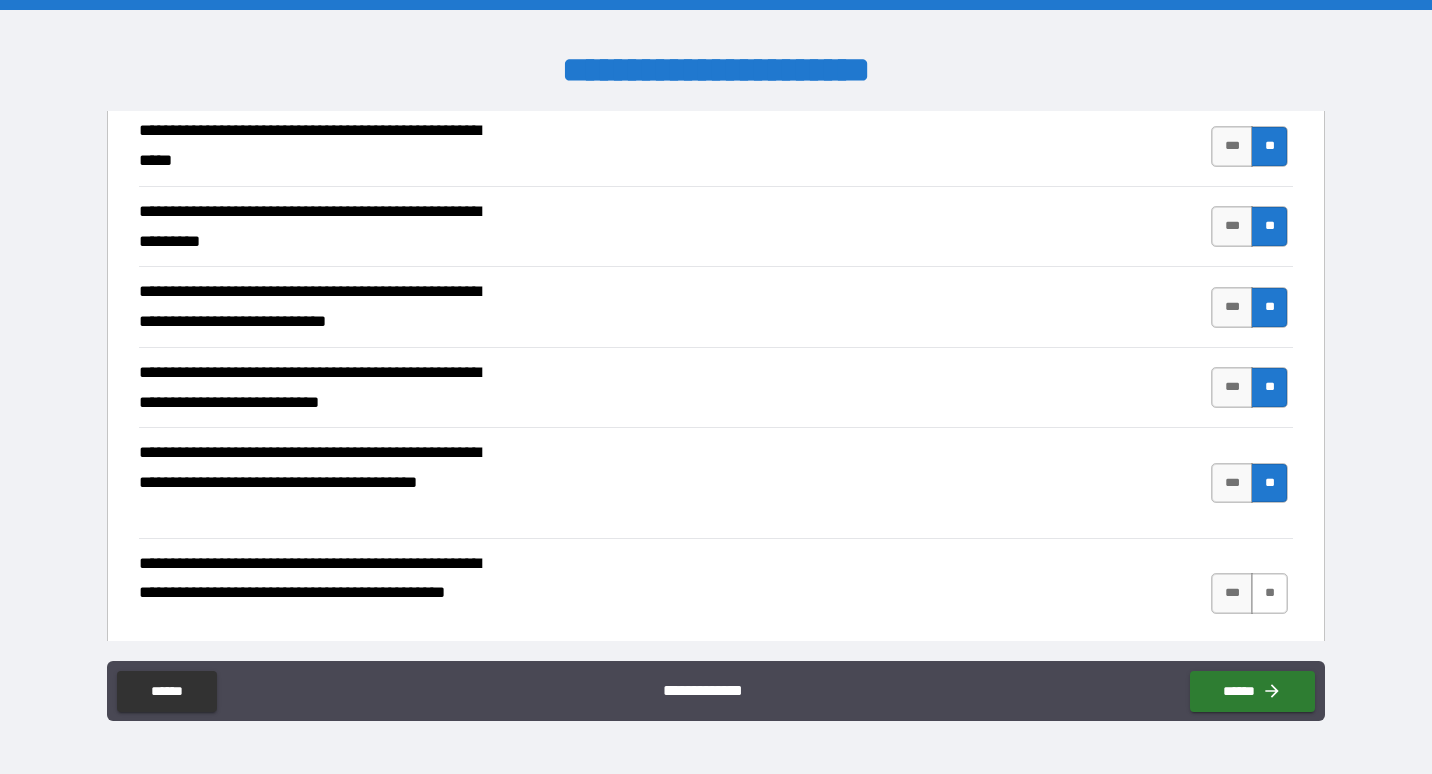 click on "**" at bounding box center [1269, 593] 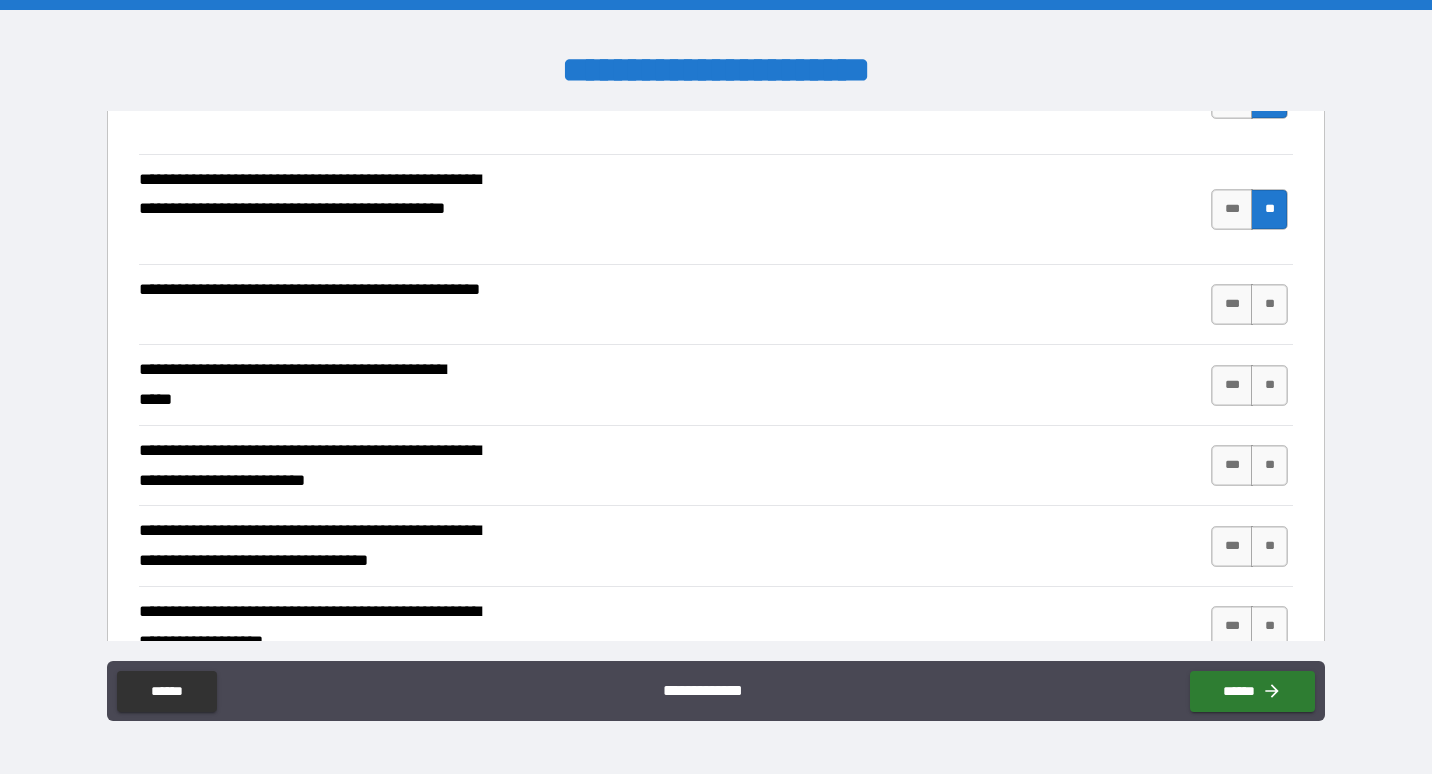 scroll, scrollTop: 1120, scrollLeft: 0, axis: vertical 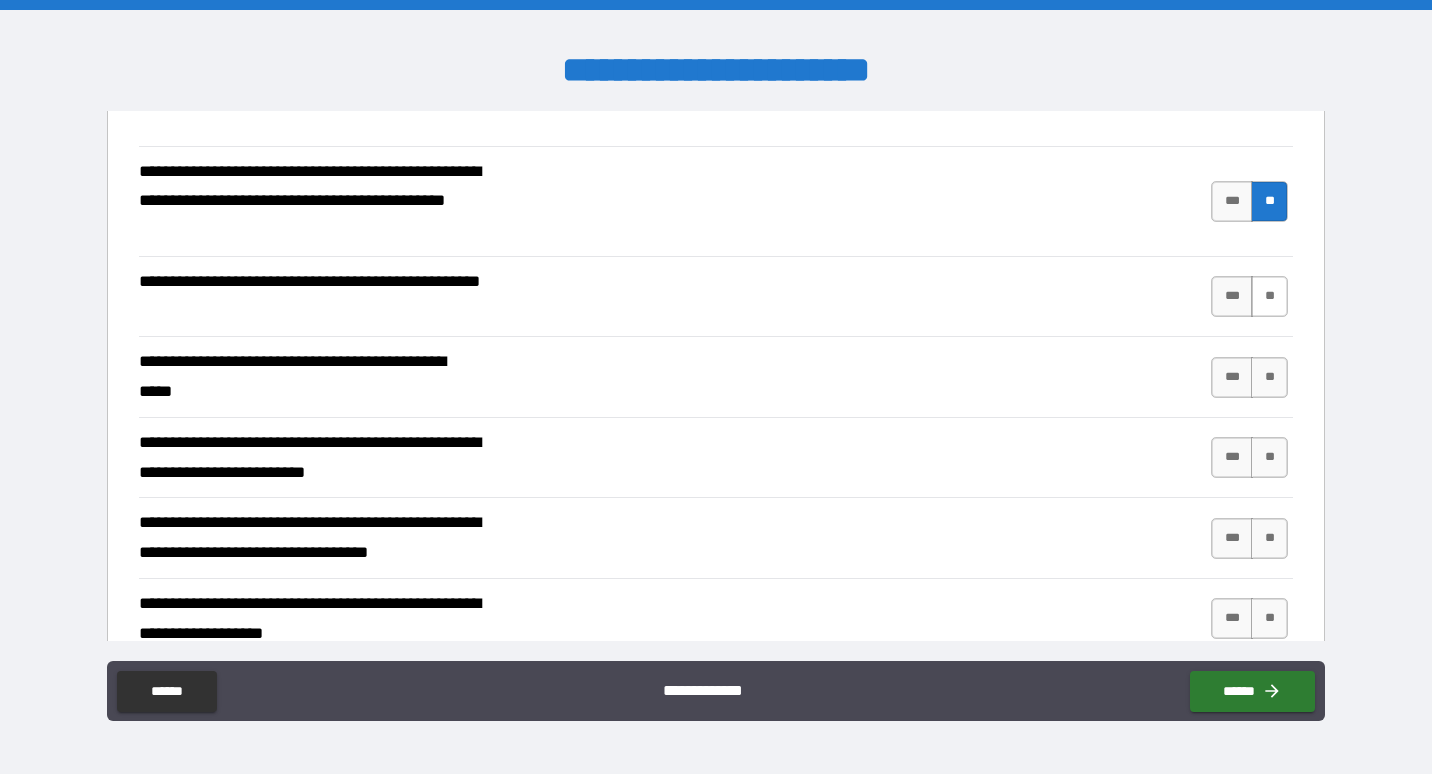 click on "**" at bounding box center [1269, 296] 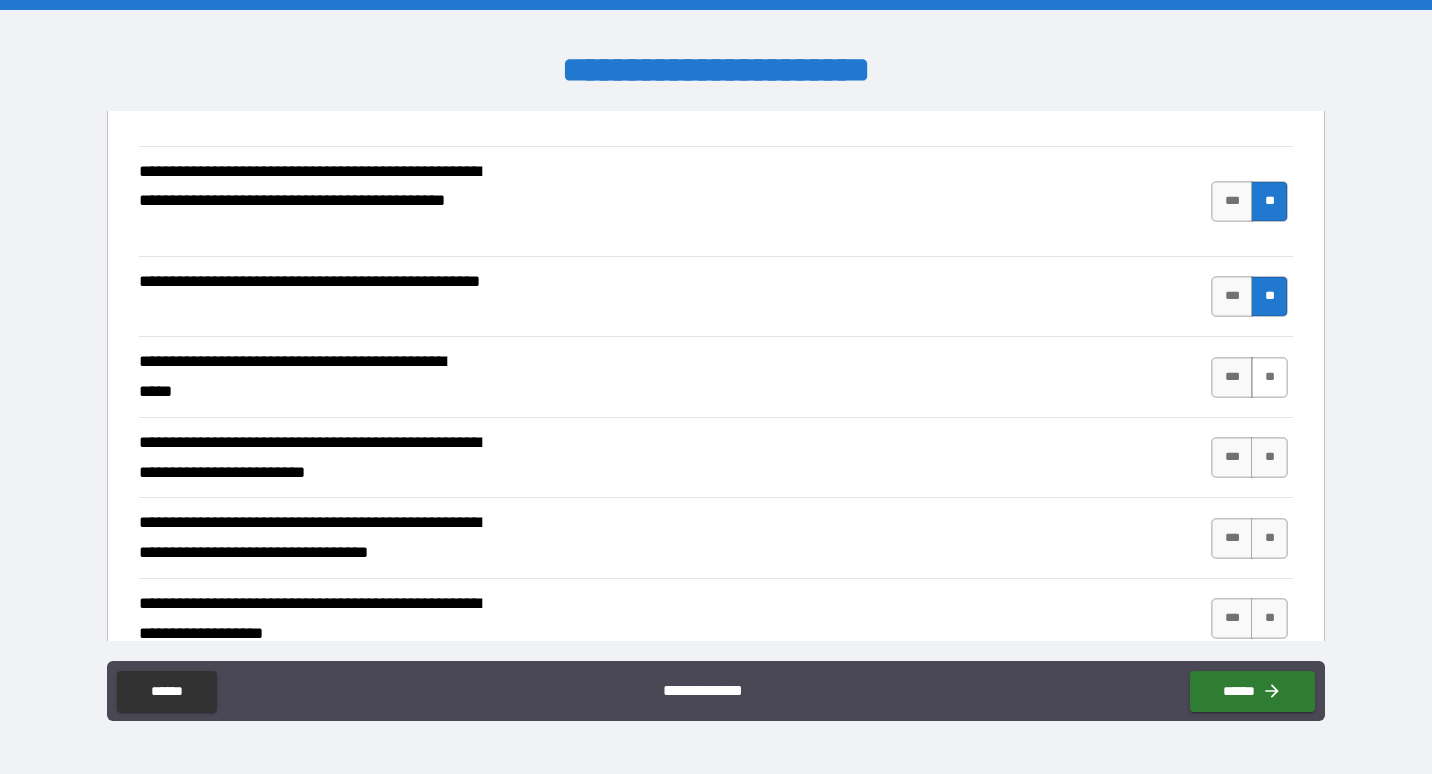click on "**" at bounding box center (1269, 377) 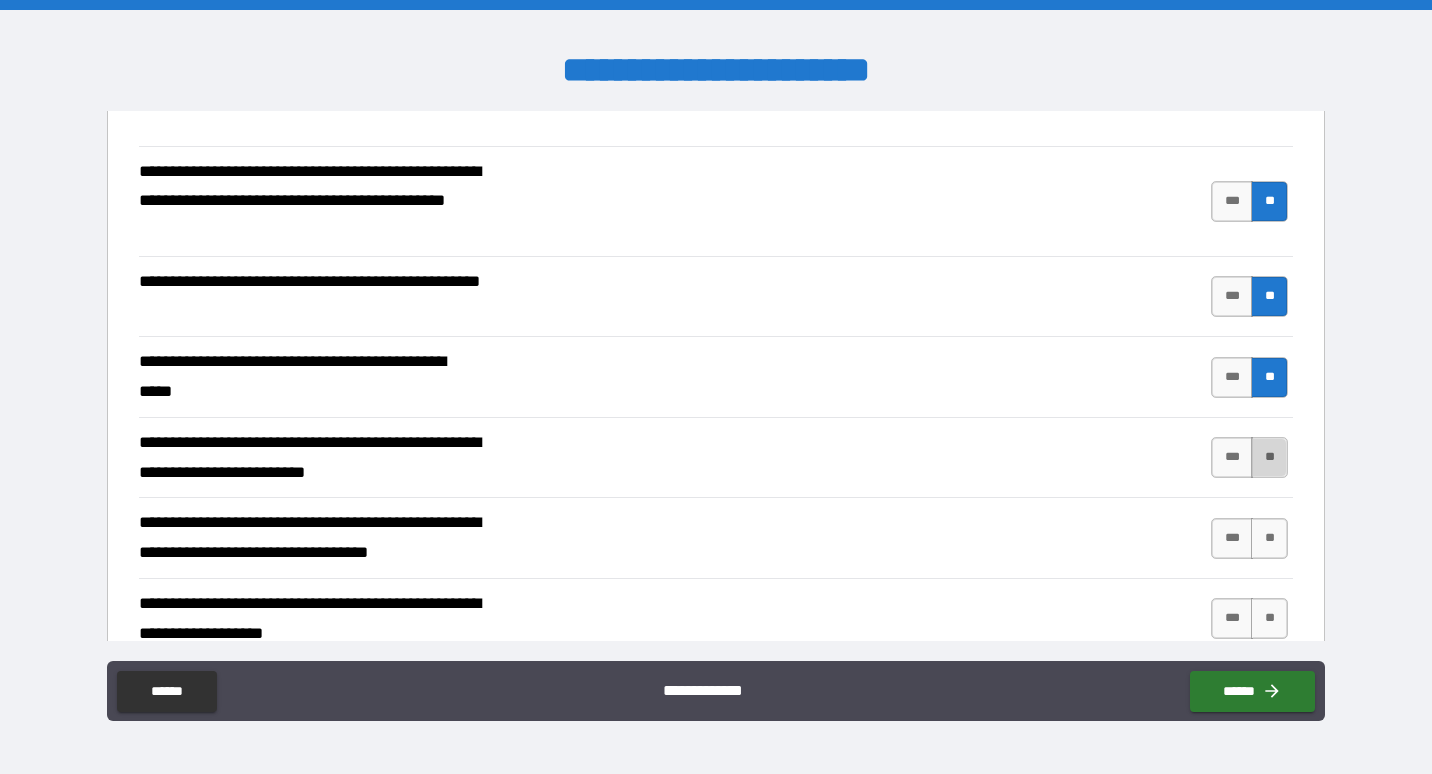 click on "**" at bounding box center (1269, 457) 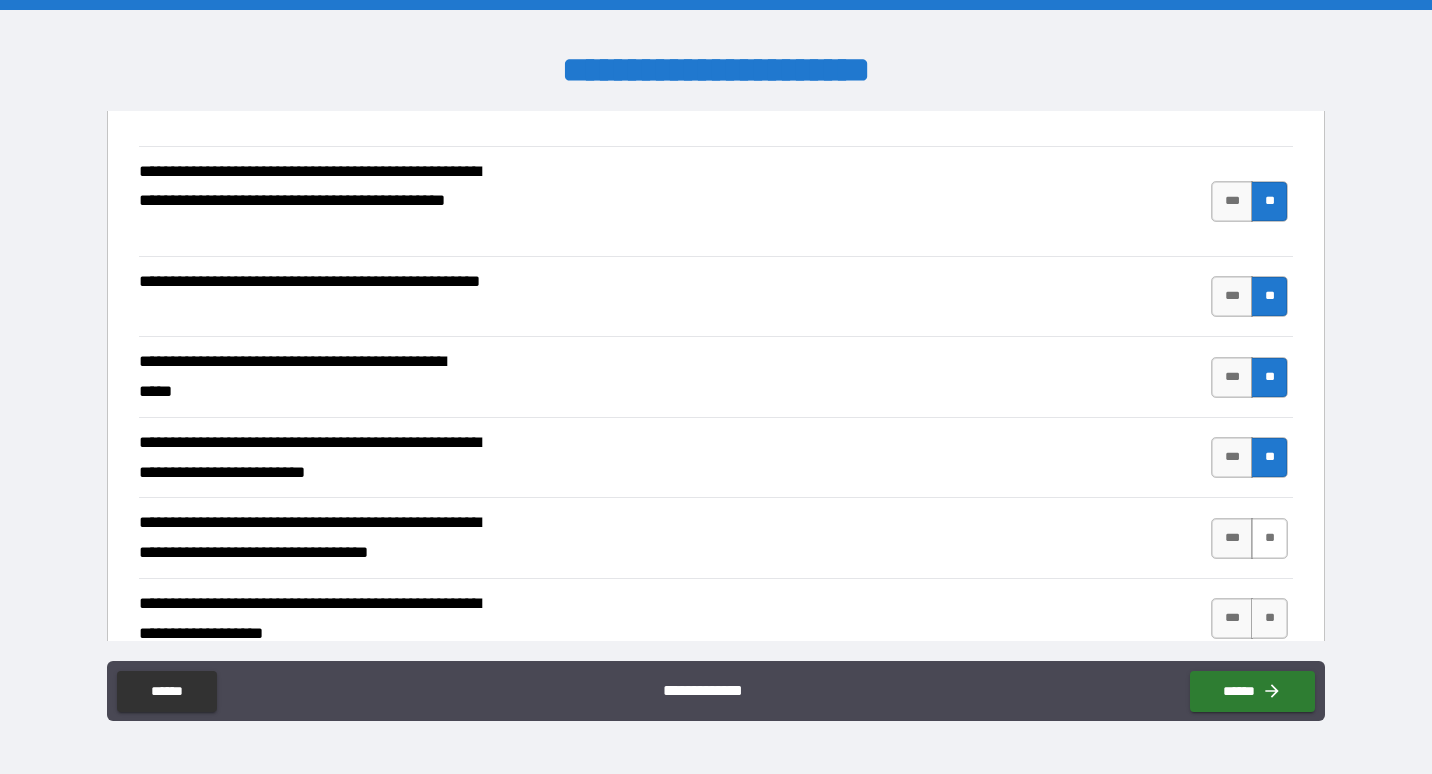 click on "**" at bounding box center (1269, 538) 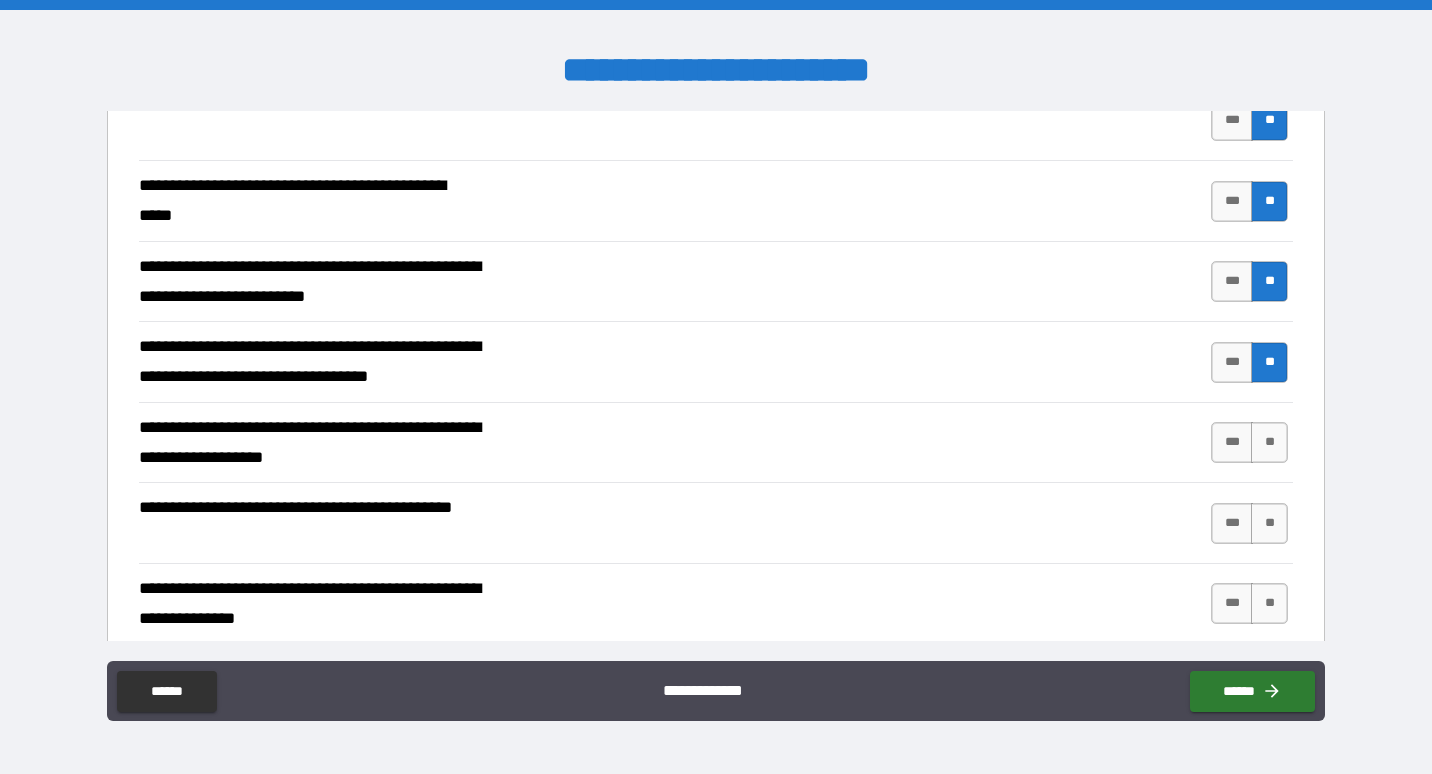 scroll, scrollTop: 1299, scrollLeft: 0, axis: vertical 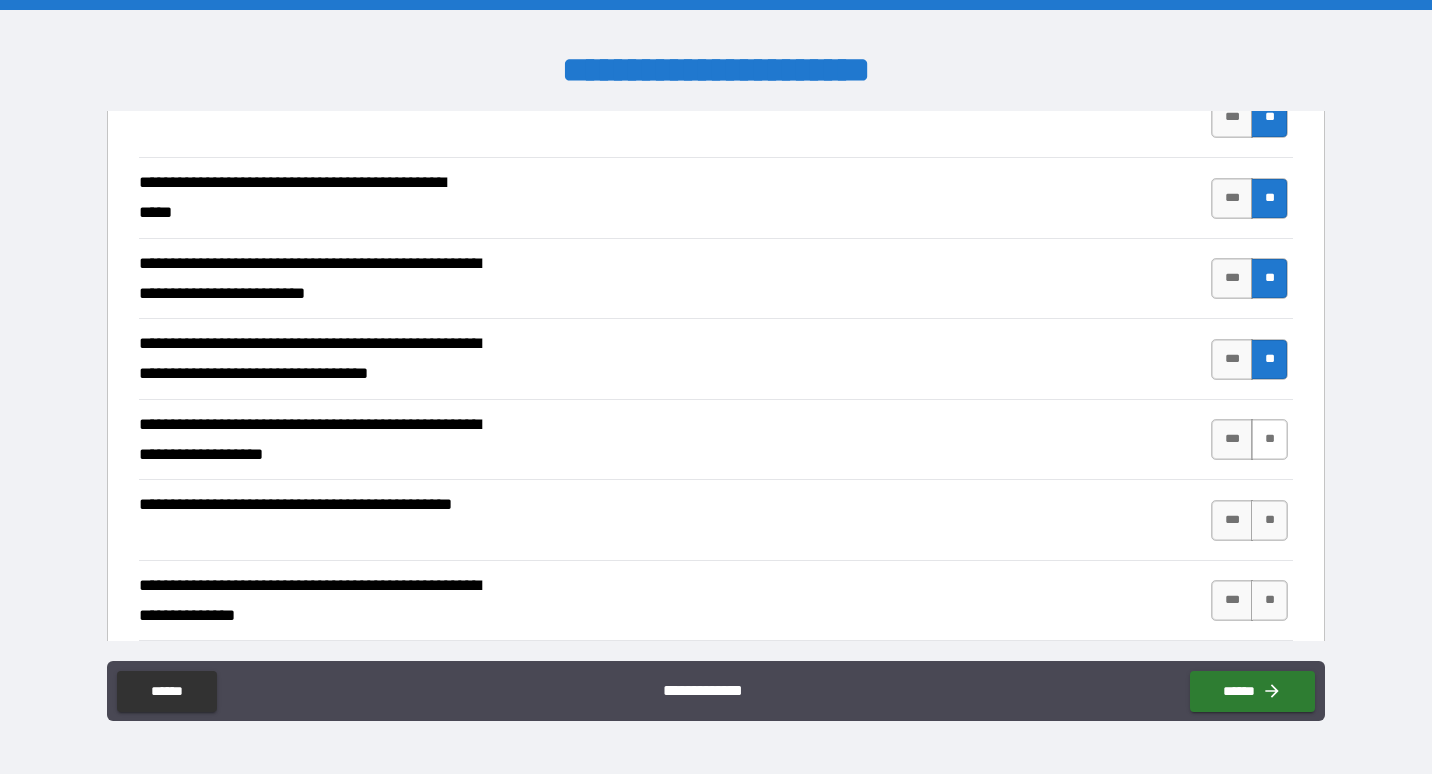 click on "**" at bounding box center [1269, 439] 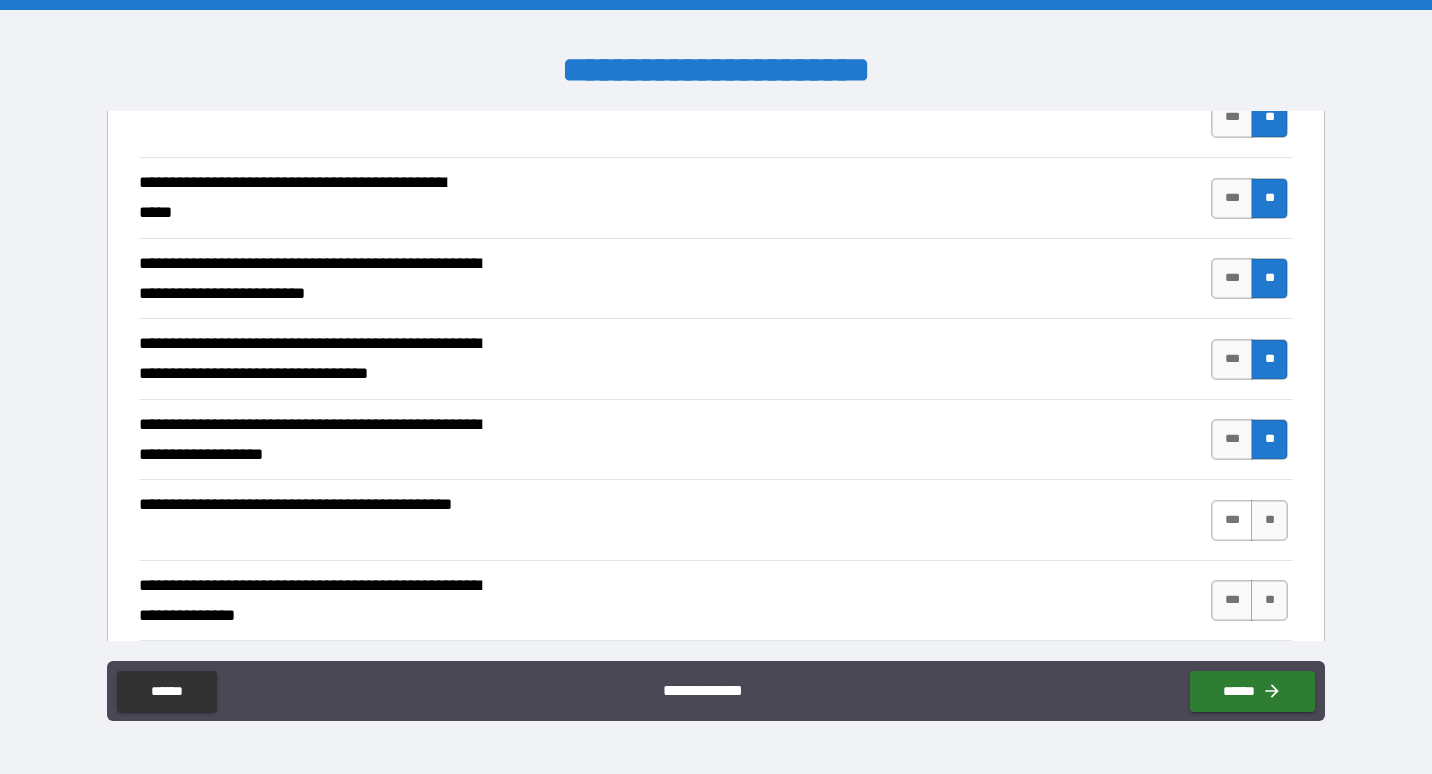 click on "***" at bounding box center (1232, 520) 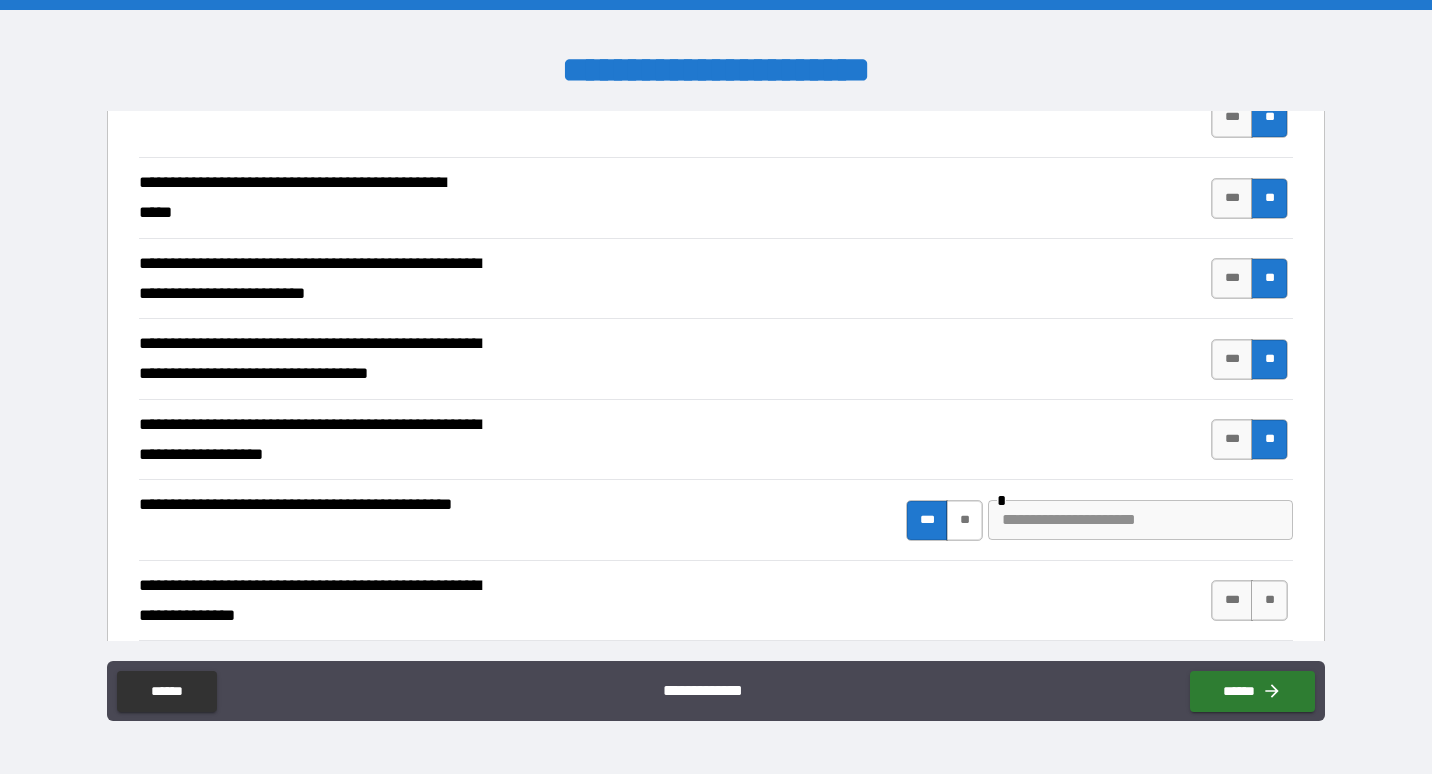 click on "**" at bounding box center [964, 520] 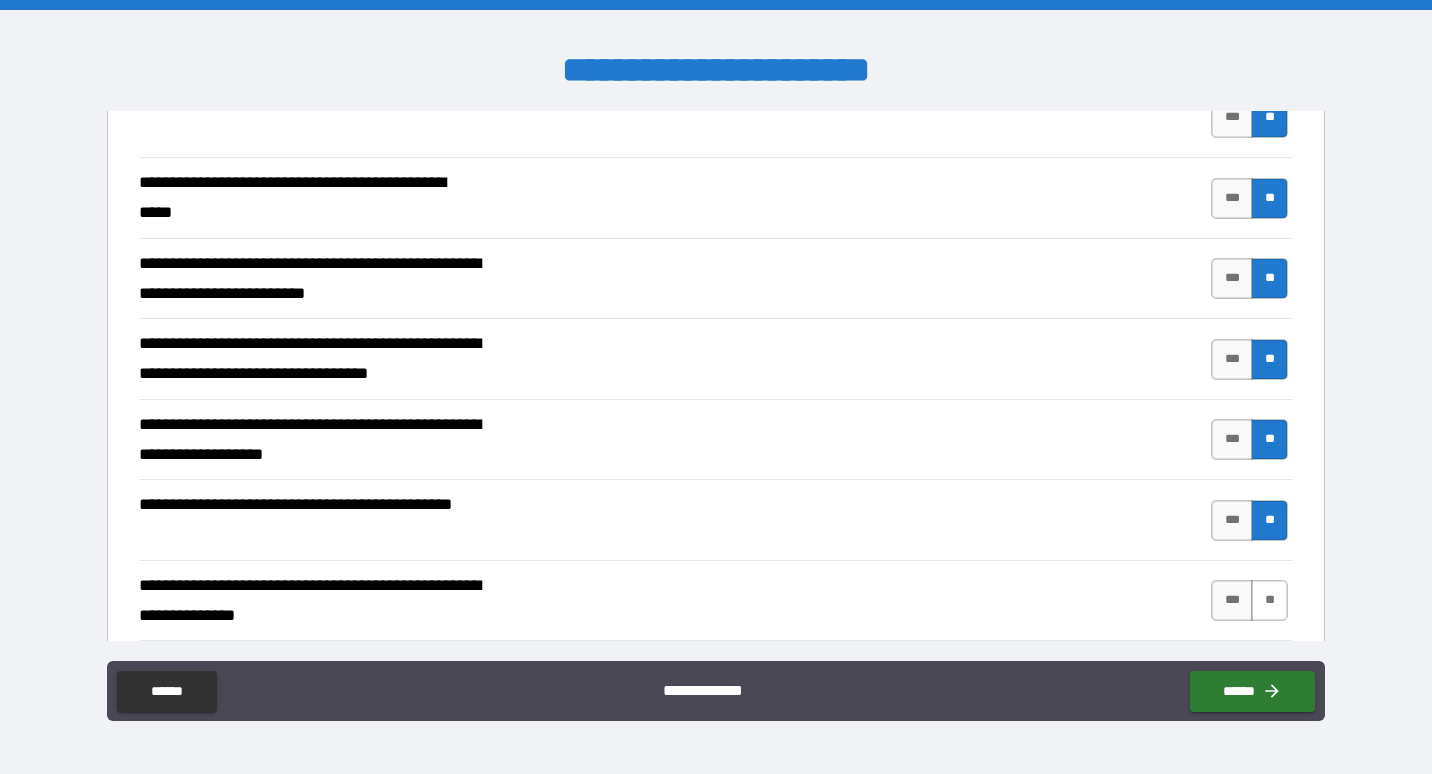 click on "**" at bounding box center [1269, 600] 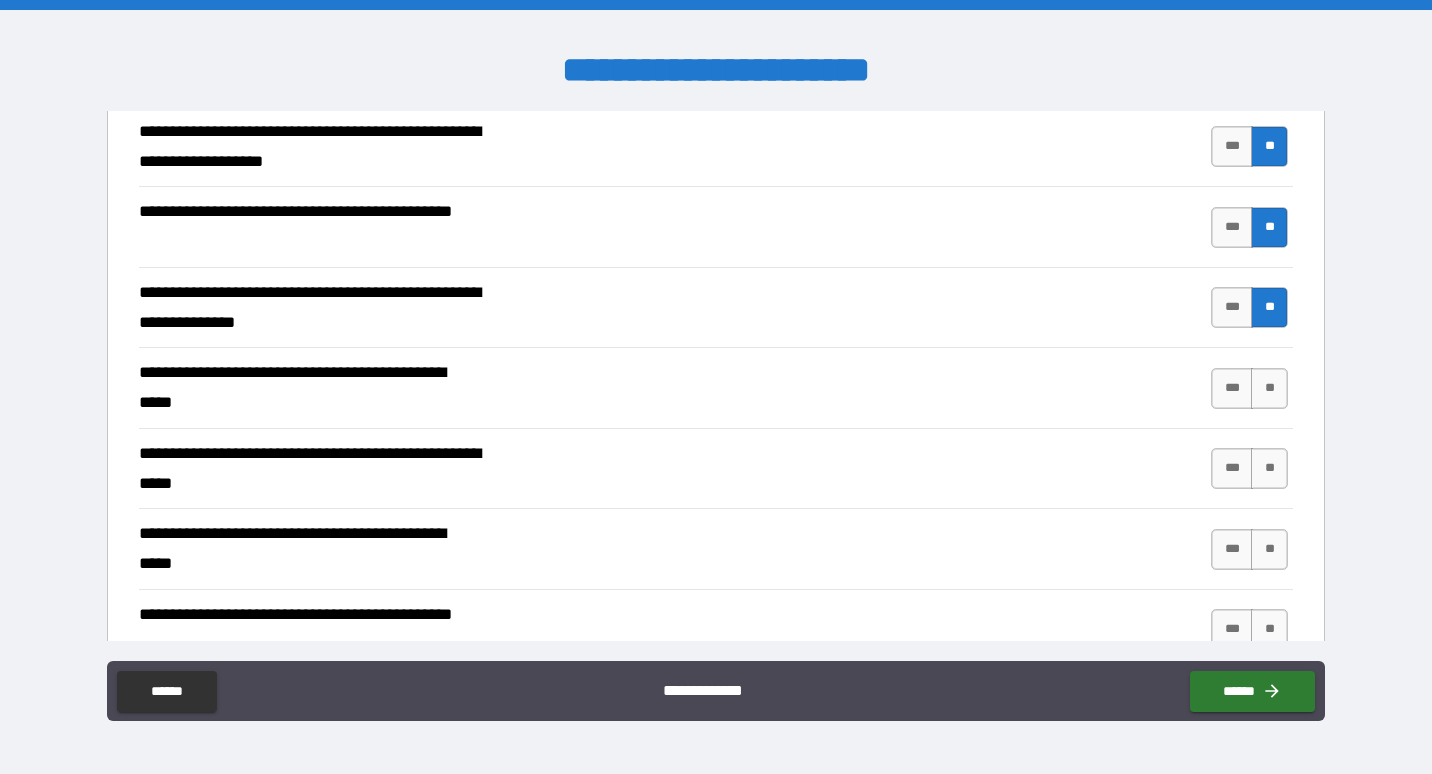 scroll, scrollTop: 1609, scrollLeft: 0, axis: vertical 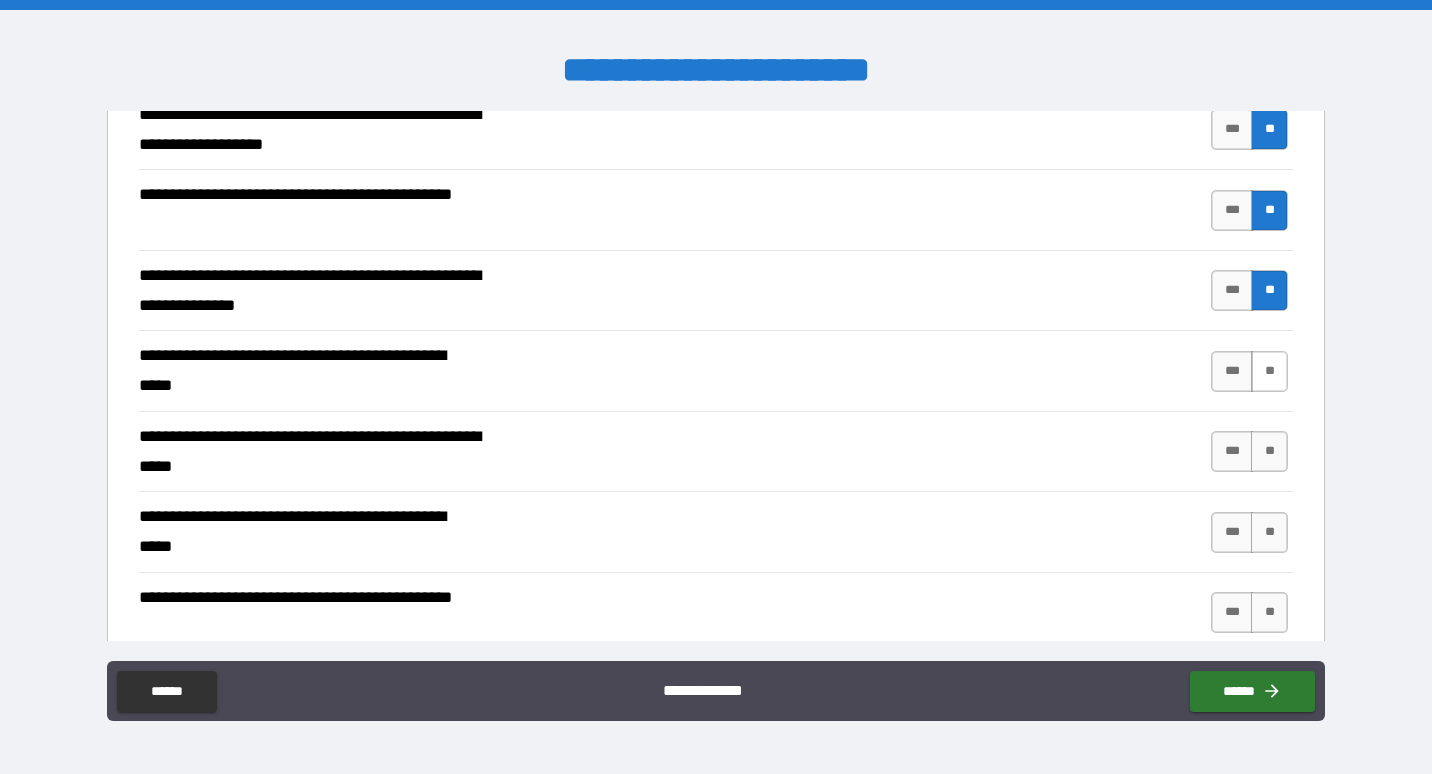 click on "**" at bounding box center (1269, 371) 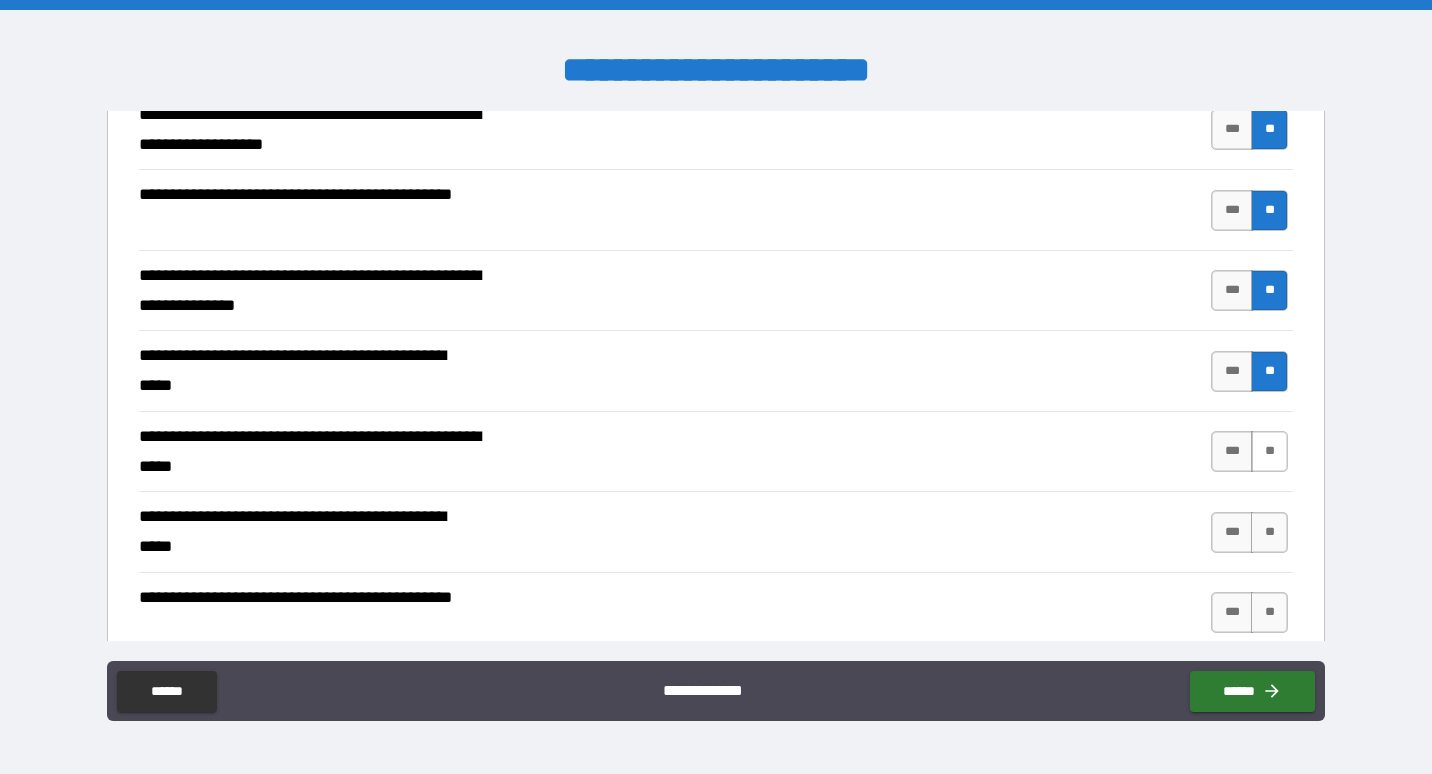 click on "**" at bounding box center [1269, 451] 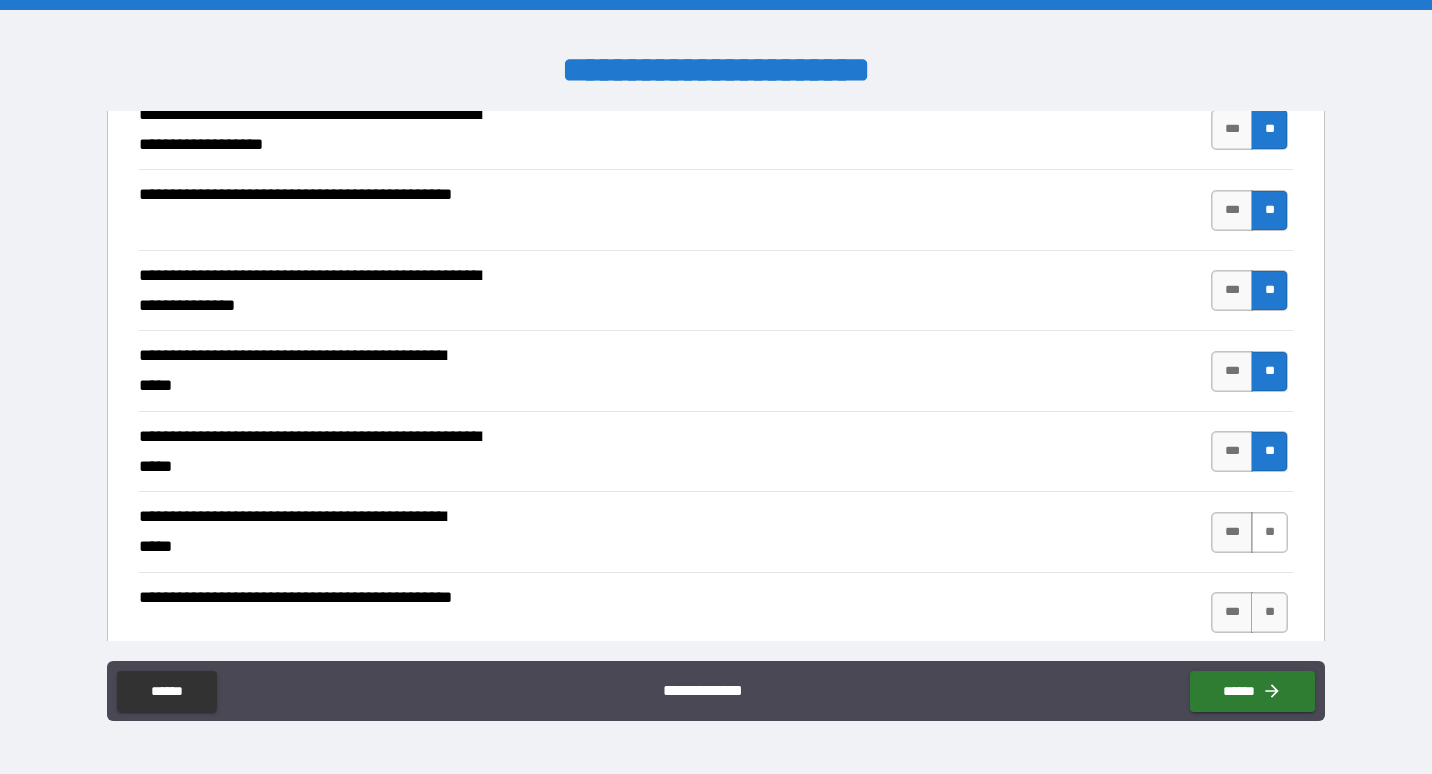 click on "**" at bounding box center (1269, 532) 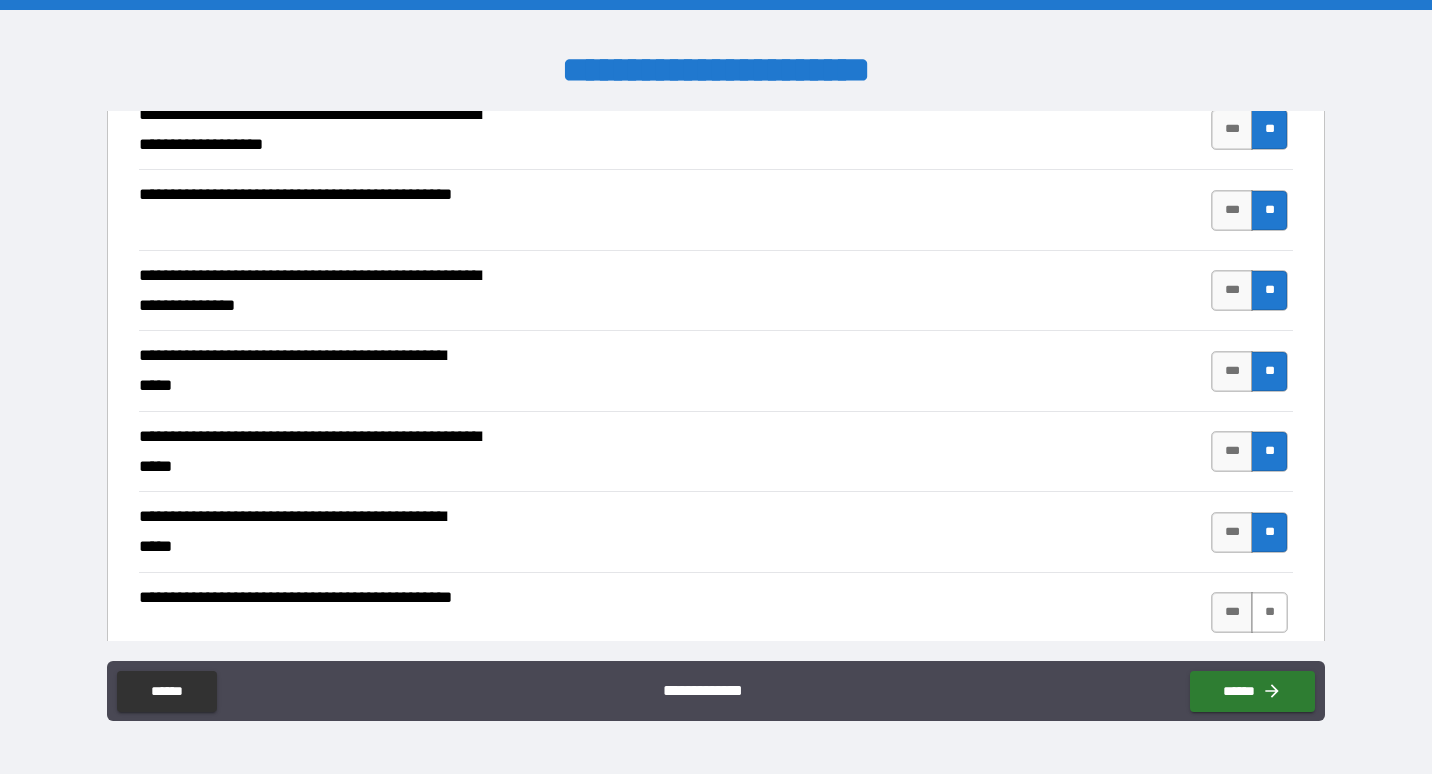 click on "**" at bounding box center (1269, 612) 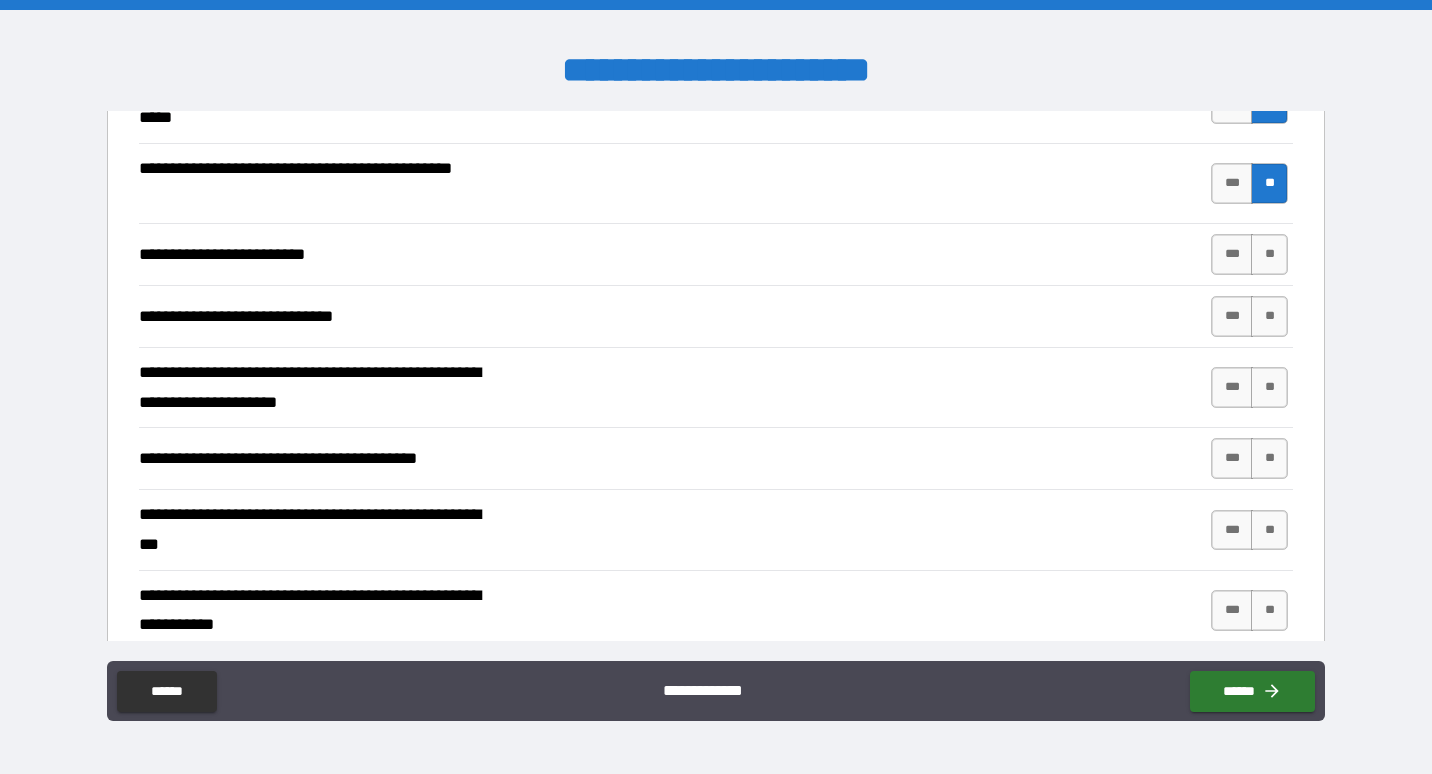 scroll, scrollTop: 2068, scrollLeft: 0, axis: vertical 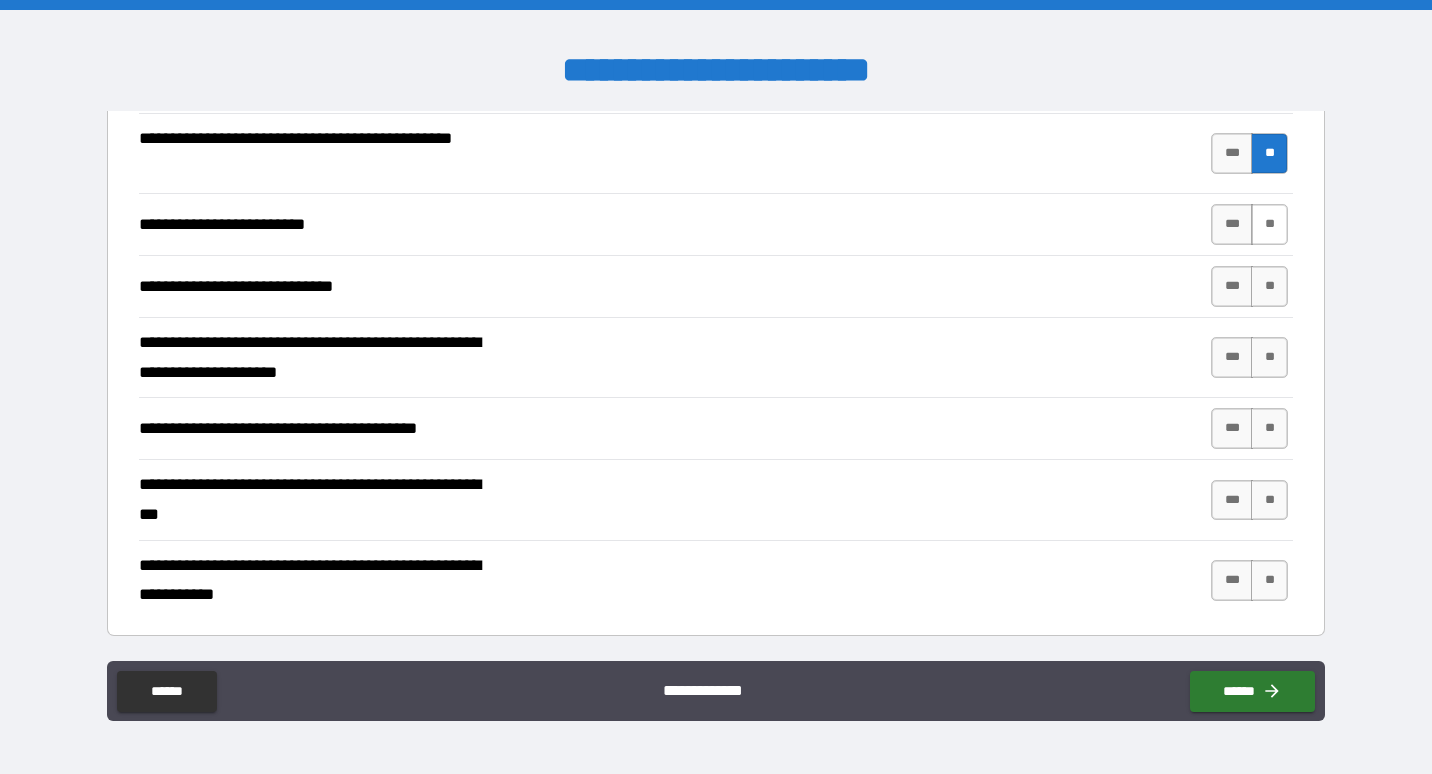 click on "**" at bounding box center [1269, 224] 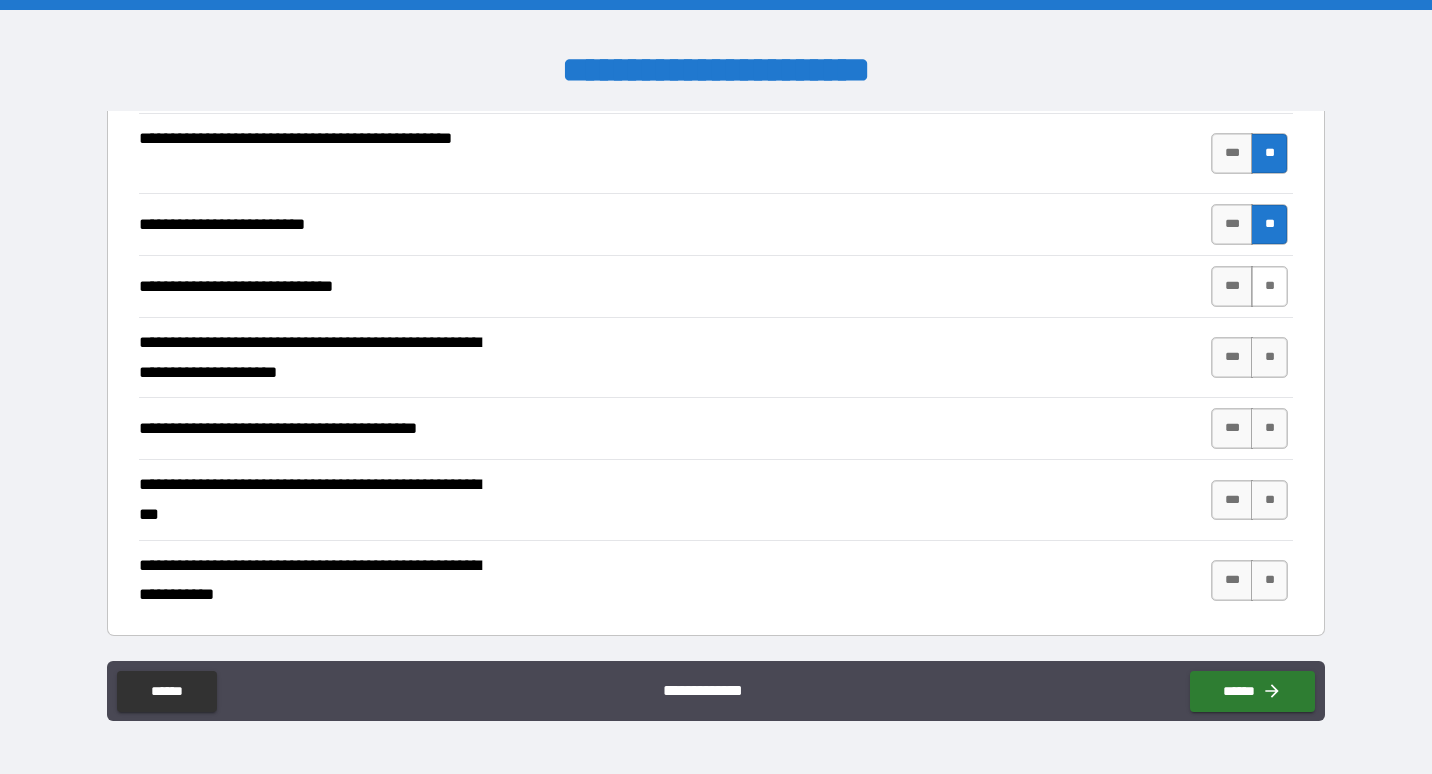 click on "**" at bounding box center (1269, 286) 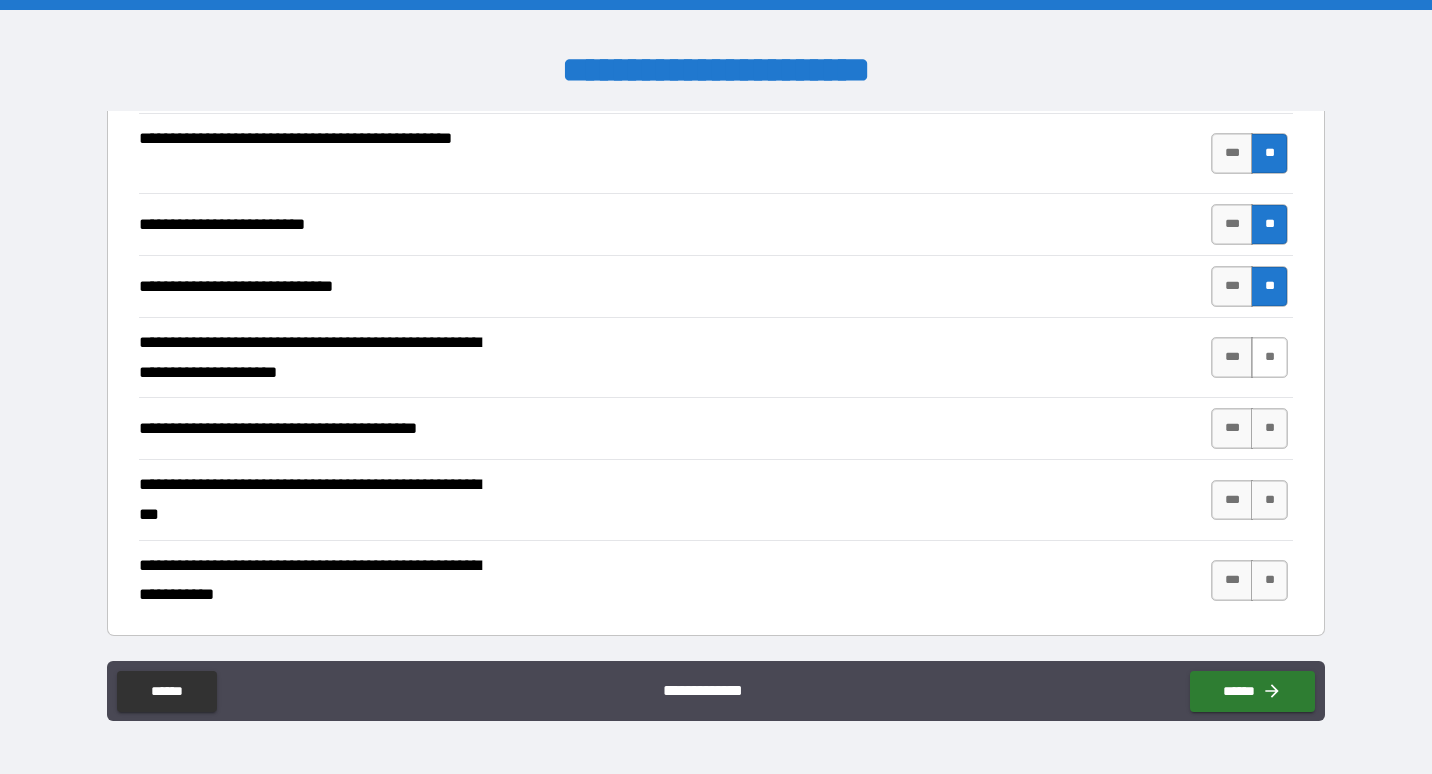 click on "**" at bounding box center [1269, 357] 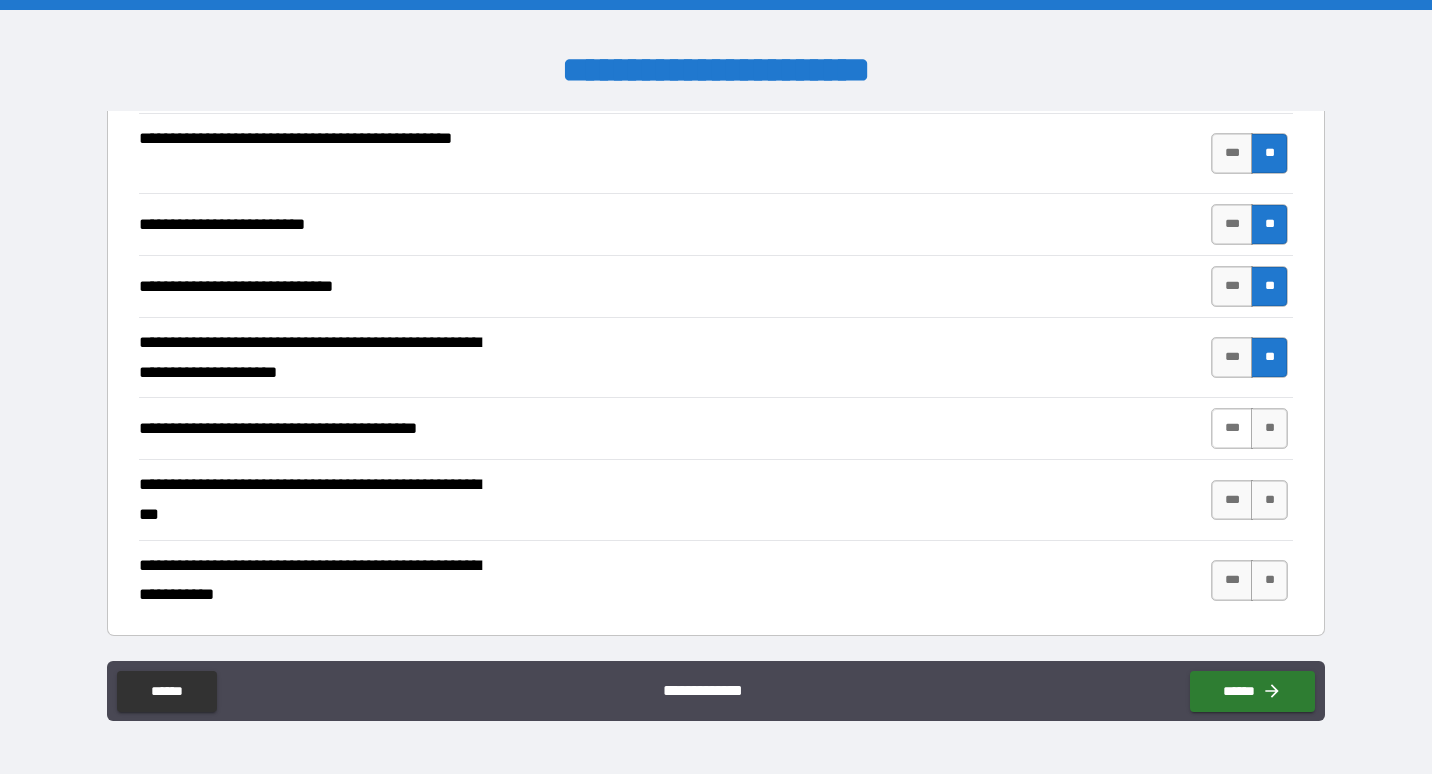 click on "***" at bounding box center [1232, 428] 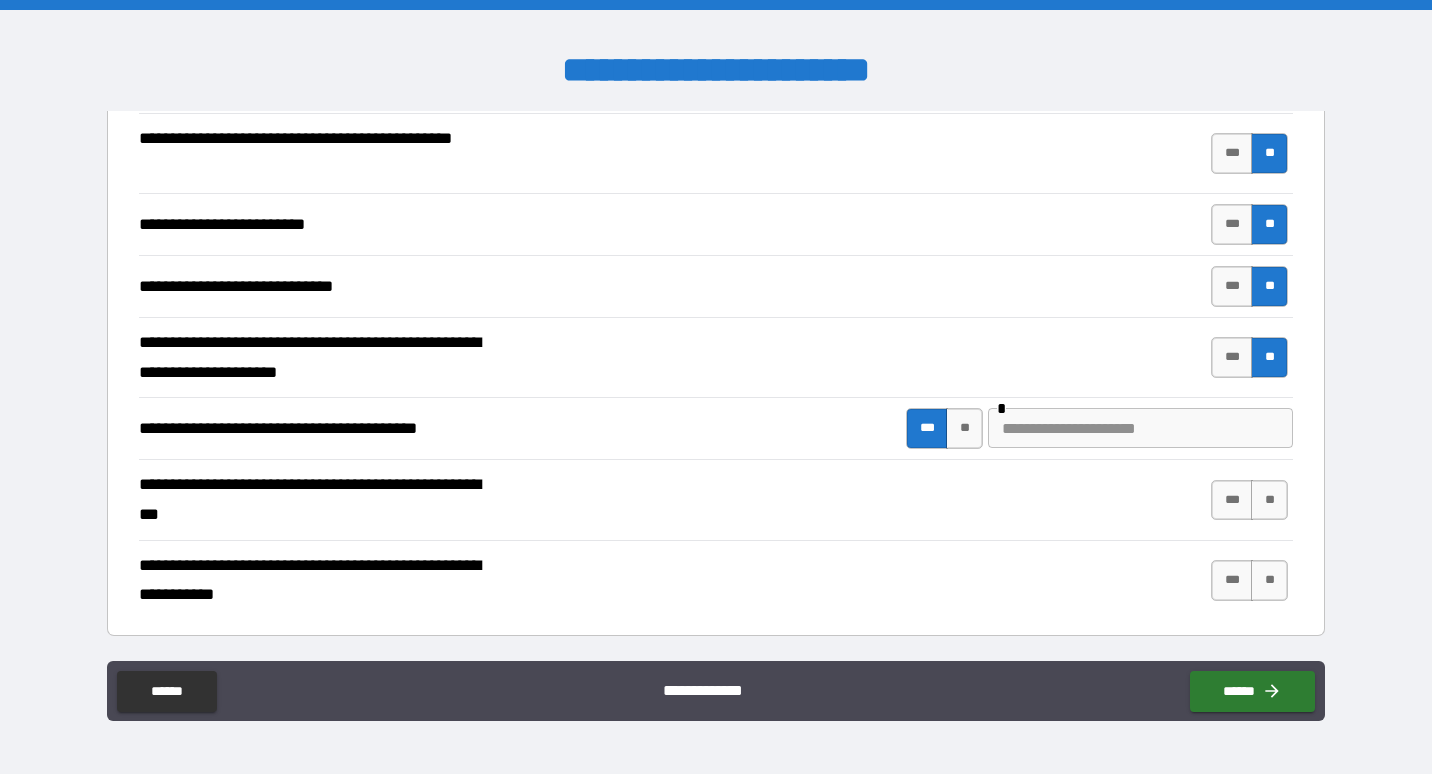 click at bounding box center [1140, 428] 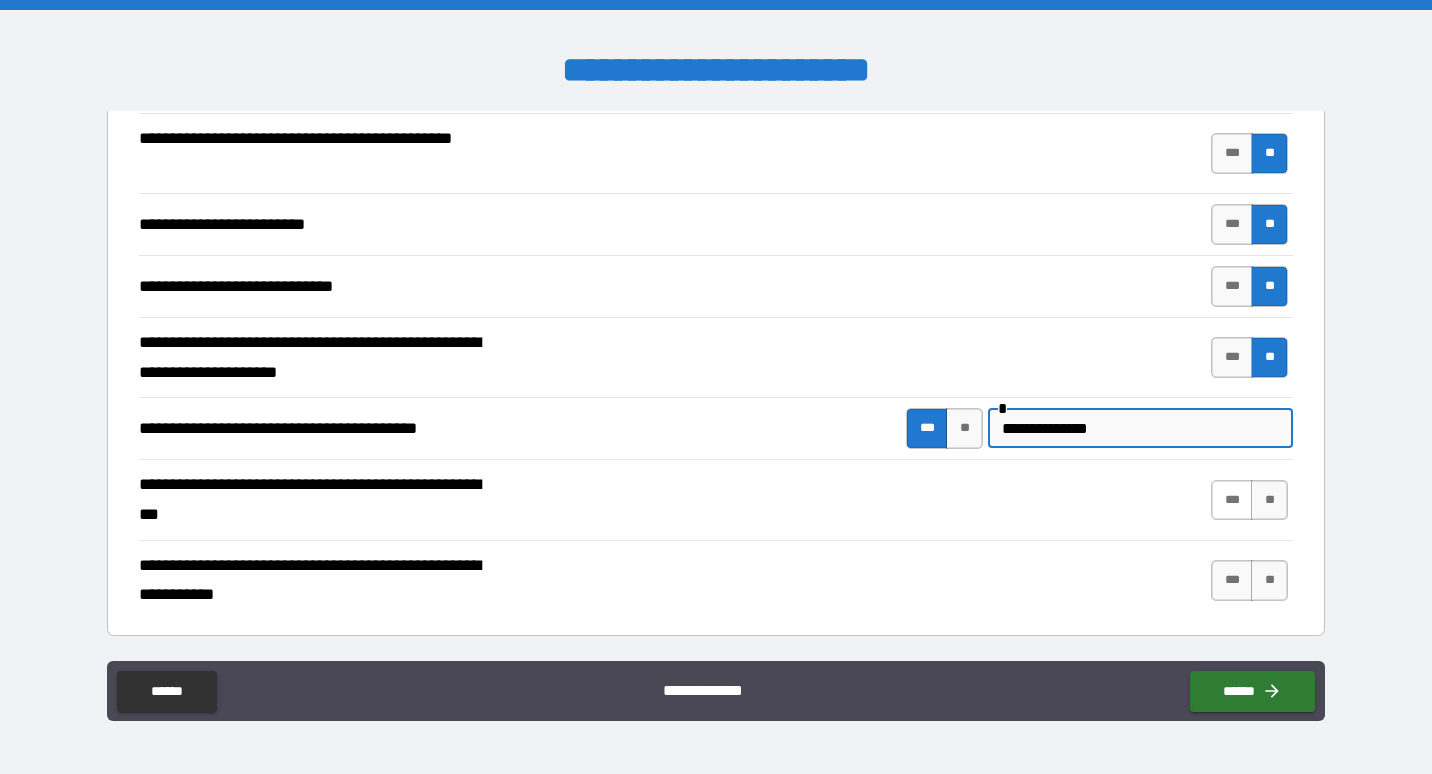 click on "***" at bounding box center (1232, 500) 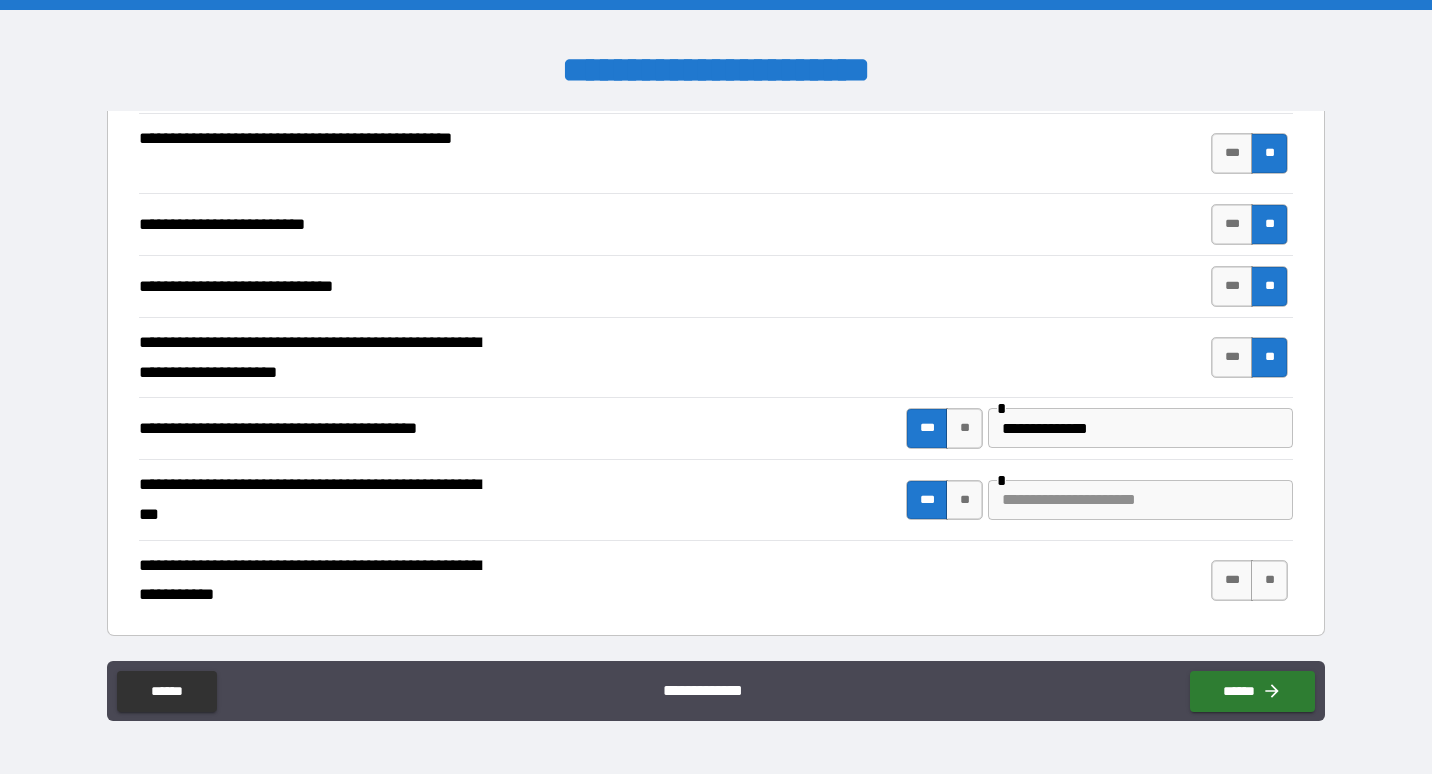 click at bounding box center (1140, 500) 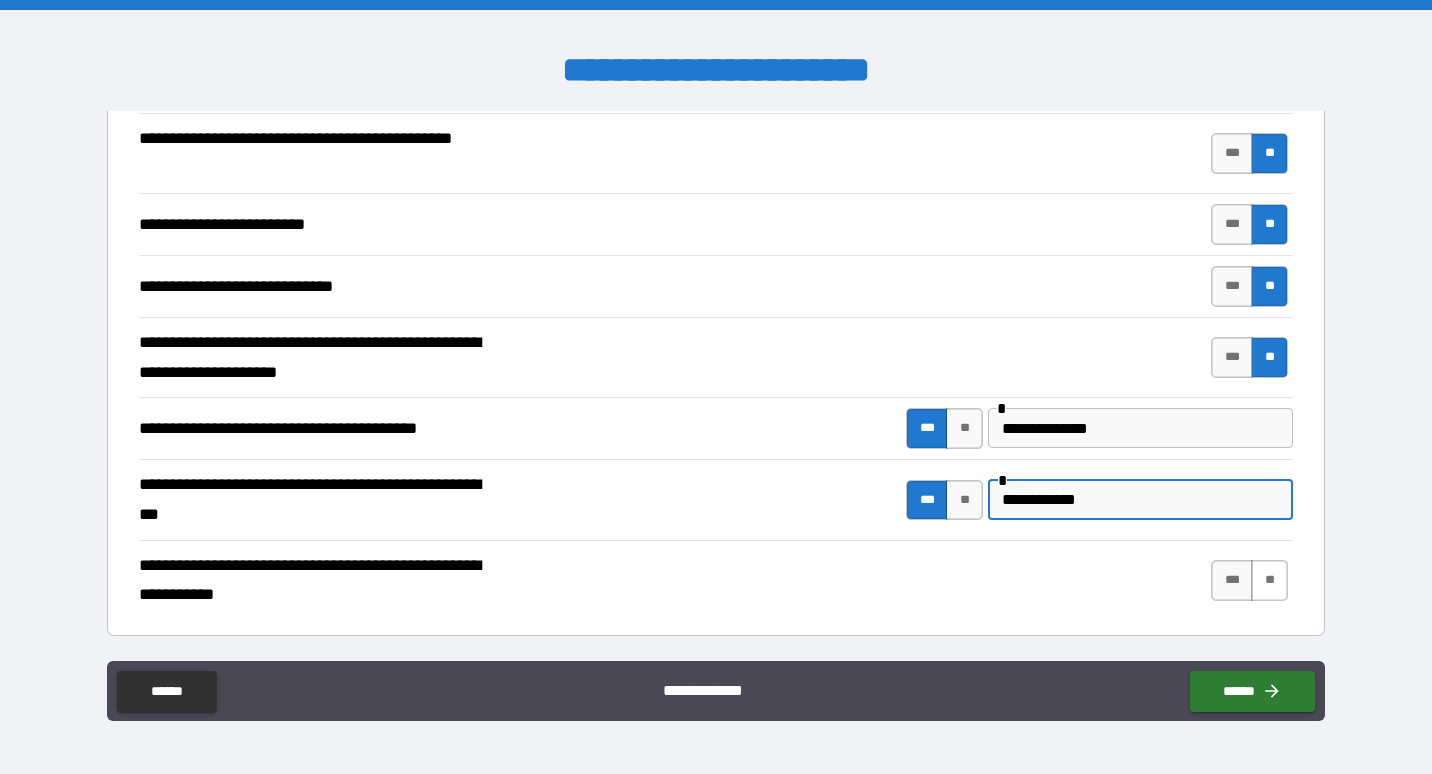 click on "**" at bounding box center (1269, 580) 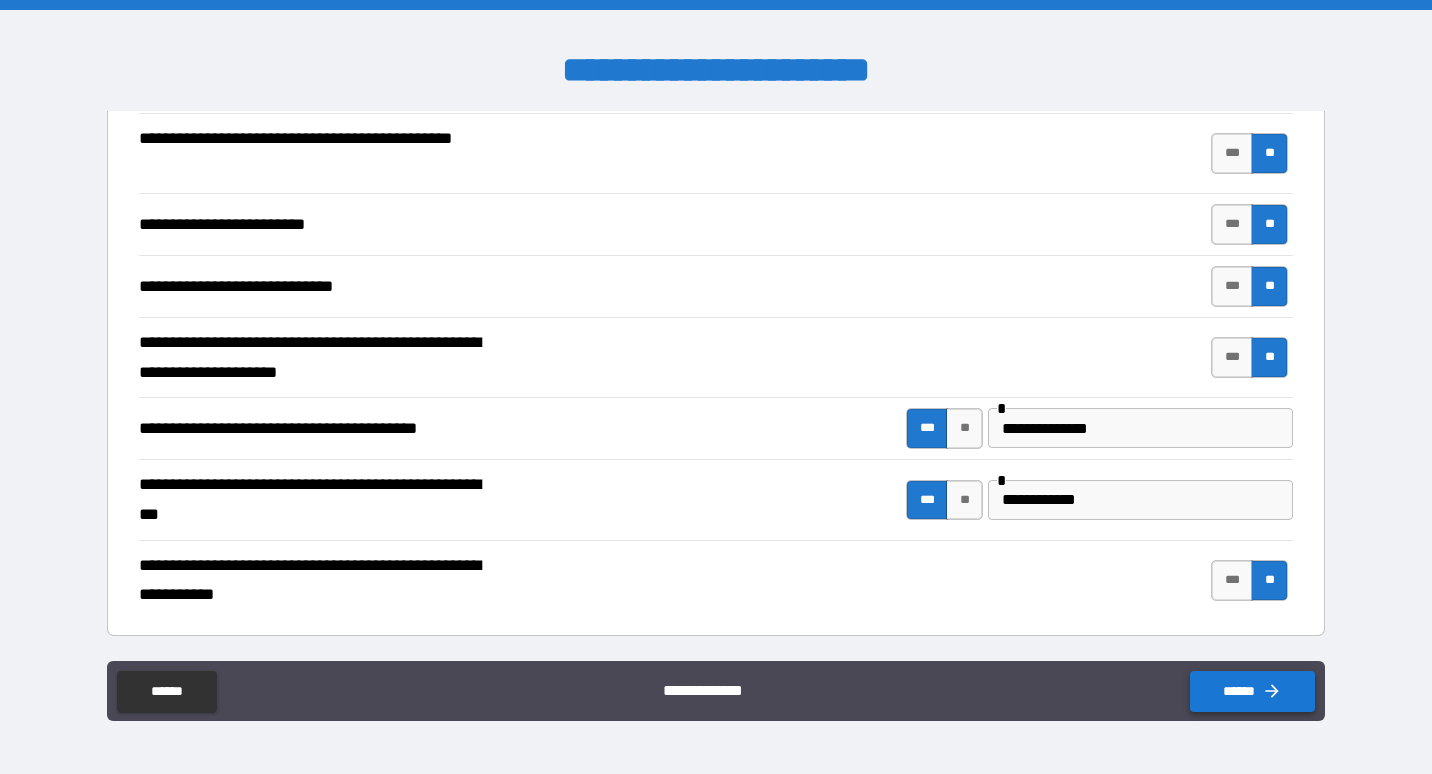 click on "******" at bounding box center (1252, 691) 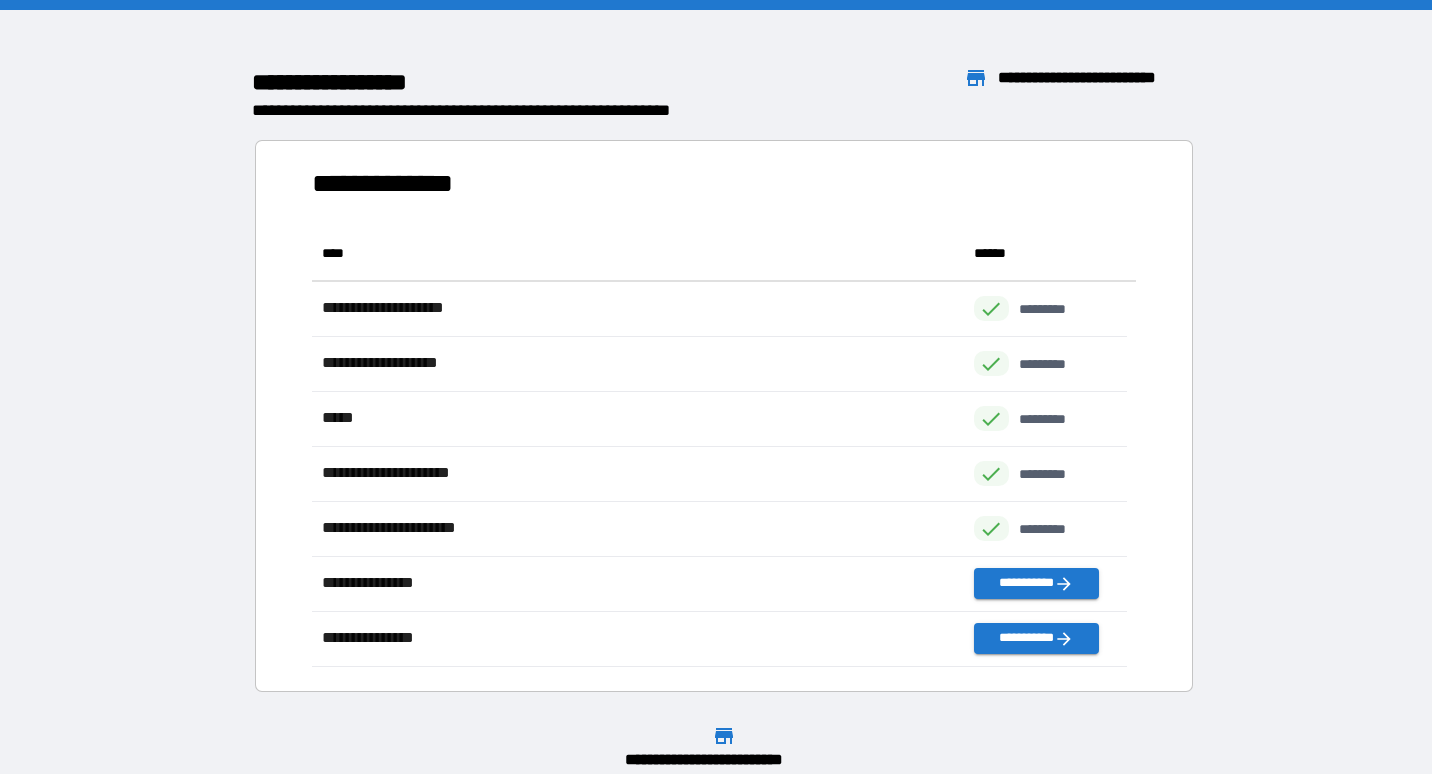 scroll, scrollTop: 16, scrollLeft: 16, axis: both 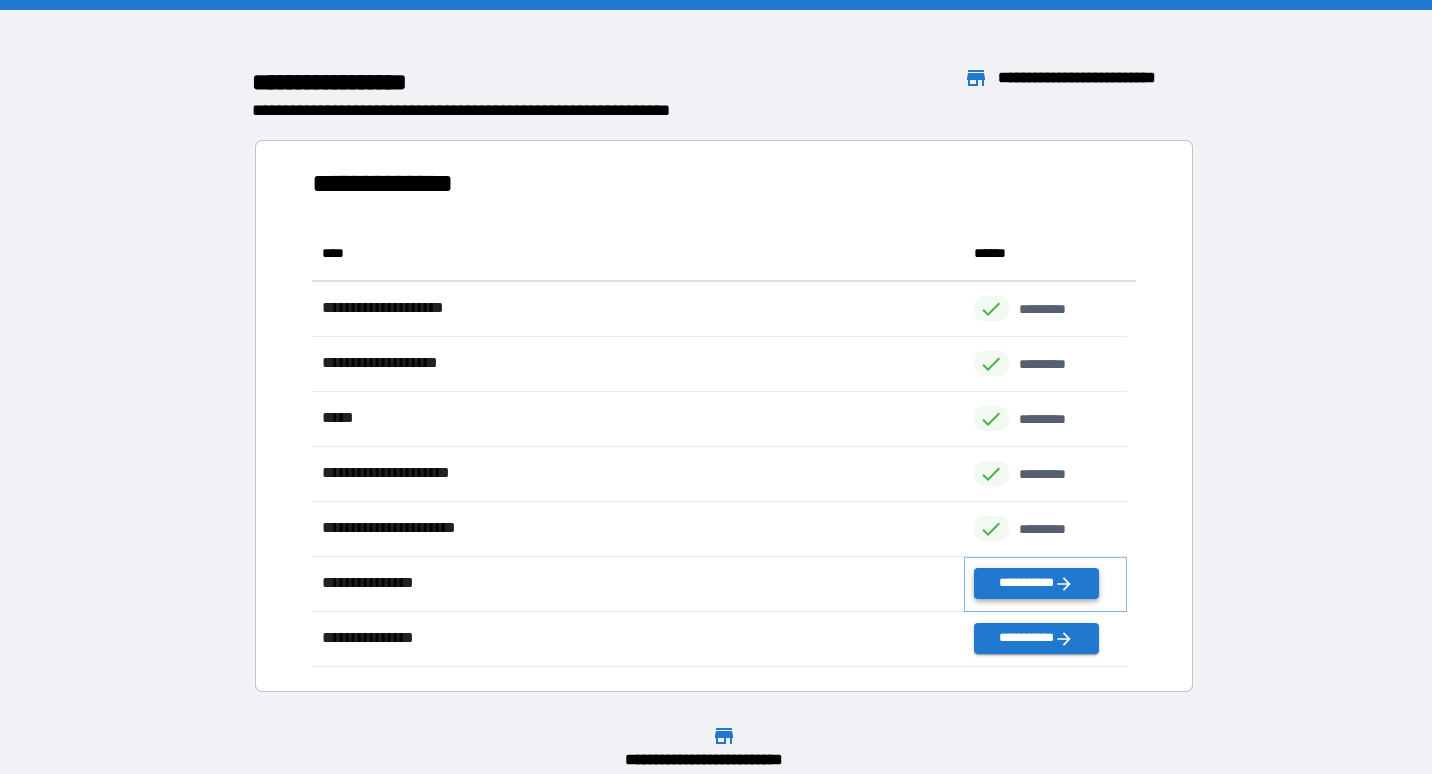 click on "**********" at bounding box center [1036, 583] 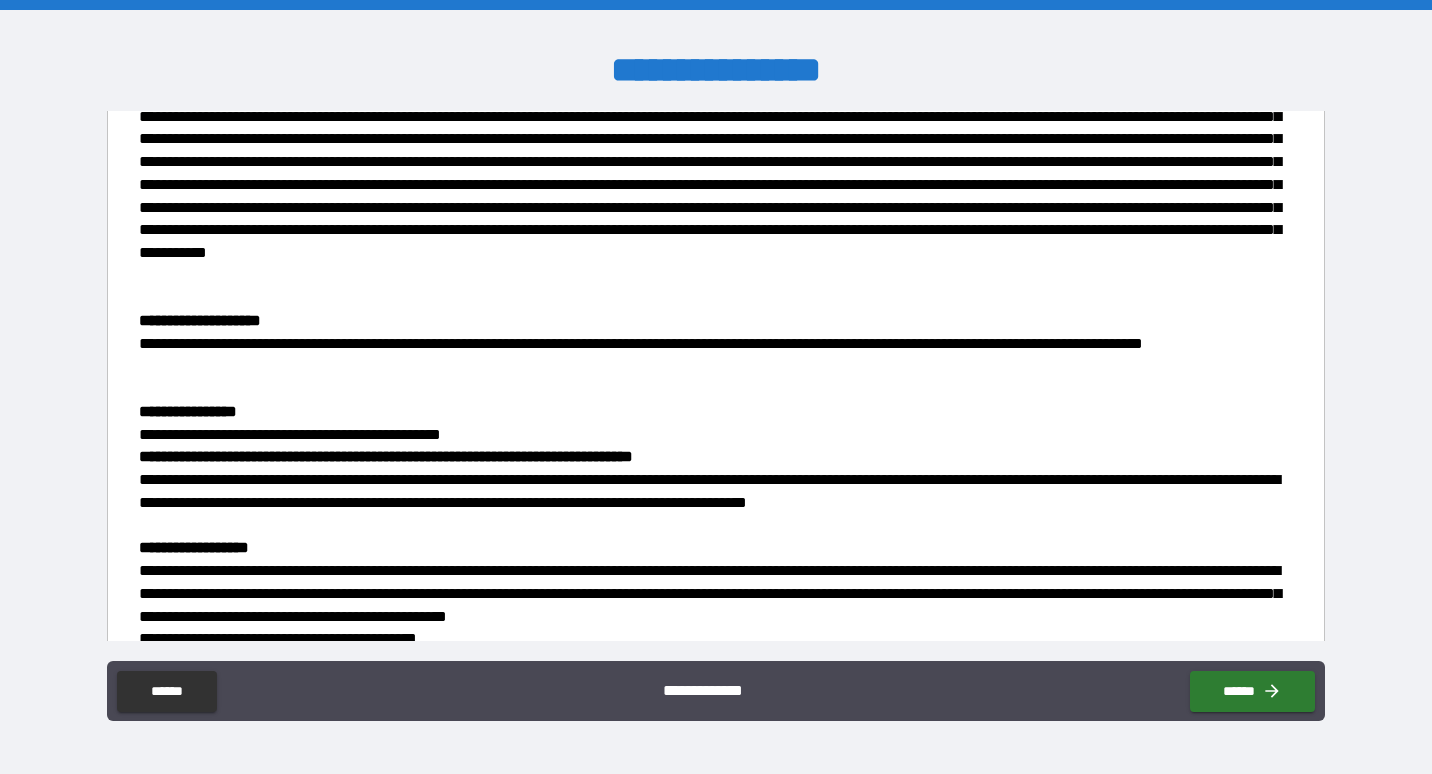 scroll, scrollTop: 1003, scrollLeft: 0, axis: vertical 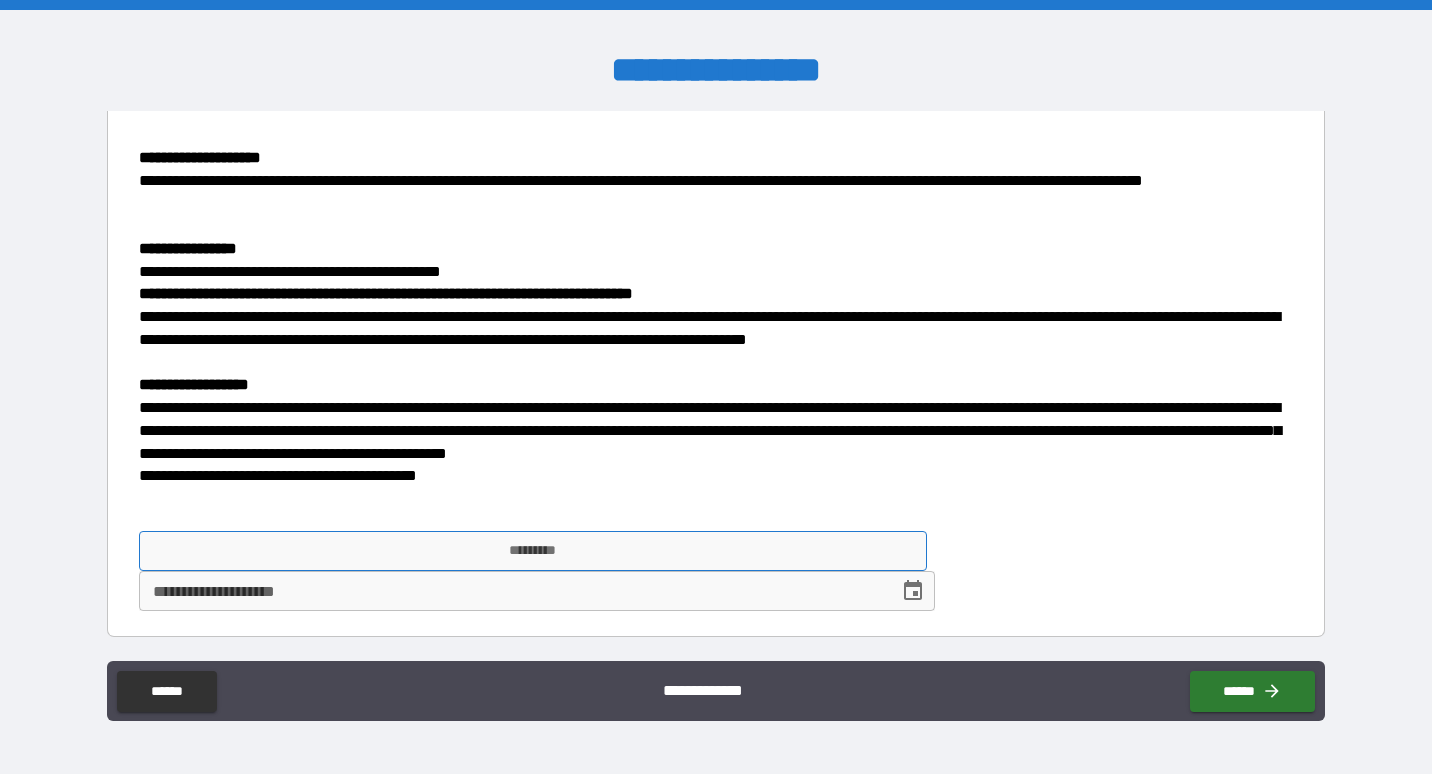 click on "*********" at bounding box center [533, 551] 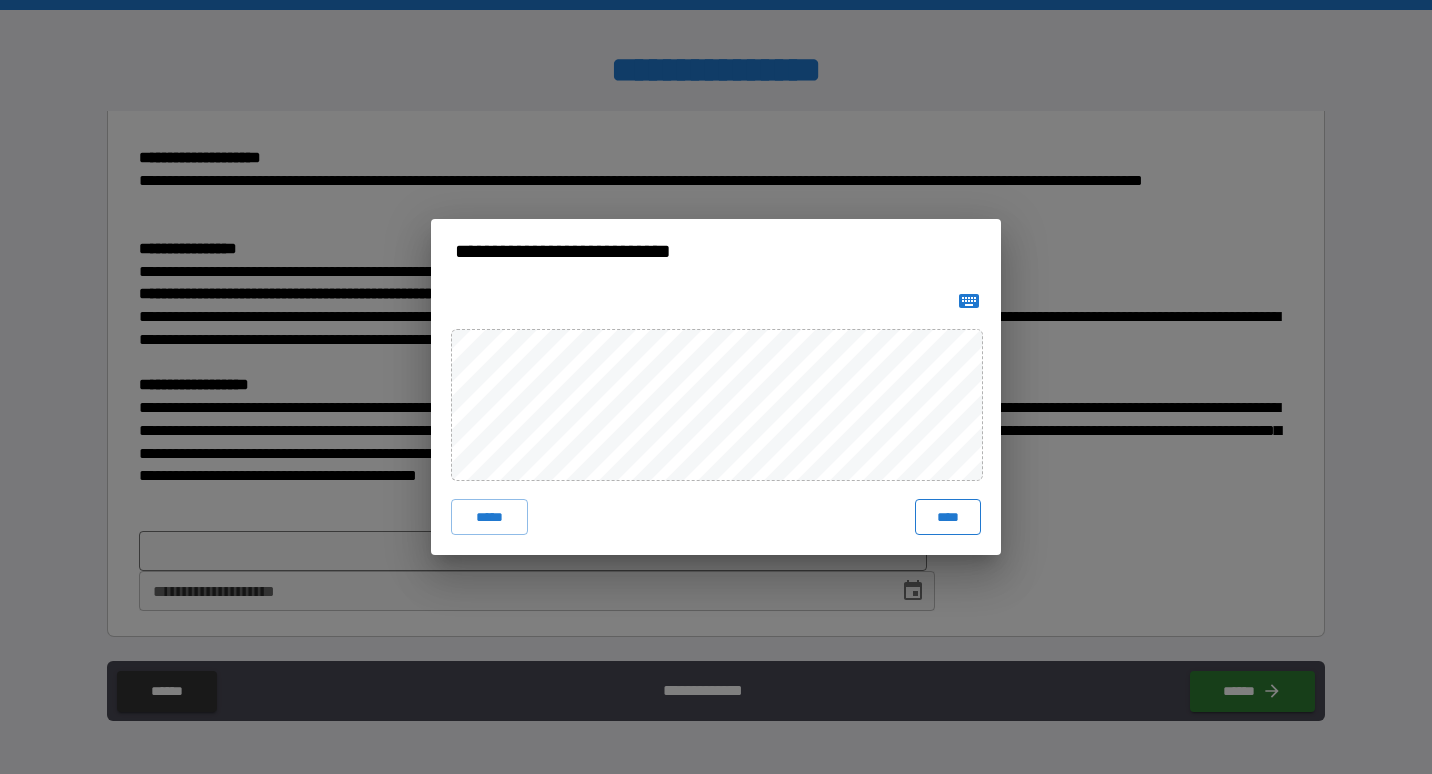 click on "****" at bounding box center (948, 517) 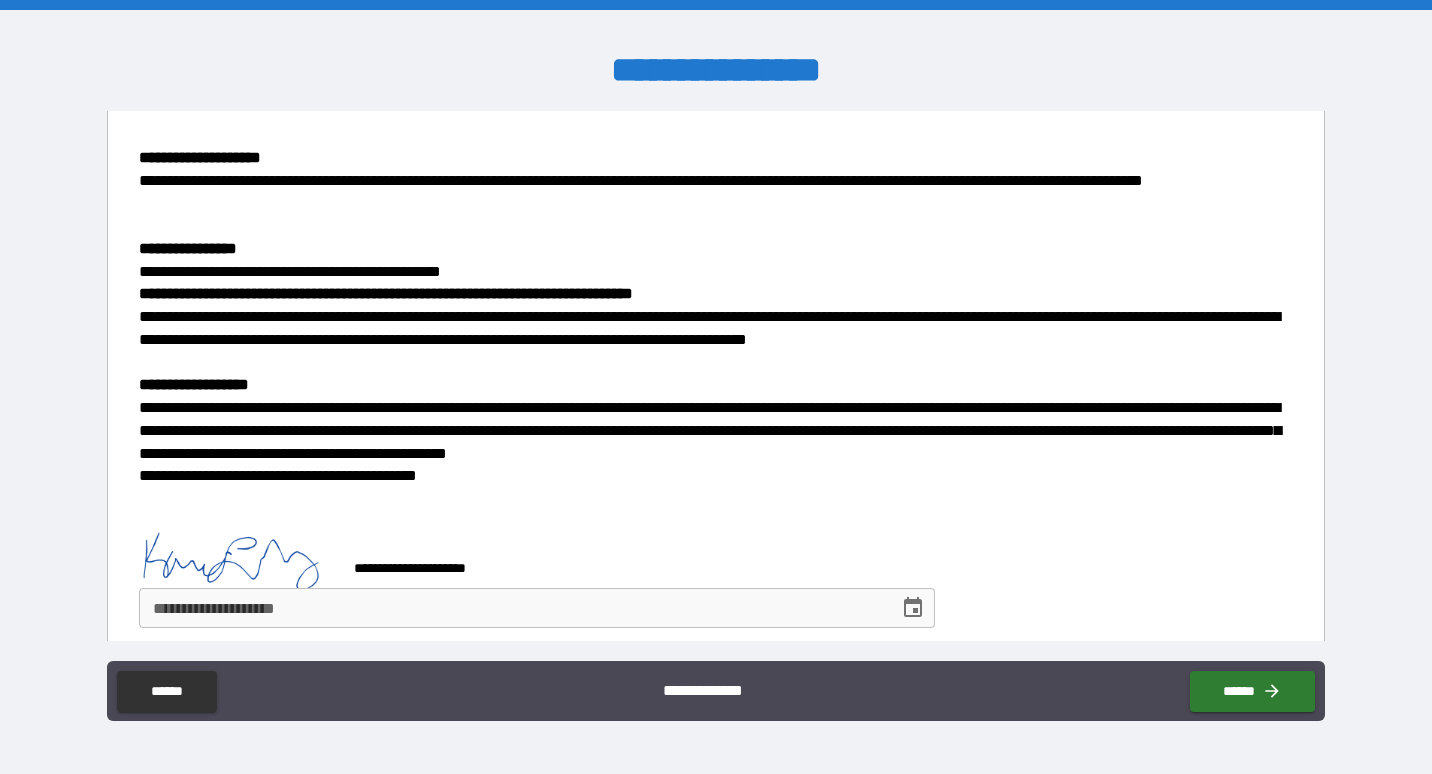 click on "**********" at bounding box center [512, 608] 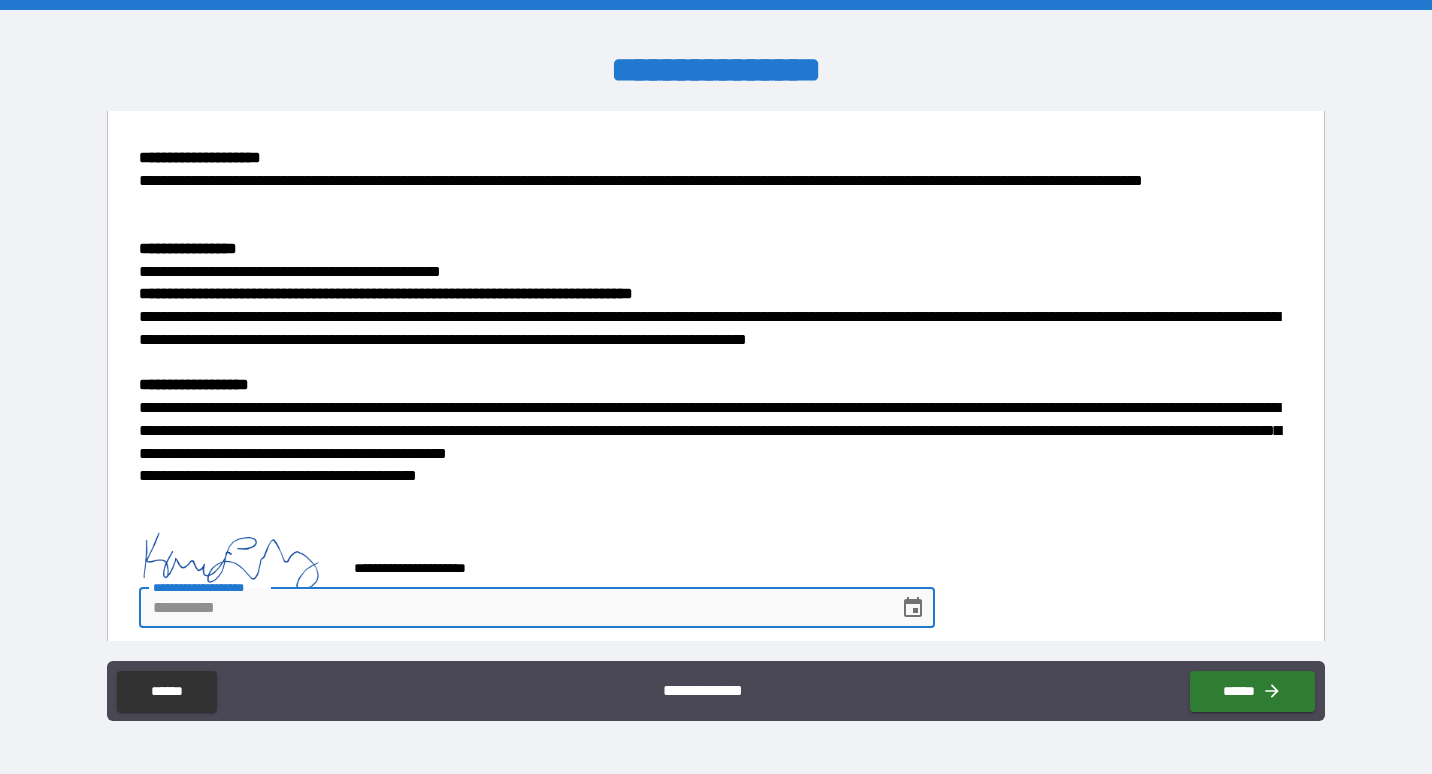 click 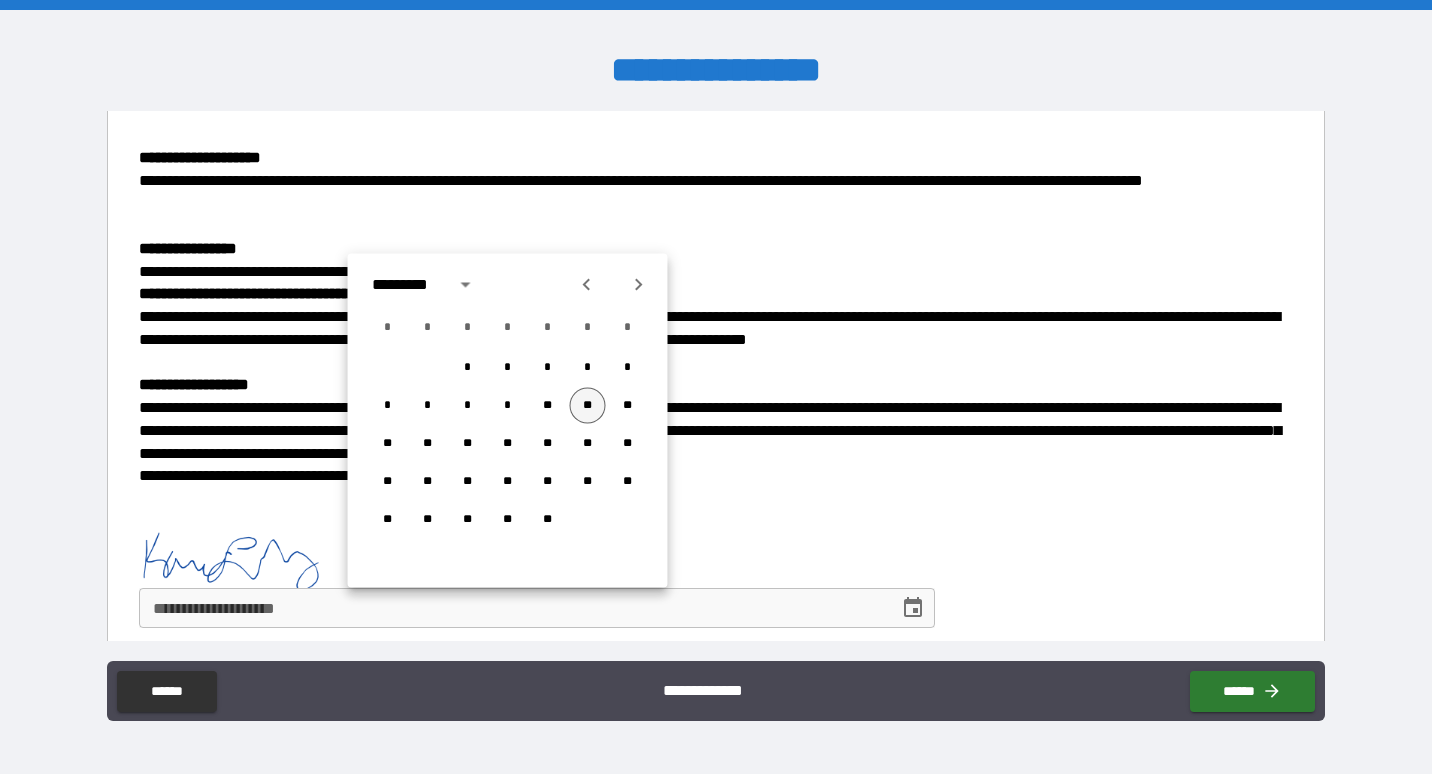 click on "**" at bounding box center [588, 406] 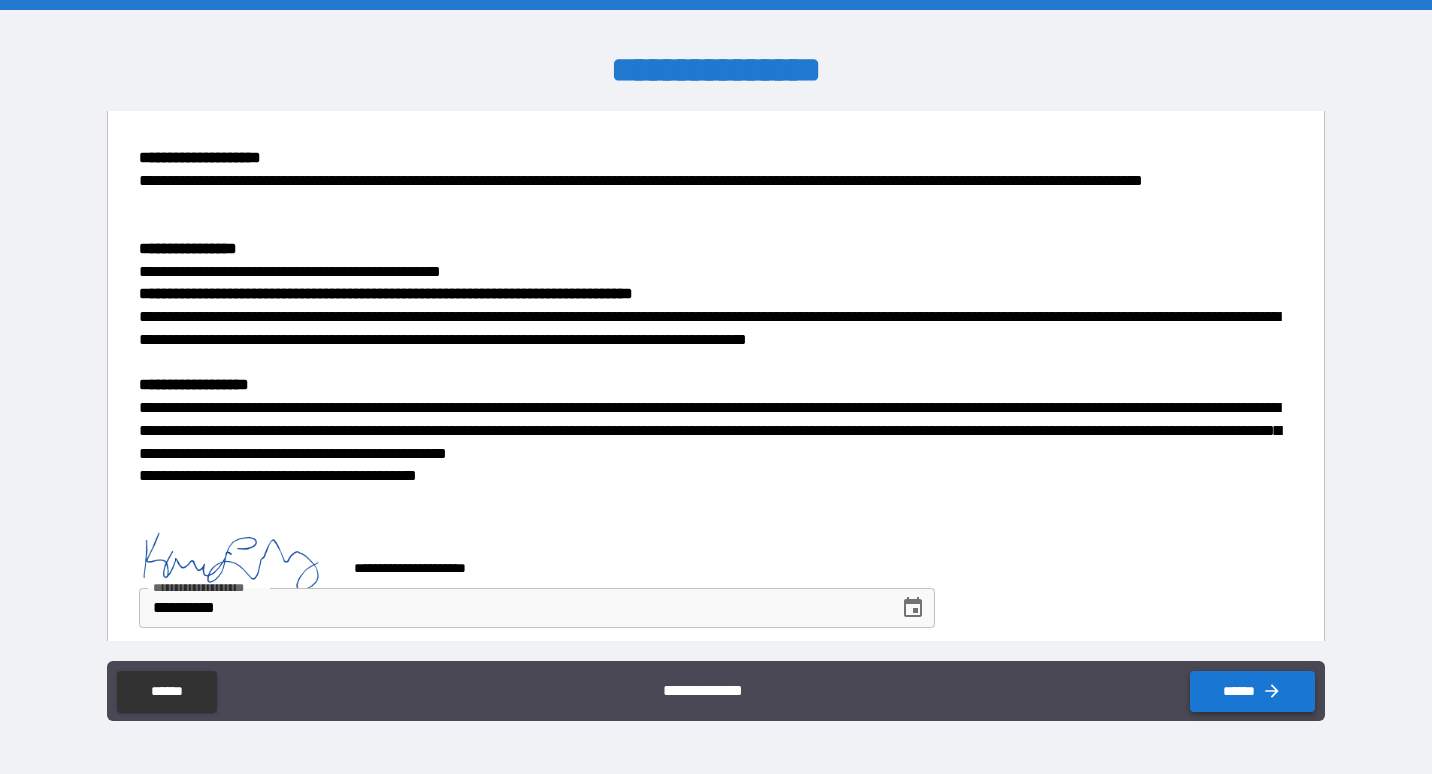 click on "******" at bounding box center [1252, 691] 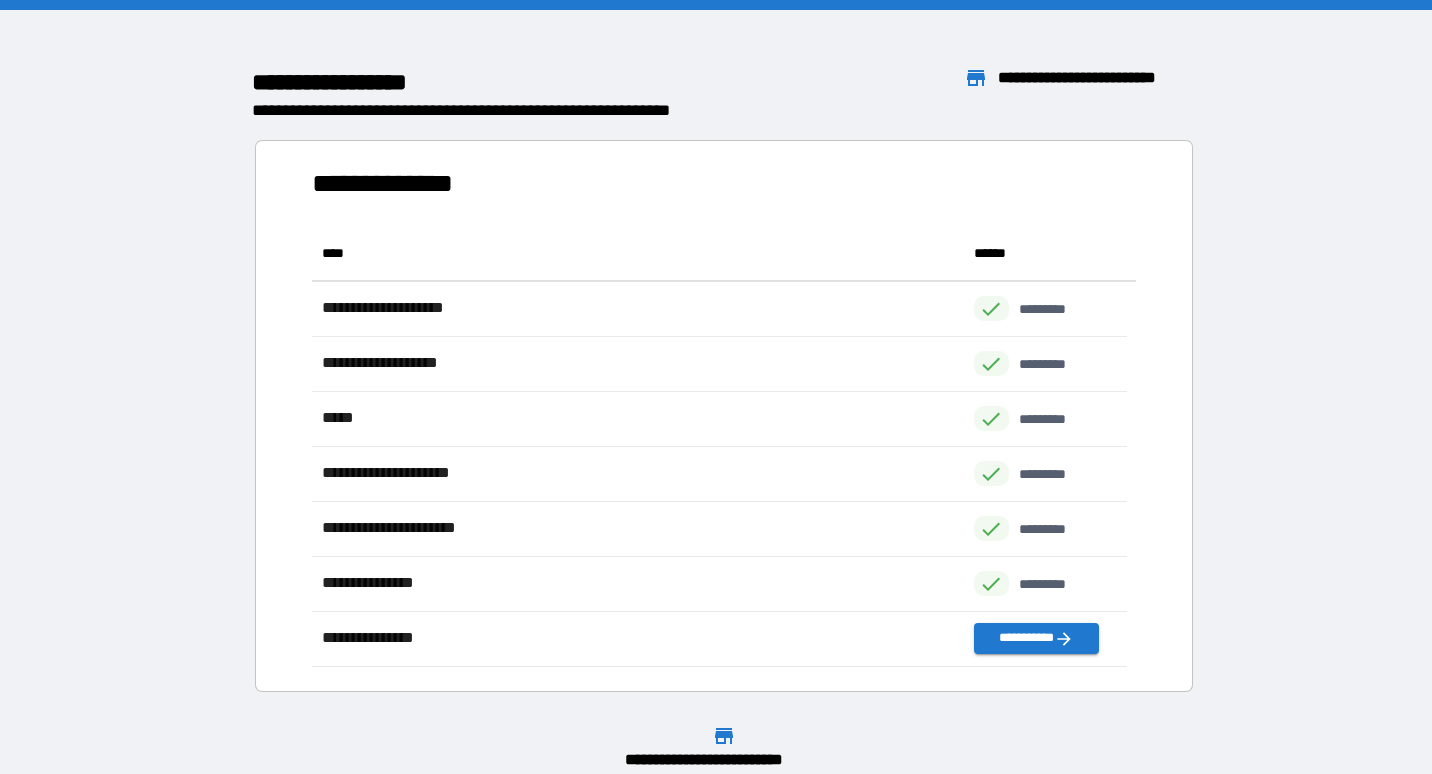 scroll, scrollTop: 16, scrollLeft: 16, axis: both 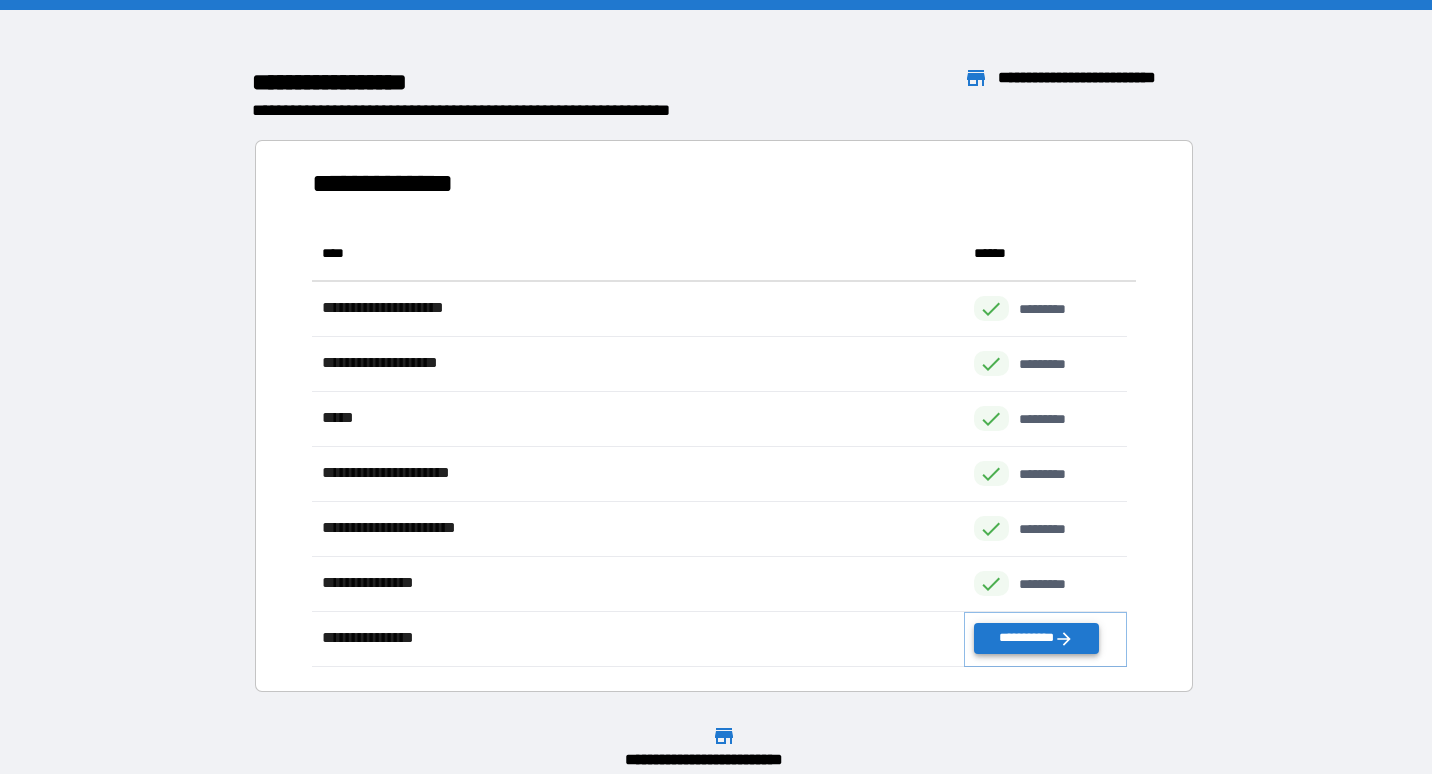 click on "**********" at bounding box center (1036, 638) 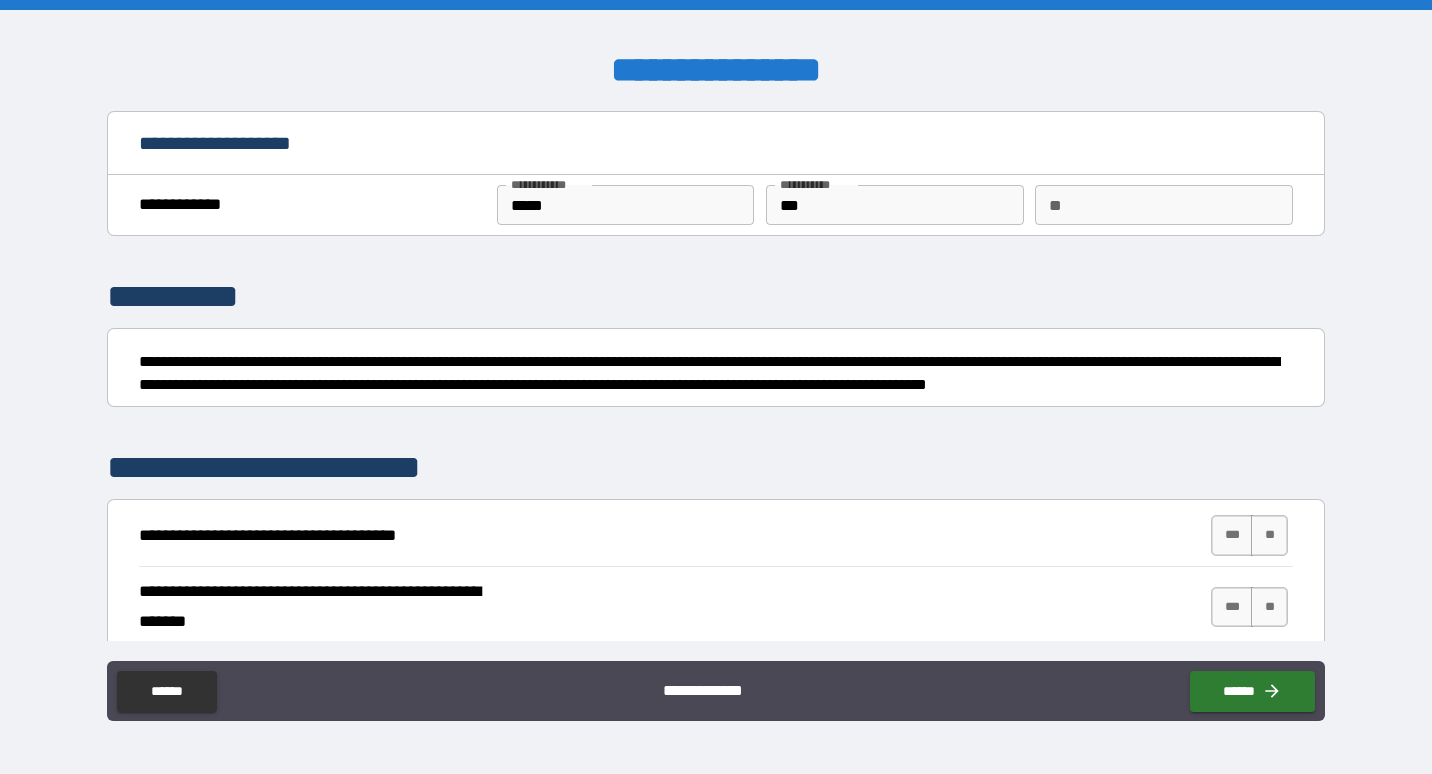 click on "** **" at bounding box center [1164, 205] 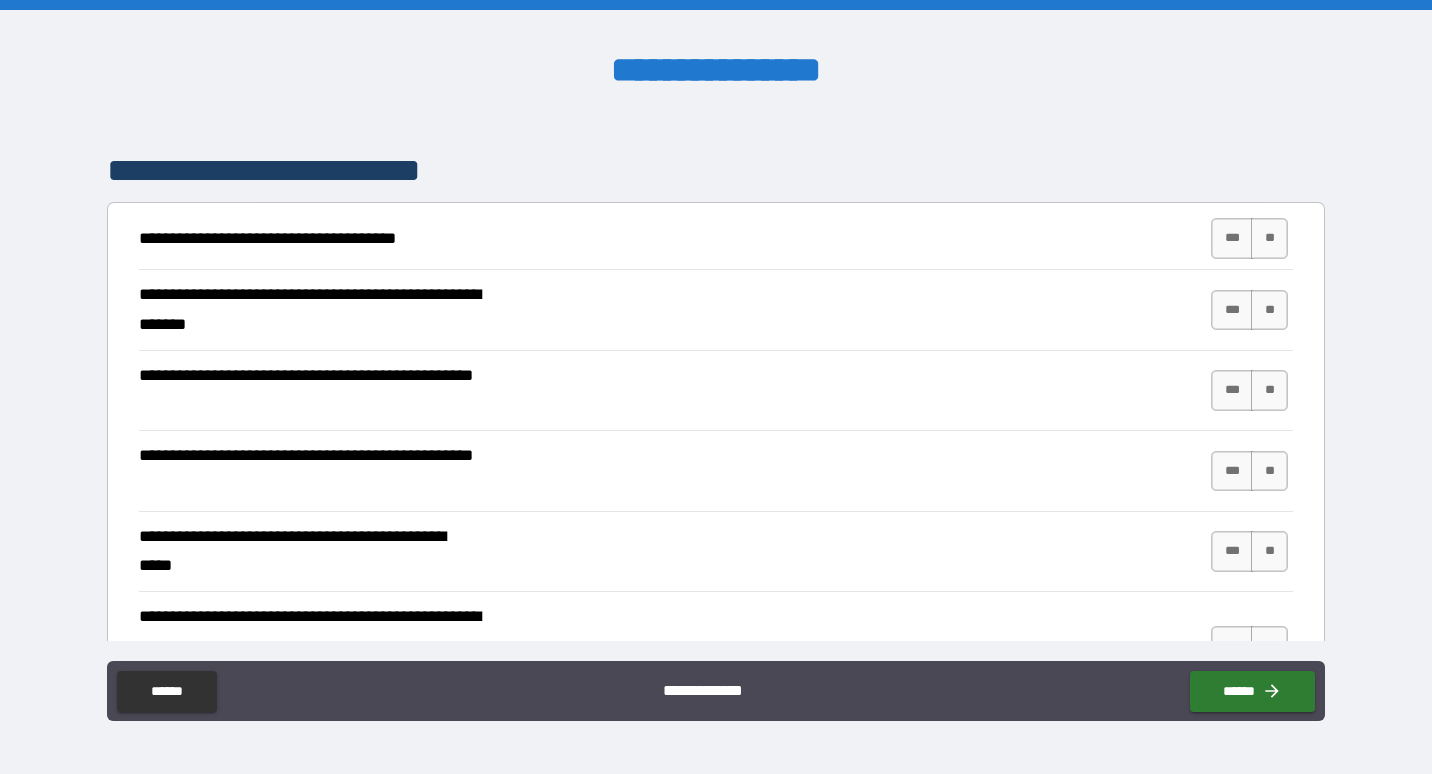 scroll, scrollTop: 302, scrollLeft: 0, axis: vertical 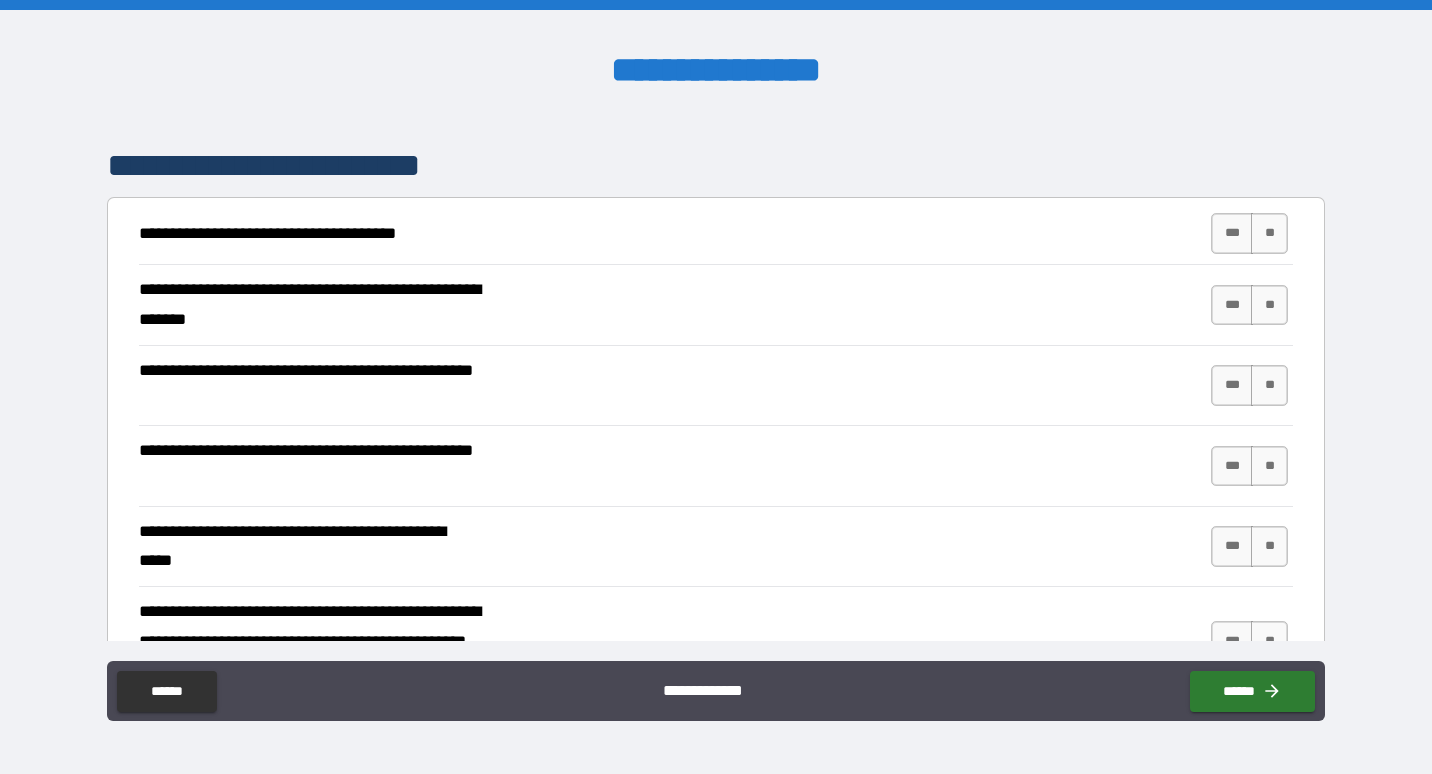 click on "**********" at bounding box center [716, 465] 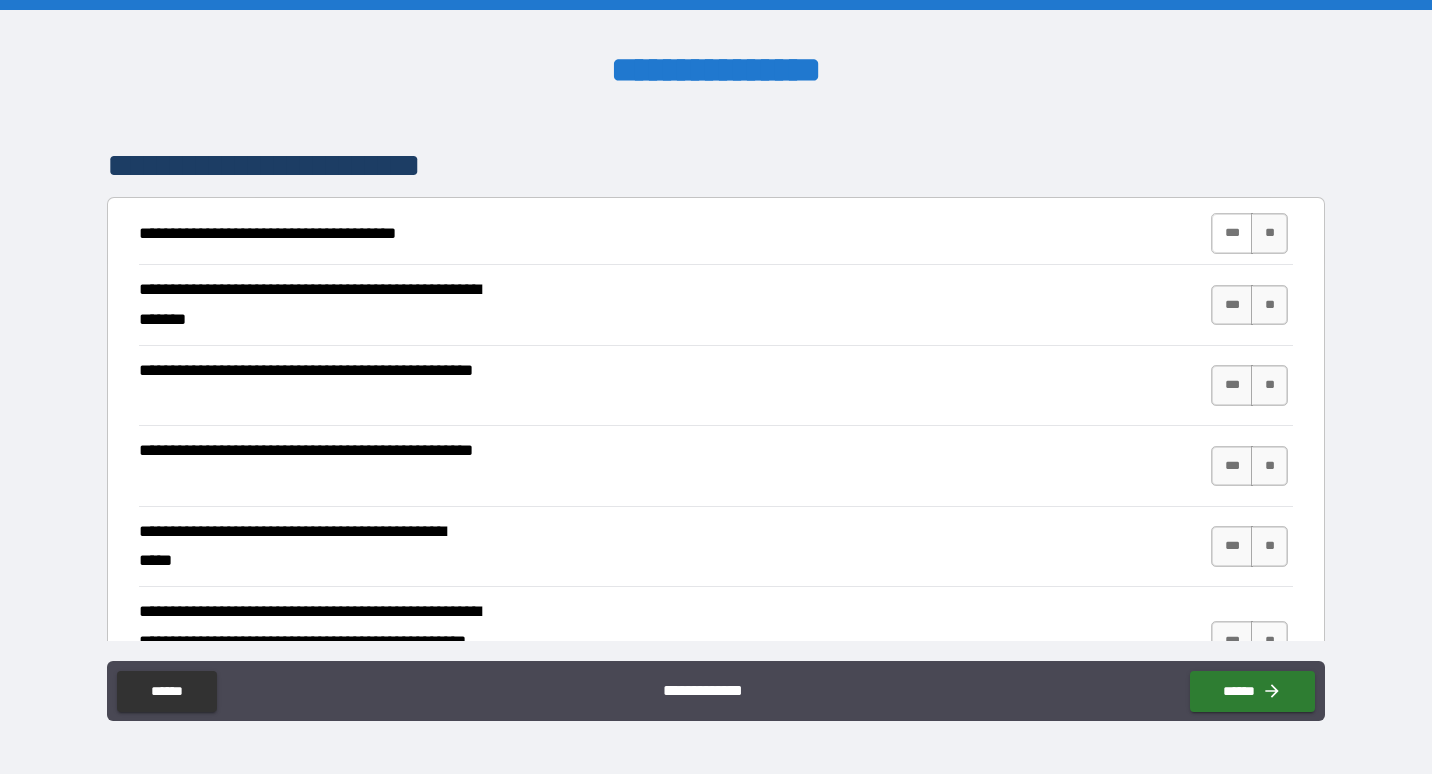 click on "***" at bounding box center (1232, 233) 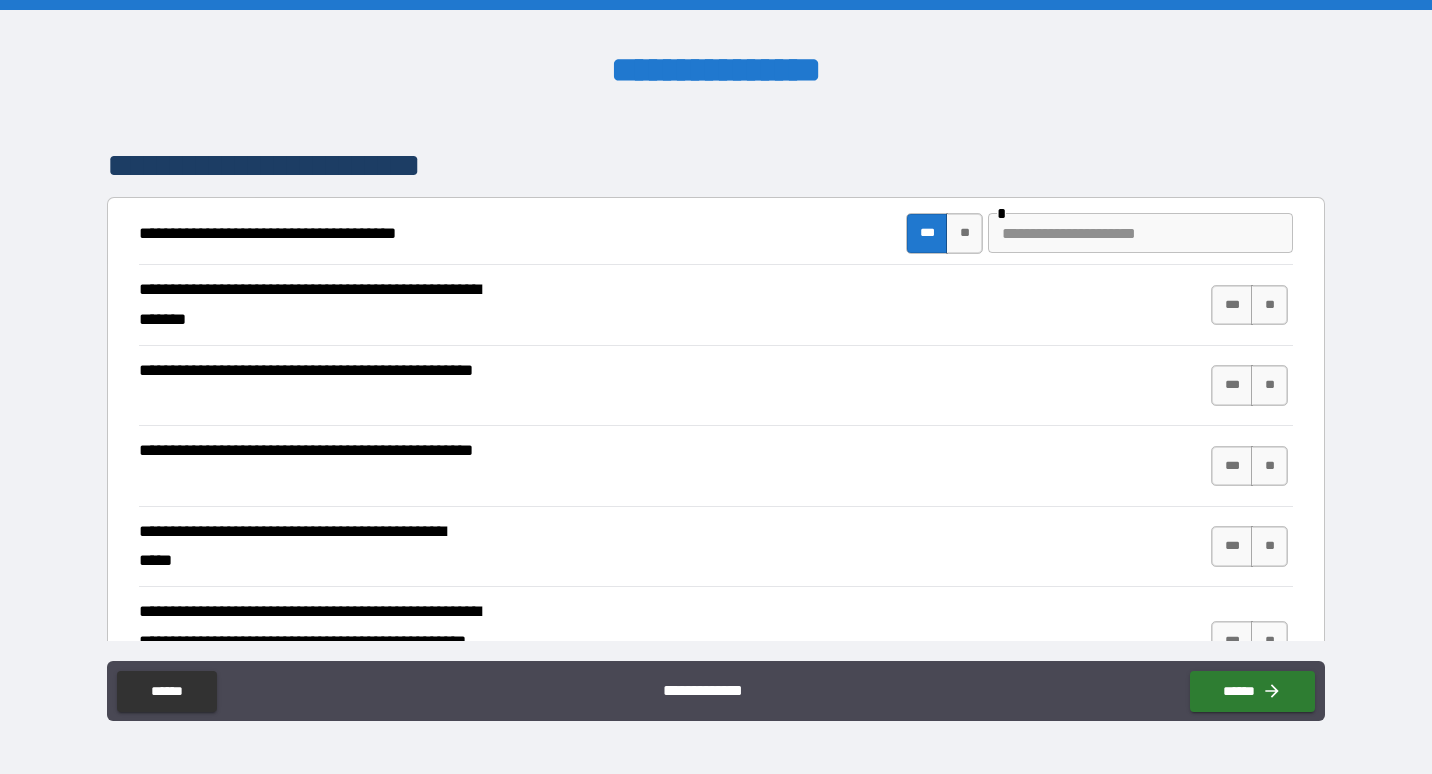 click at bounding box center (1140, 233) 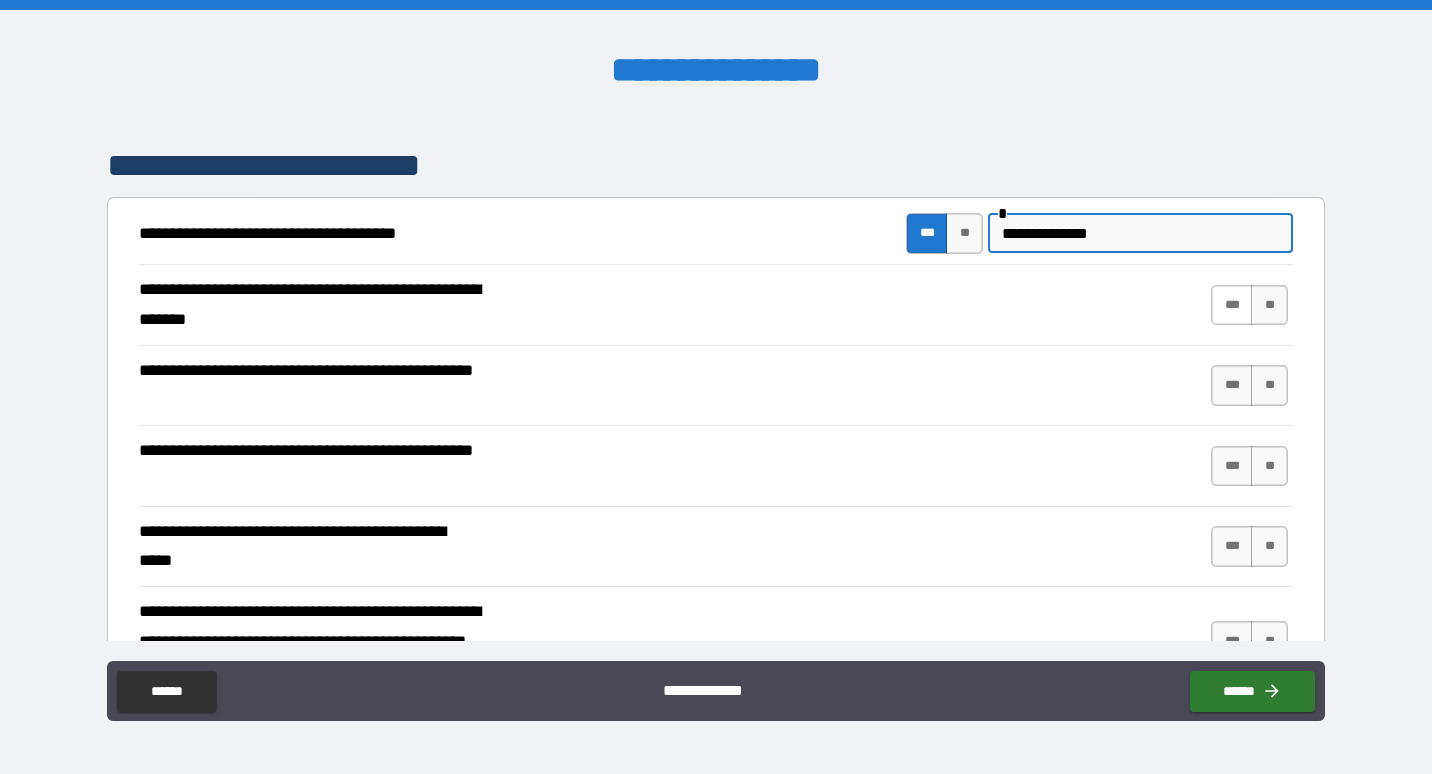 click on "***" at bounding box center [1232, 305] 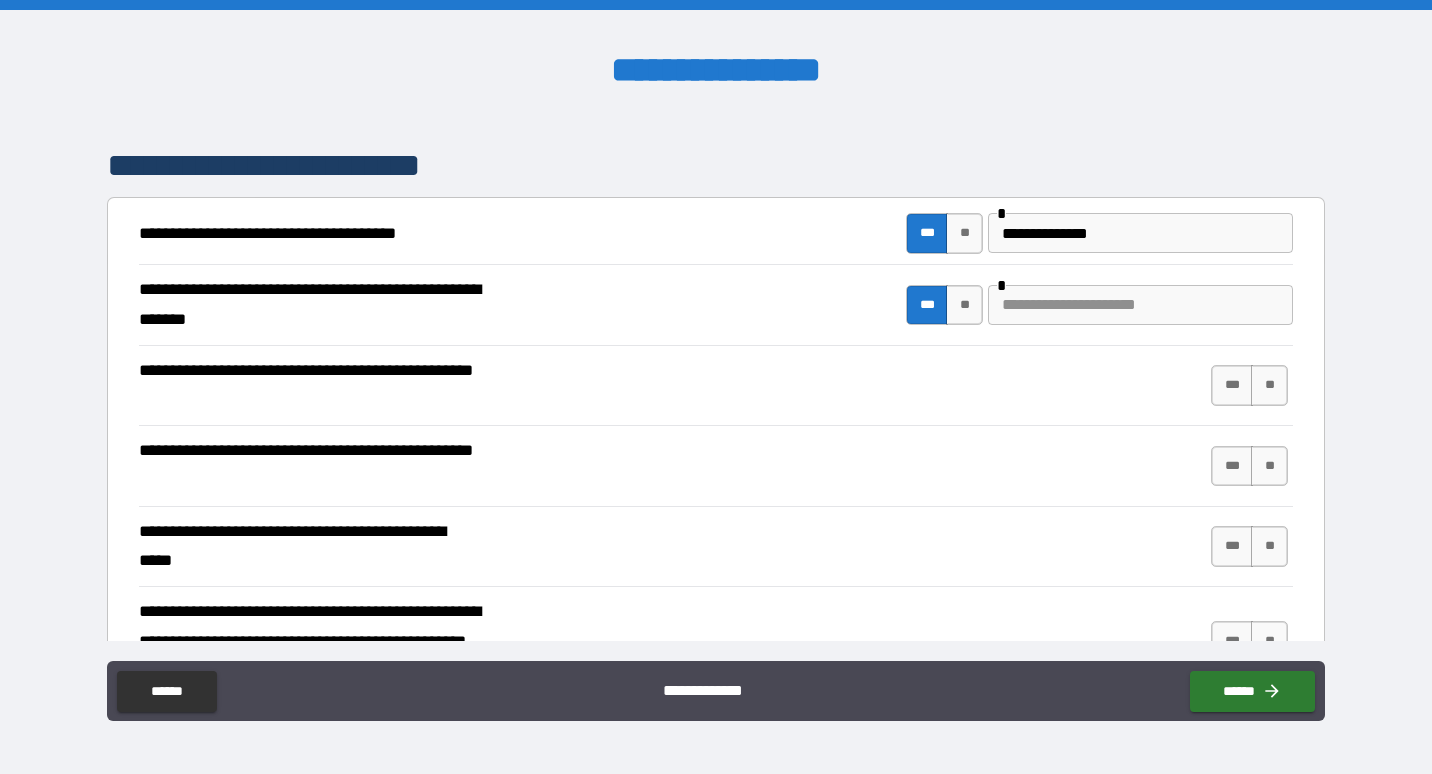 click at bounding box center (1140, 305) 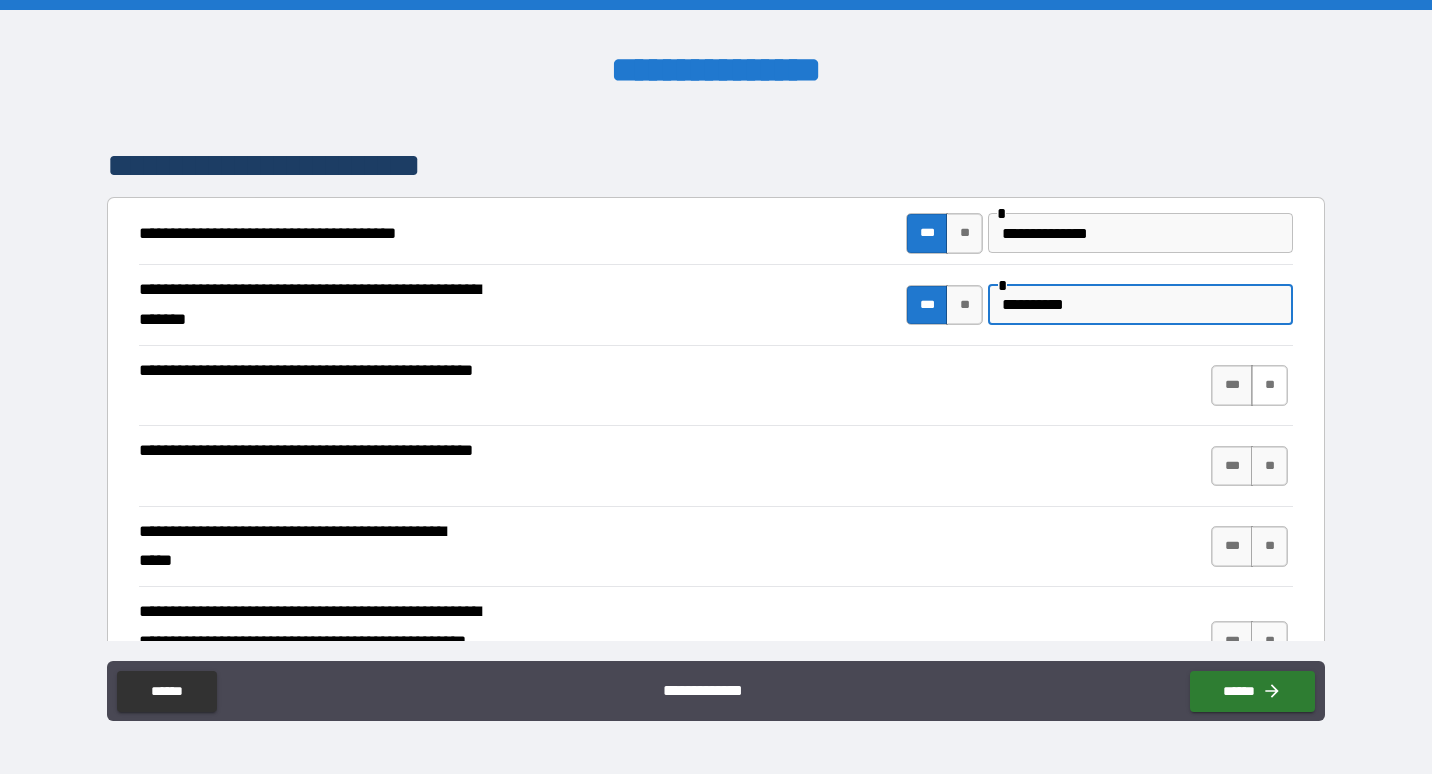 click on "**" at bounding box center [1269, 385] 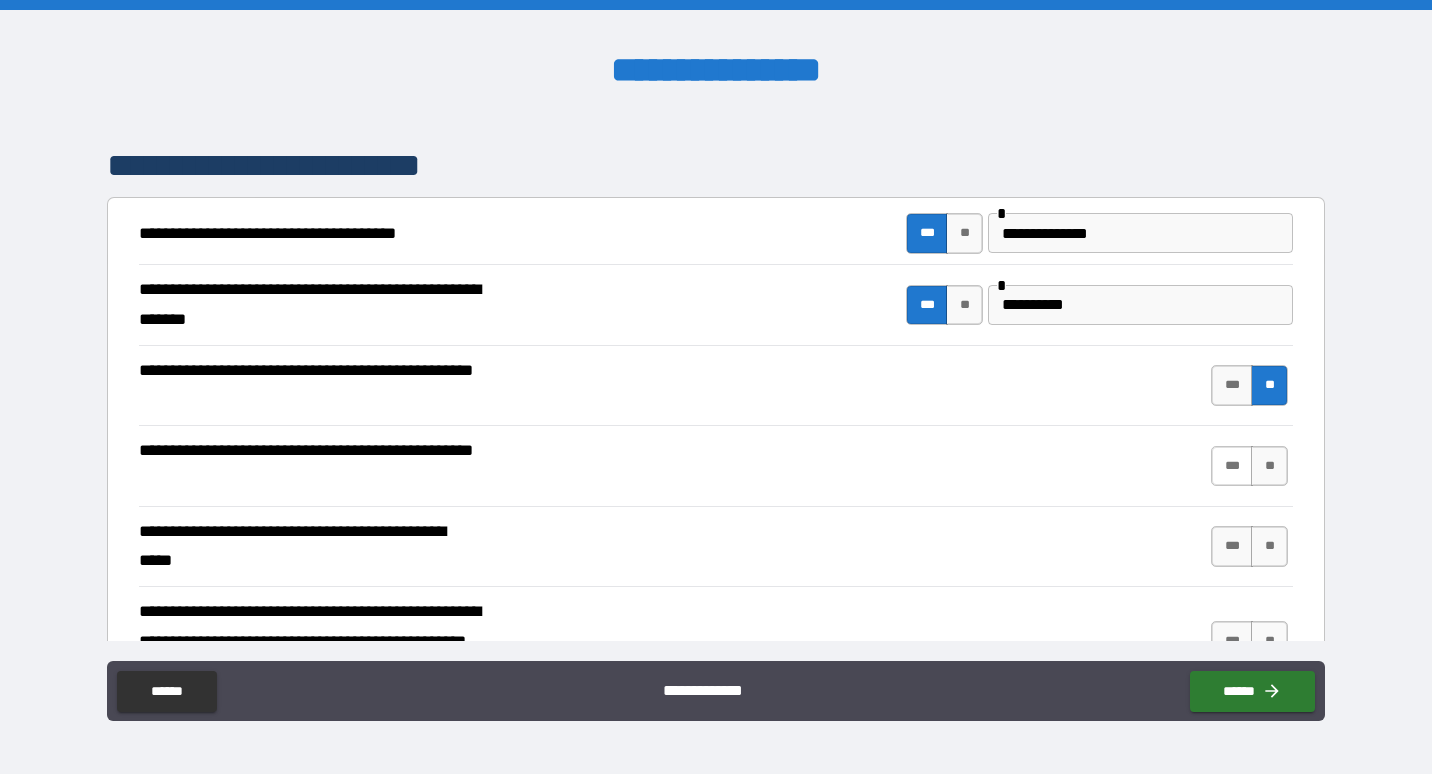 click on "***" at bounding box center (1232, 466) 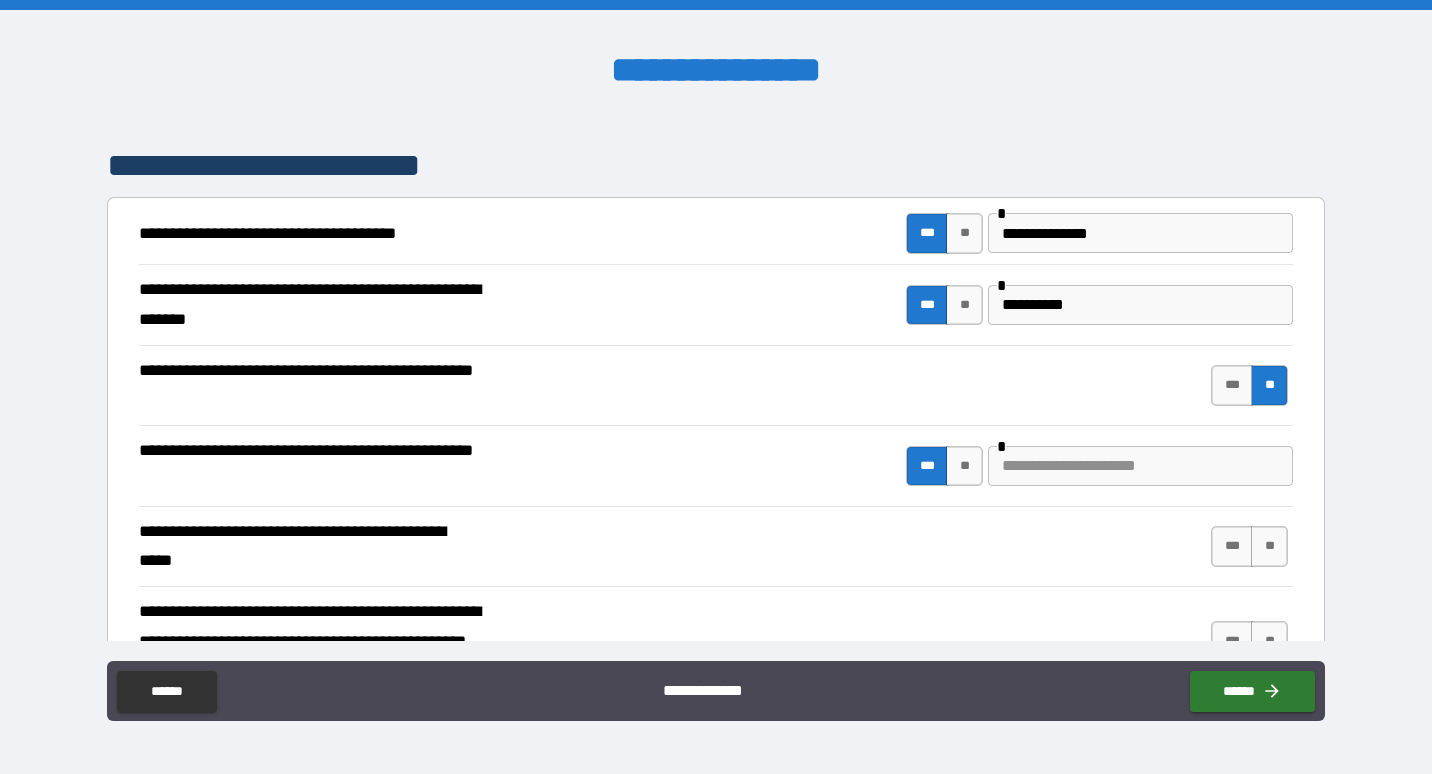 click at bounding box center [1140, 466] 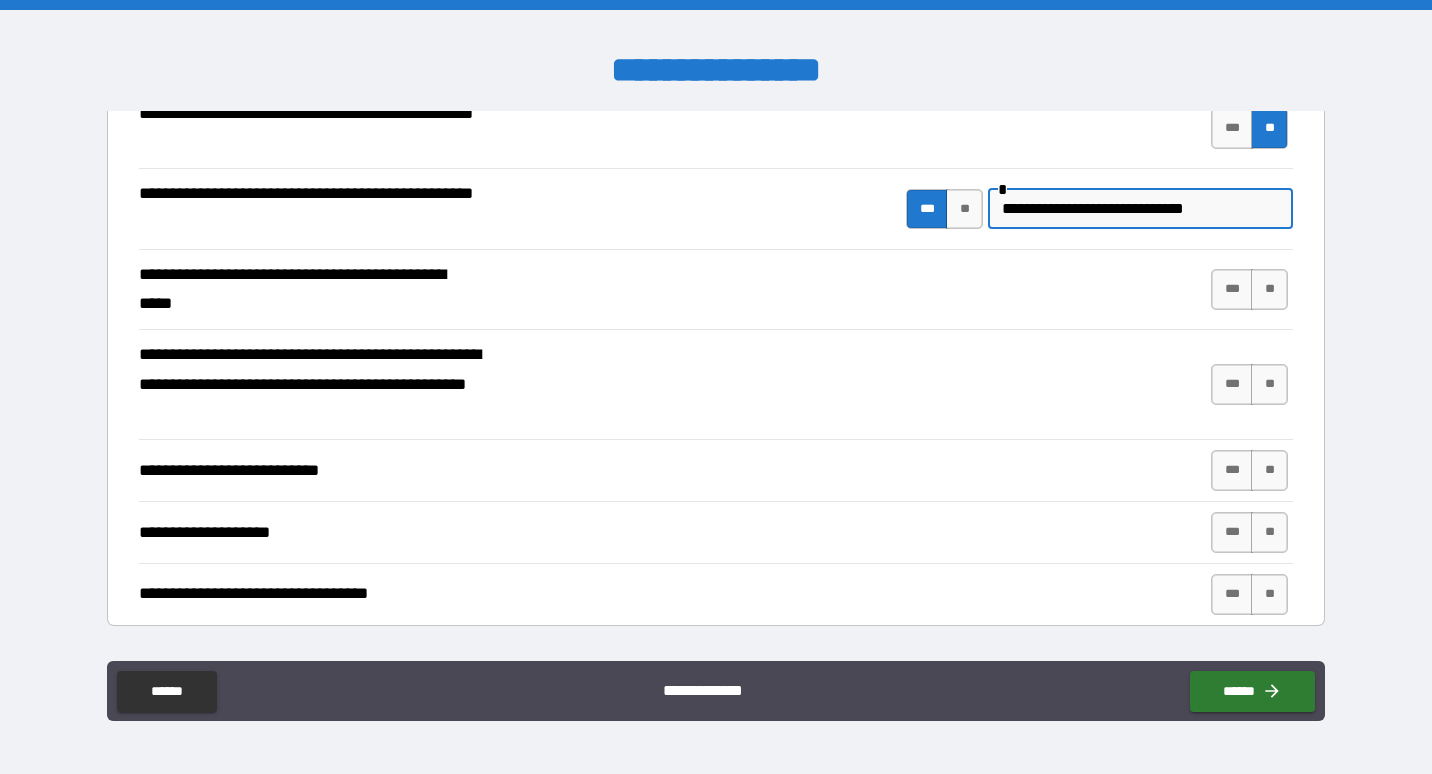 scroll, scrollTop: 566, scrollLeft: 0, axis: vertical 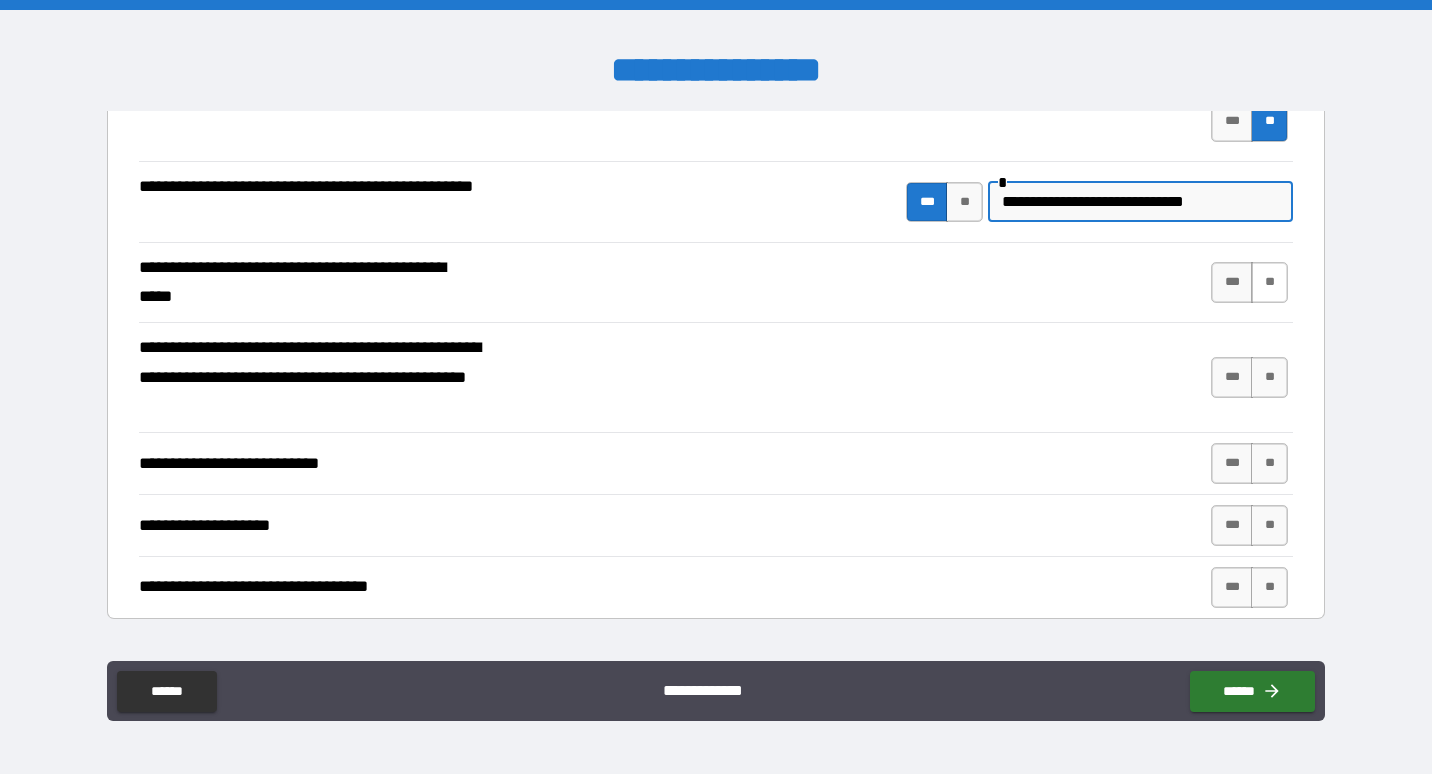 click on "**" at bounding box center [1269, 282] 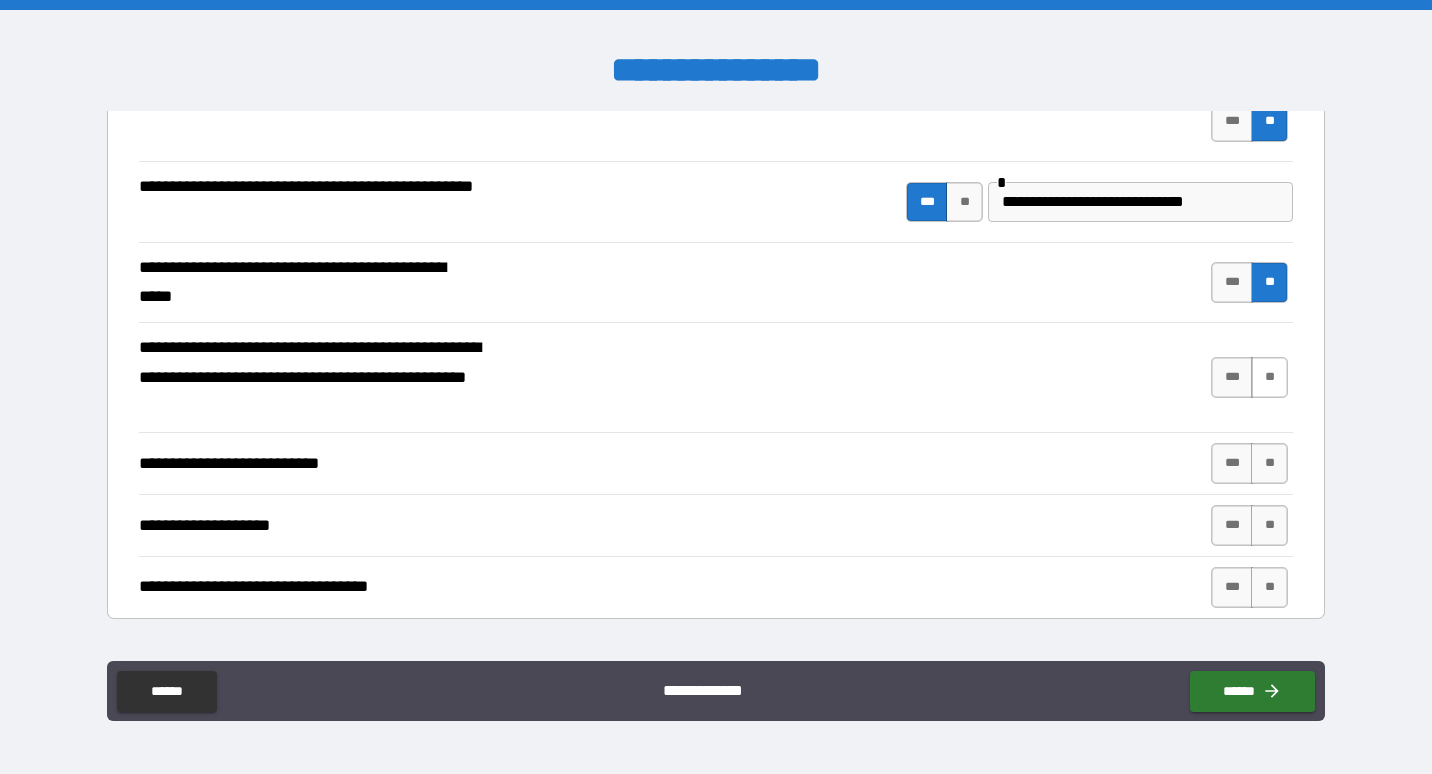 click on "**" at bounding box center [1269, 377] 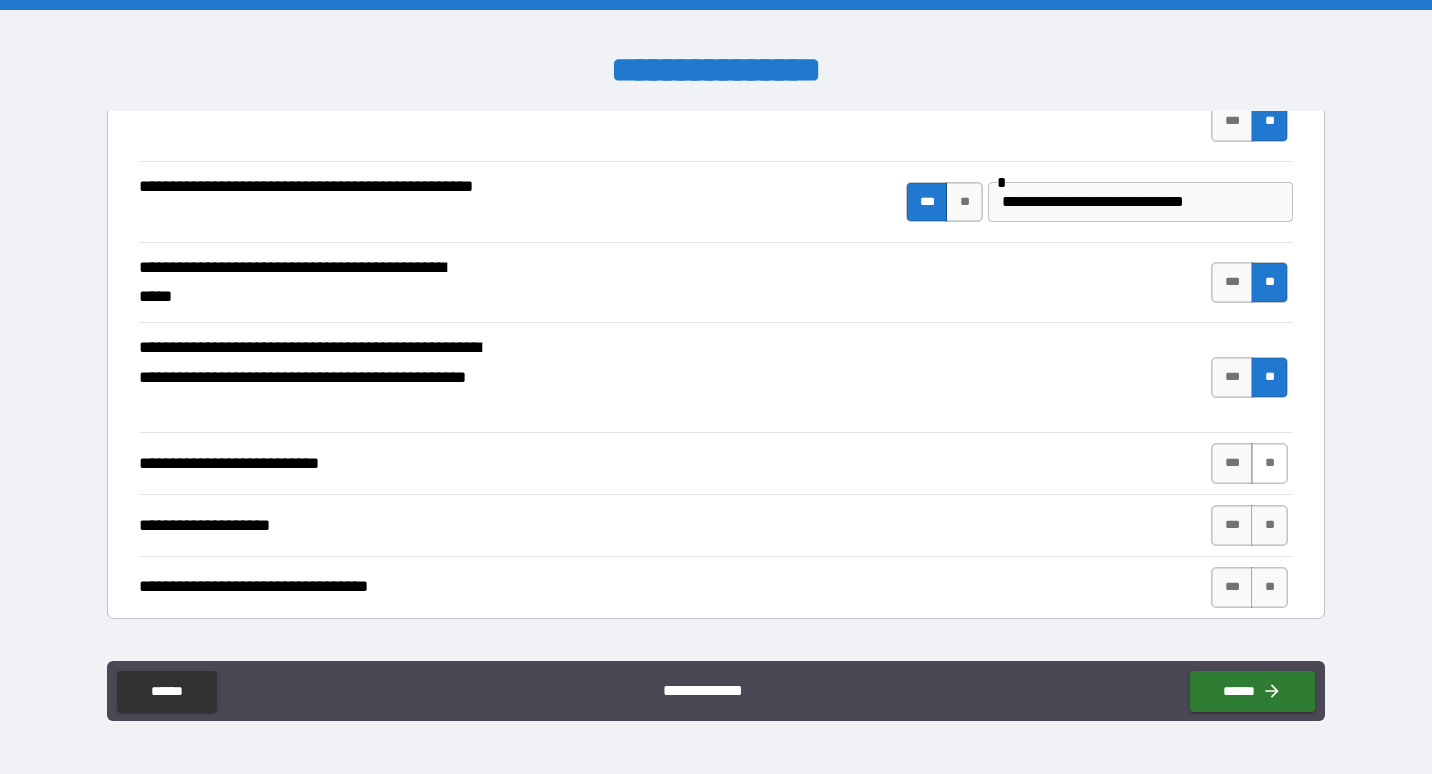 click on "**" at bounding box center [1269, 463] 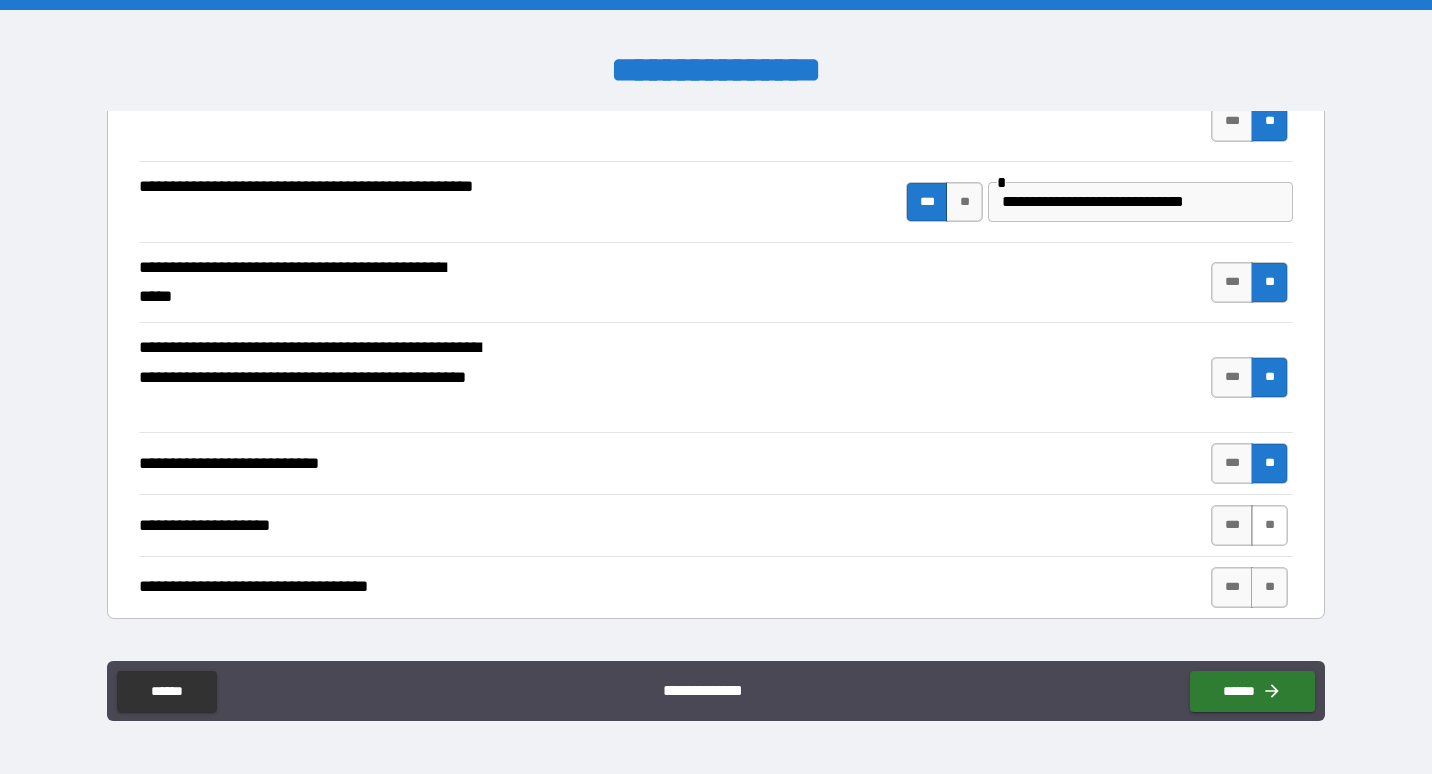 click on "**" at bounding box center (1269, 525) 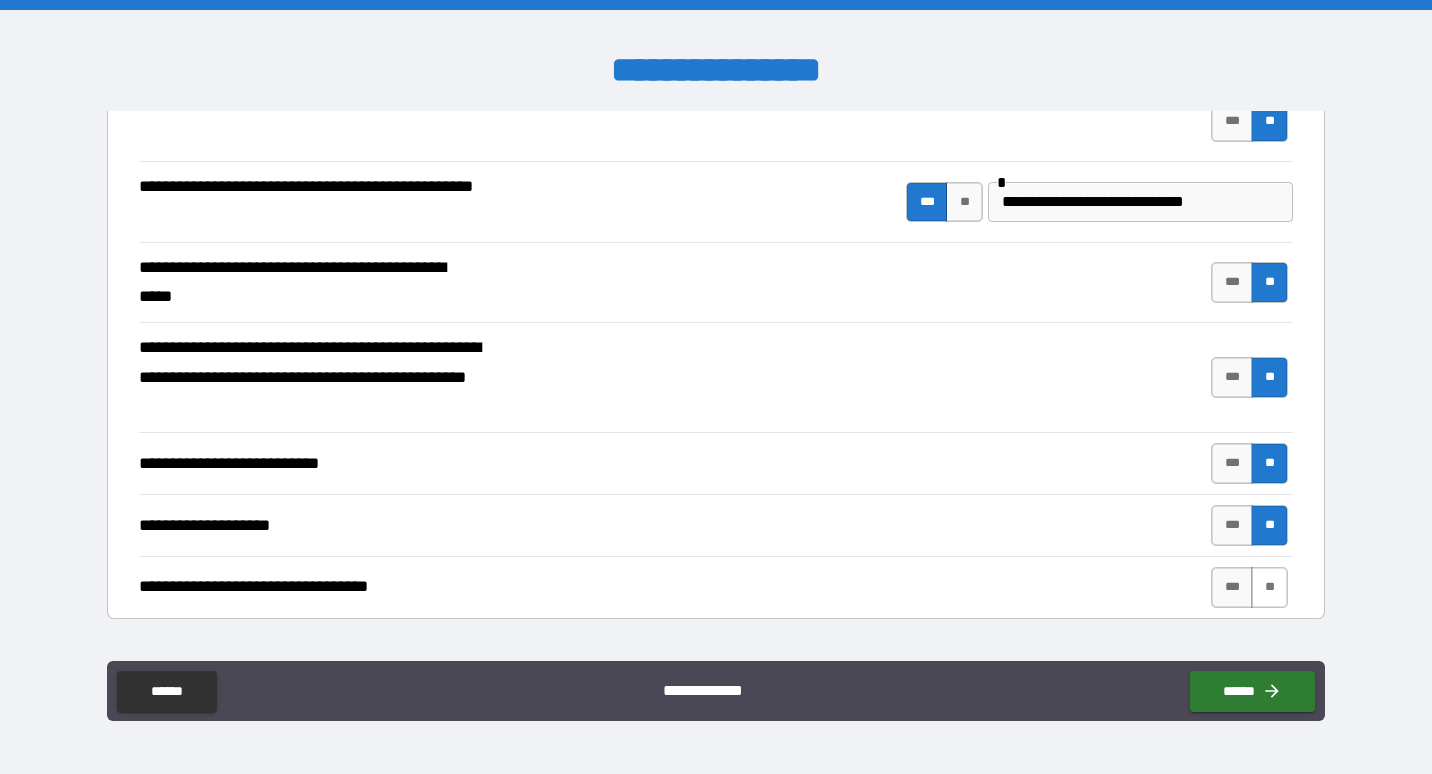 click on "**" at bounding box center (1269, 587) 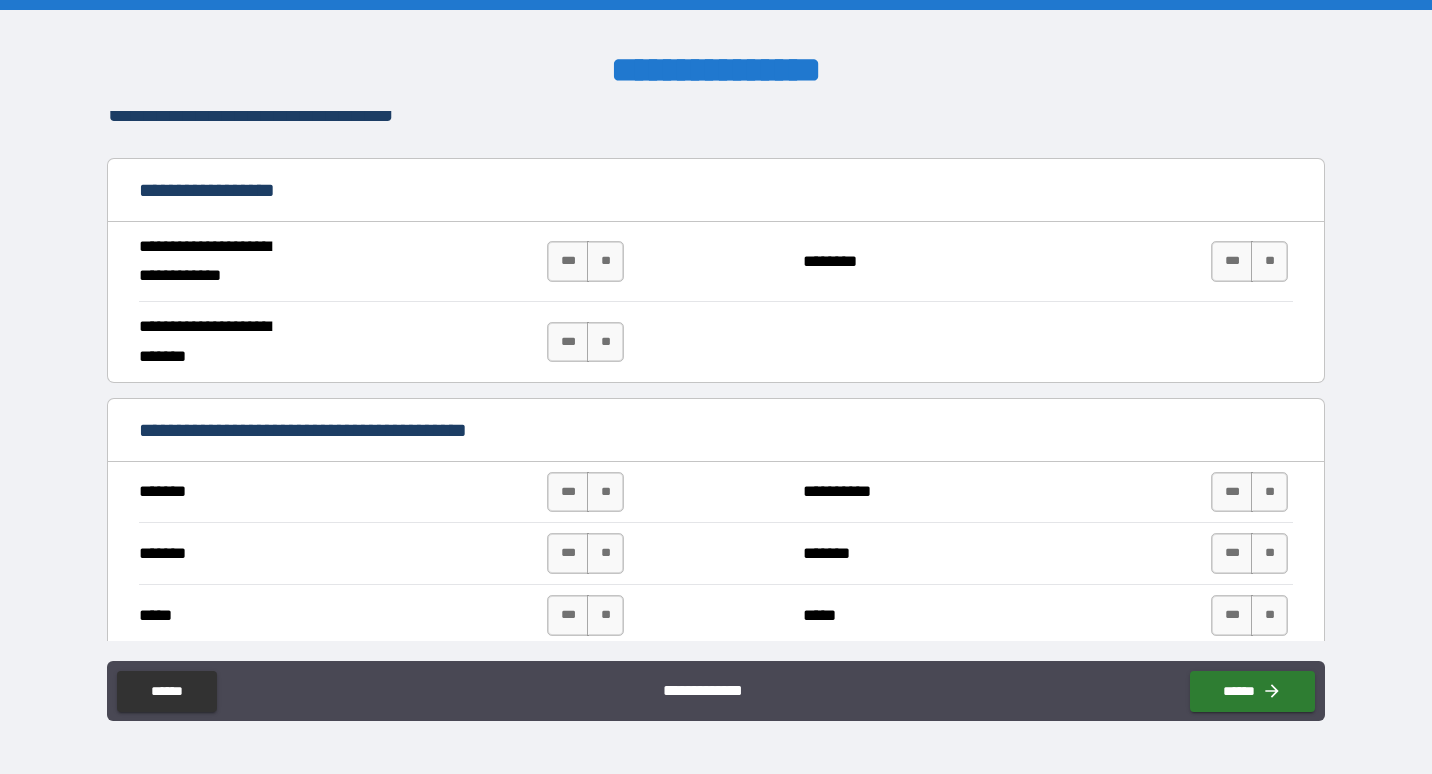 scroll, scrollTop: 1170, scrollLeft: 0, axis: vertical 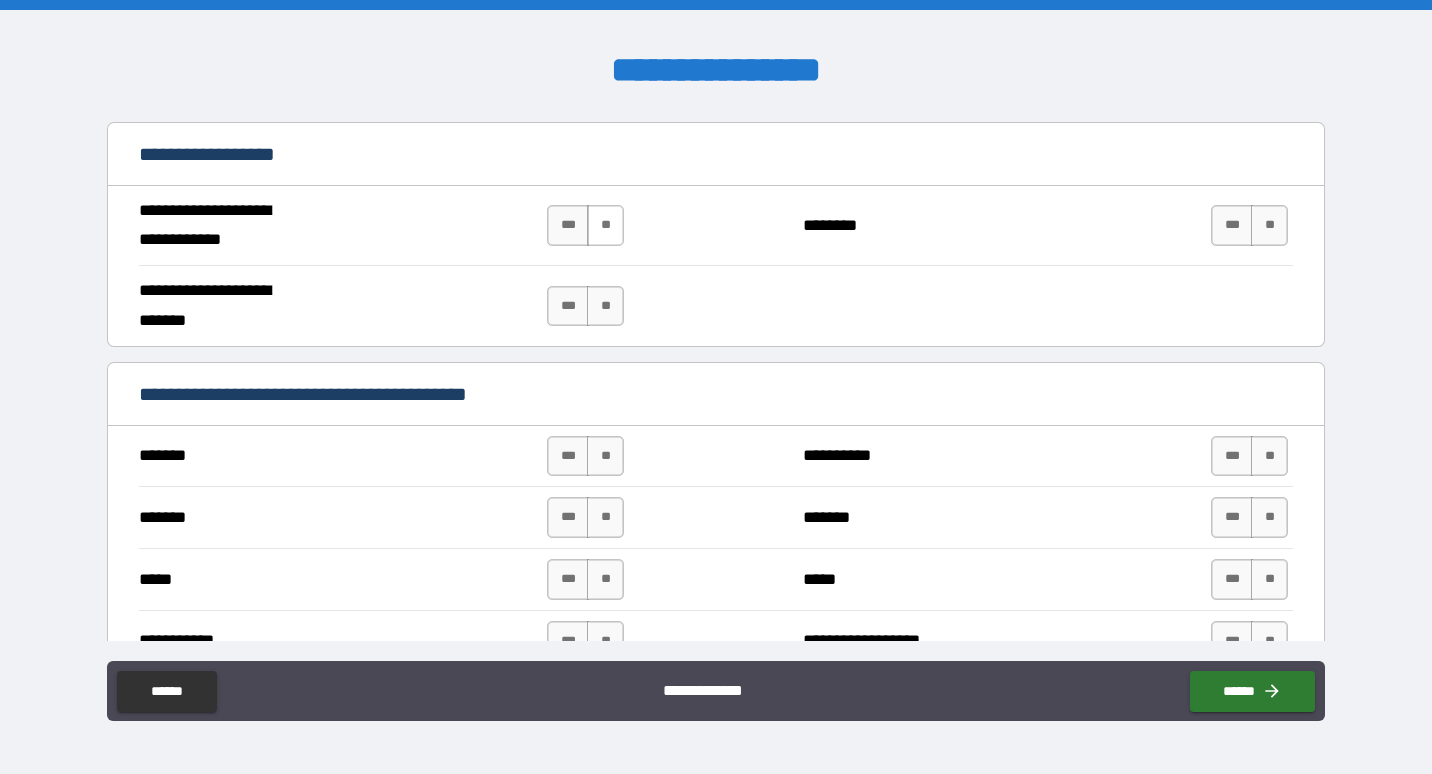 click on "**" at bounding box center [605, 225] 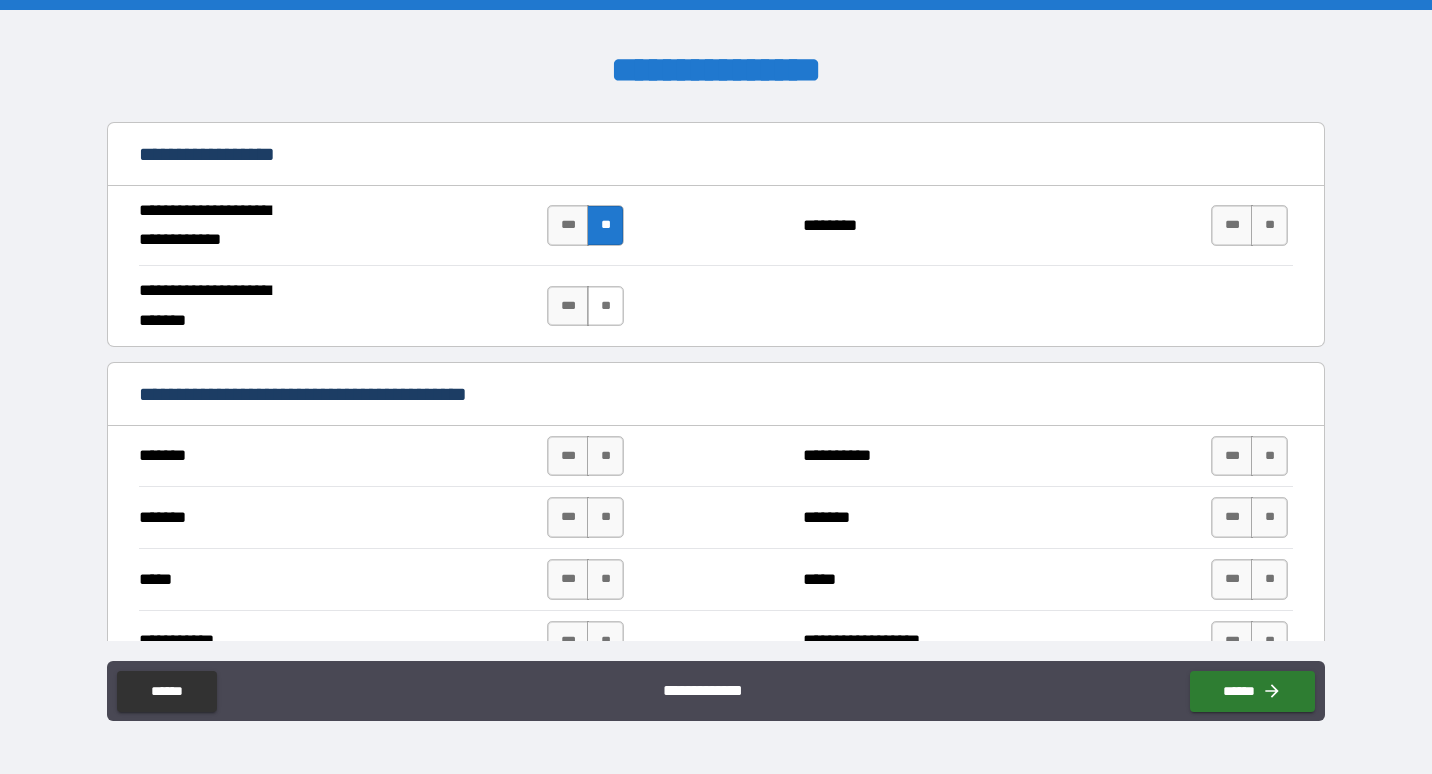 click on "**" at bounding box center [605, 306] 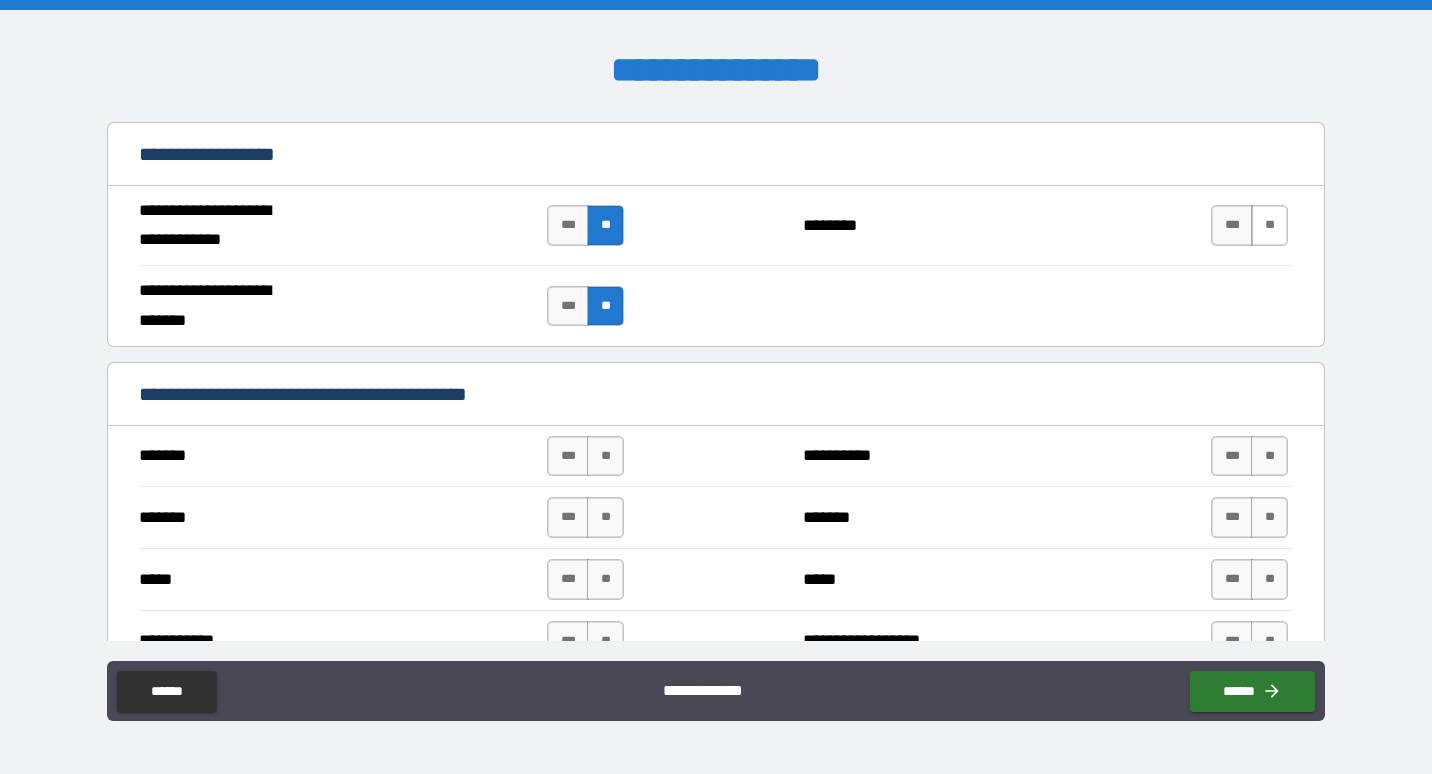 click on "**" at bounding box center [1269, 225] 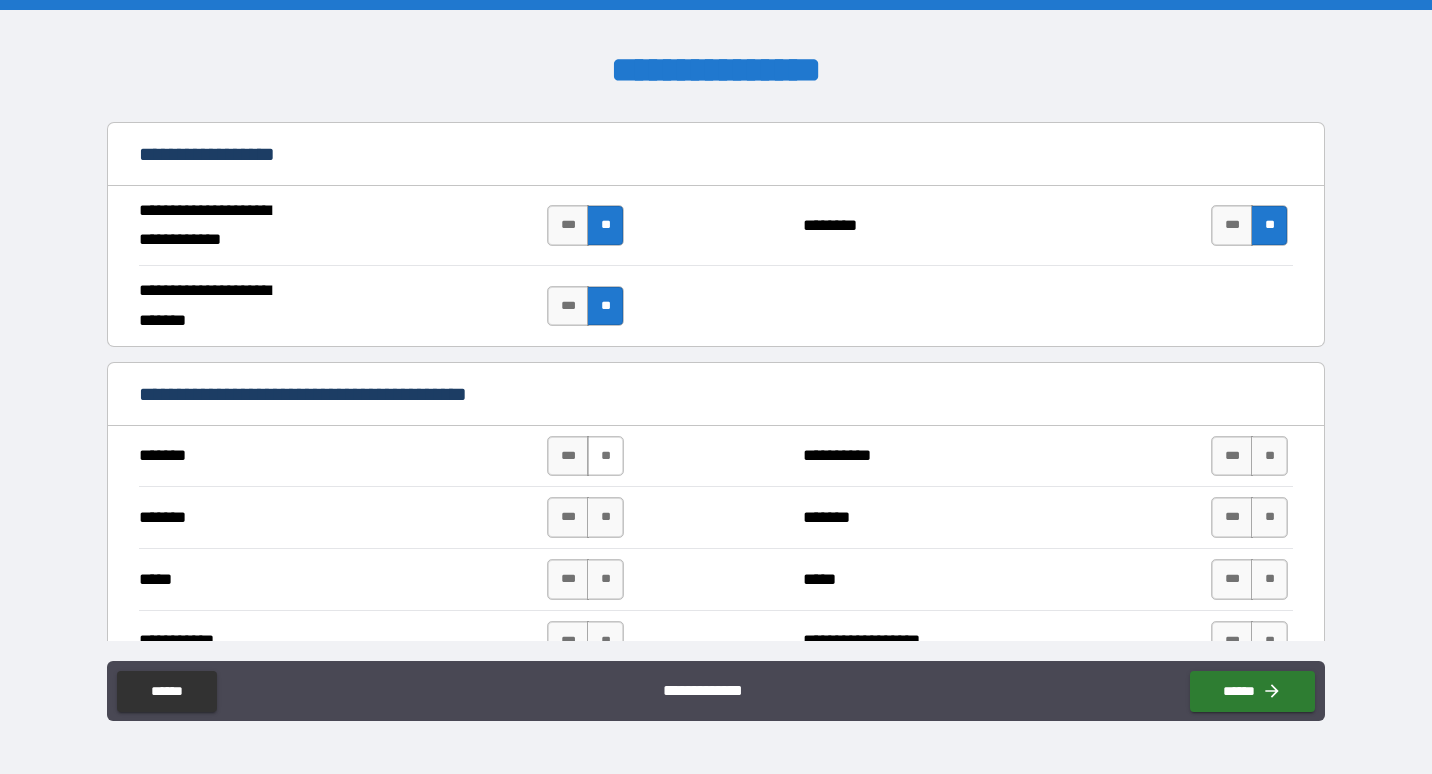 click on "**" at bounding box center [605, 456] 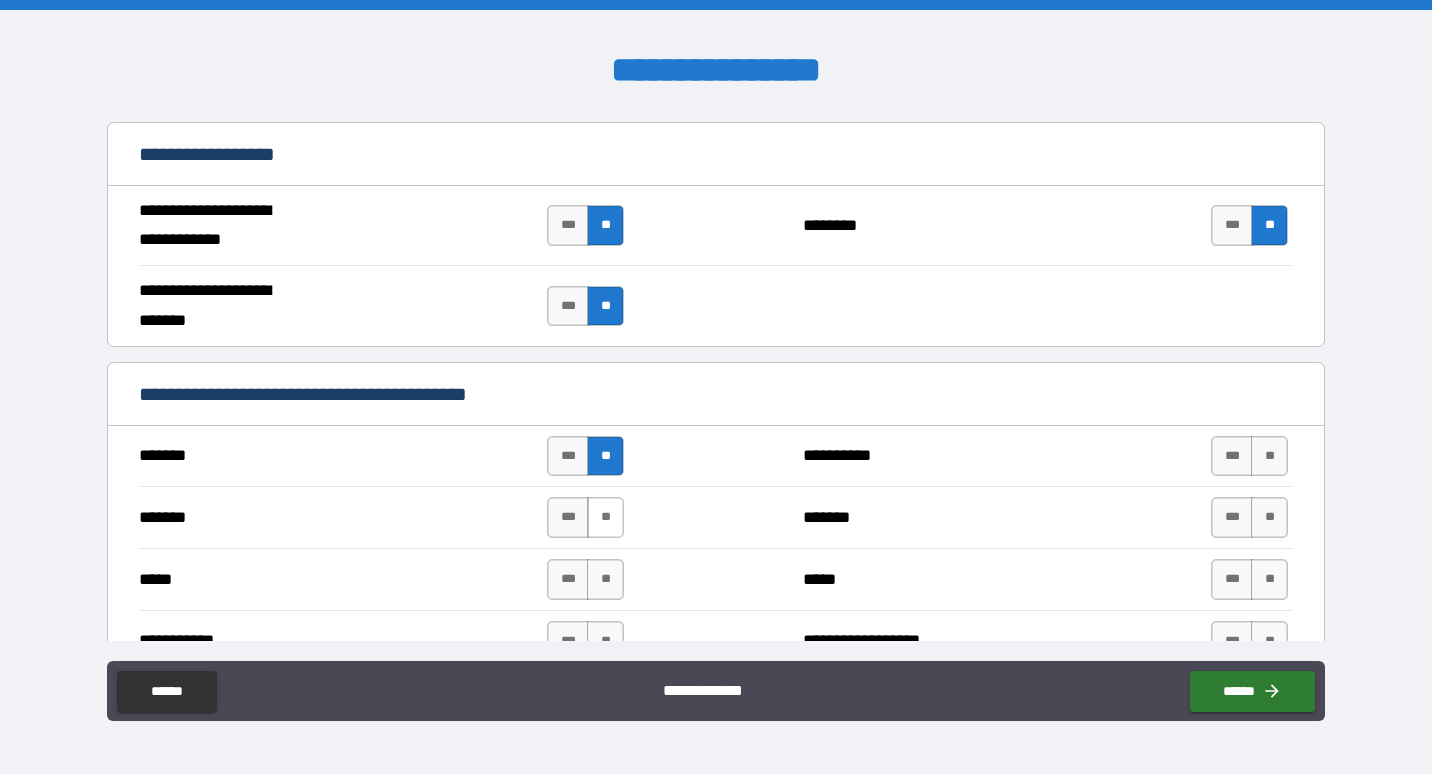 click on "**" at bounding box center (605, 517) 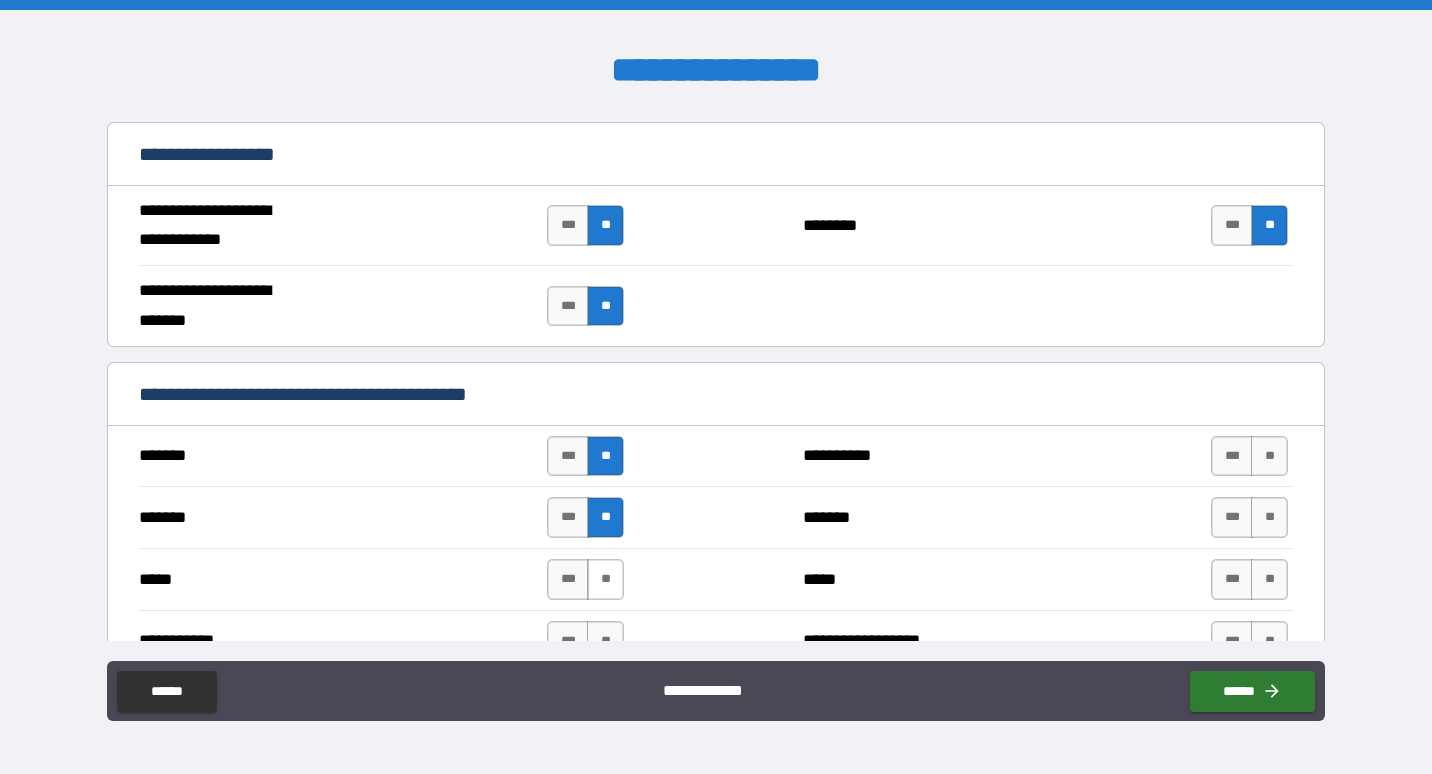 click on "**" at bounding box center (605, 579) 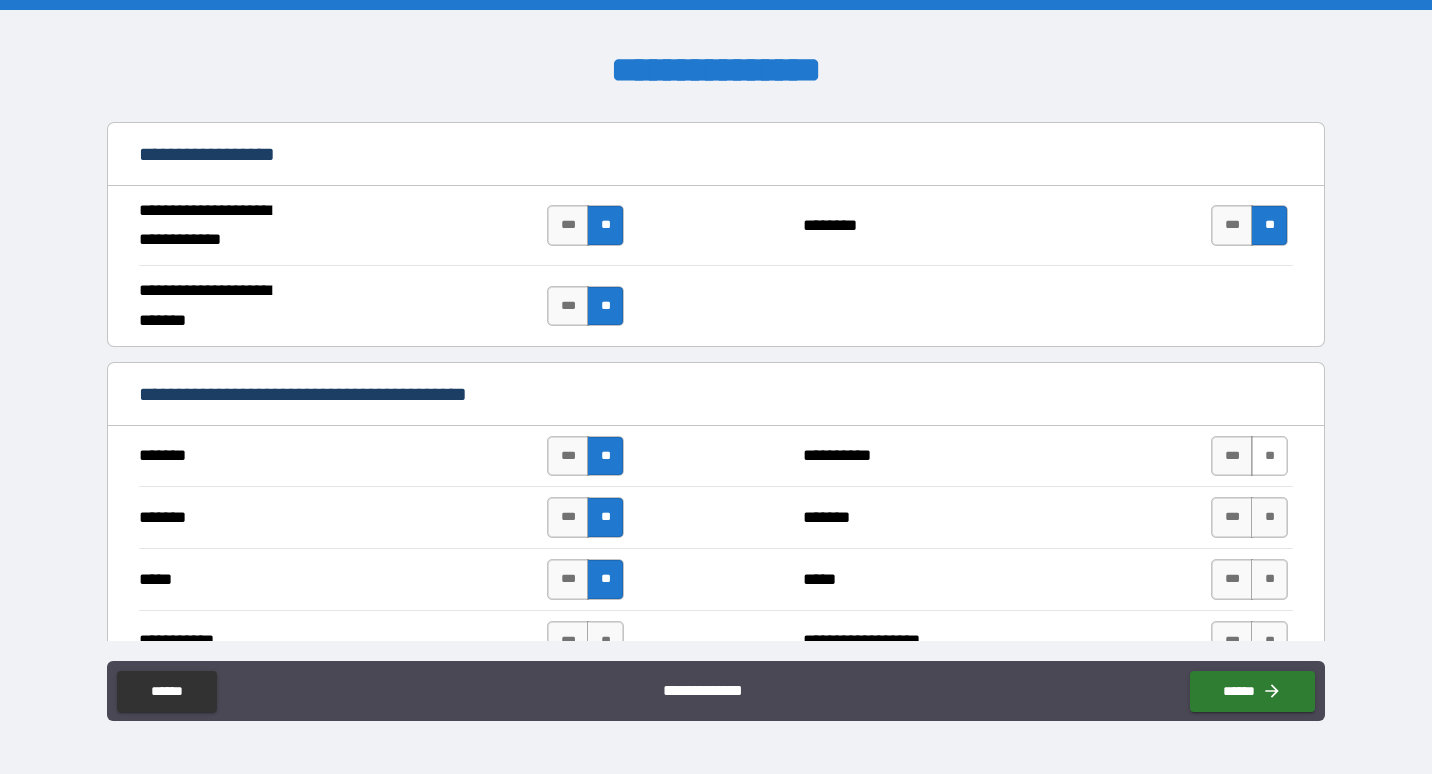 click on "**" at bounding box center [1269, 456] 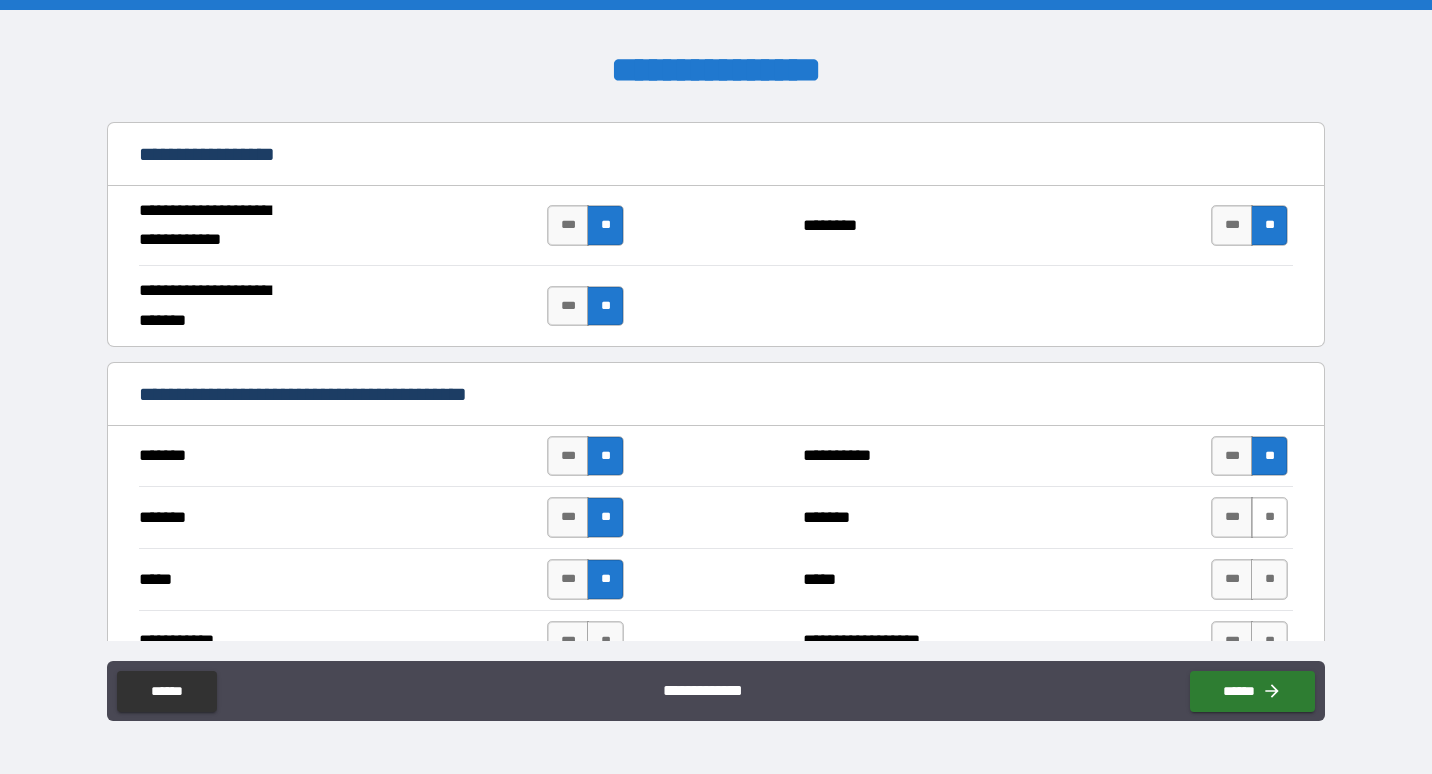 click on "**" at bounding box center (1269, 517) 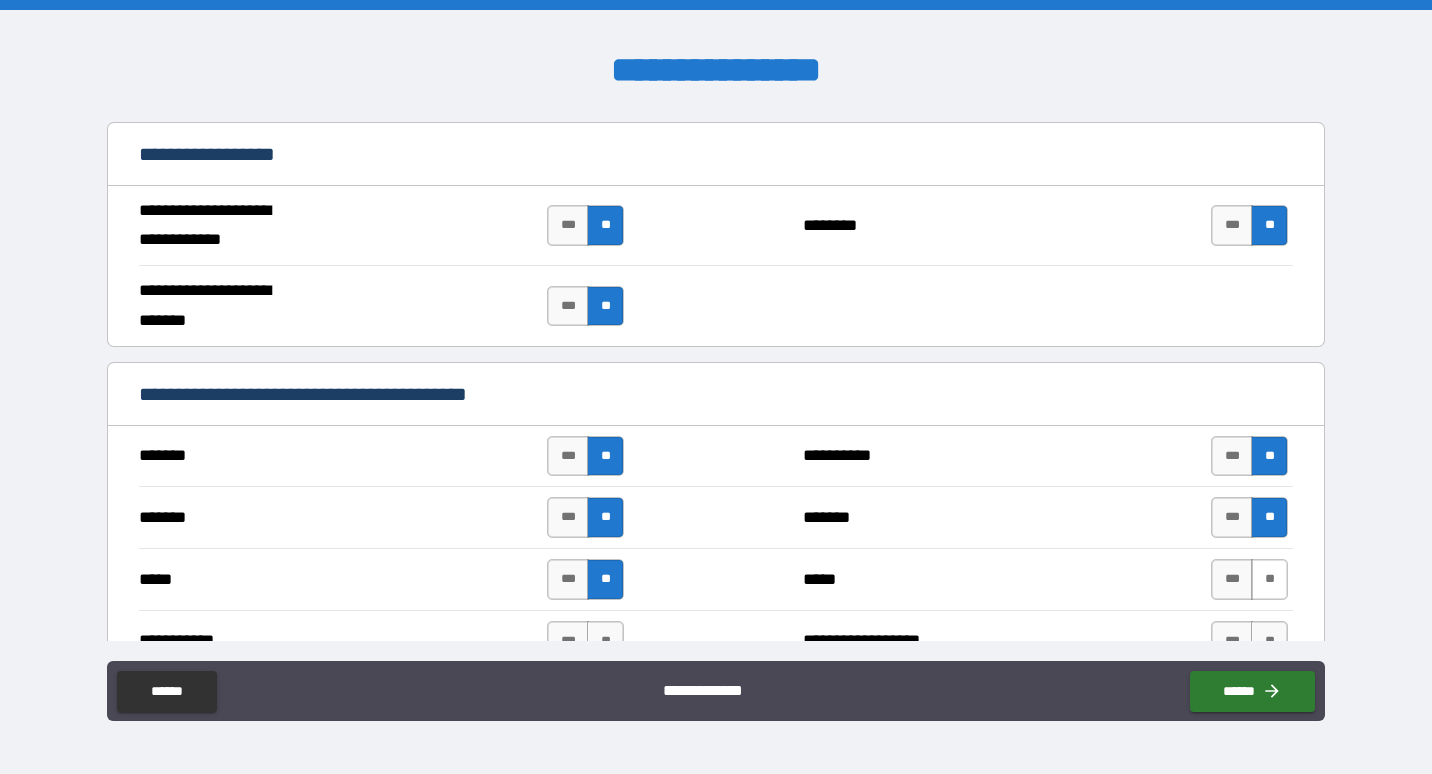 click on "**" at bounding box center [1269, 579] 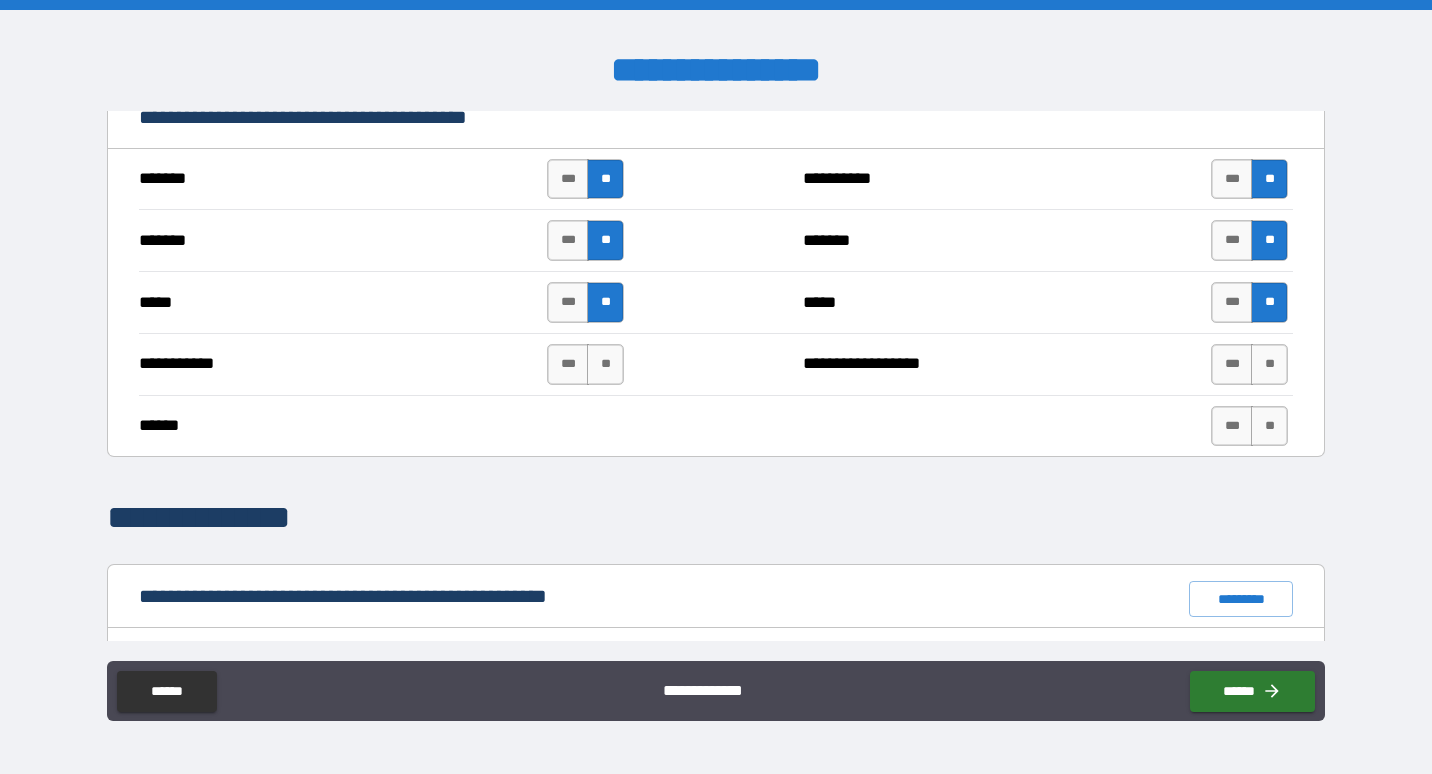 scroll, scrollTop: 1473, scrollLeft: 0, axis: vertical 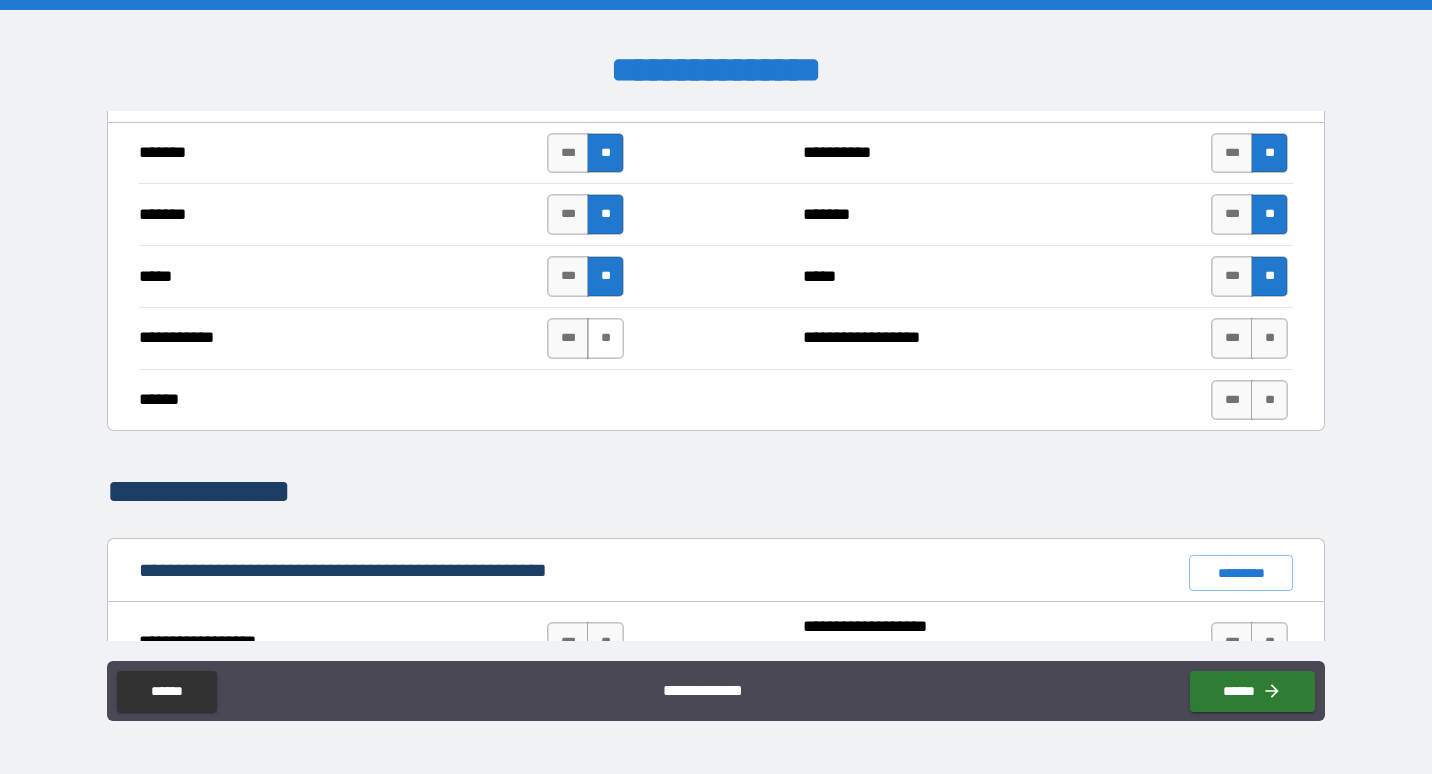 click on "**" at bounding box center [605, 338] 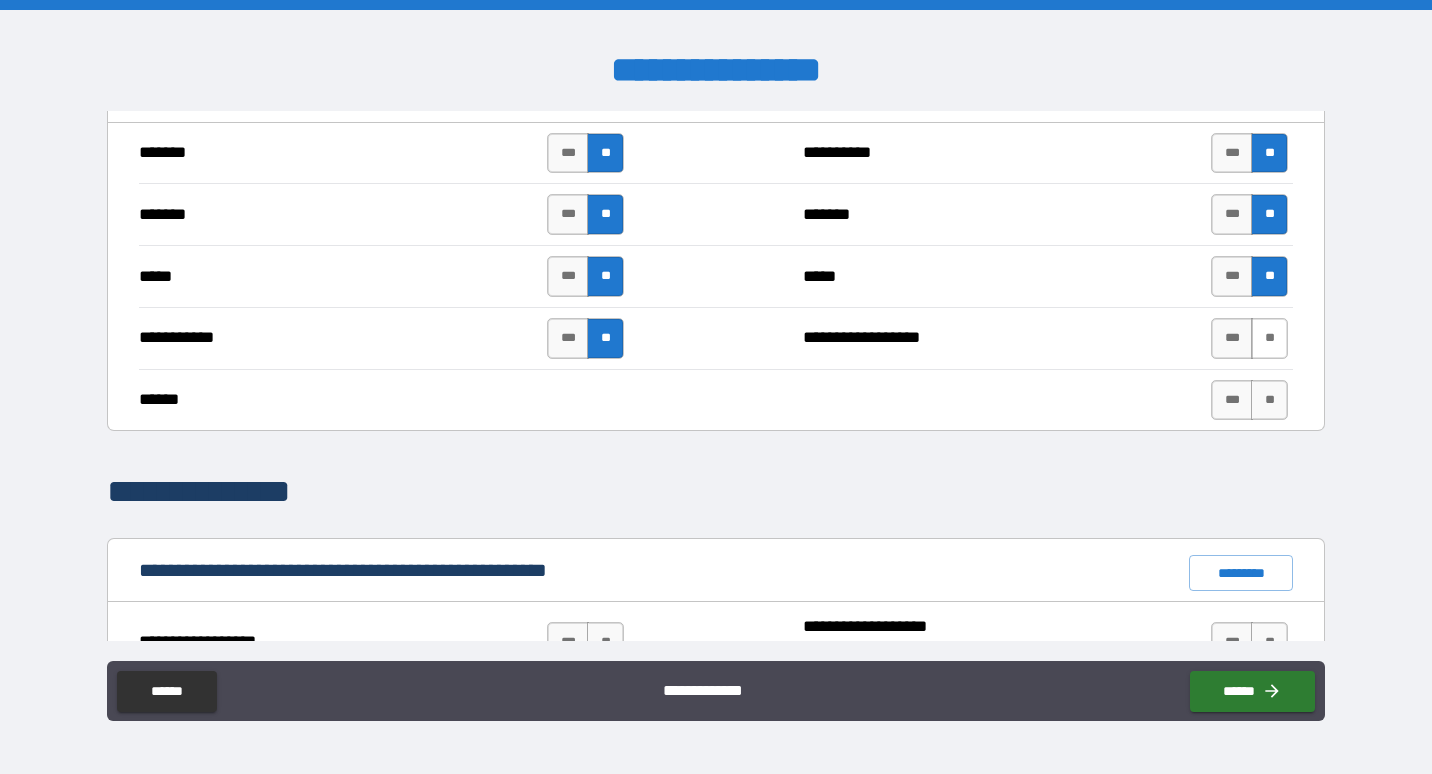 click on "**" at bounding box center (1269, 338) 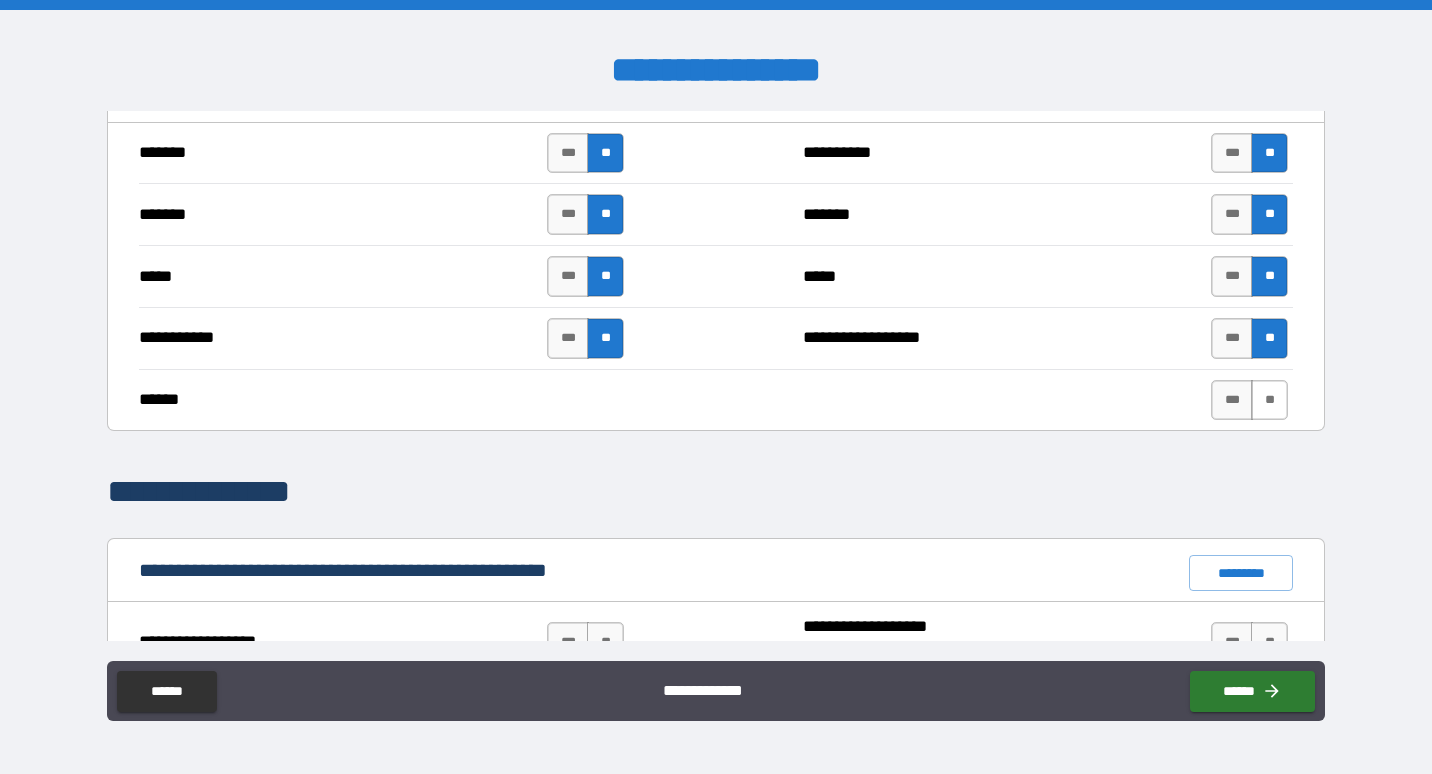 click on "**" at bounding box center [1269, 400] 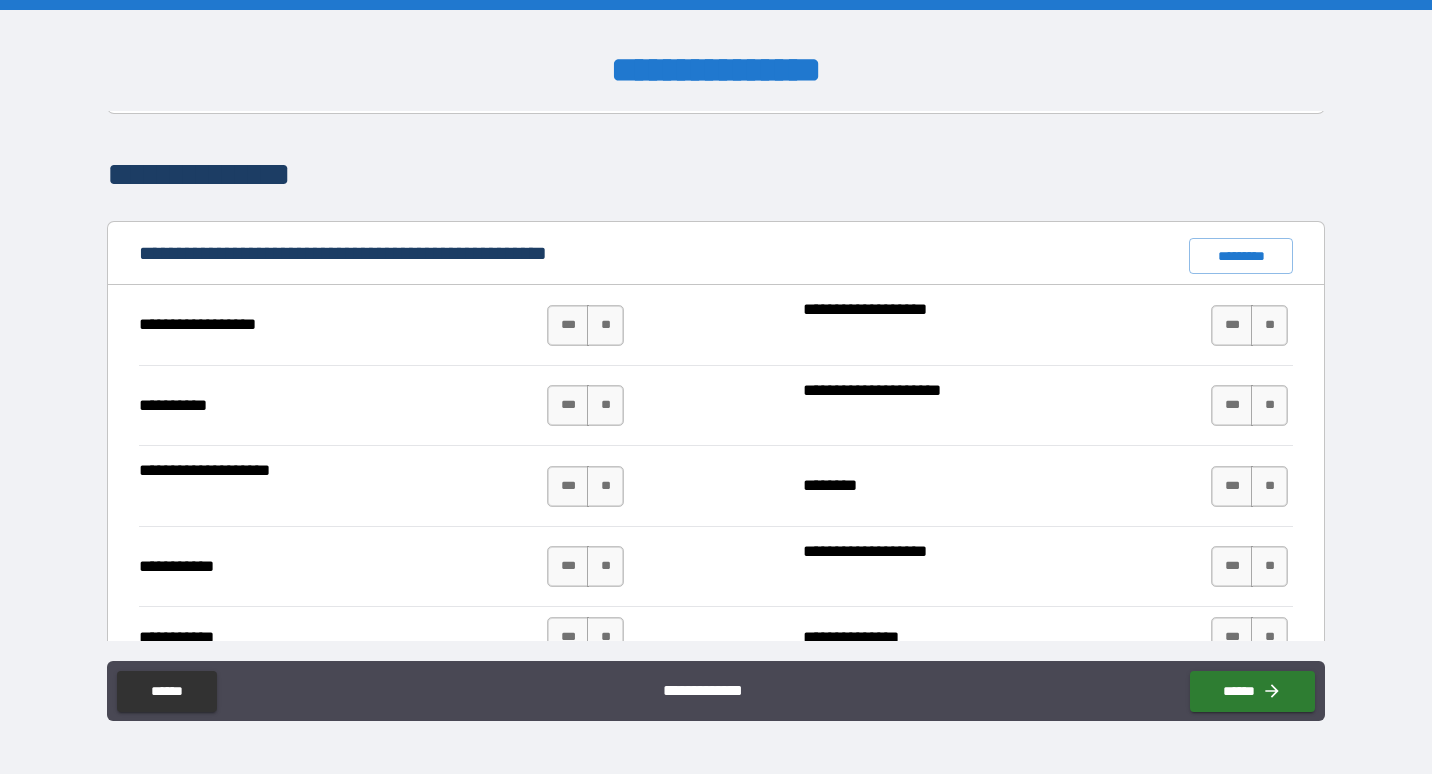 scroll, scrollTop: 1796, scrollLeft: 0, axis: vertical 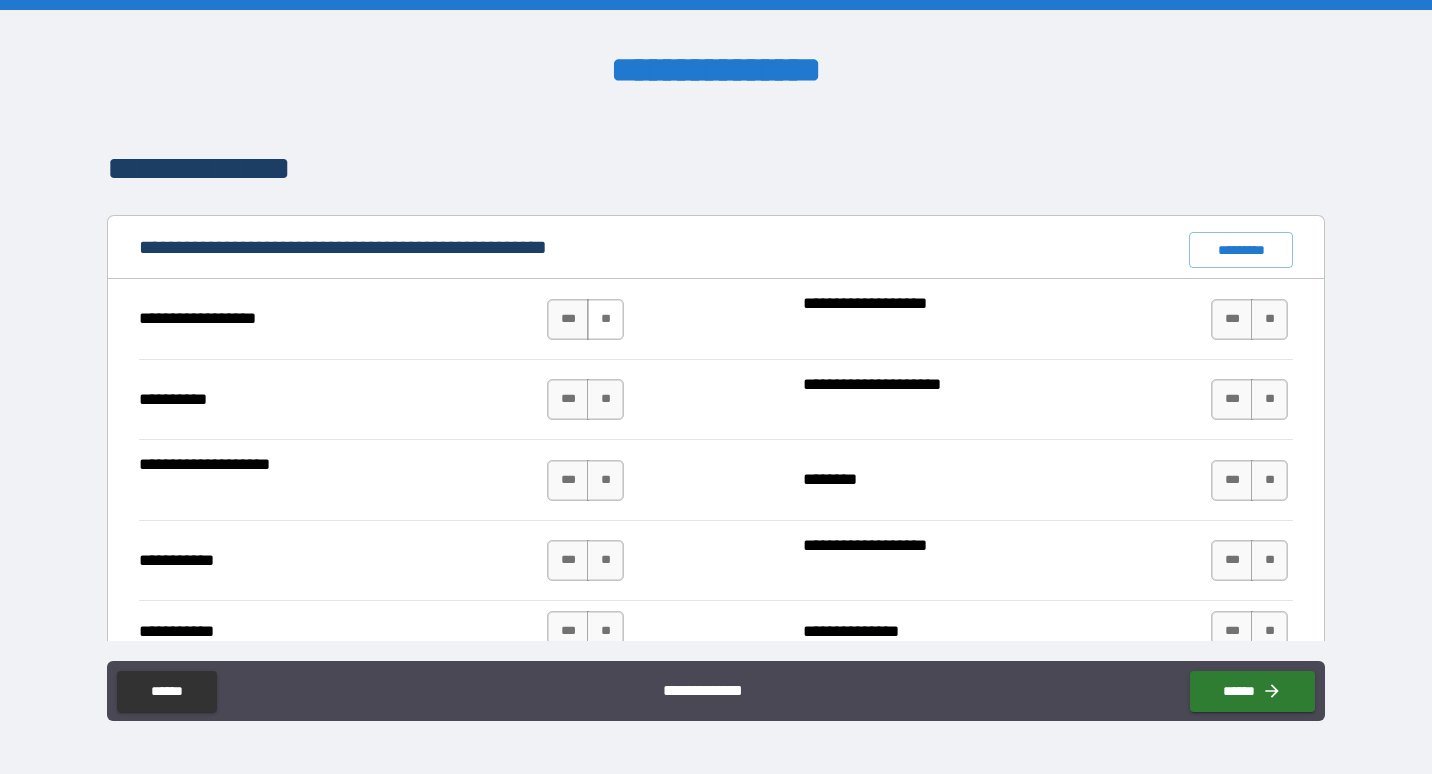 click on "**" at bounding box center [605, 319] 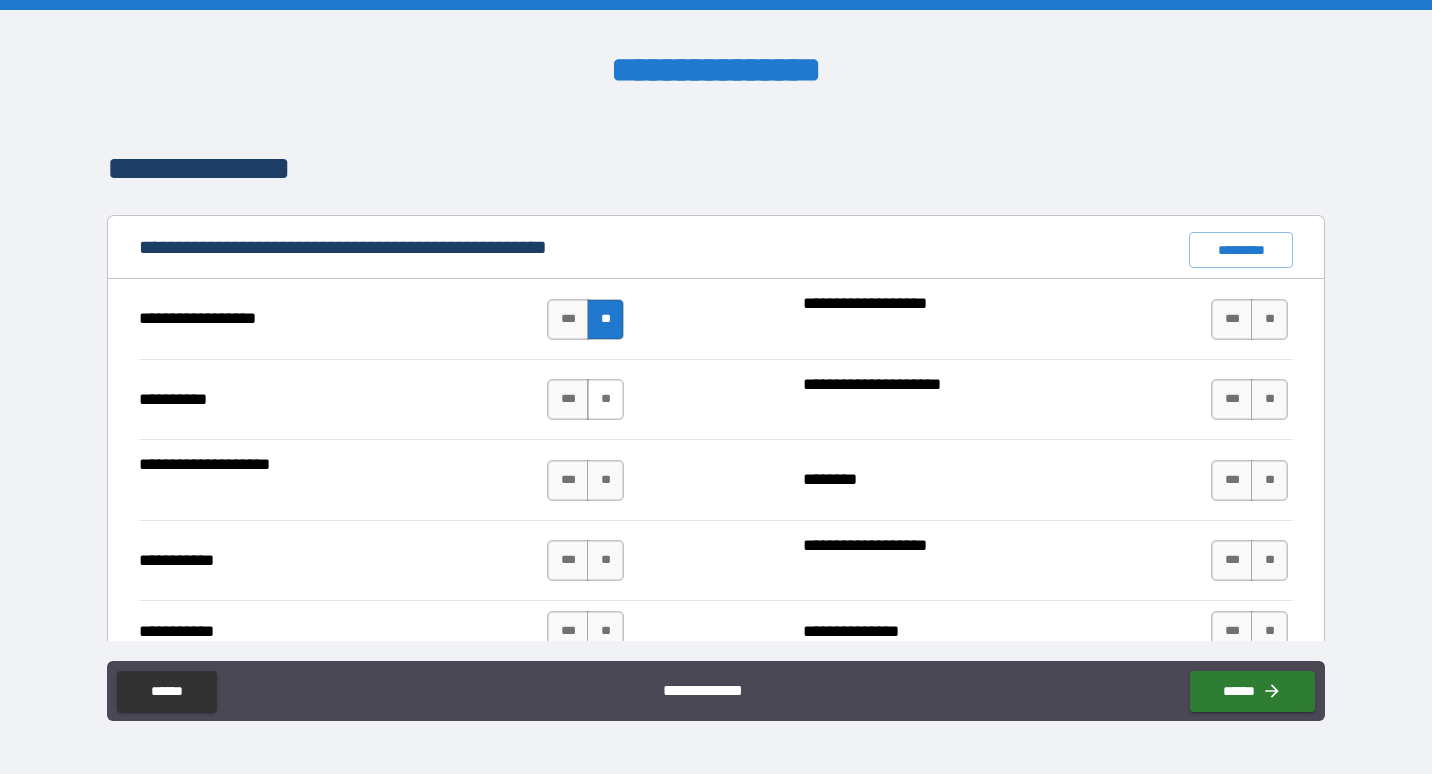click on "**" at bounding box center (605, 399) 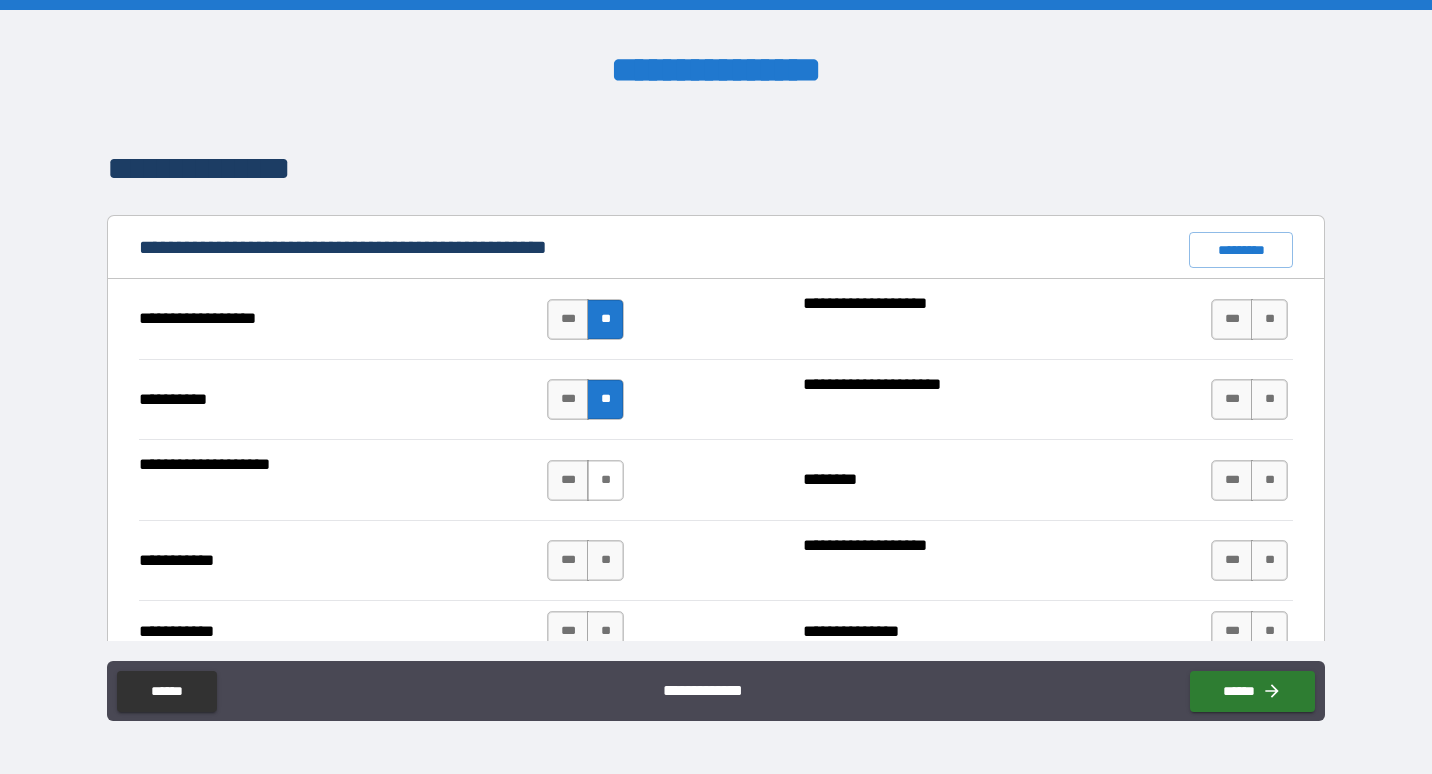 click on "**" at bounding box center (605, 480) 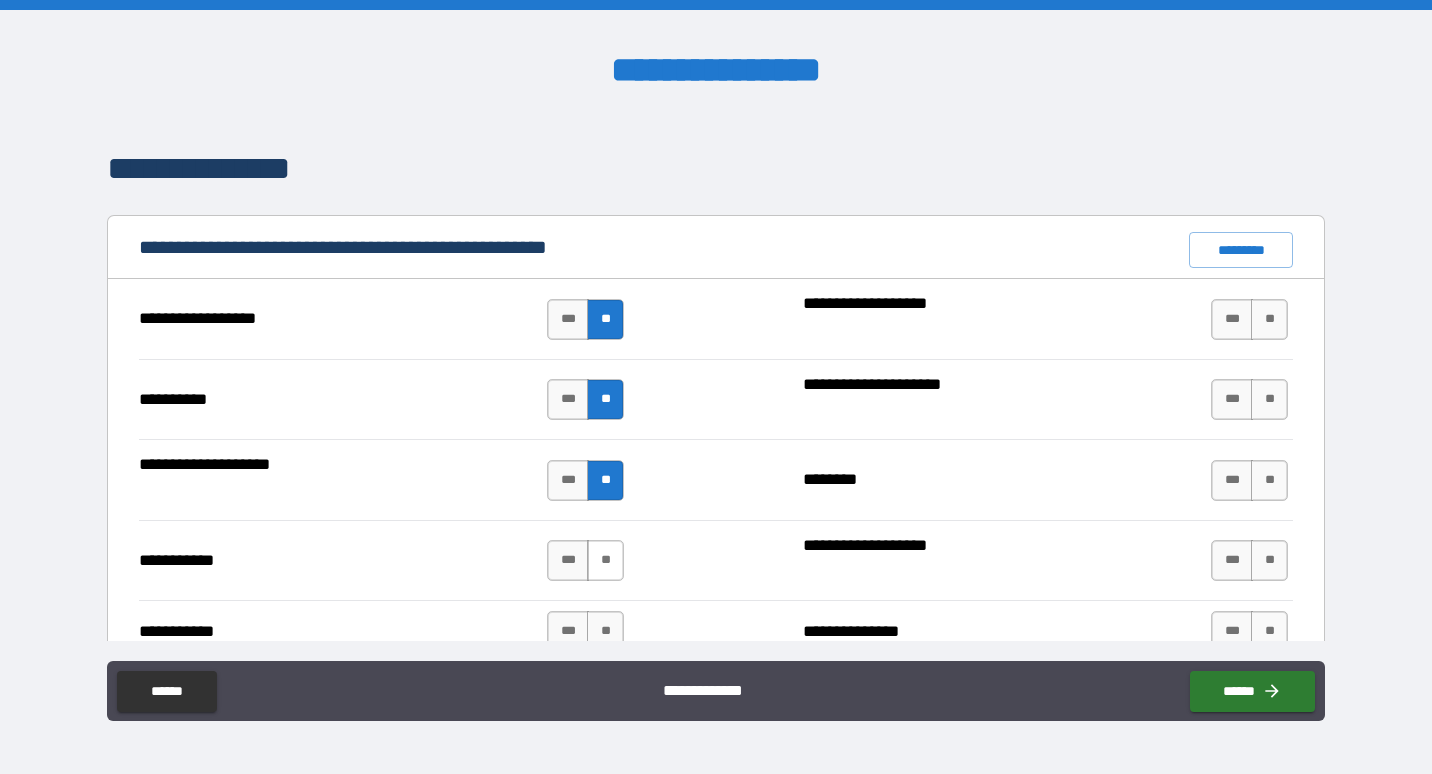 click on "**" at bounding box center (605, 560) 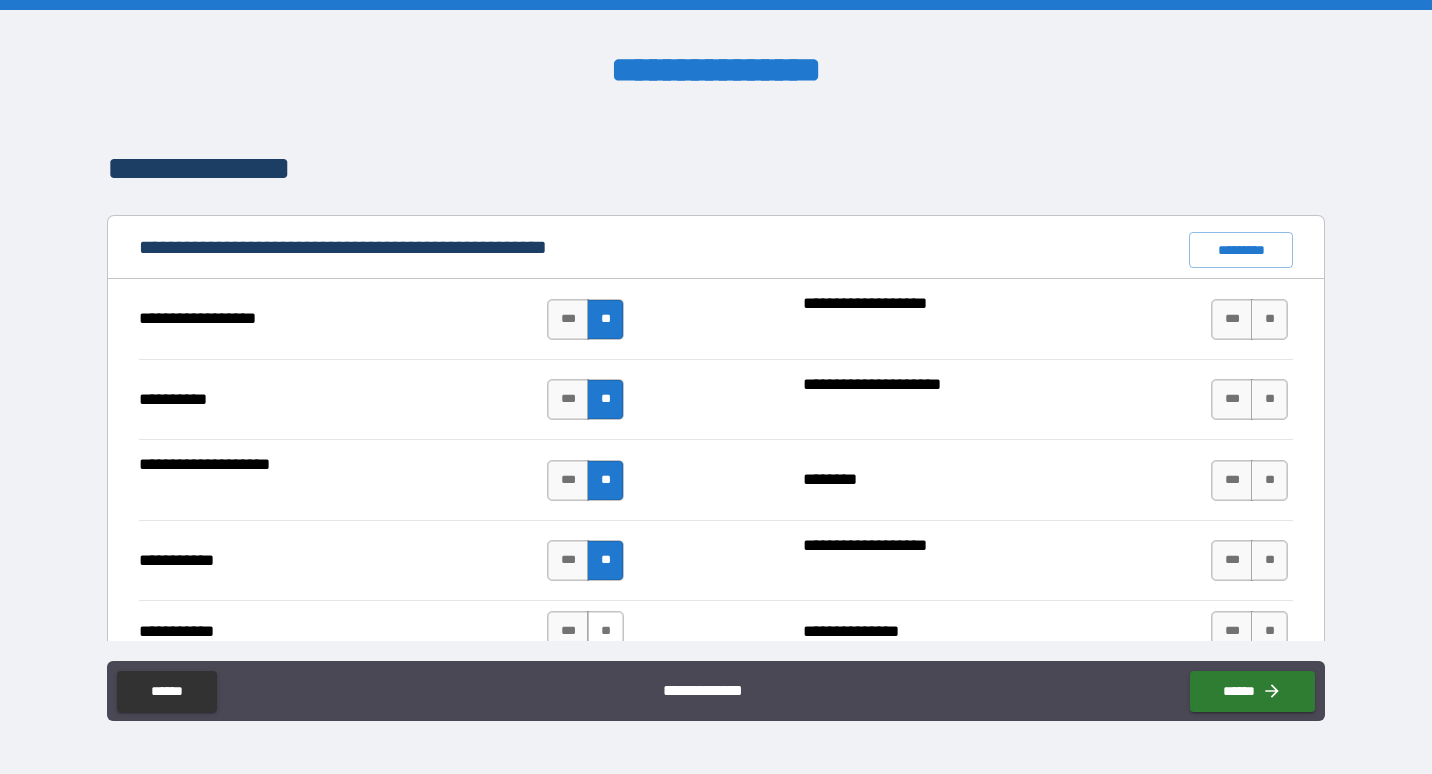 click on "**" at bounding box center (605, 631) 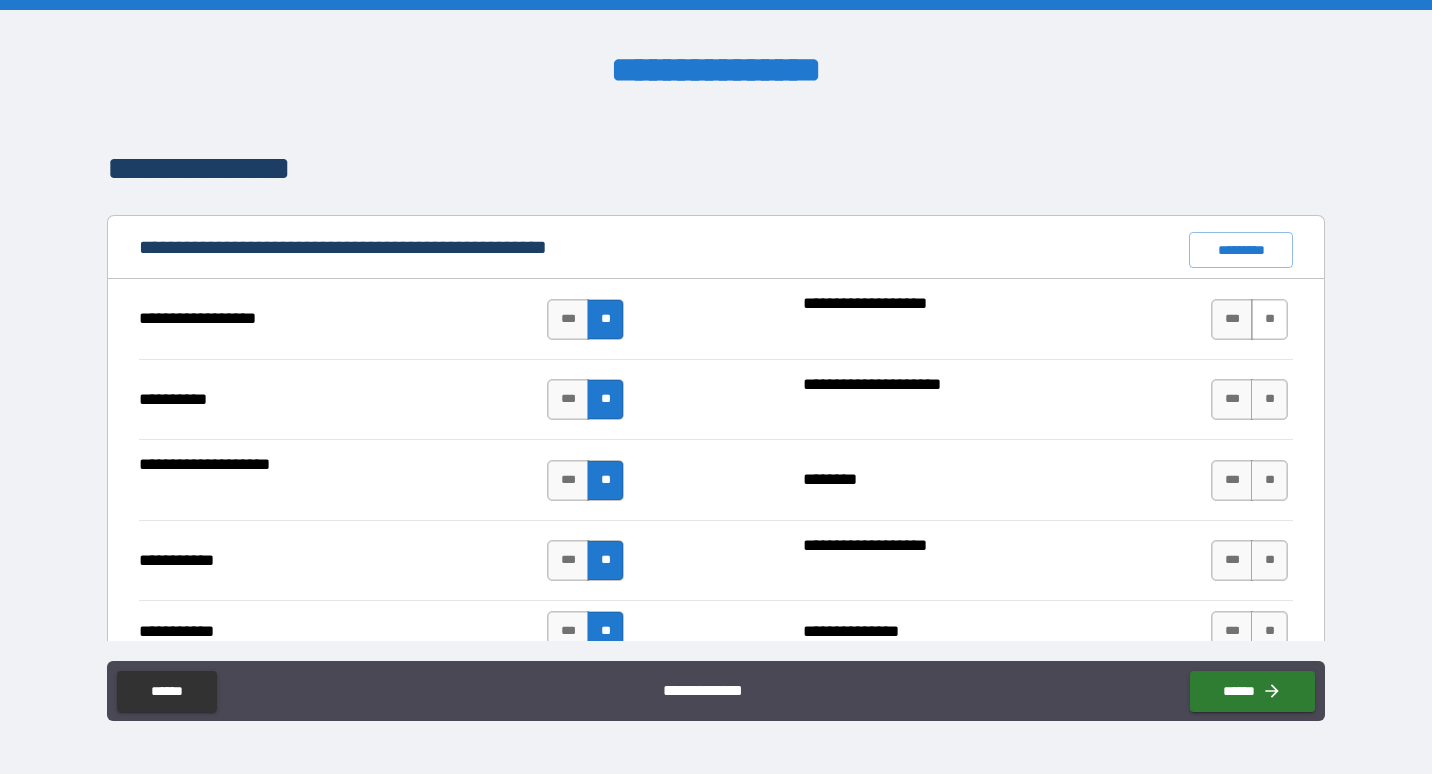 click on "**" at bounding box center (1269, 319) 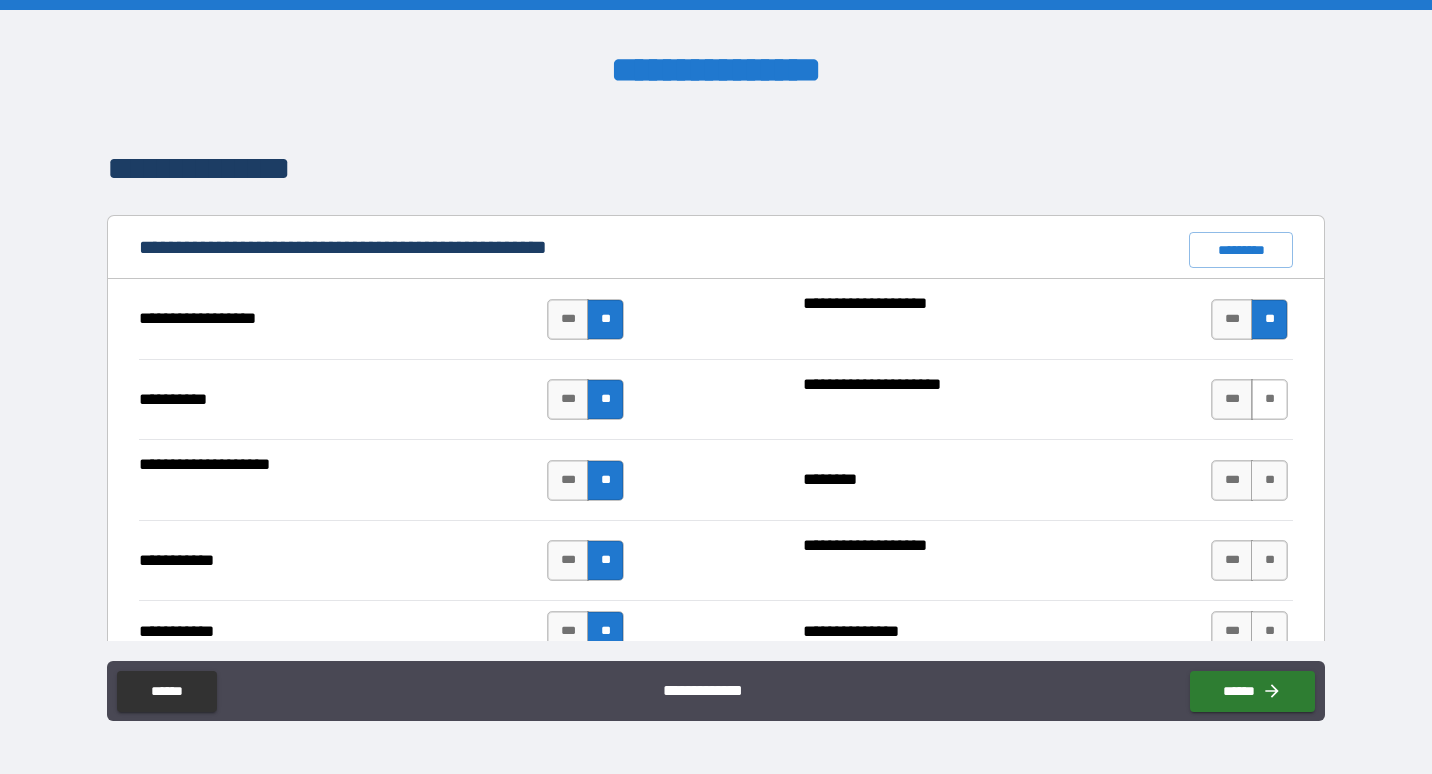 click on "**" at bounding box center (1269, 399) 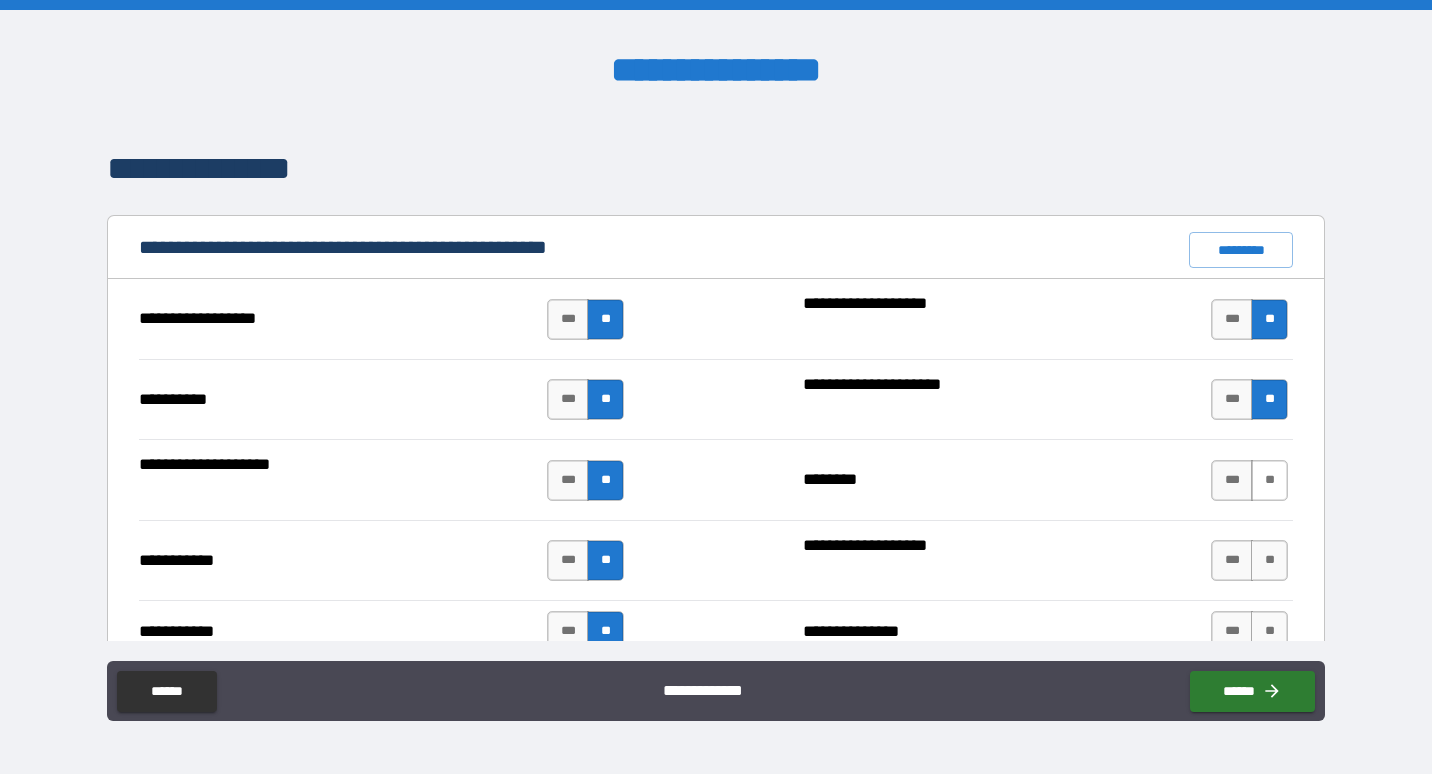 click on "**" at bounding box center [1269, 480] 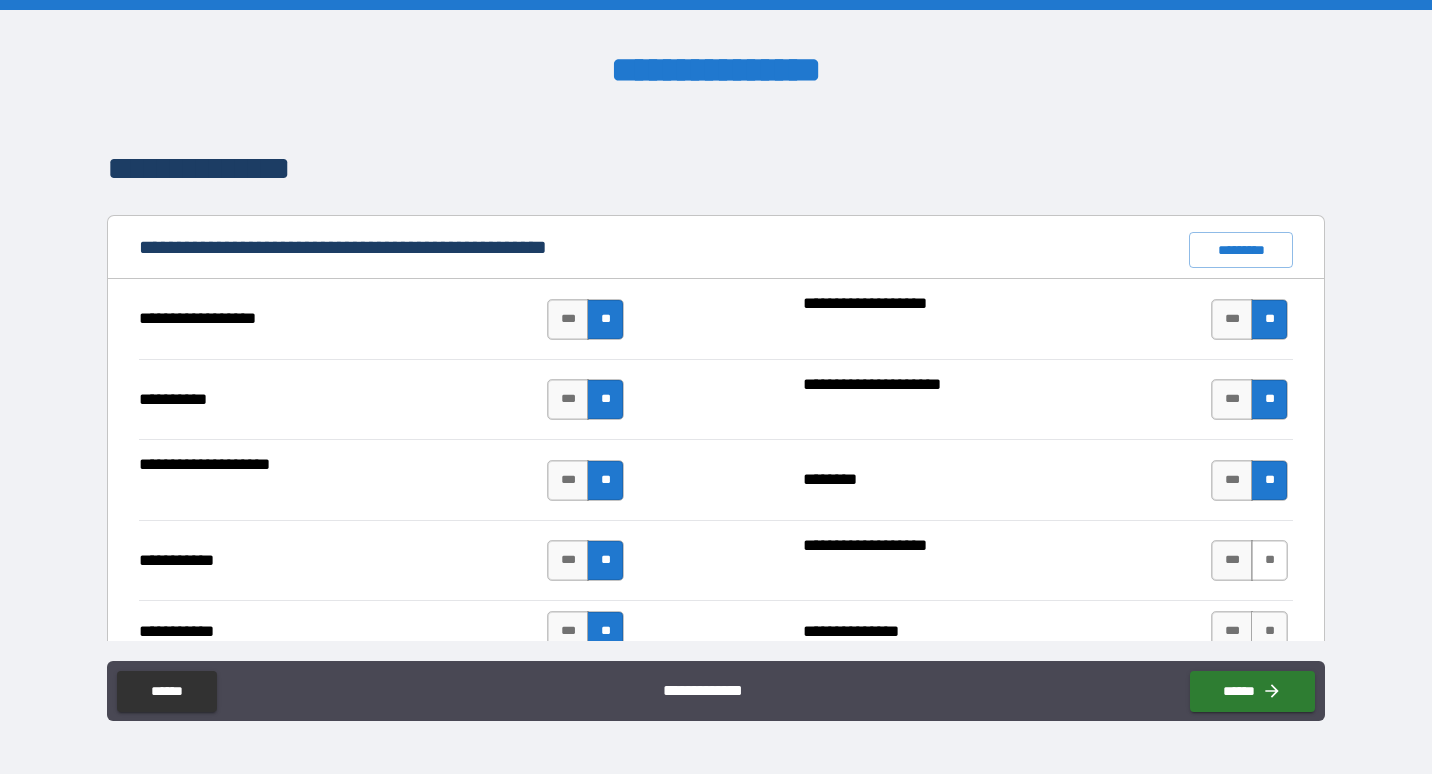 click on "**" at bounding box center (1269, 560) 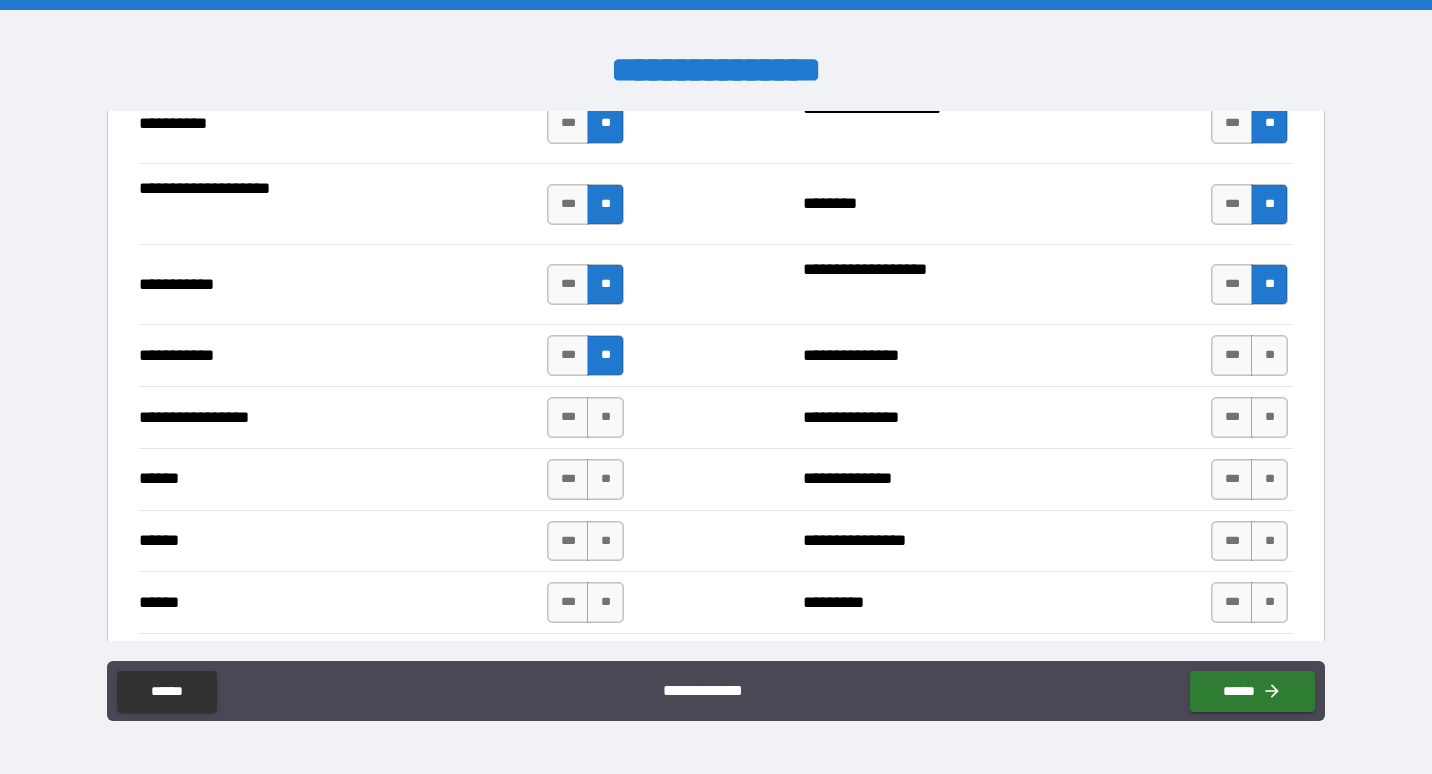 scroll, scrollTop: 2091, scrollLeft: 0, axis: vertical 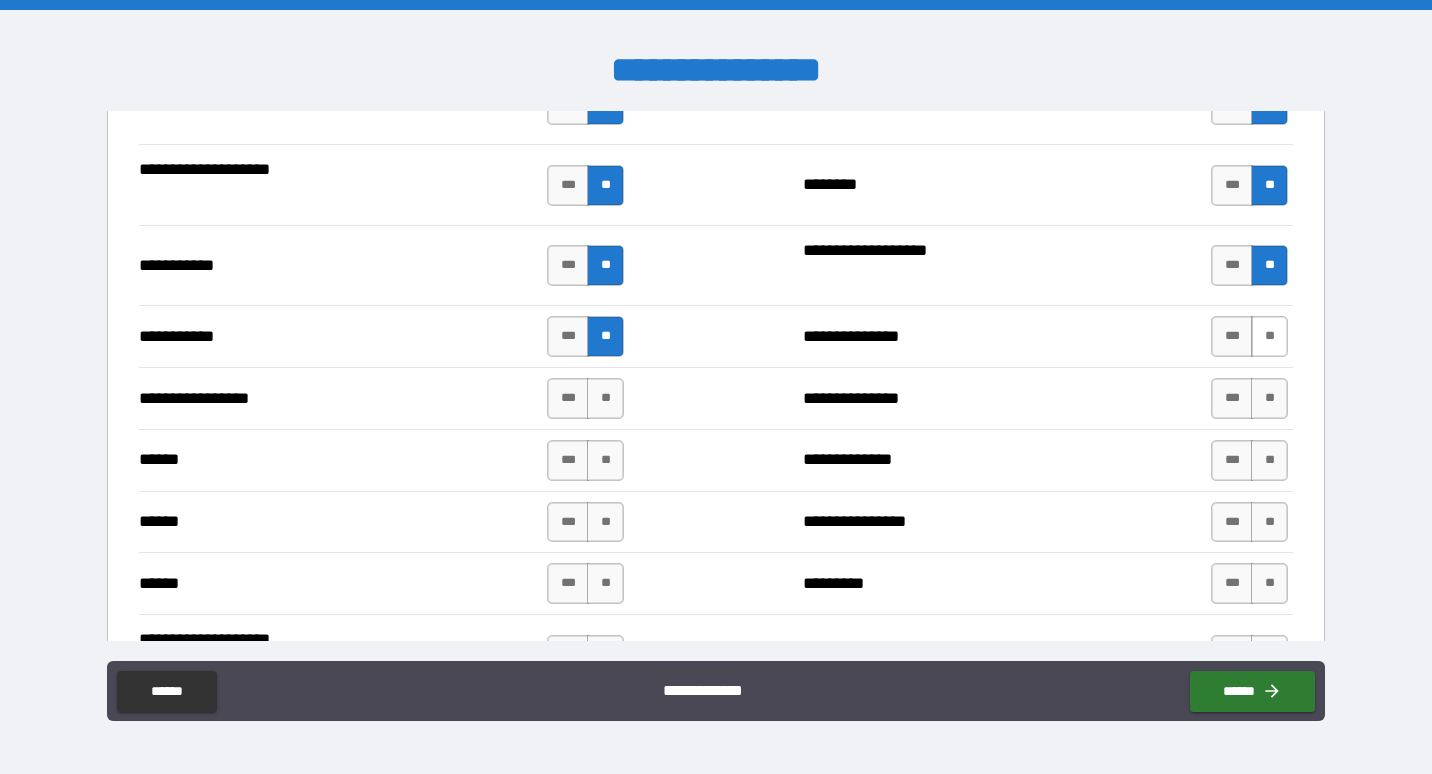 click on "**" at bounding box center (1269, 336) 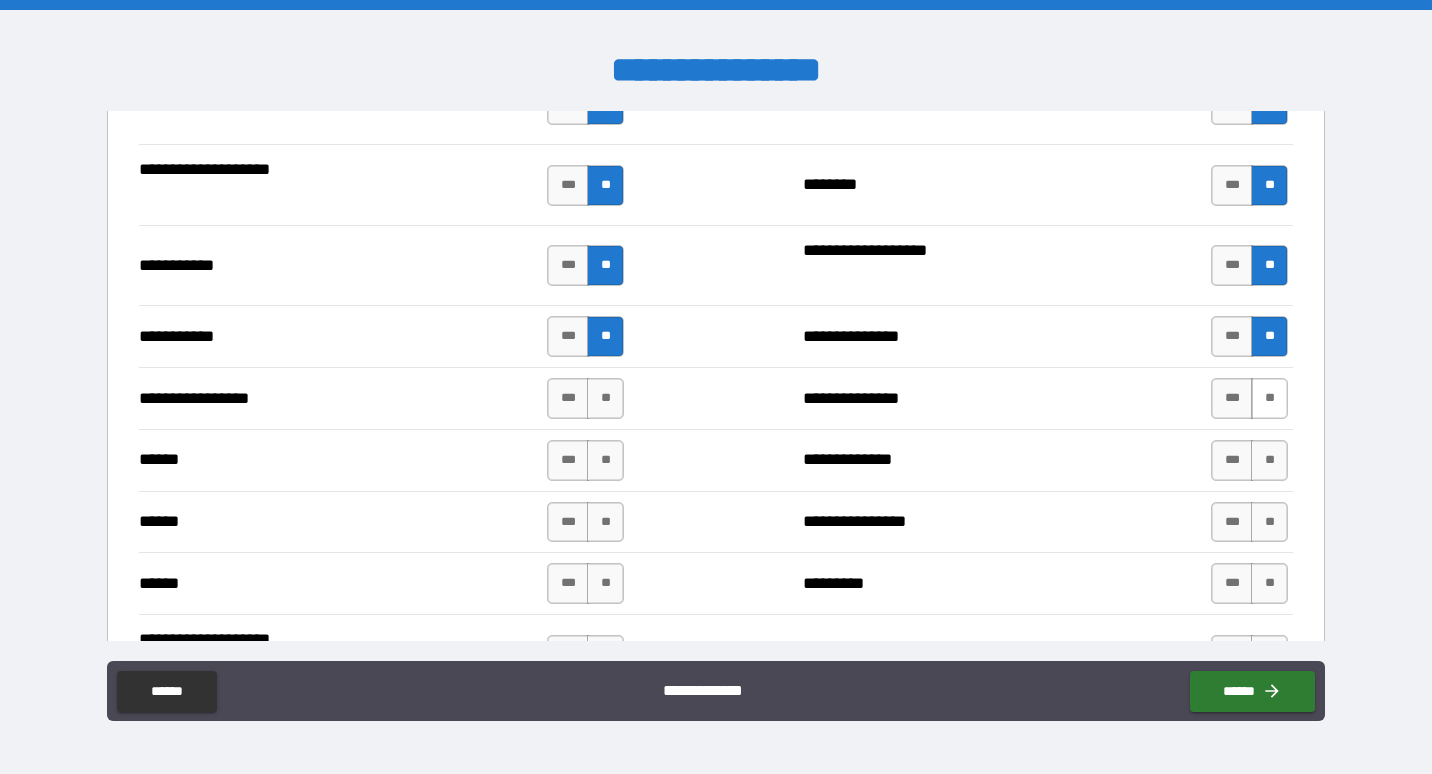 click on "**" at bounding box center (1269, 398) 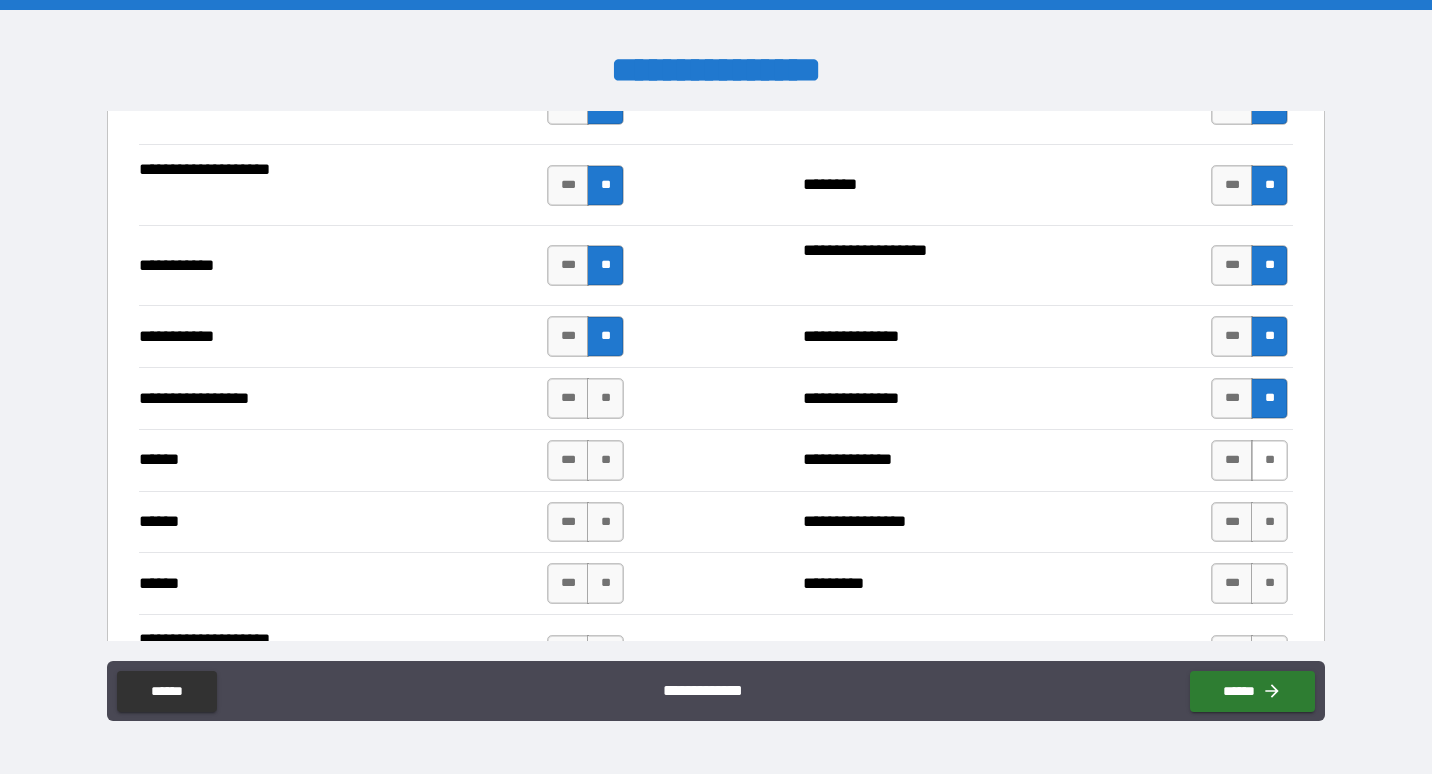 click on "**" at bounding box center [1269, 460] 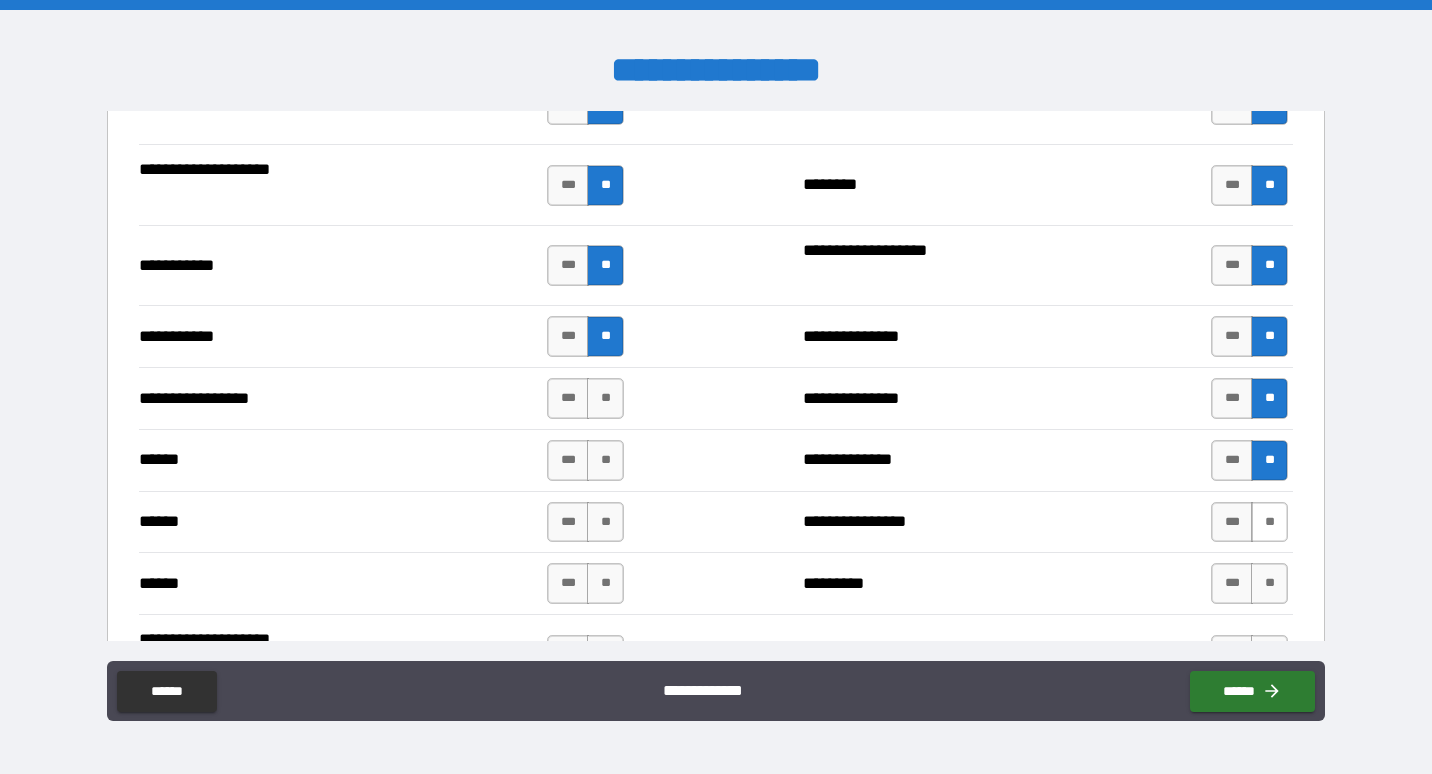 click on "**" at bounding box center [1269, 522] 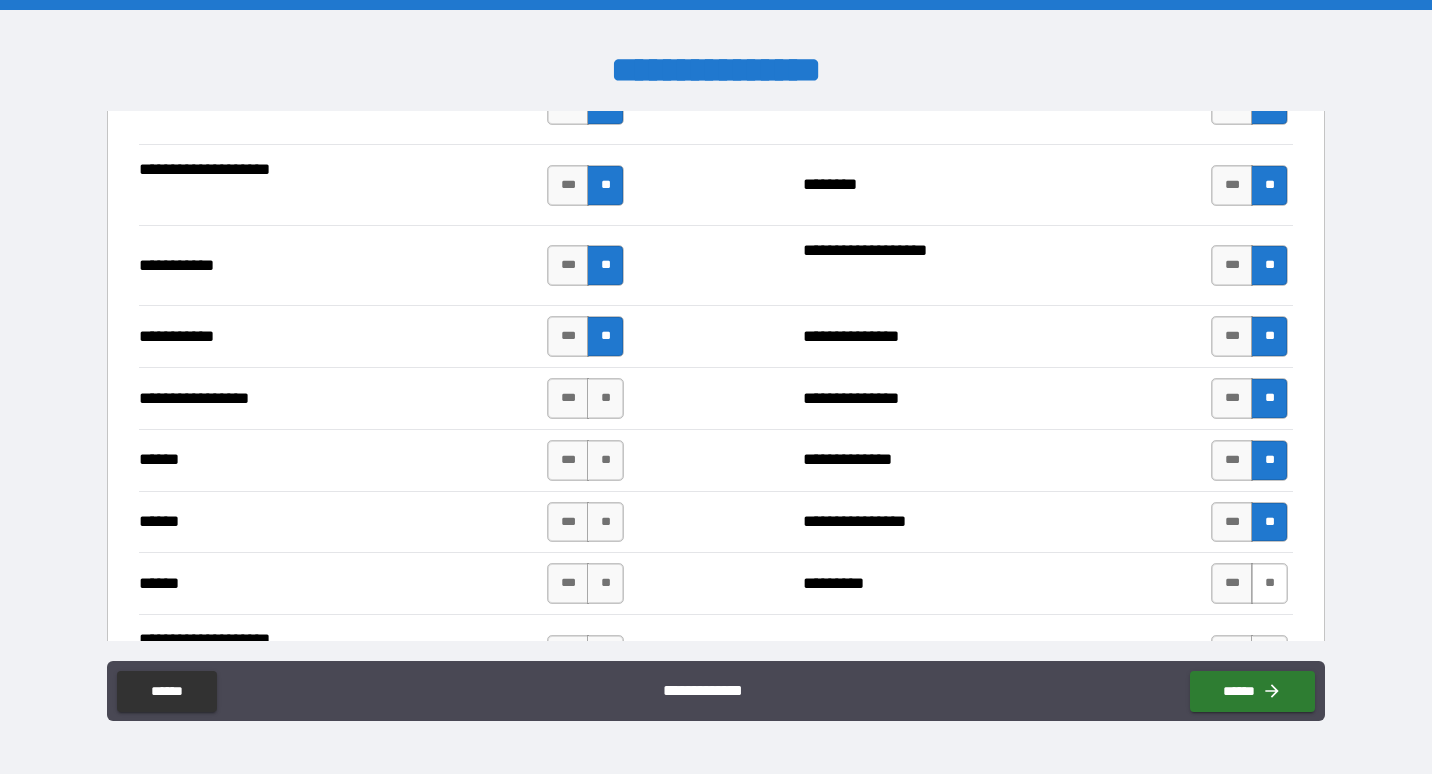 click on "**" at bounding box center [1269, 583] 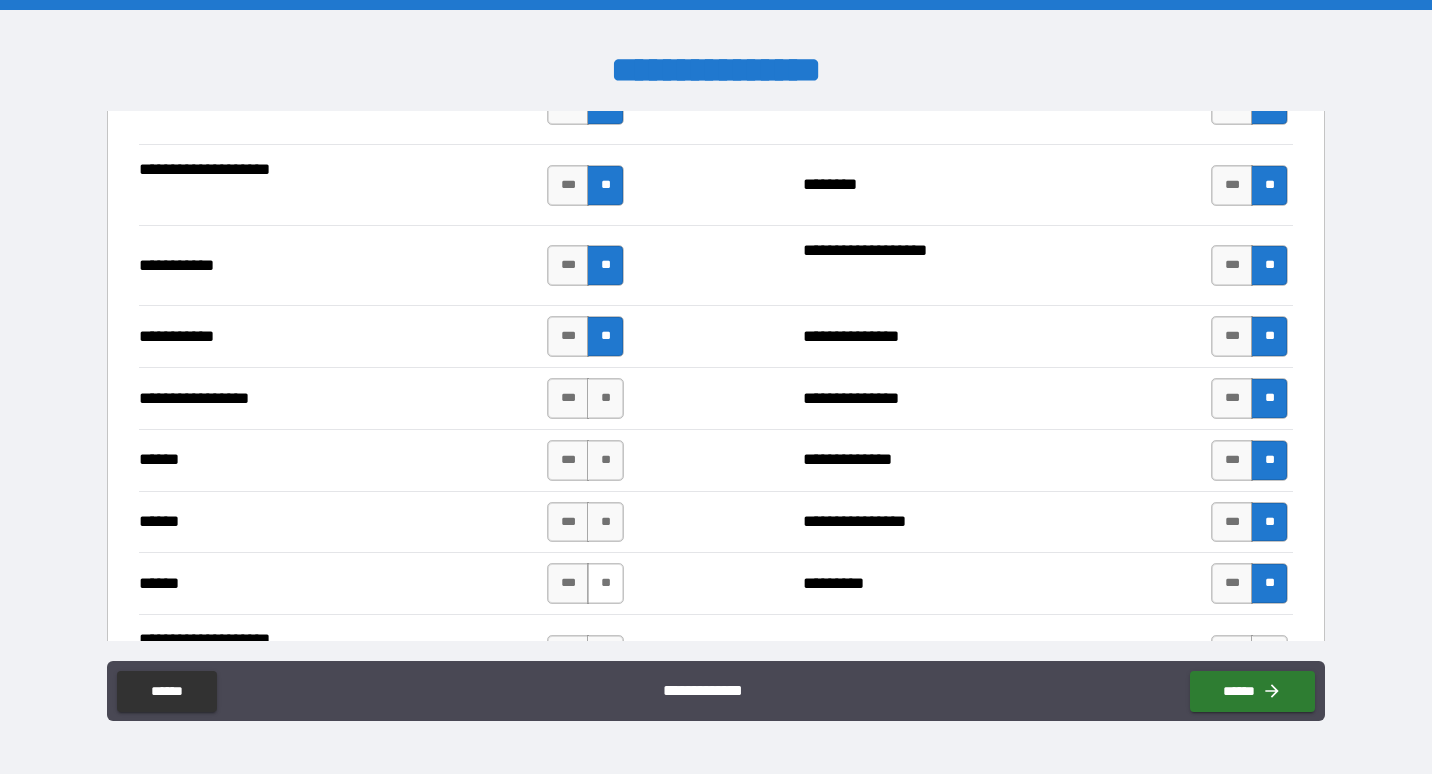 click on "**" at bounding box center (605, 583) 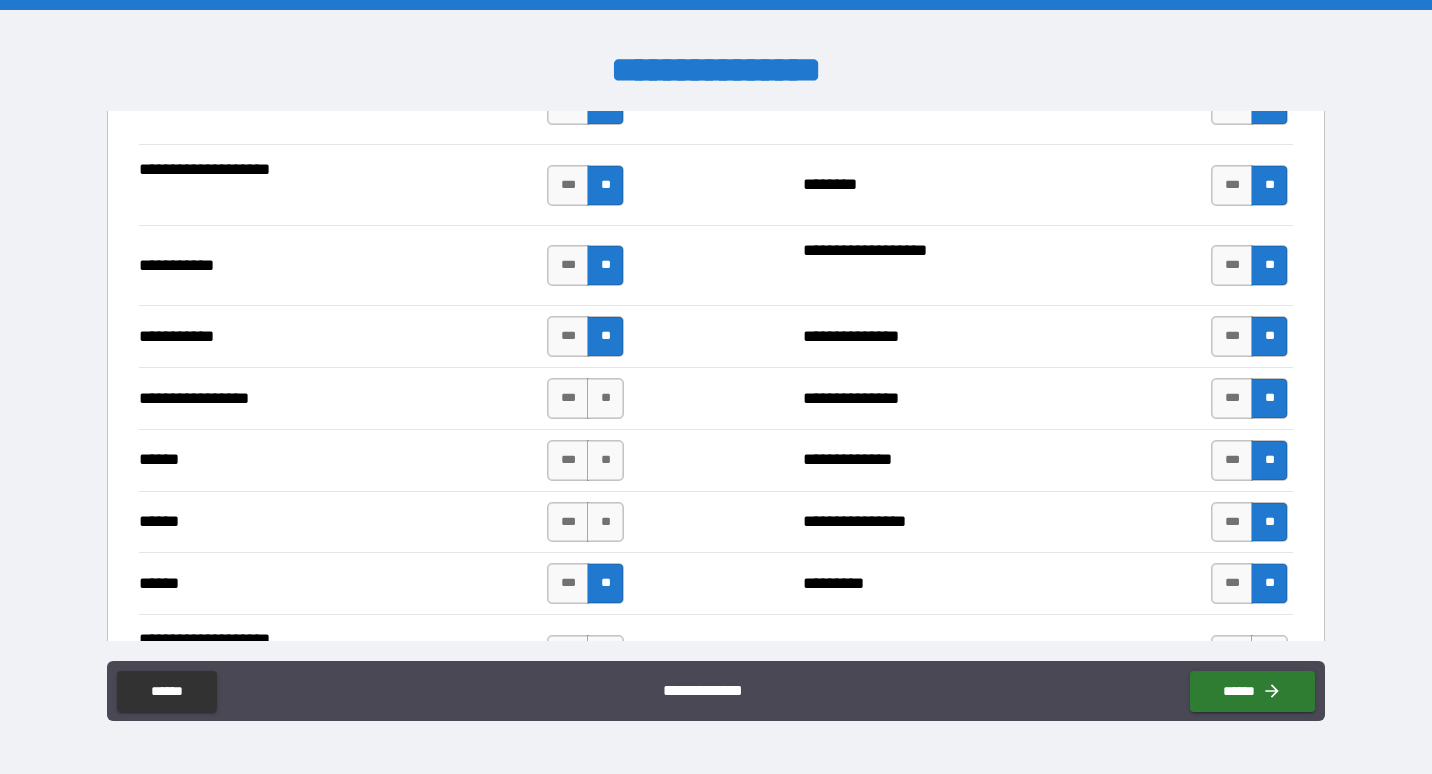 click on "**" at bounding box center (605, 583) 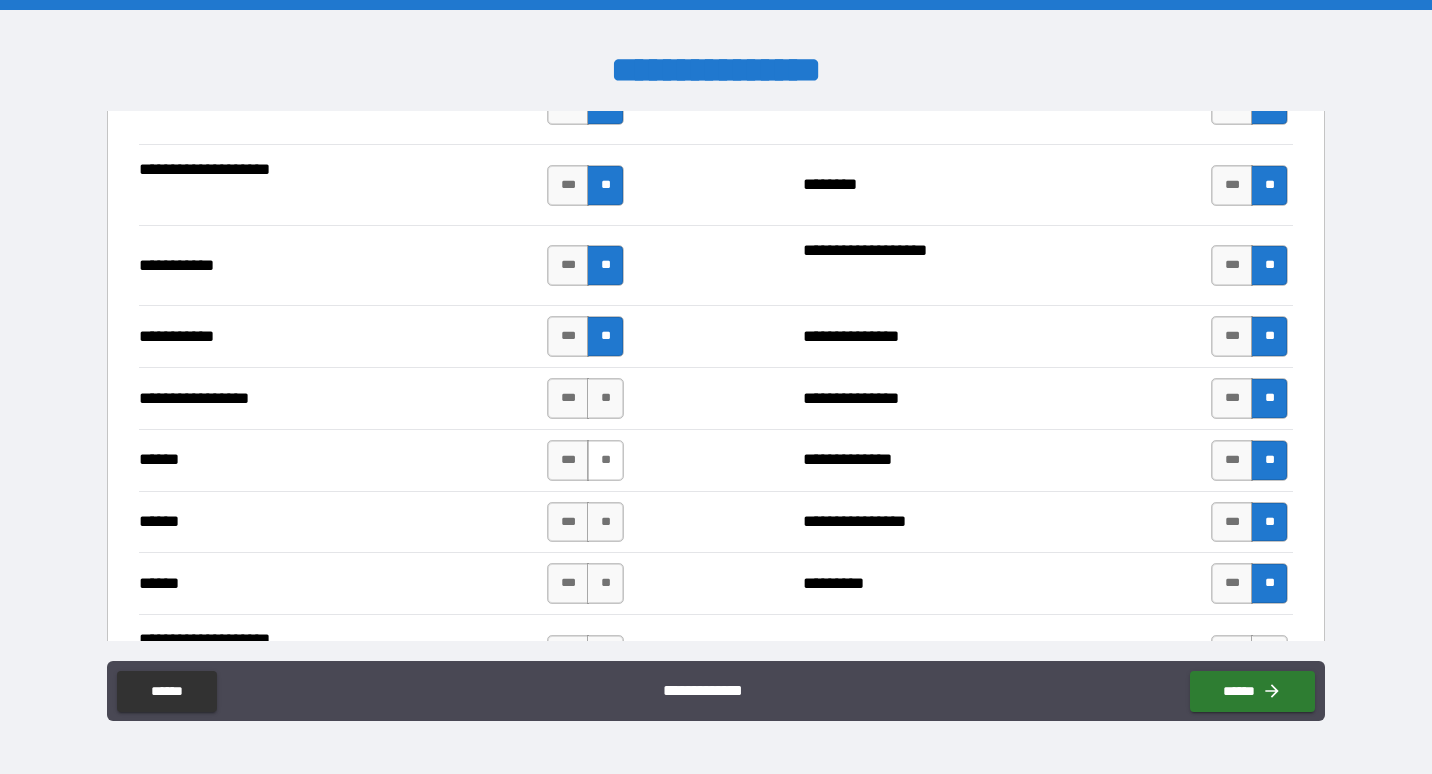 click on "**" at bounding box center [605, 460] 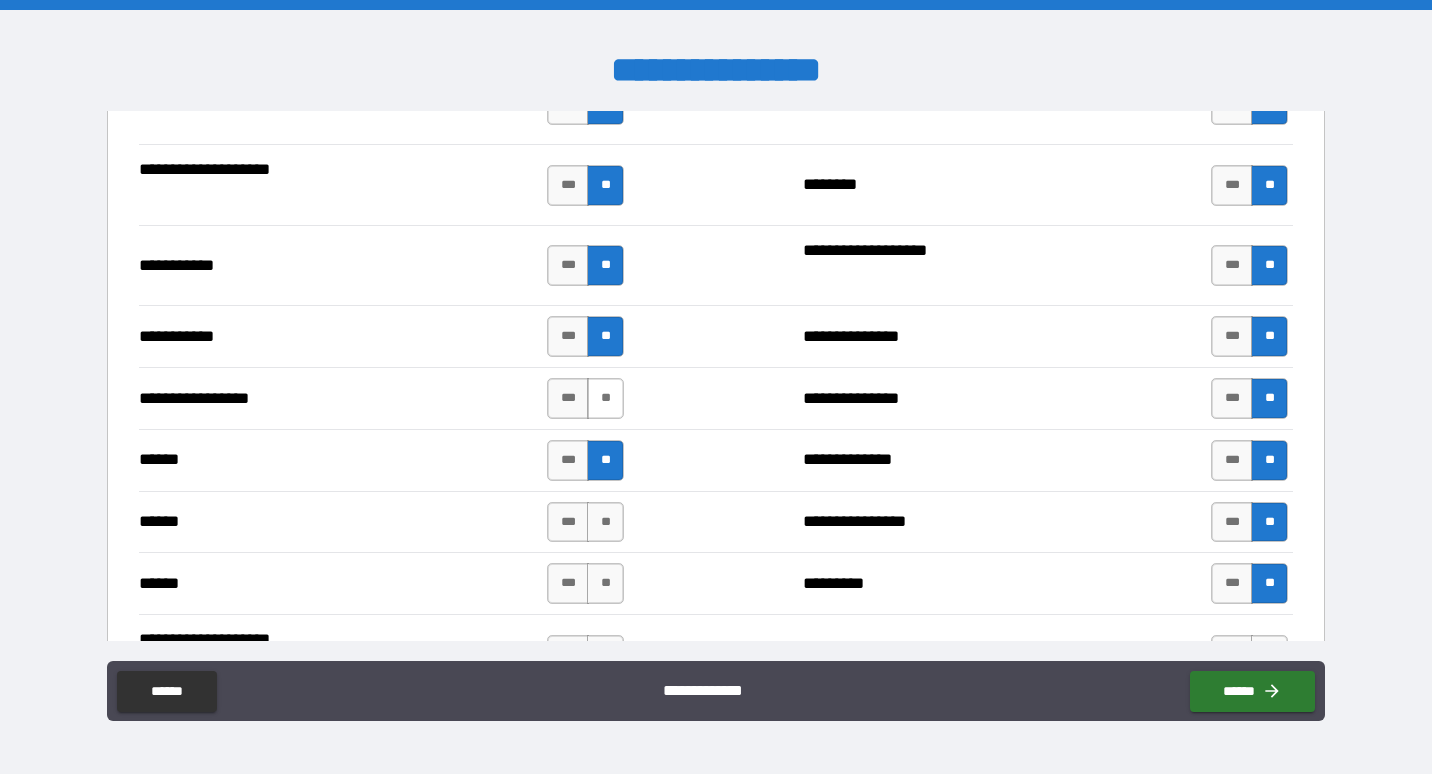 click on "**" at bounding box center (605, 398) 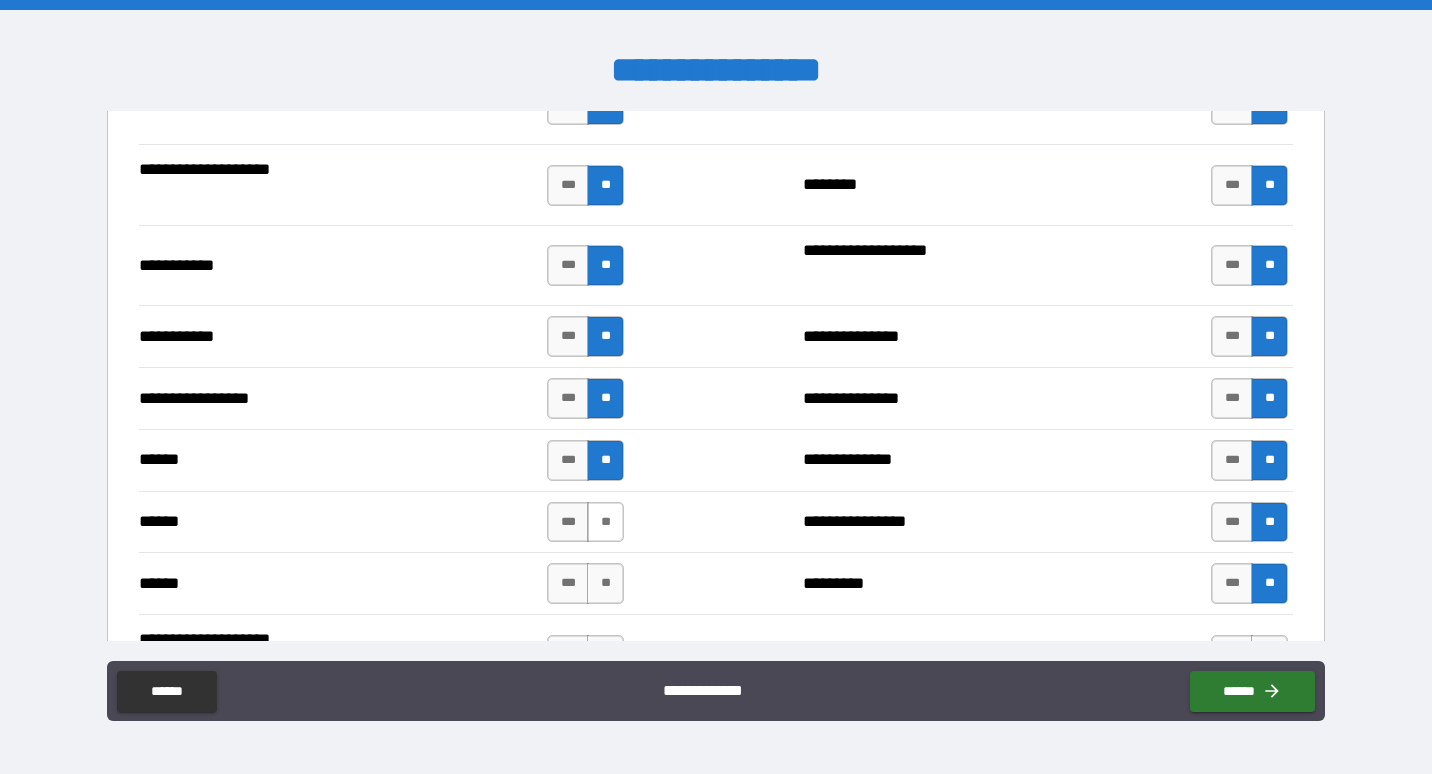 click on "**" at bounding box center [605, 522] 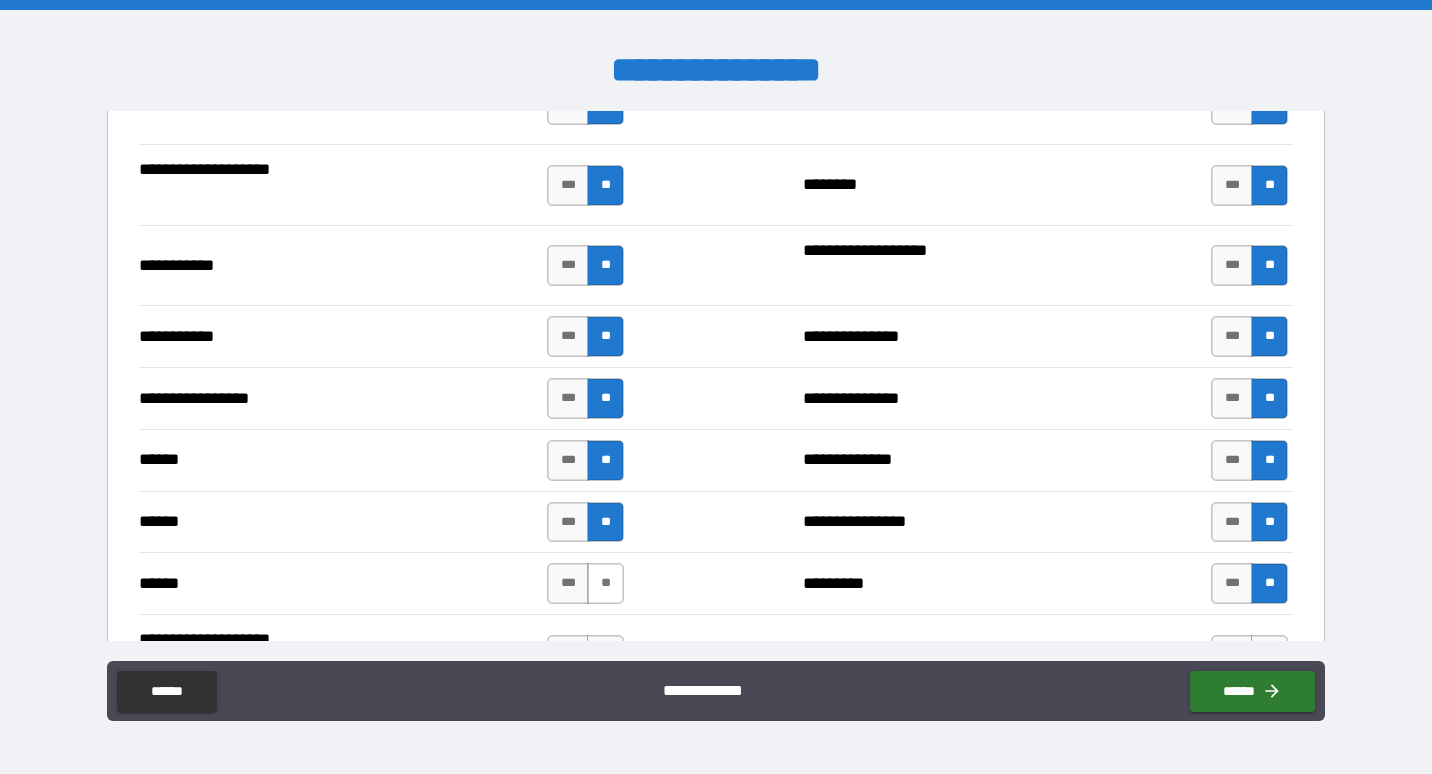 click on "**" at bounding box center (605, 583) 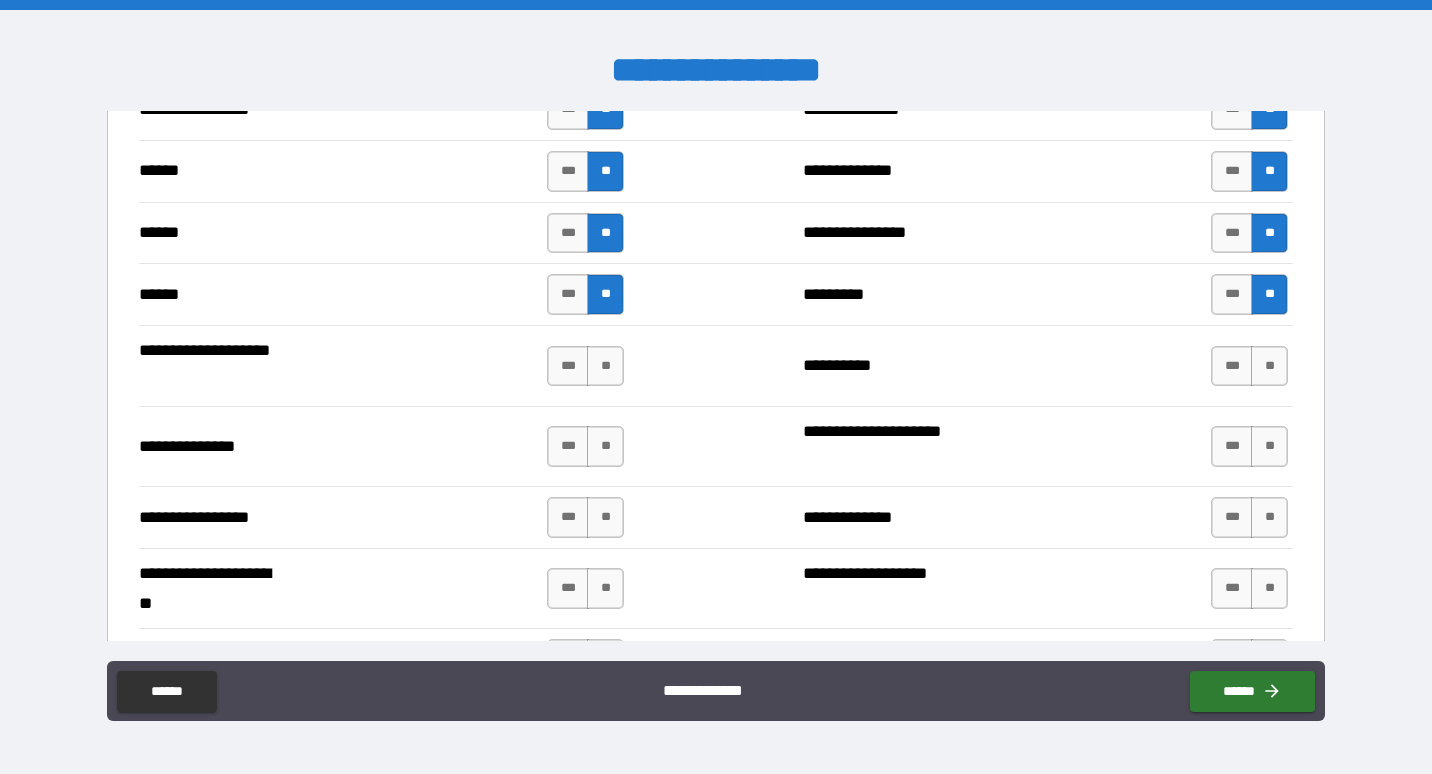 scroll, scrollTop: 2387, scrollLeft: 0, axis: vertical 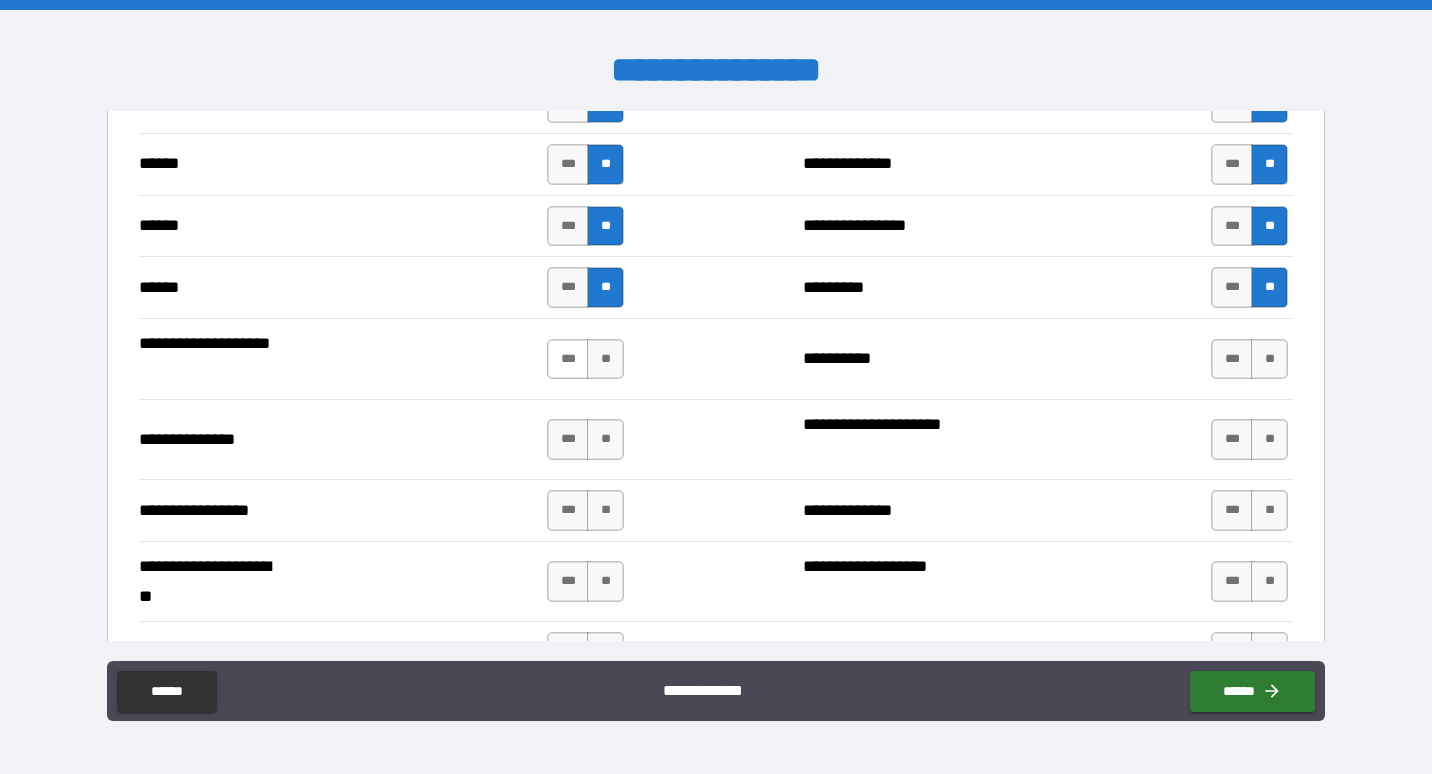 click on "***" at bounding box center [568, 359] 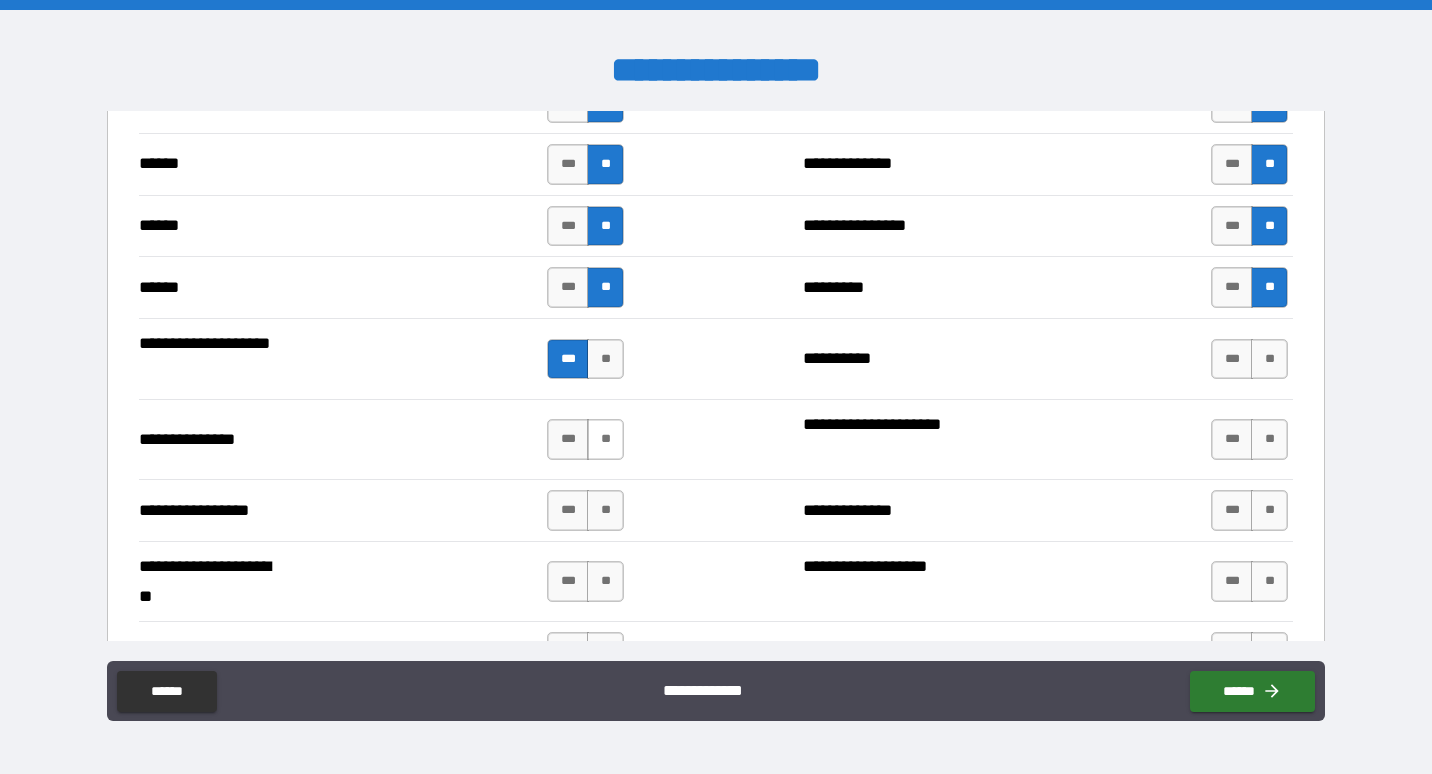 click on "**" at bounding box center (605, 439) 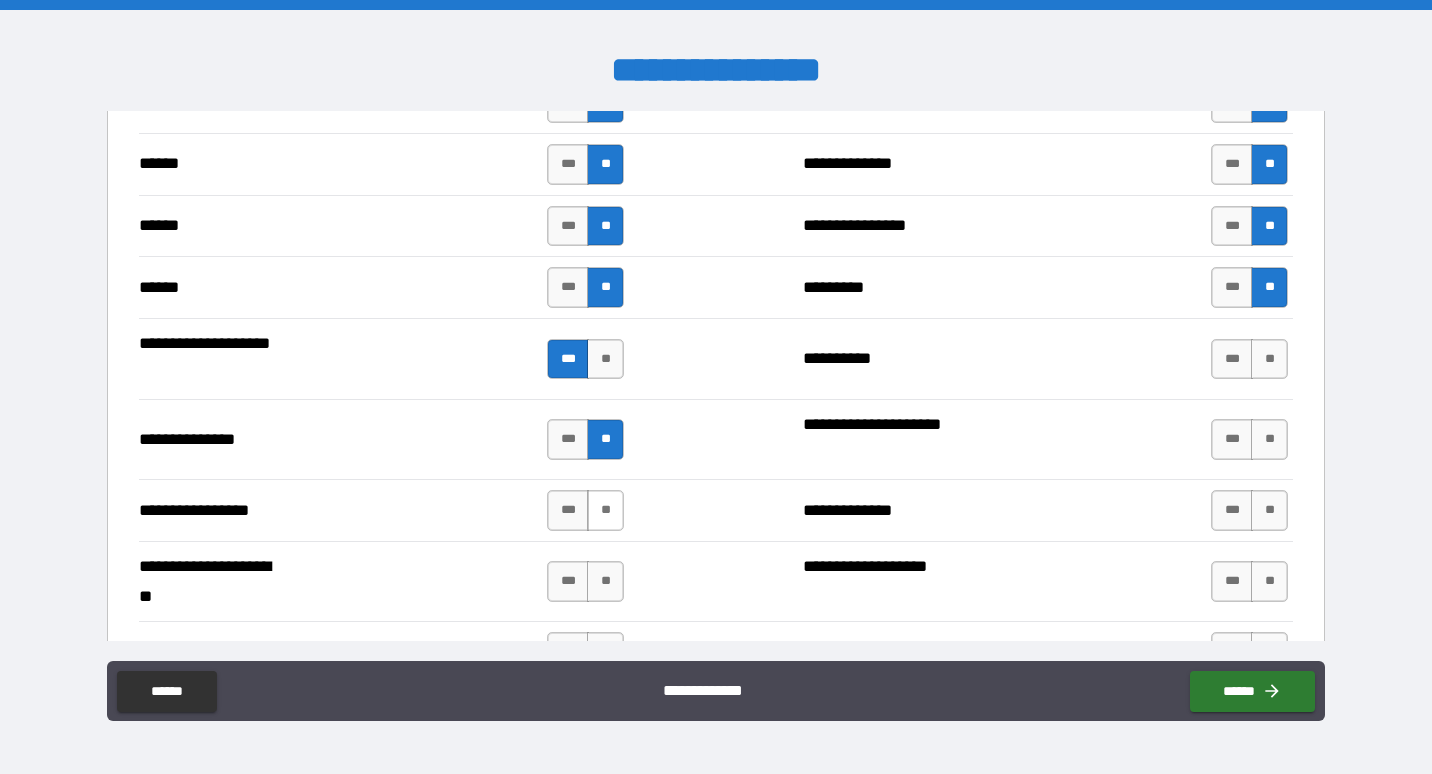 click on "**" at bounding box center [605, 510] 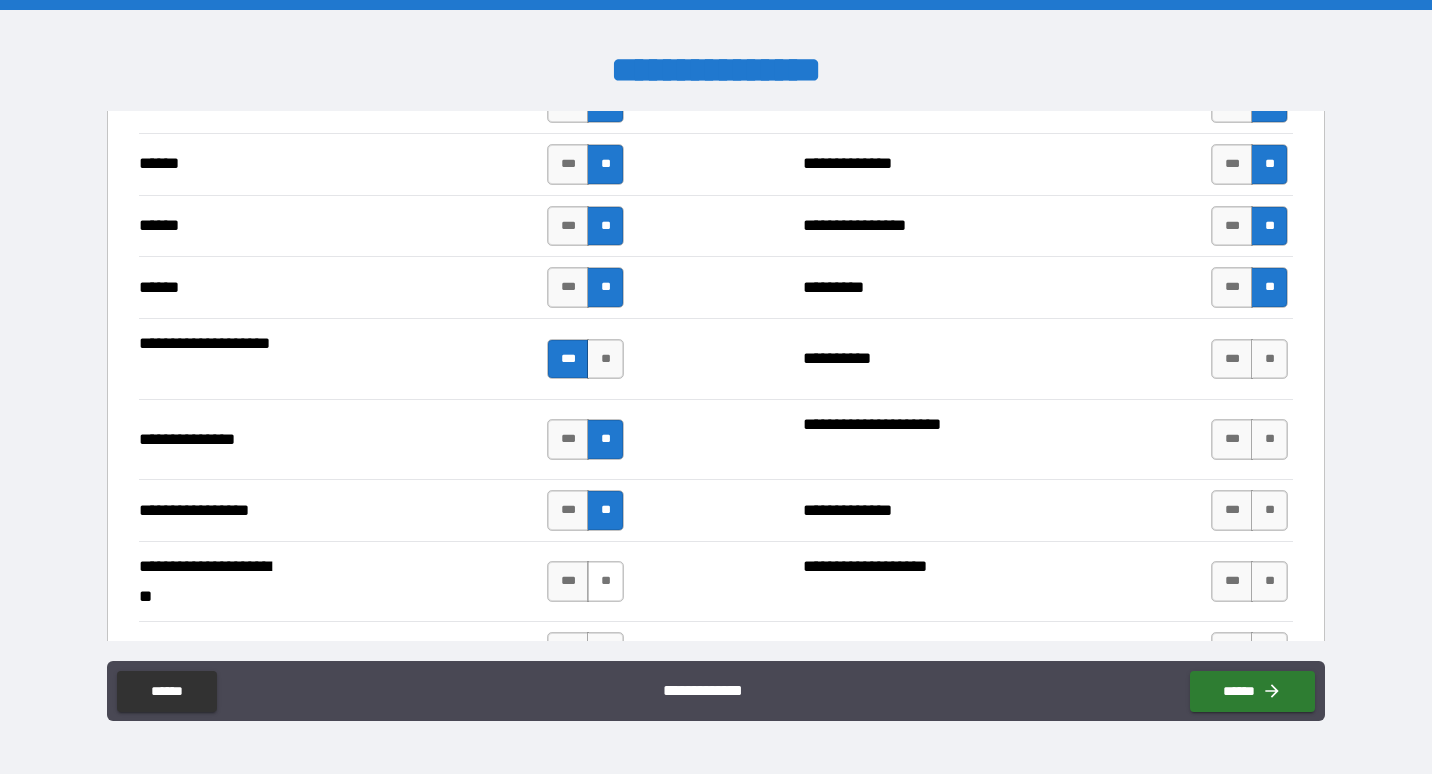 click on "**" at bounding box center [605, 581] 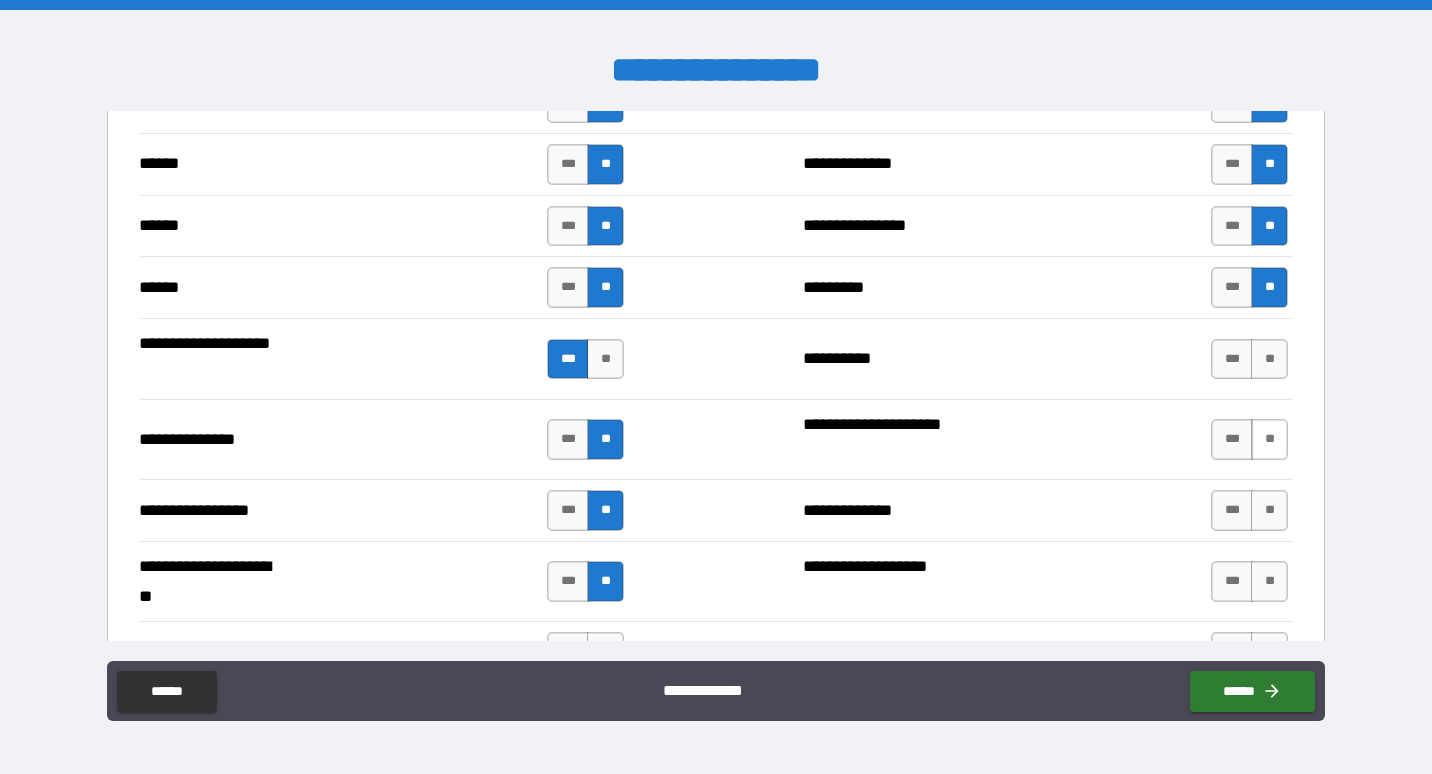 click on "**" at bounding box center (1269, 439) 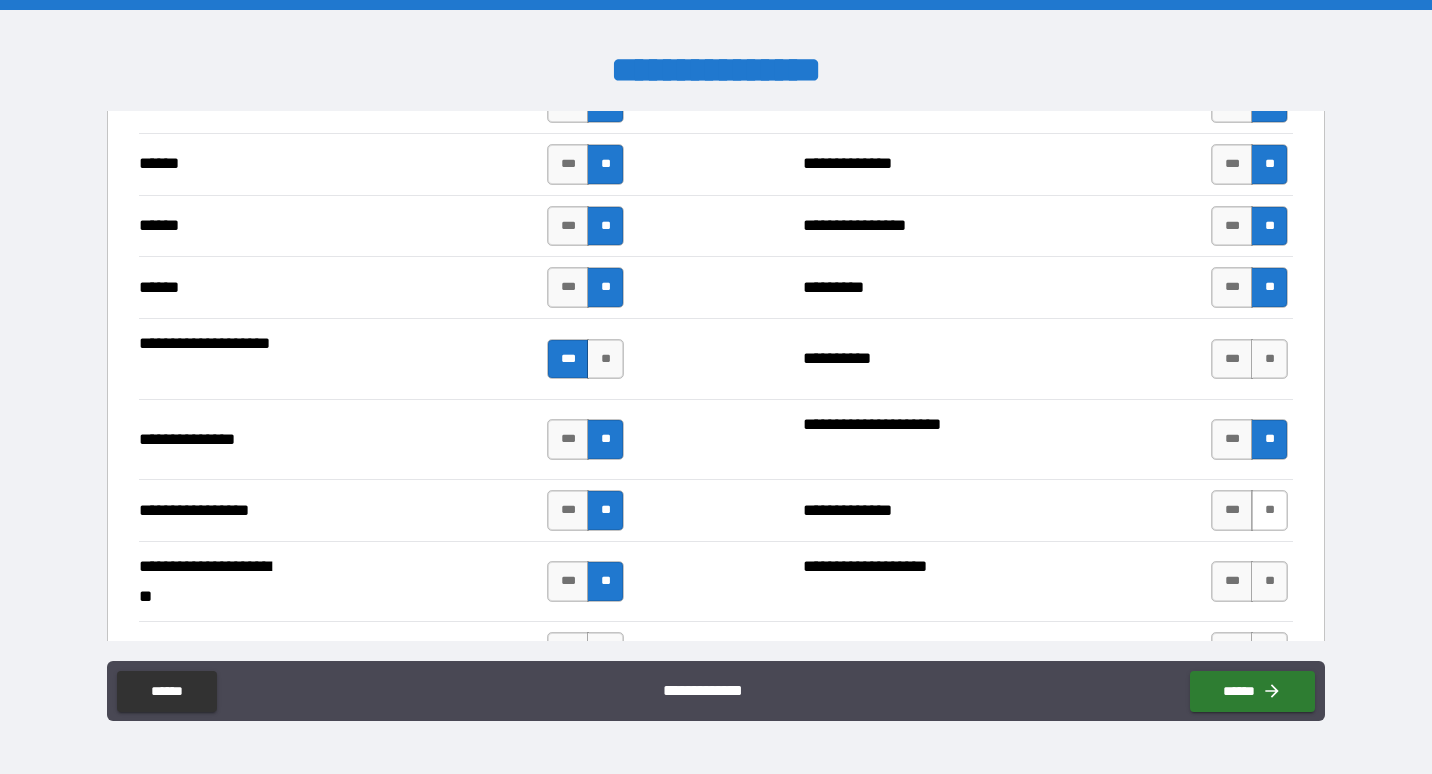 click on "**" at bounding box center (1269, 510) 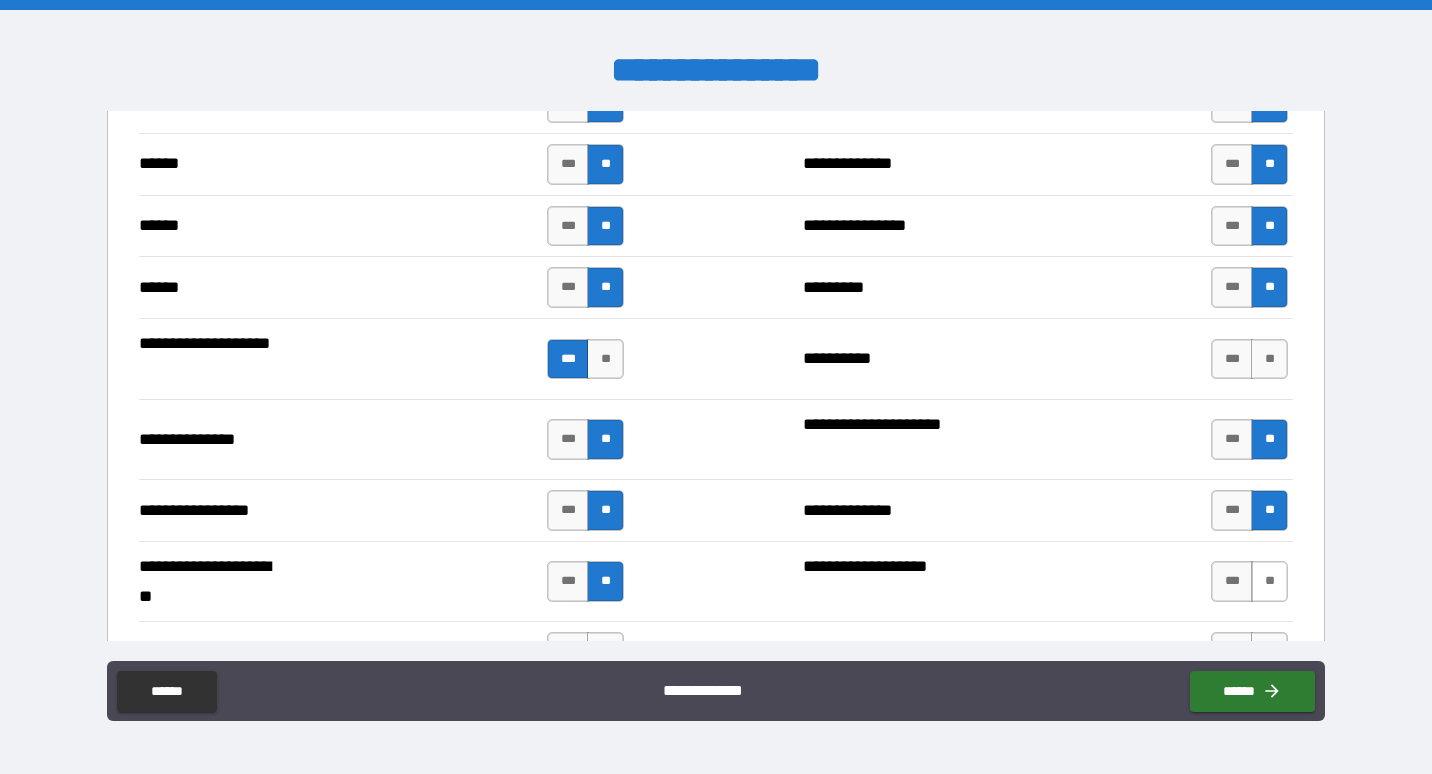 click on "**" at bounding box center [1269, 581] 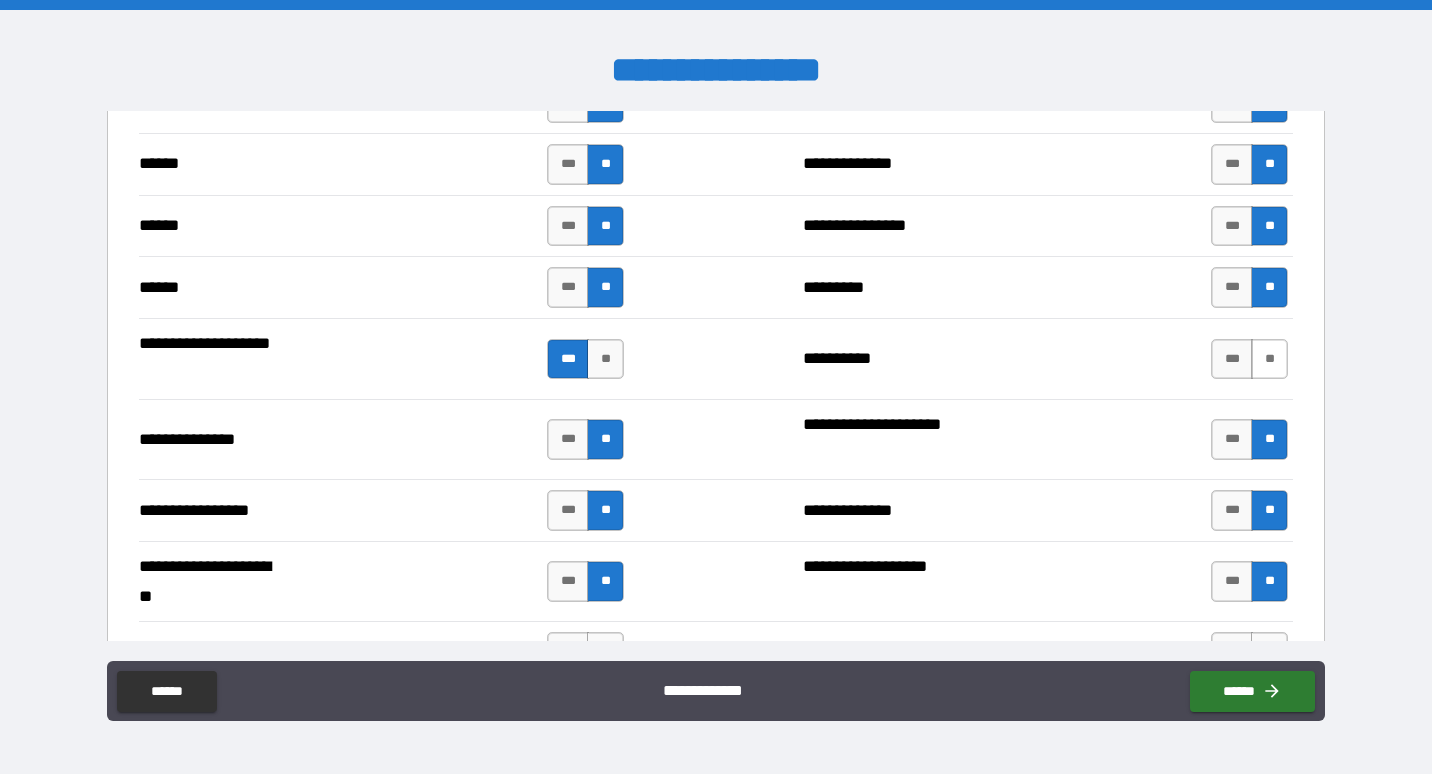 click on "**" at bounding box center (1269, 359) 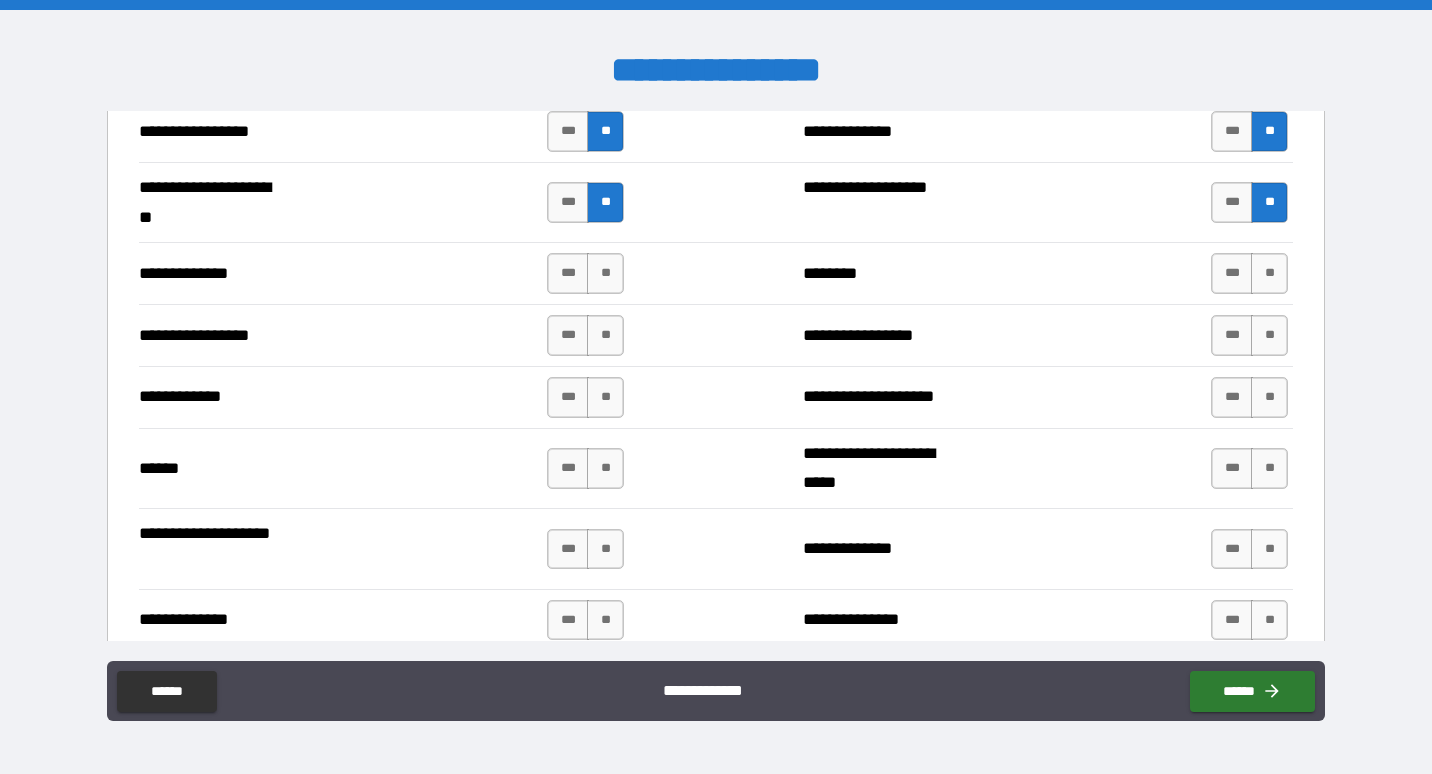 scroll, scrollTop: 2787, scrollLeft: 0, axis: vertical 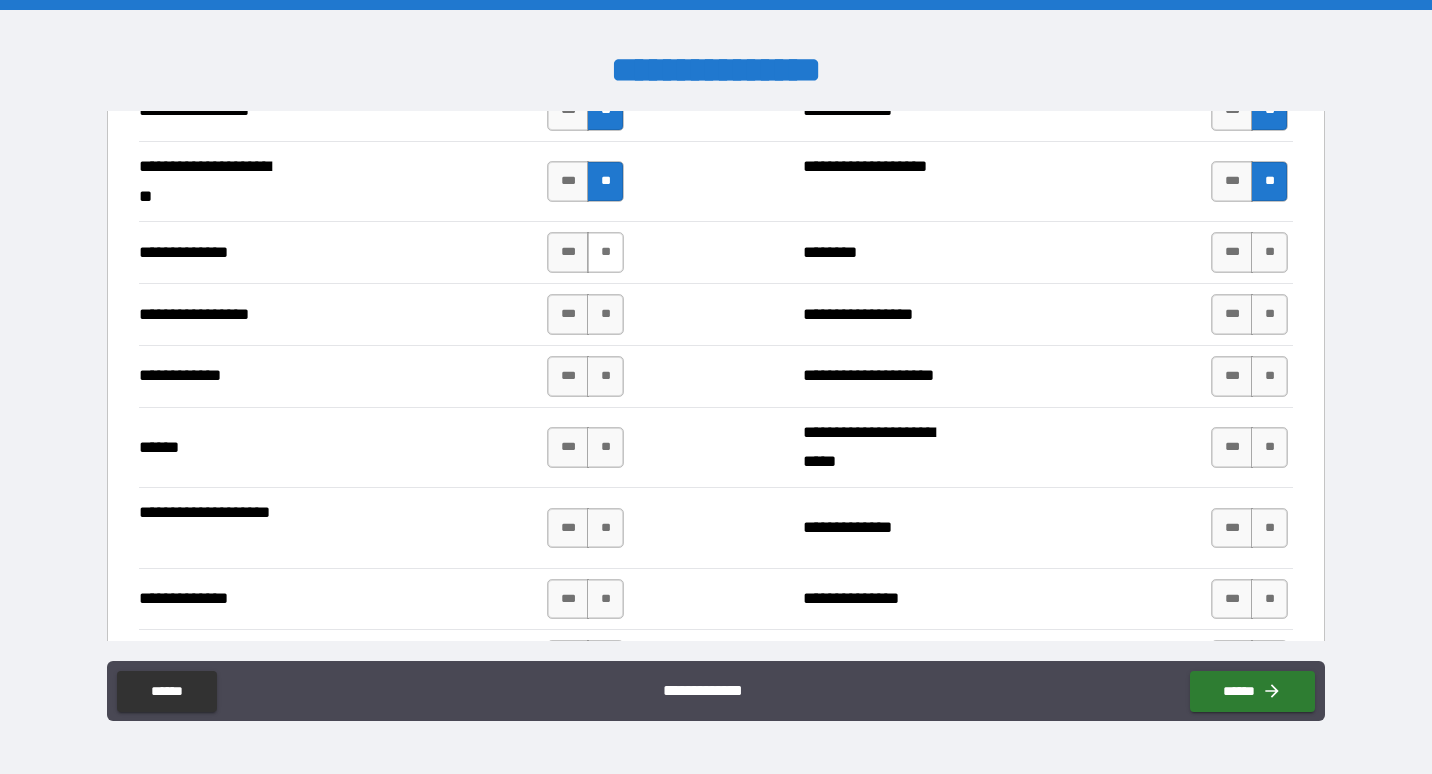 click on "**" at bounding box center [605, 252] 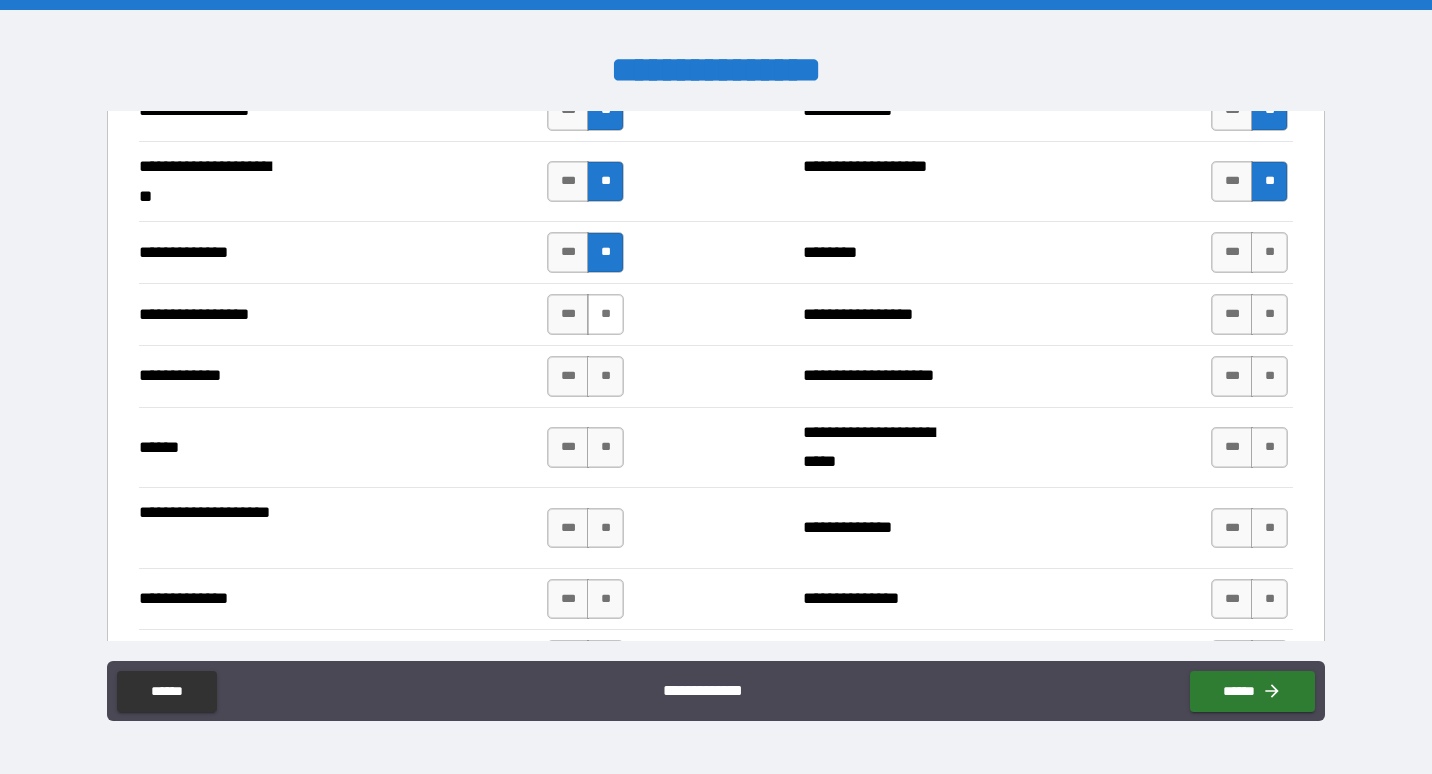 click on "**" at bounding box center (605, 314) 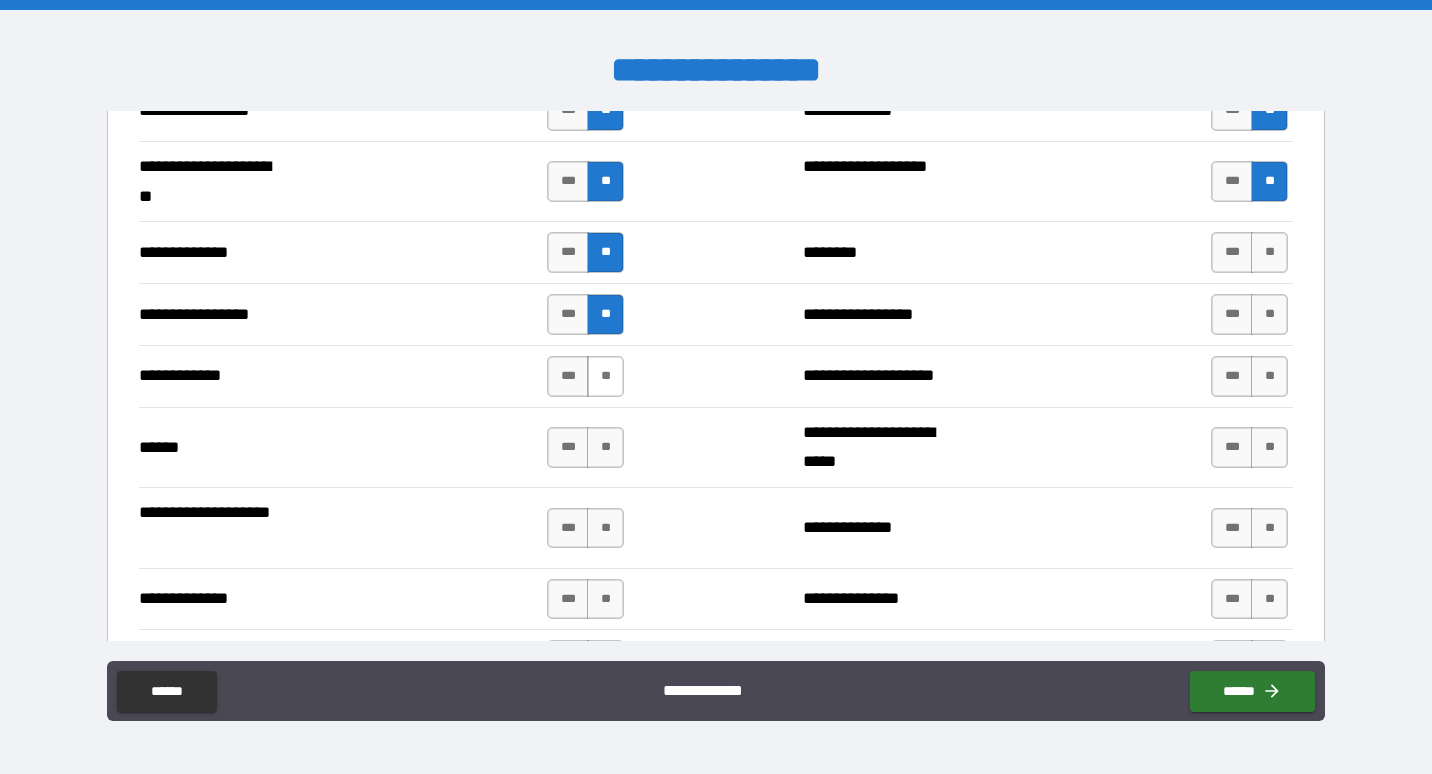 click on "**" at bounding box center [605, 376] 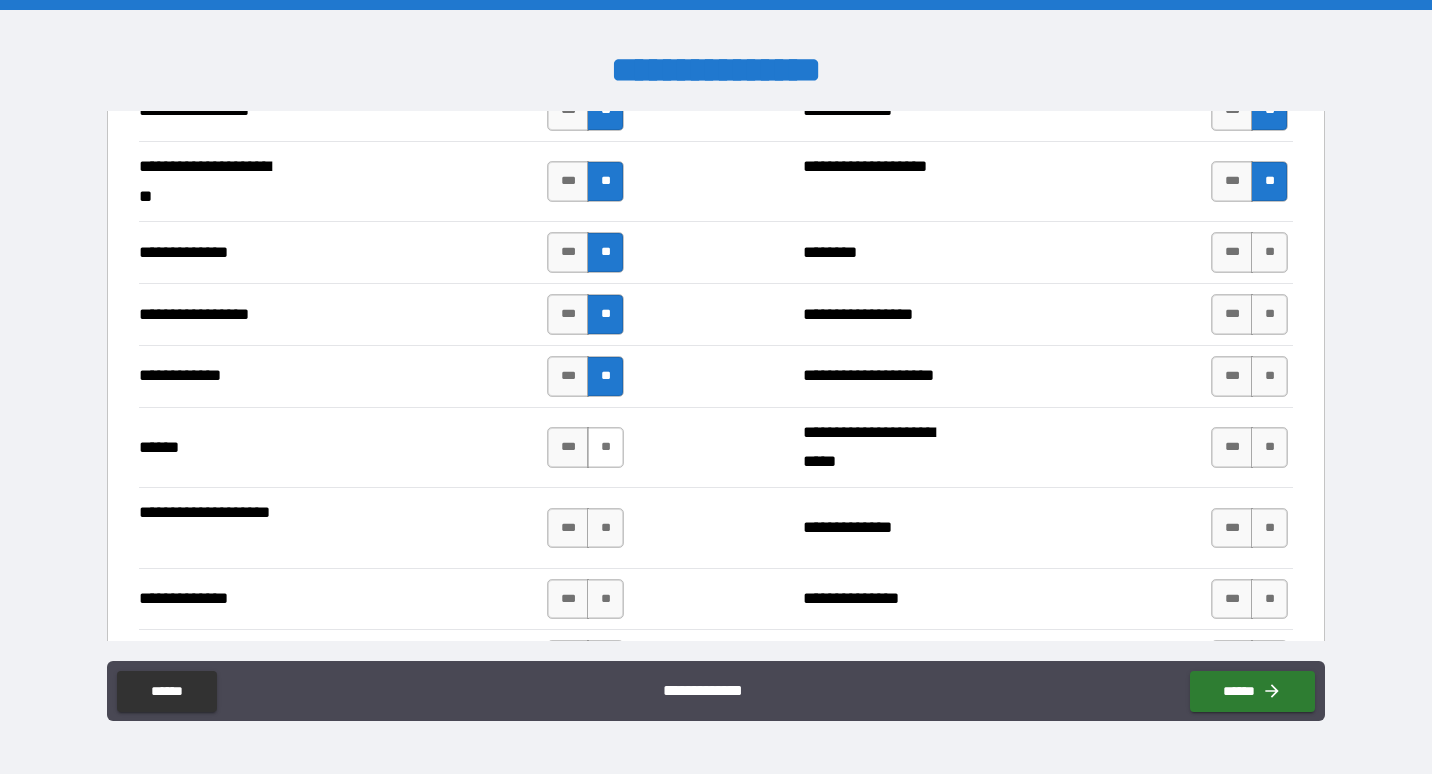 click on "**" at bounding box center [605, 447] 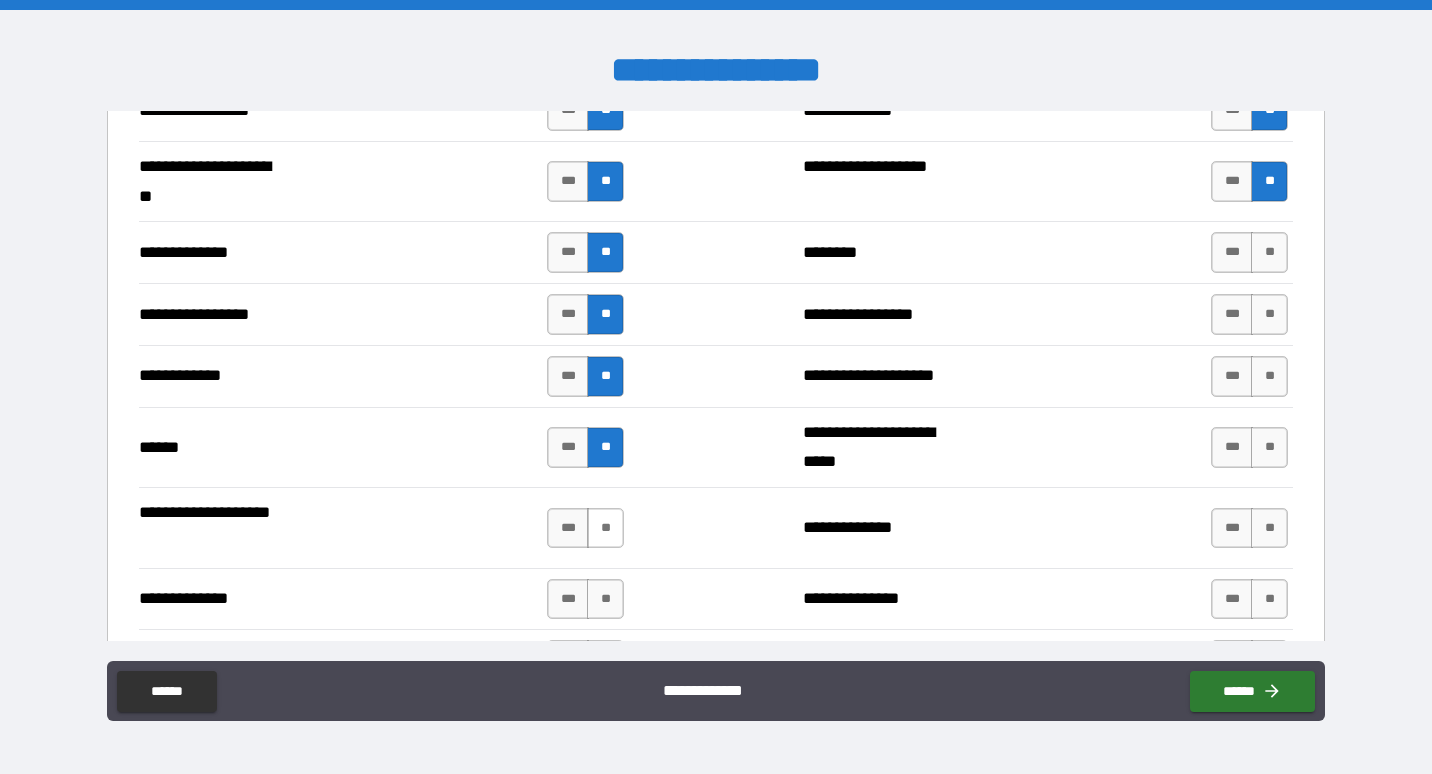 click on "**" at bounding box center (605, 528) 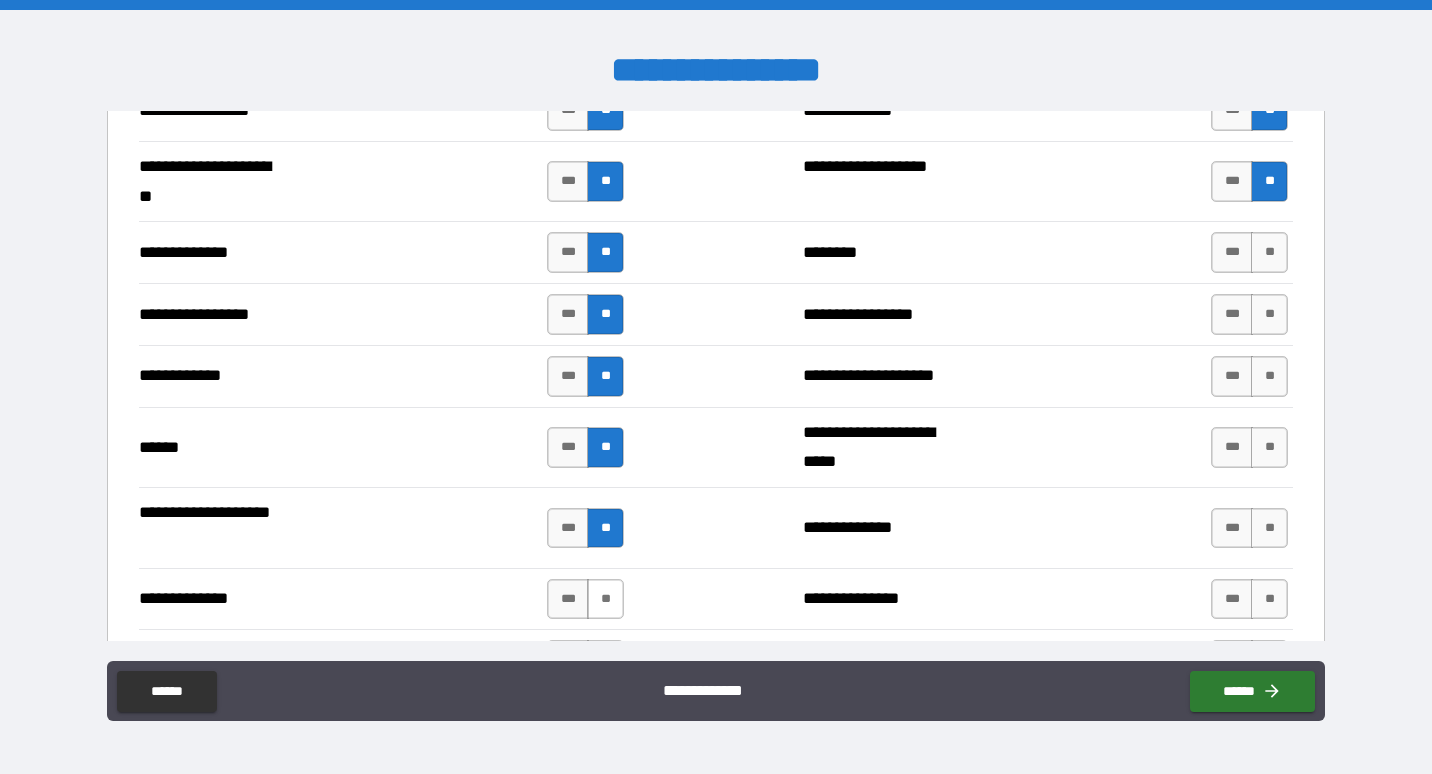 click on "**" at bounding box center [605, 599] 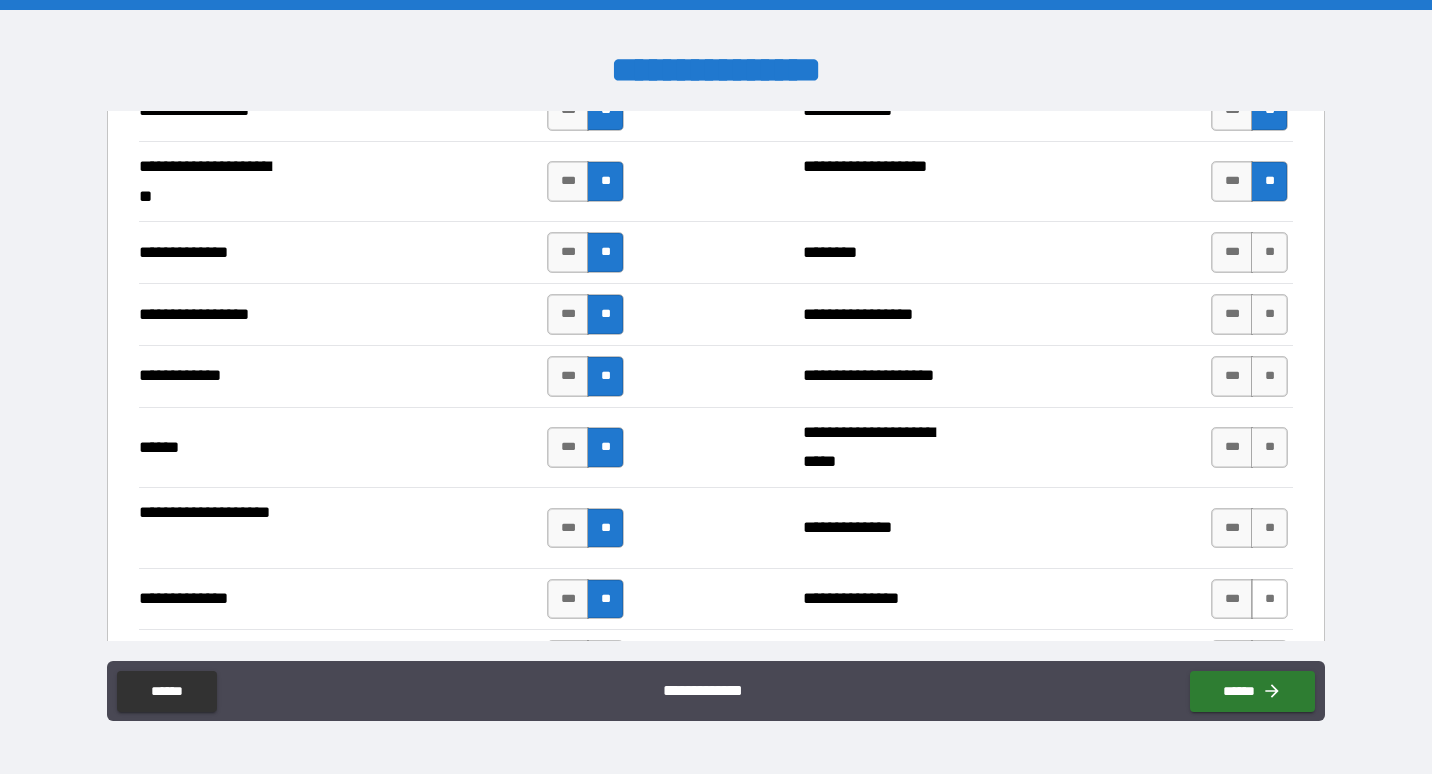 click on "**" at bounding box center (1269, 599) 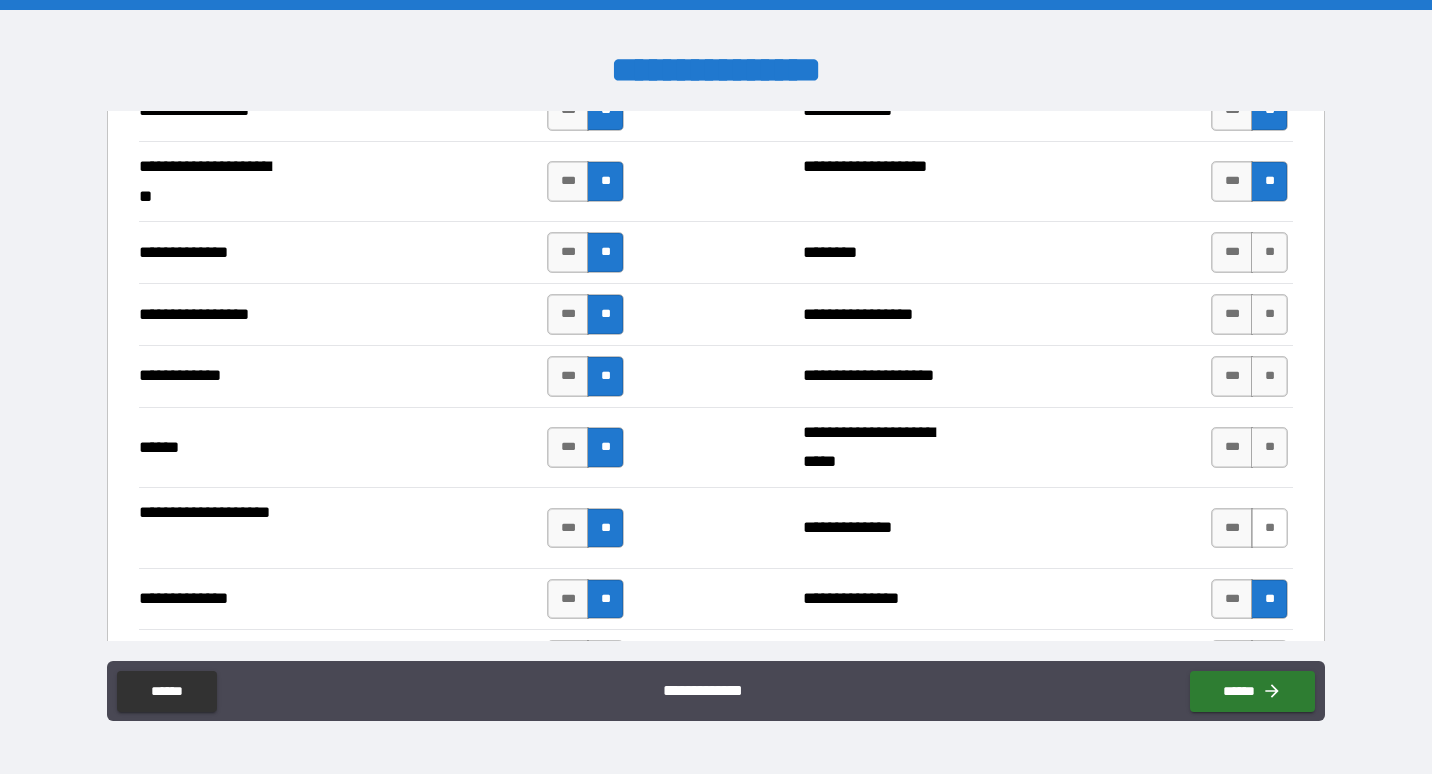 click on "**" at bounding box center (1269, 528) 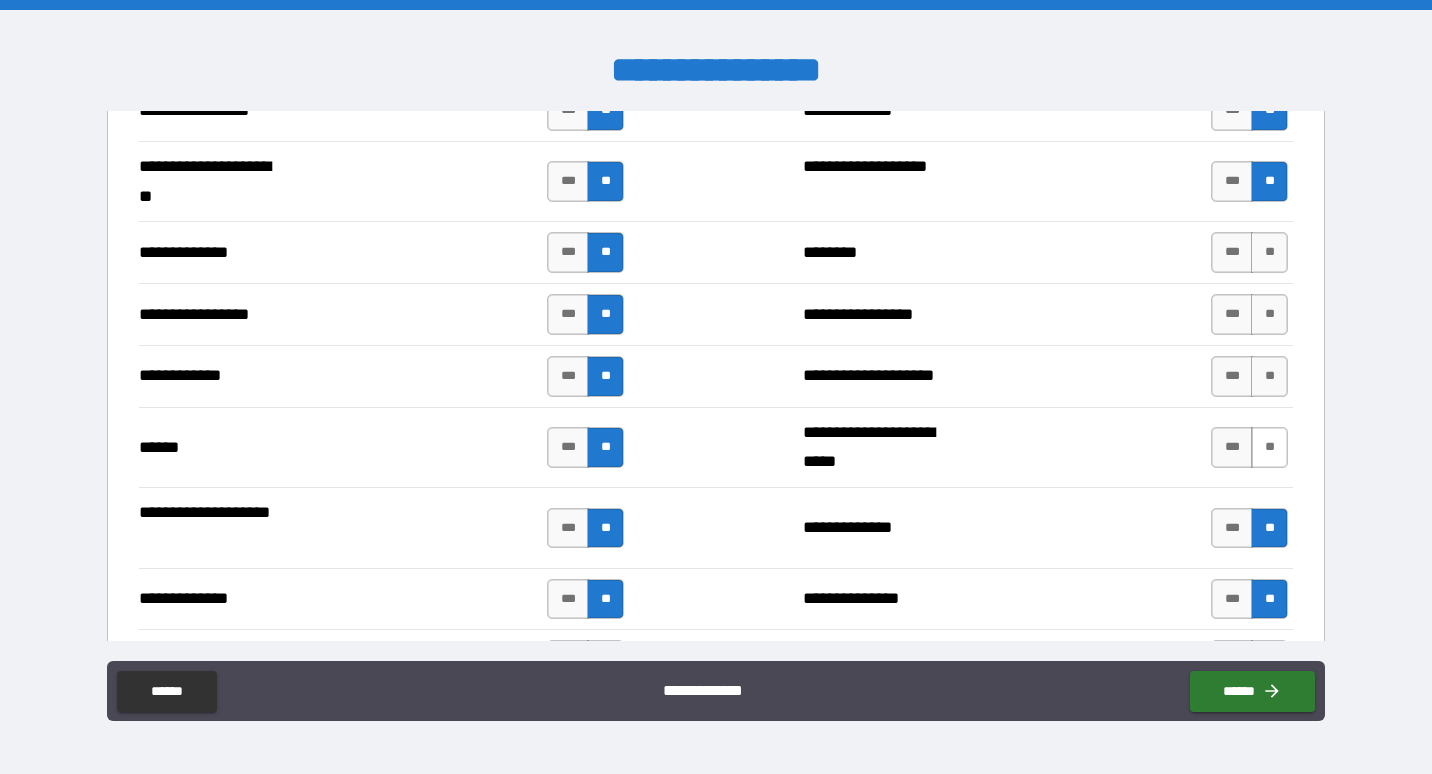click on "**" at bounding box center [1269, 447] 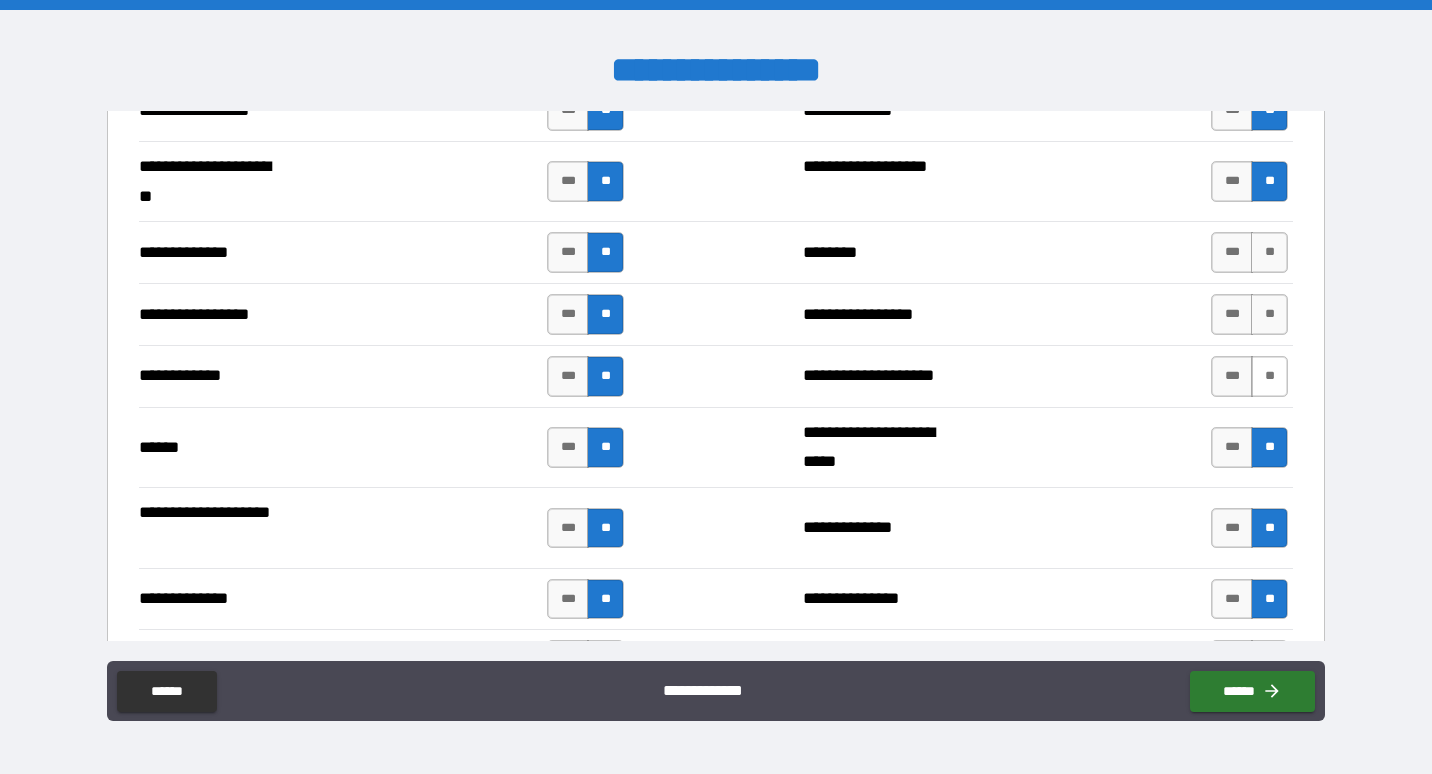 click on "**" at bounding box center [1269, 376] 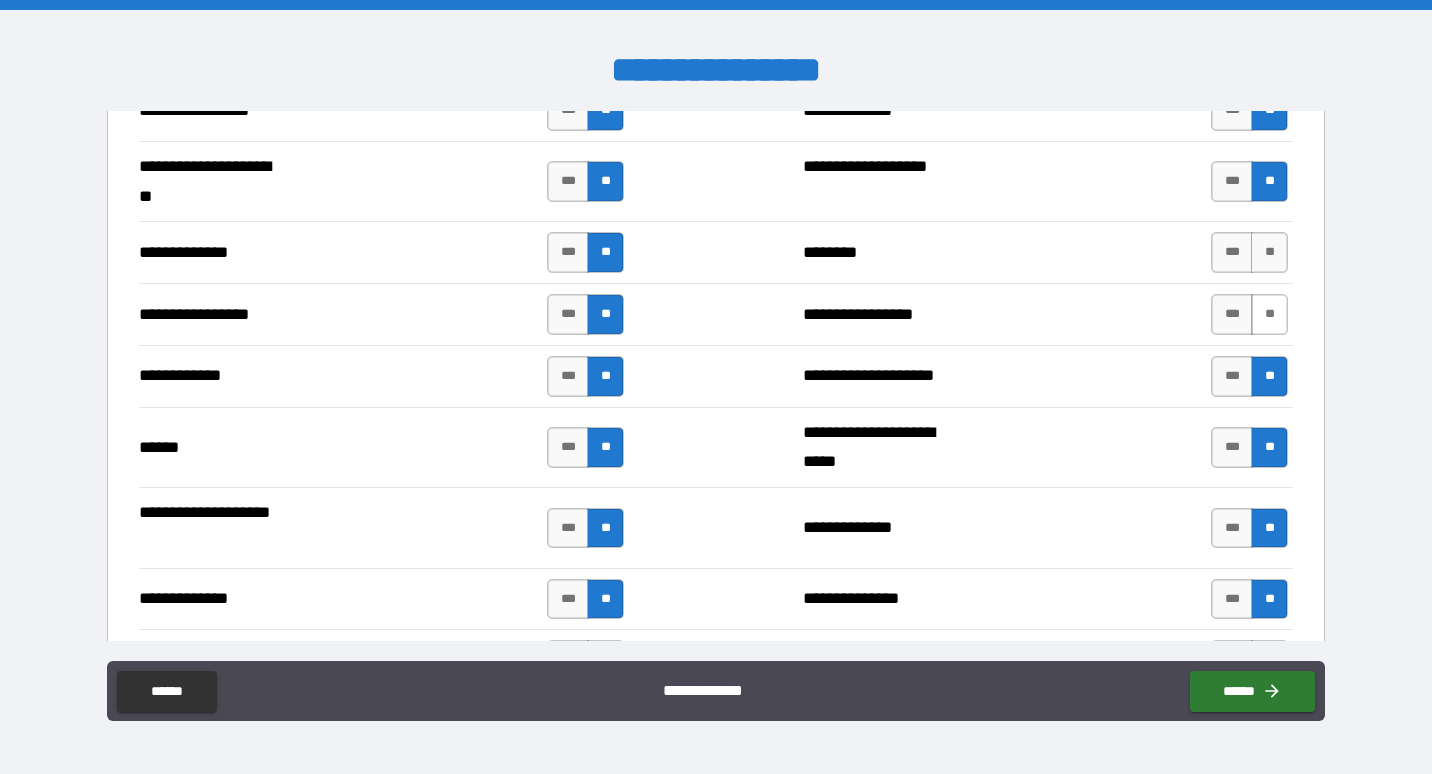 click on "**" at bounding box center [1269, 314] 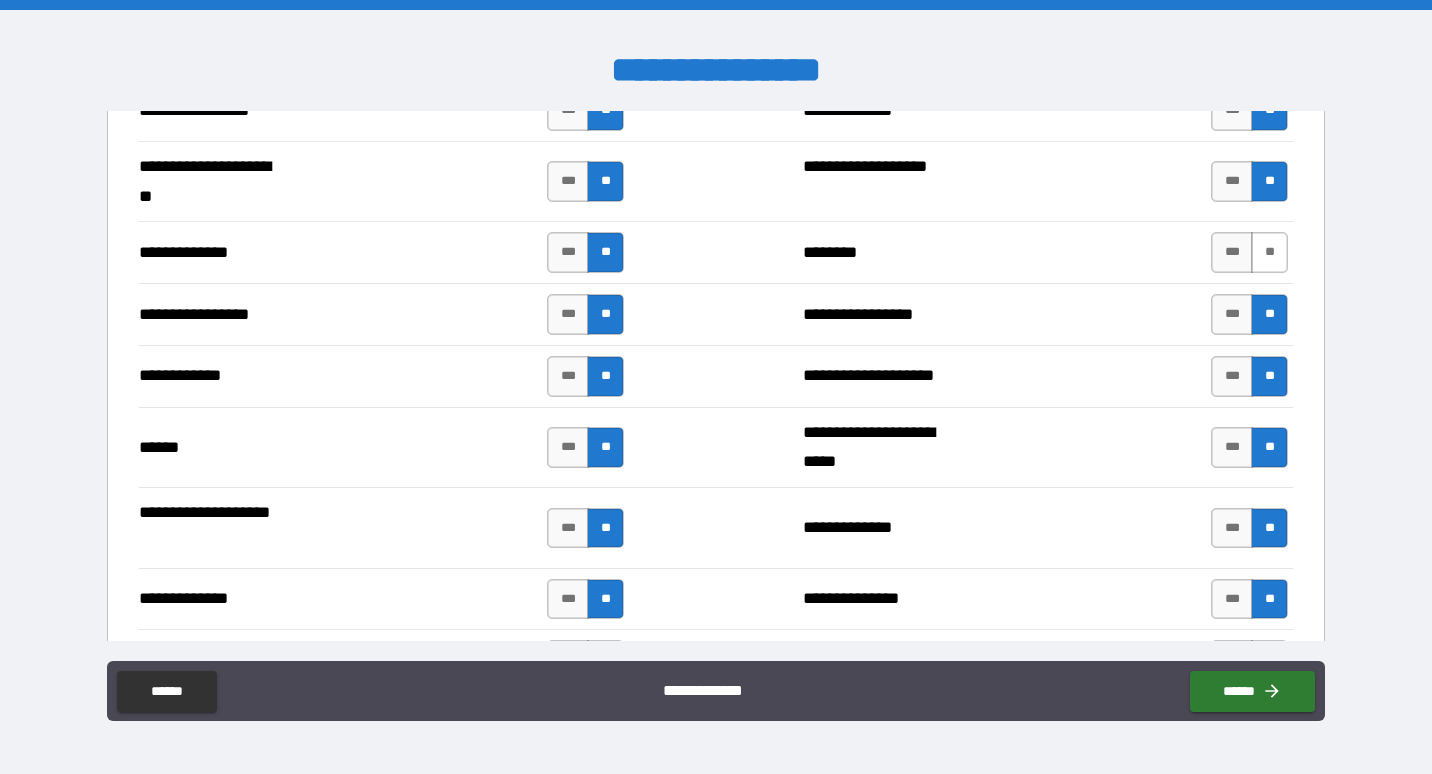 click on "**" at bounding box center (1269, 252) 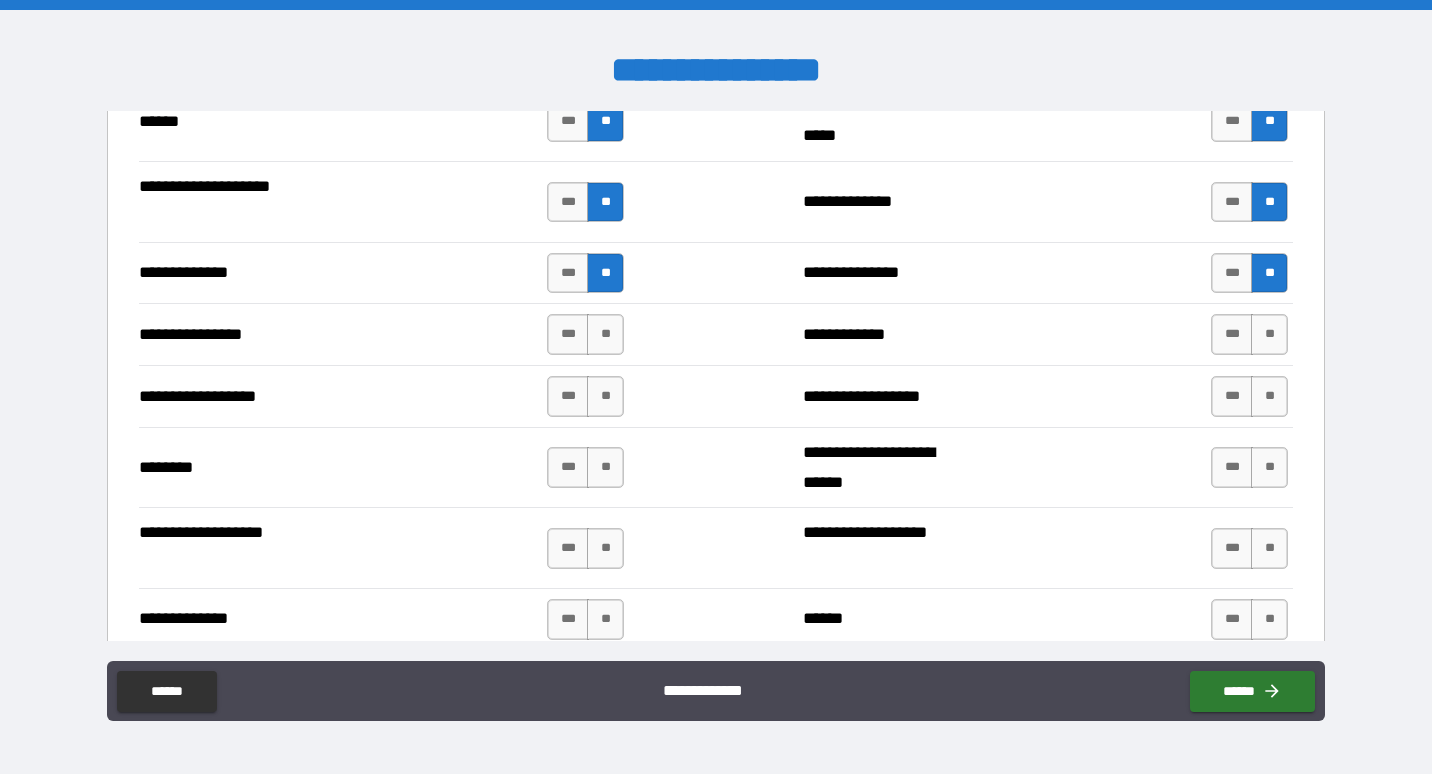 scroll, scrollTop: 3114, scrollLeft: 0, axis: vertical 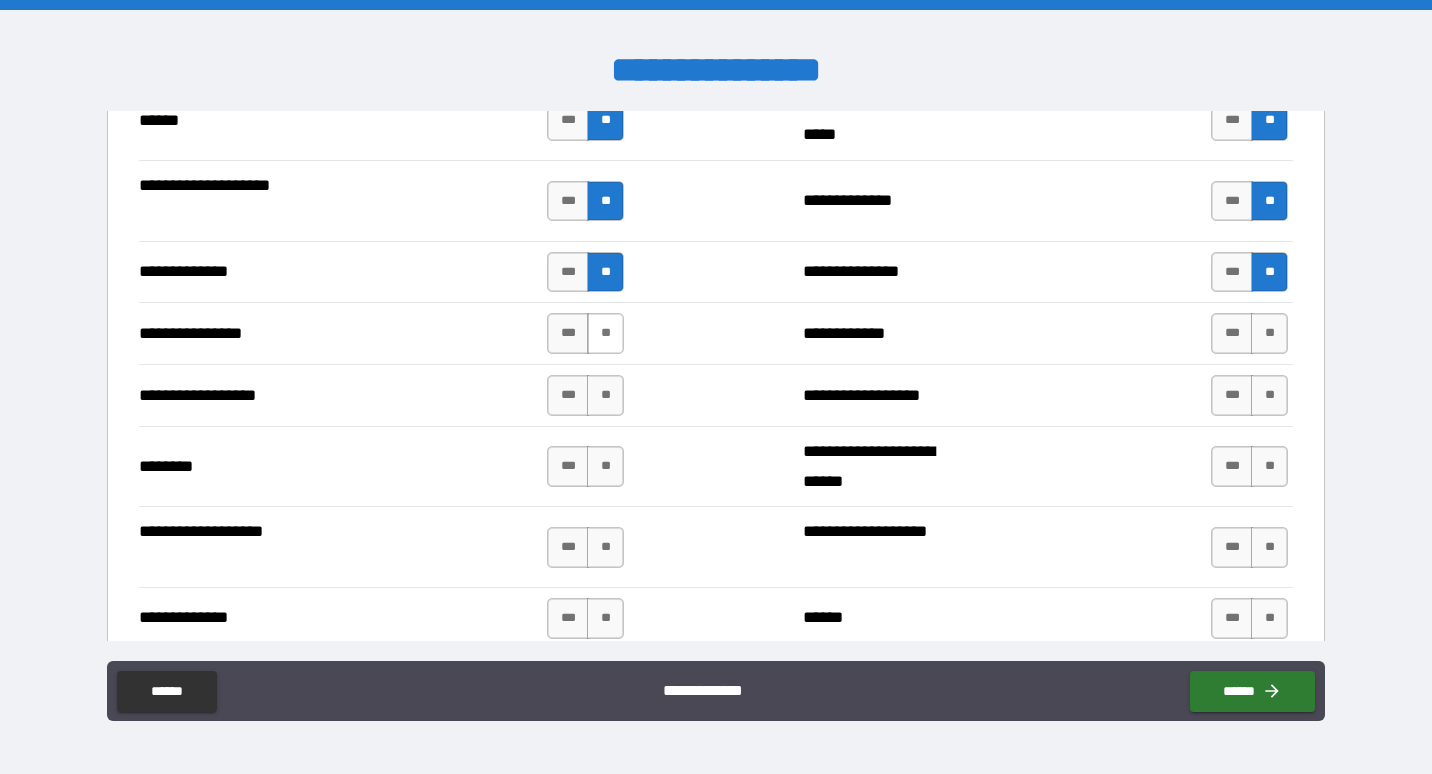 click on "**" at bounding box center [605, 333] 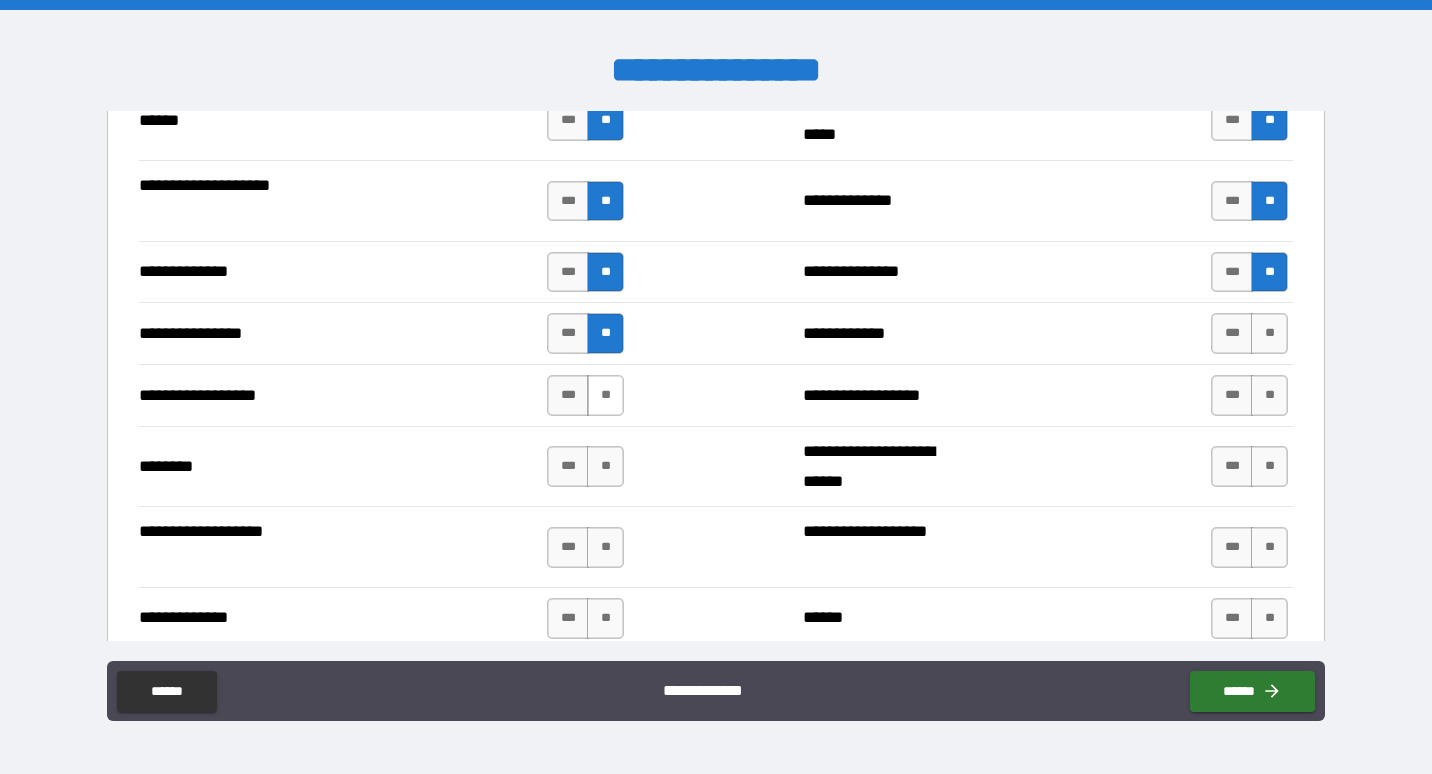 click on "**" at bounding box center (605, 395) 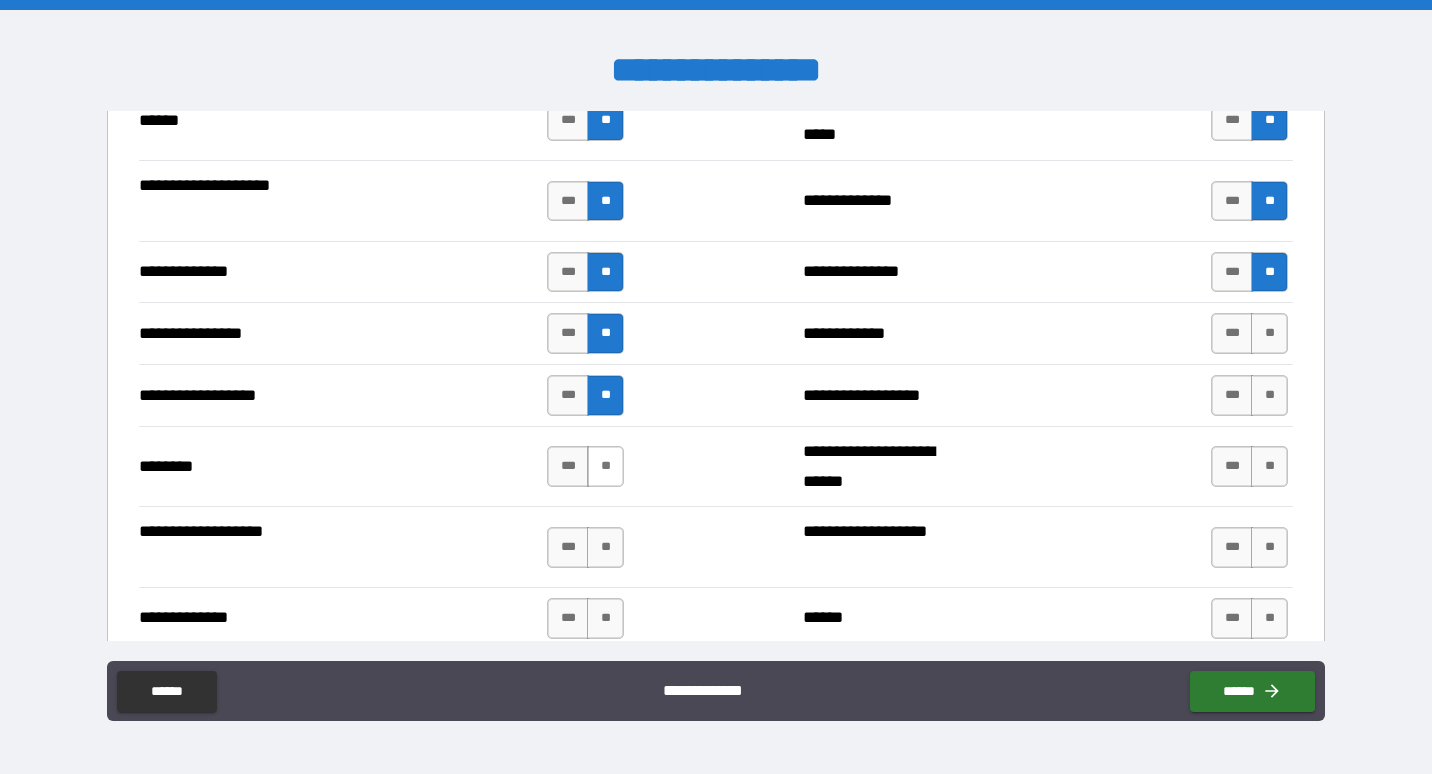 click on "**" at bounding box center (605, 466) 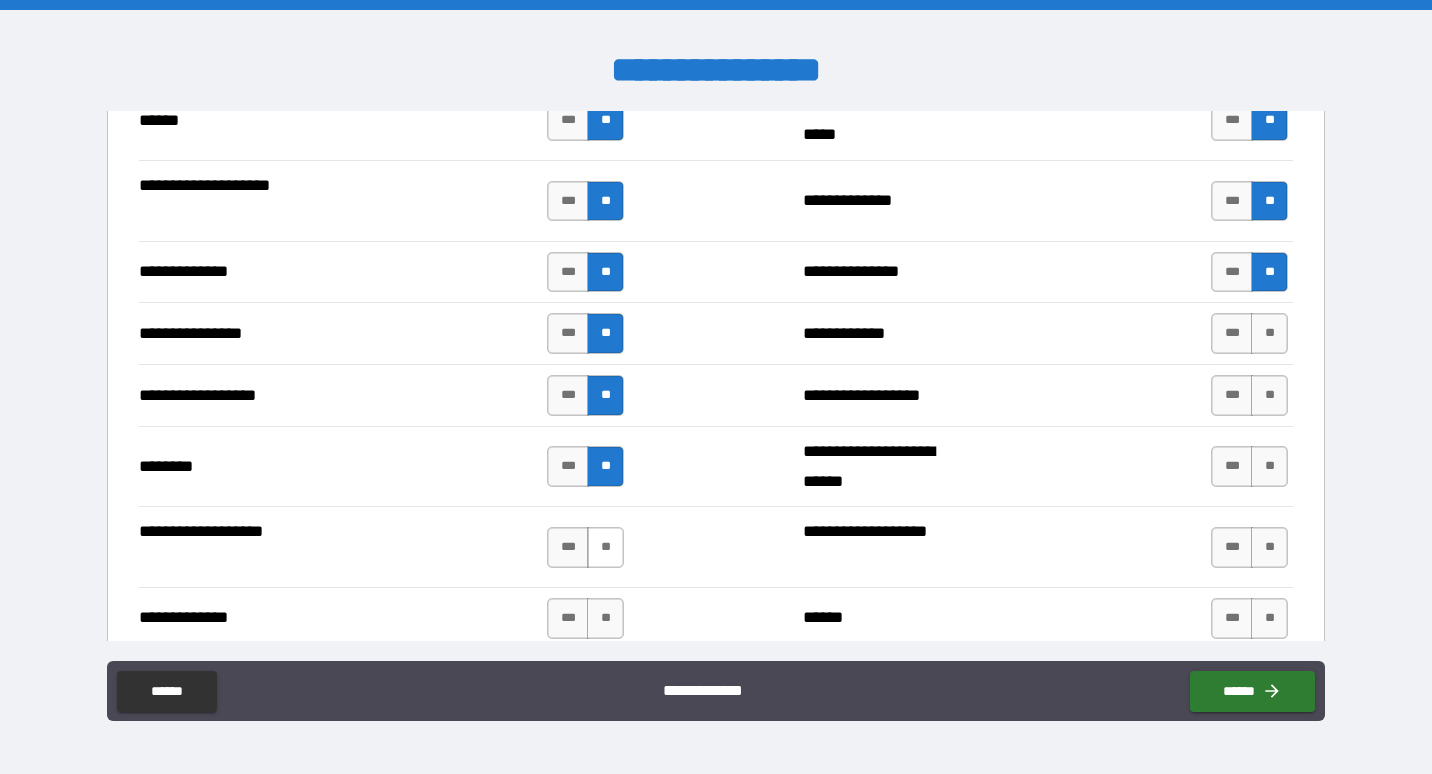 click on "**" at bounding box center [605, 547] 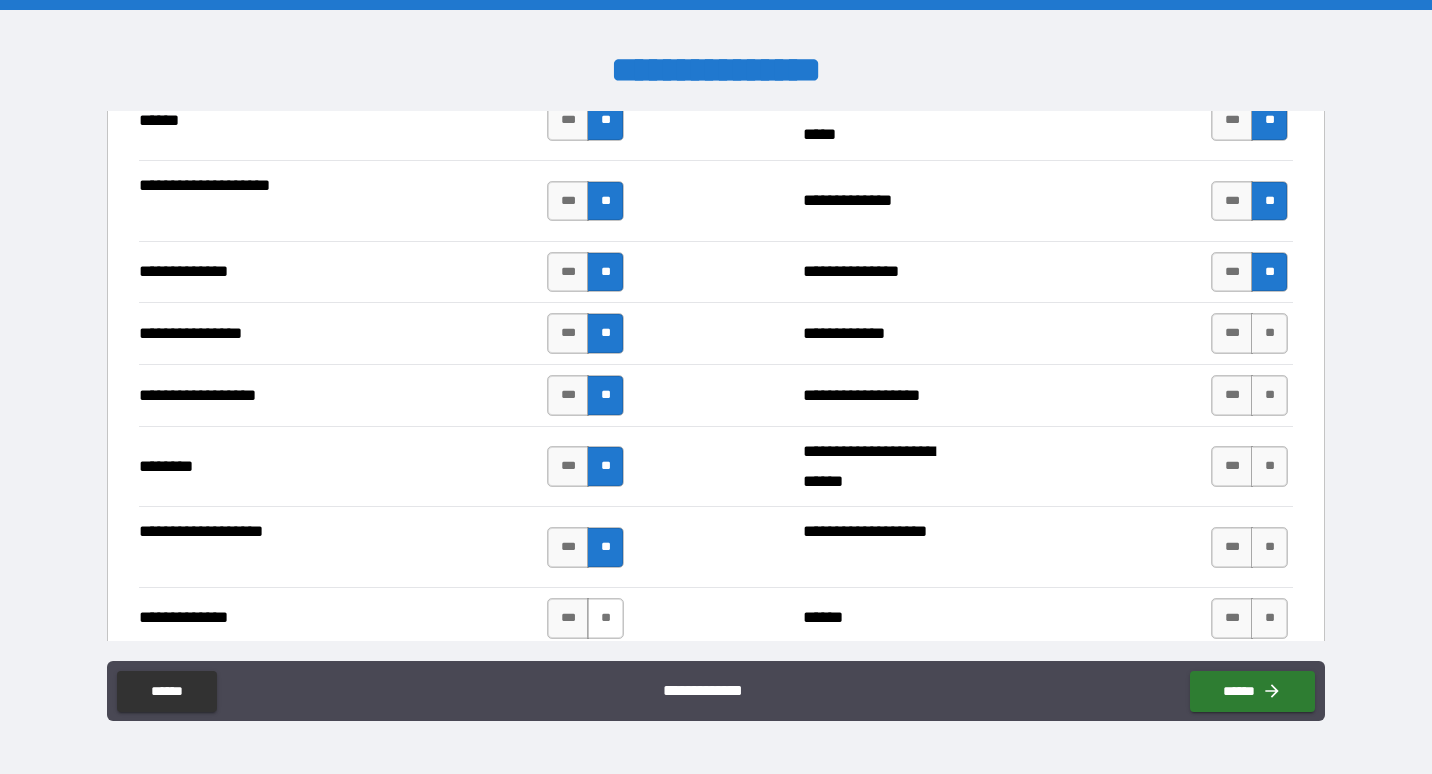 click on "**" at bounding box center (605, 618) 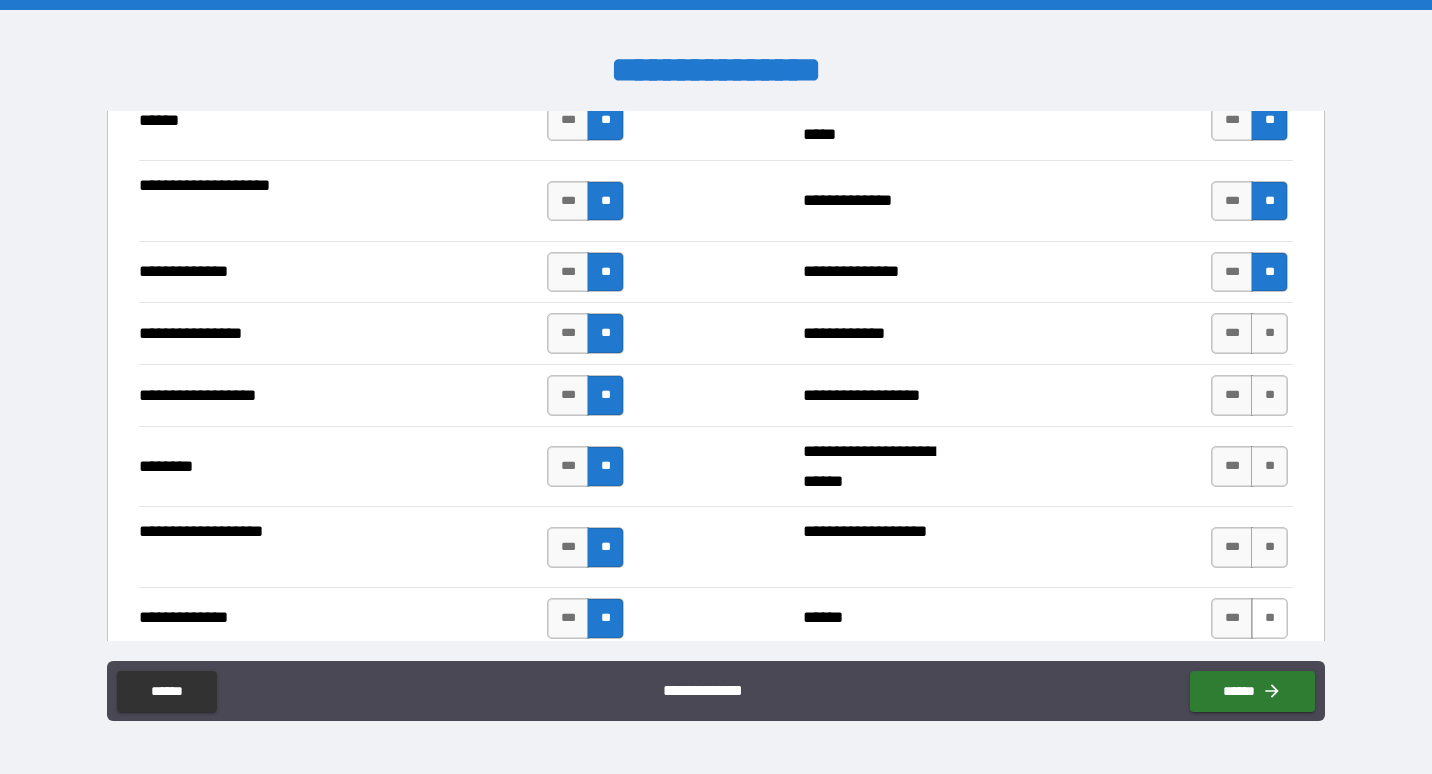 click on "**" at bounding box center [1269, 618] 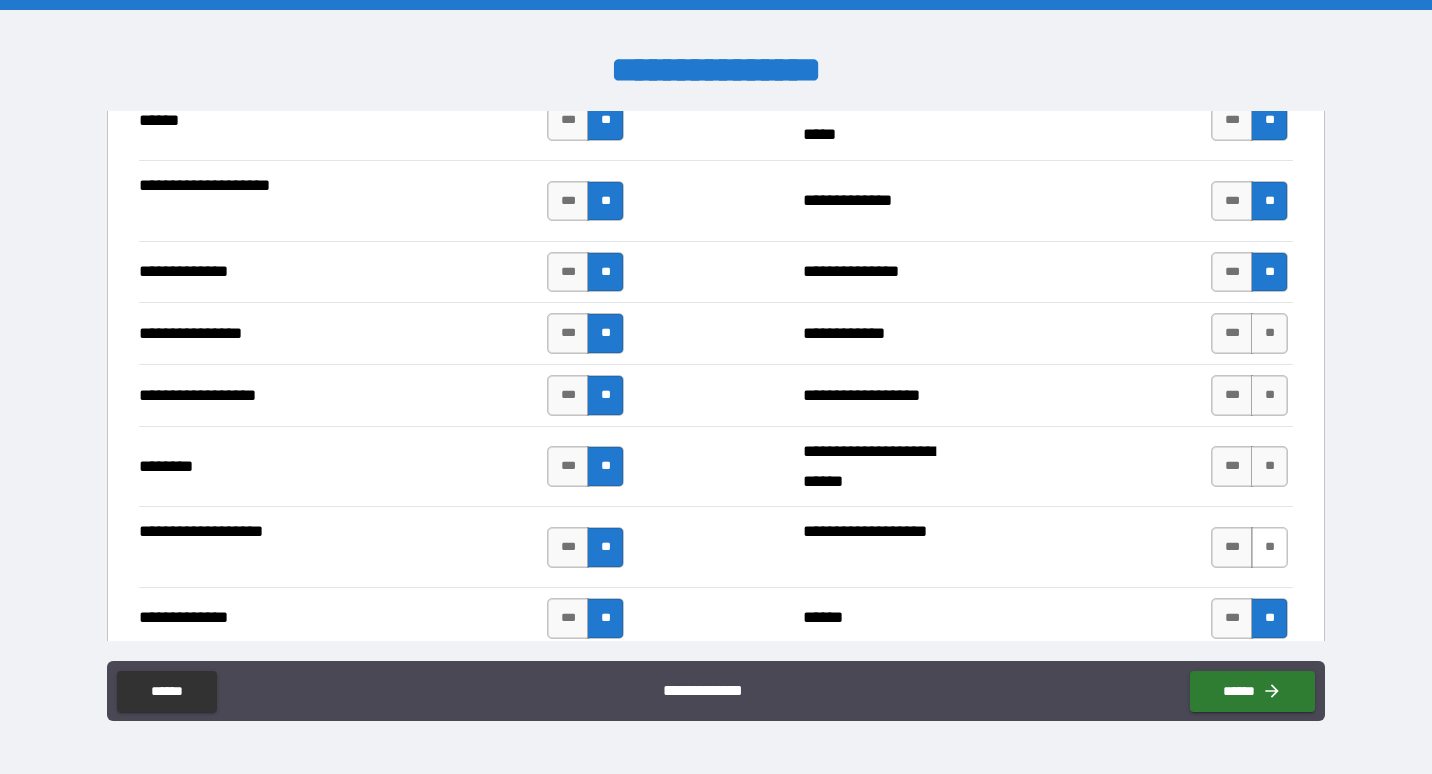 click on "**" at bounding box center (1269, 547) 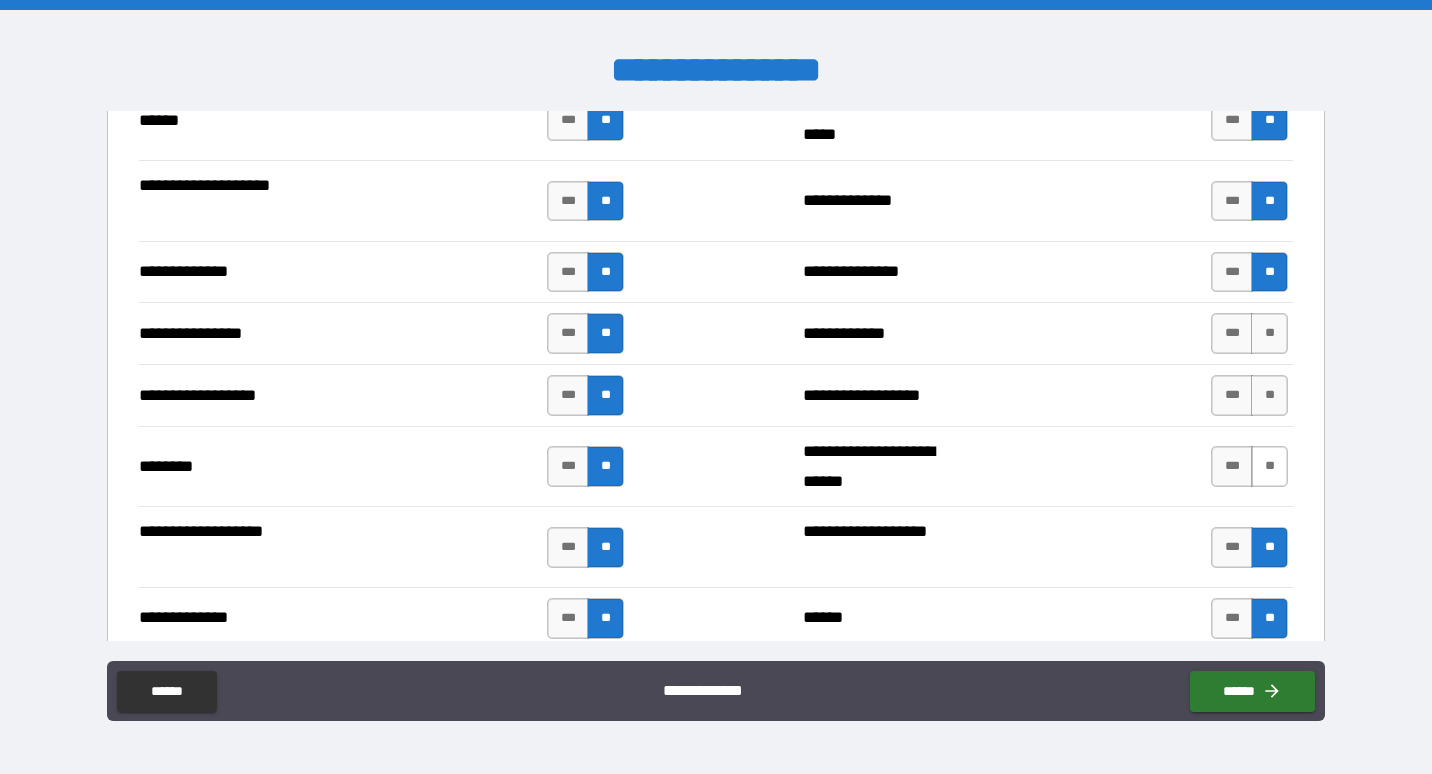 click on "**" at bounding box center (1269, 466) 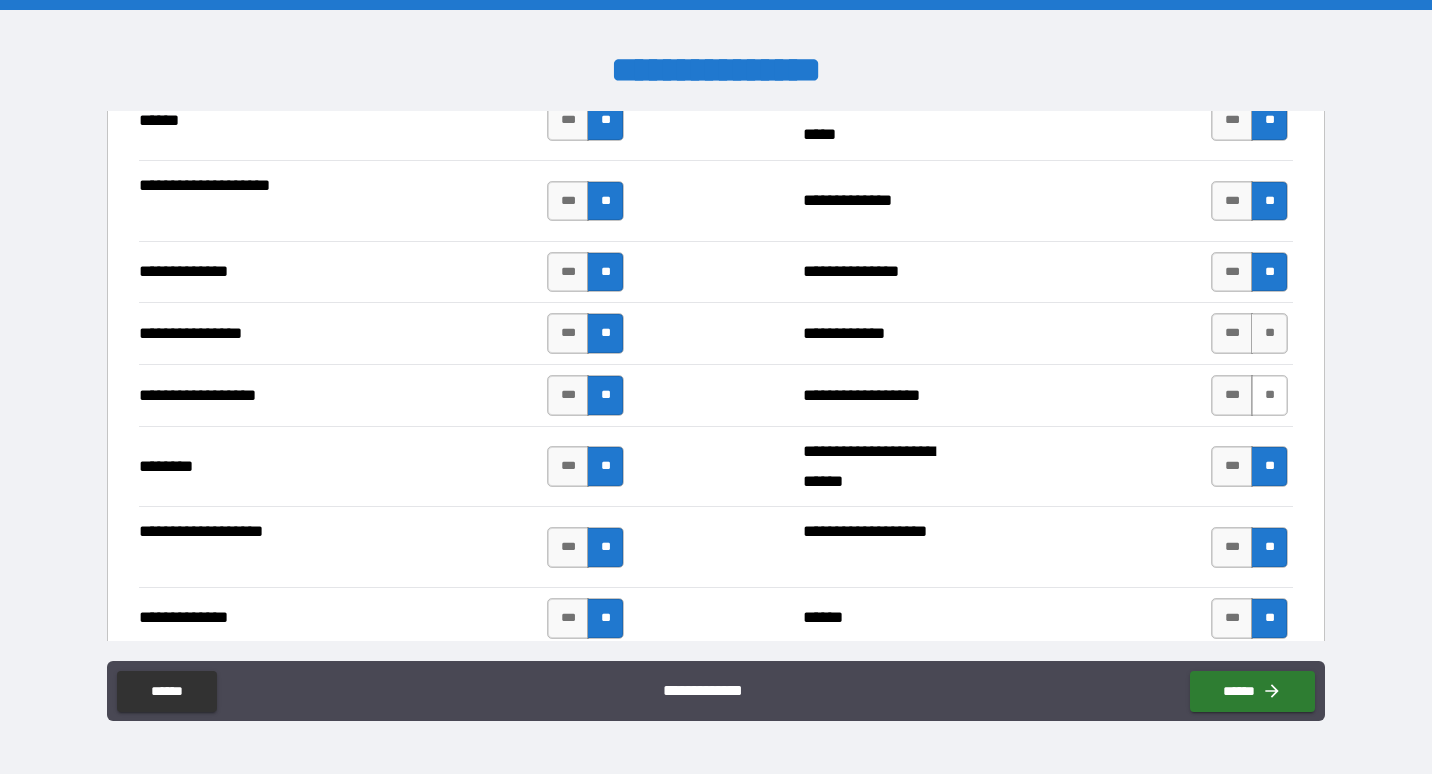 click on "**" at bounding box center (1269, 395) 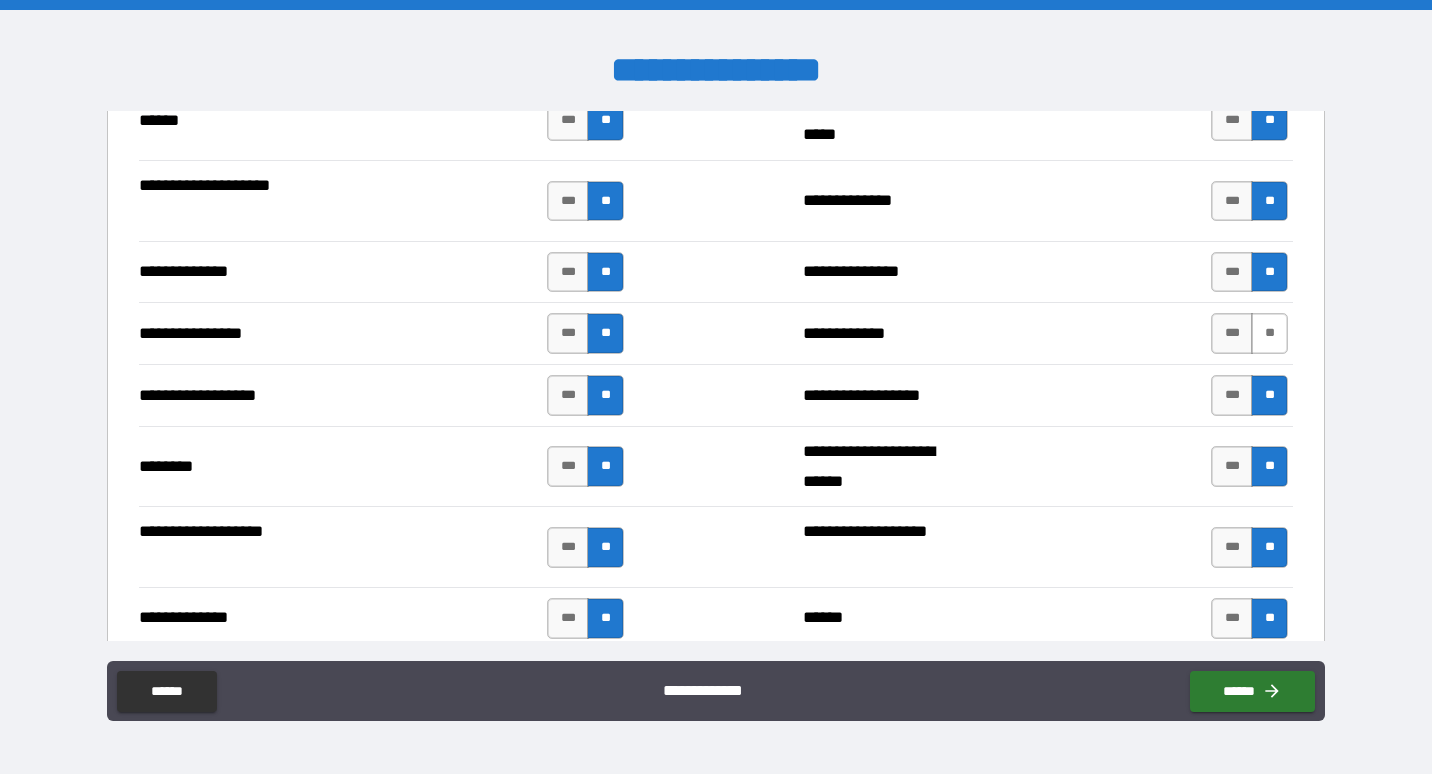 click on "**" at bounding box center (1269, 333) 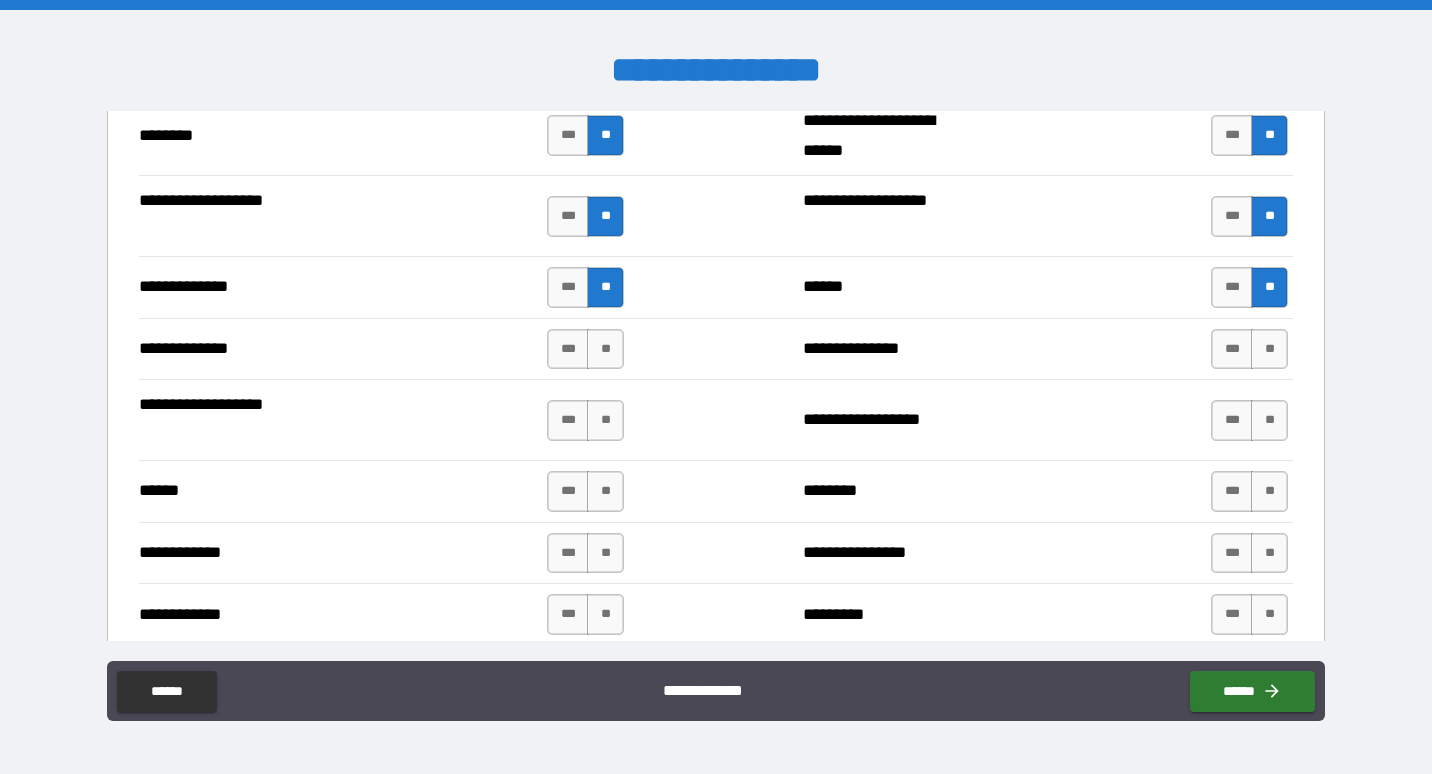 scroll, scrollTop: 3467, scrollLeft: 0, axis: vertical 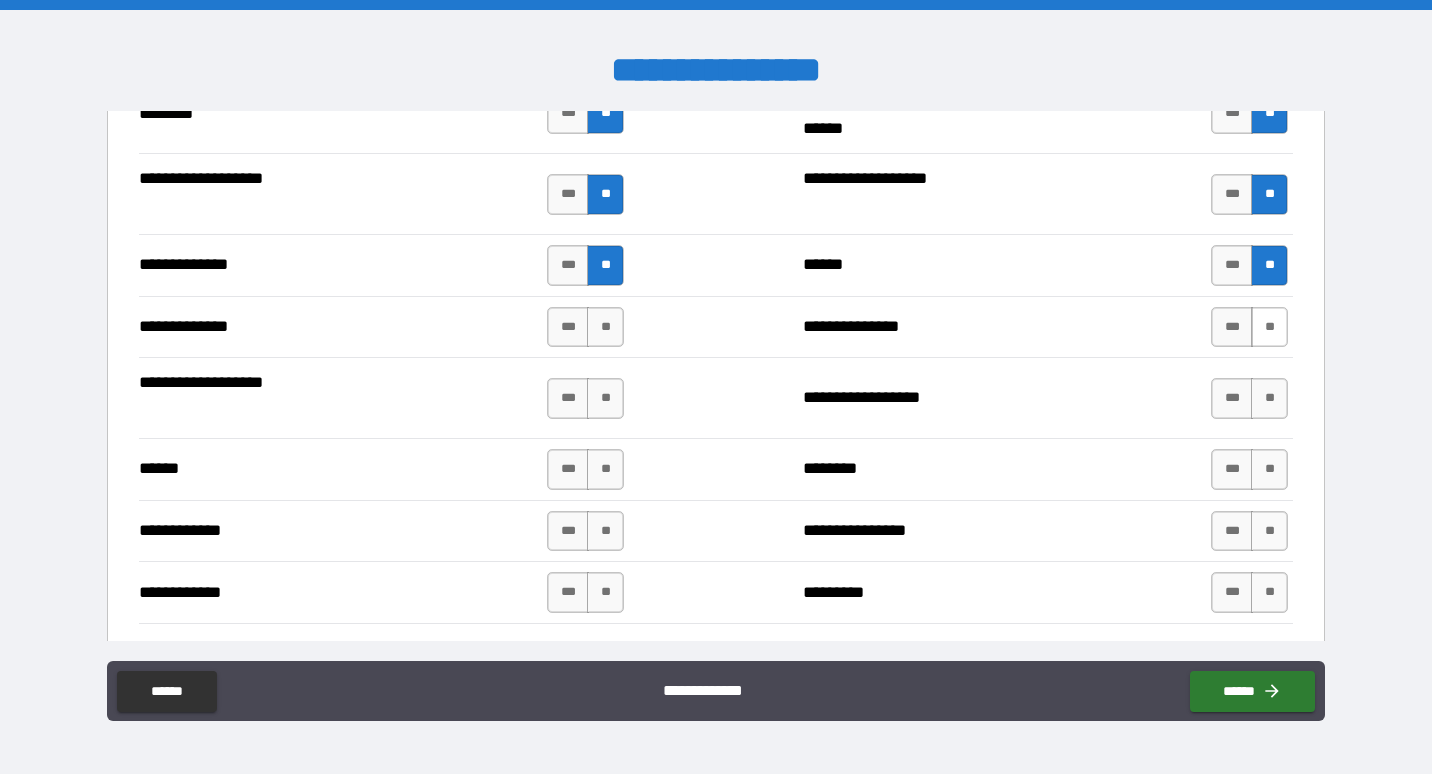 click on "**" at bounding box center (1269, 327) 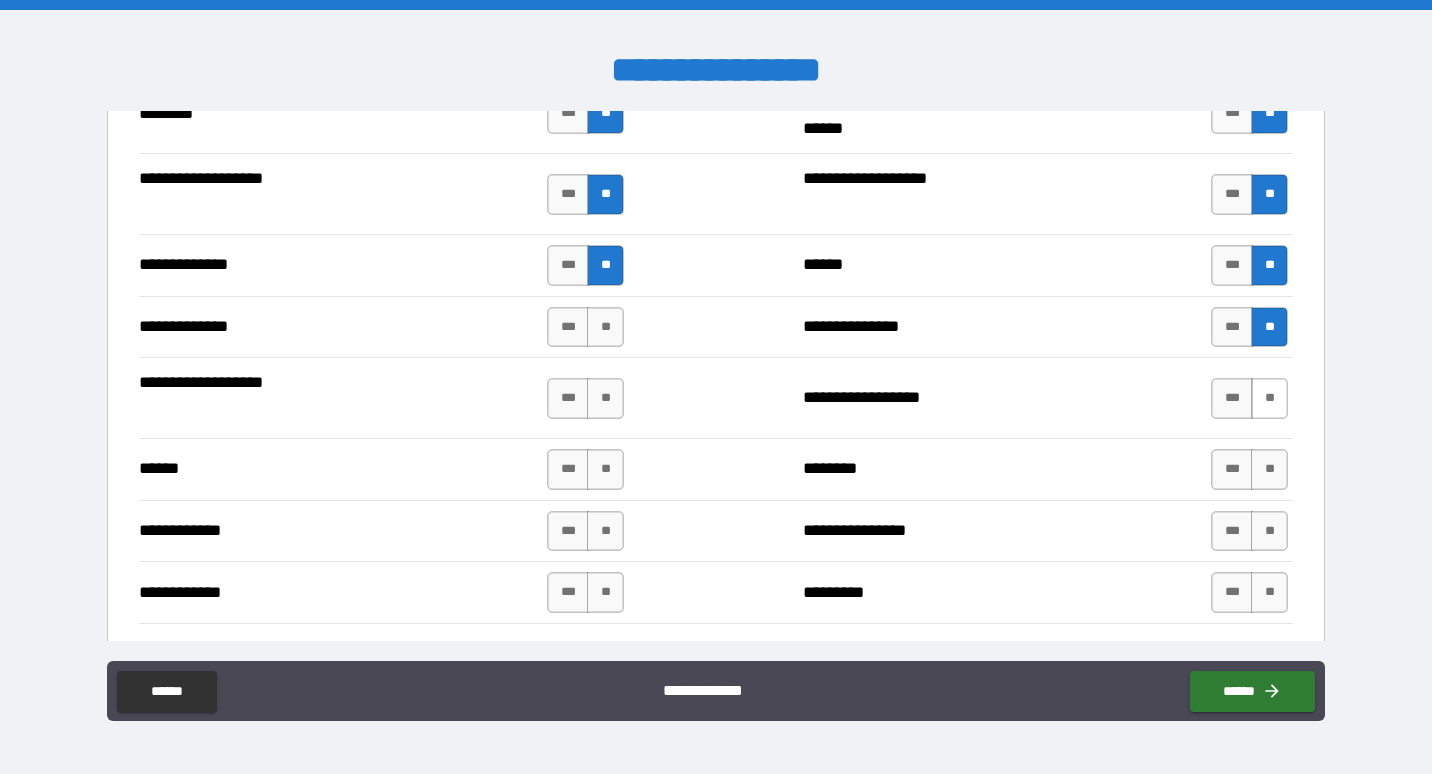 click on "**" at bounding box center [1269, 398] 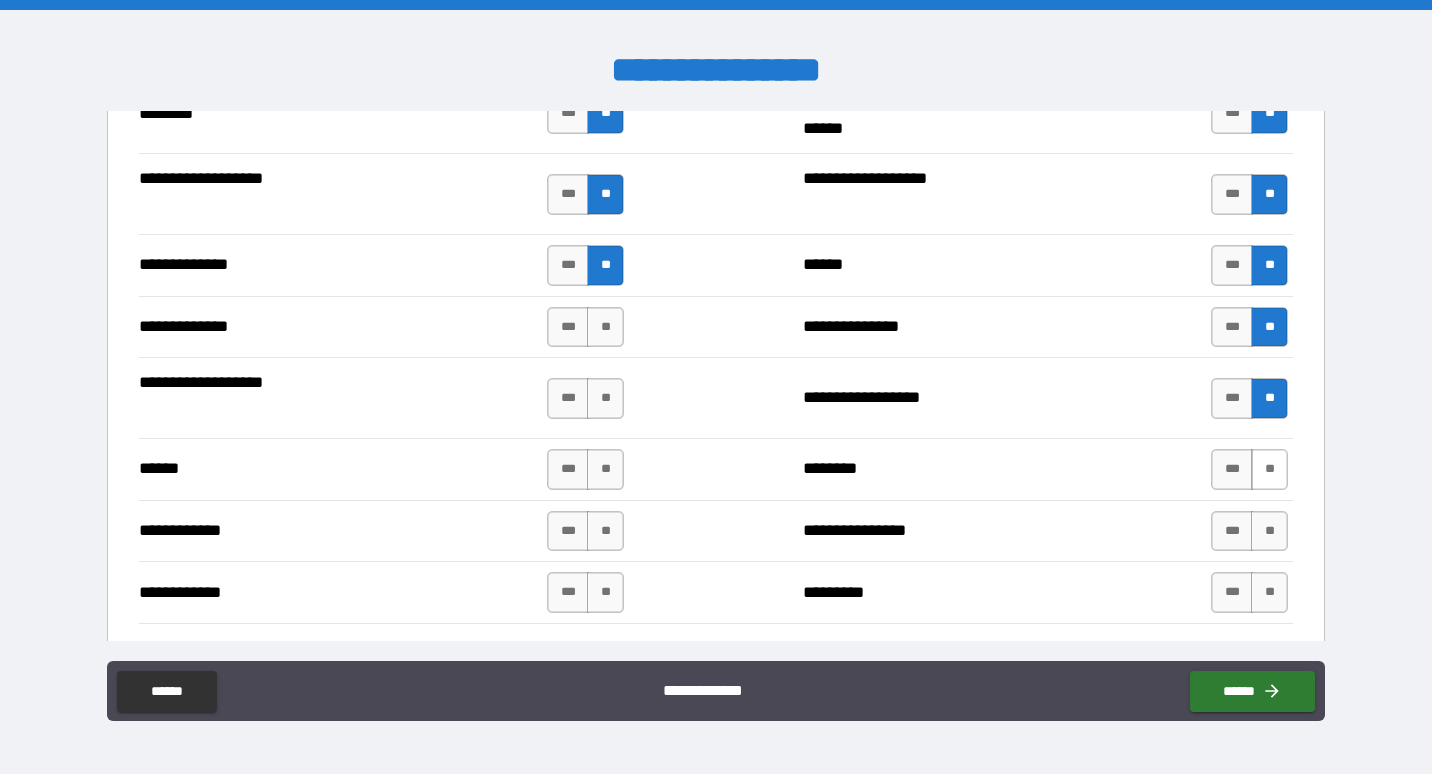 click on "**" at bounding box center [1269, 469] 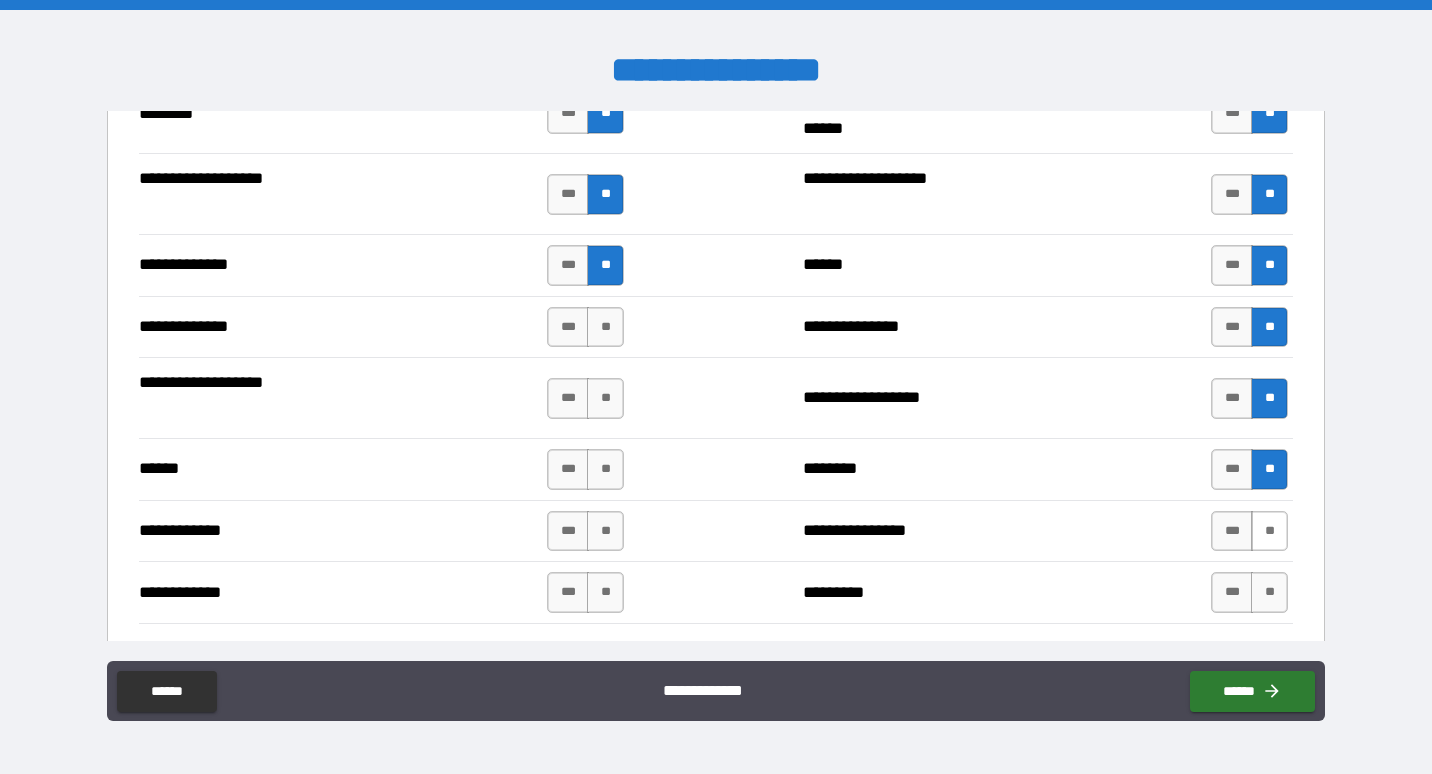 click on "**" at bounding box center [1269, 531] 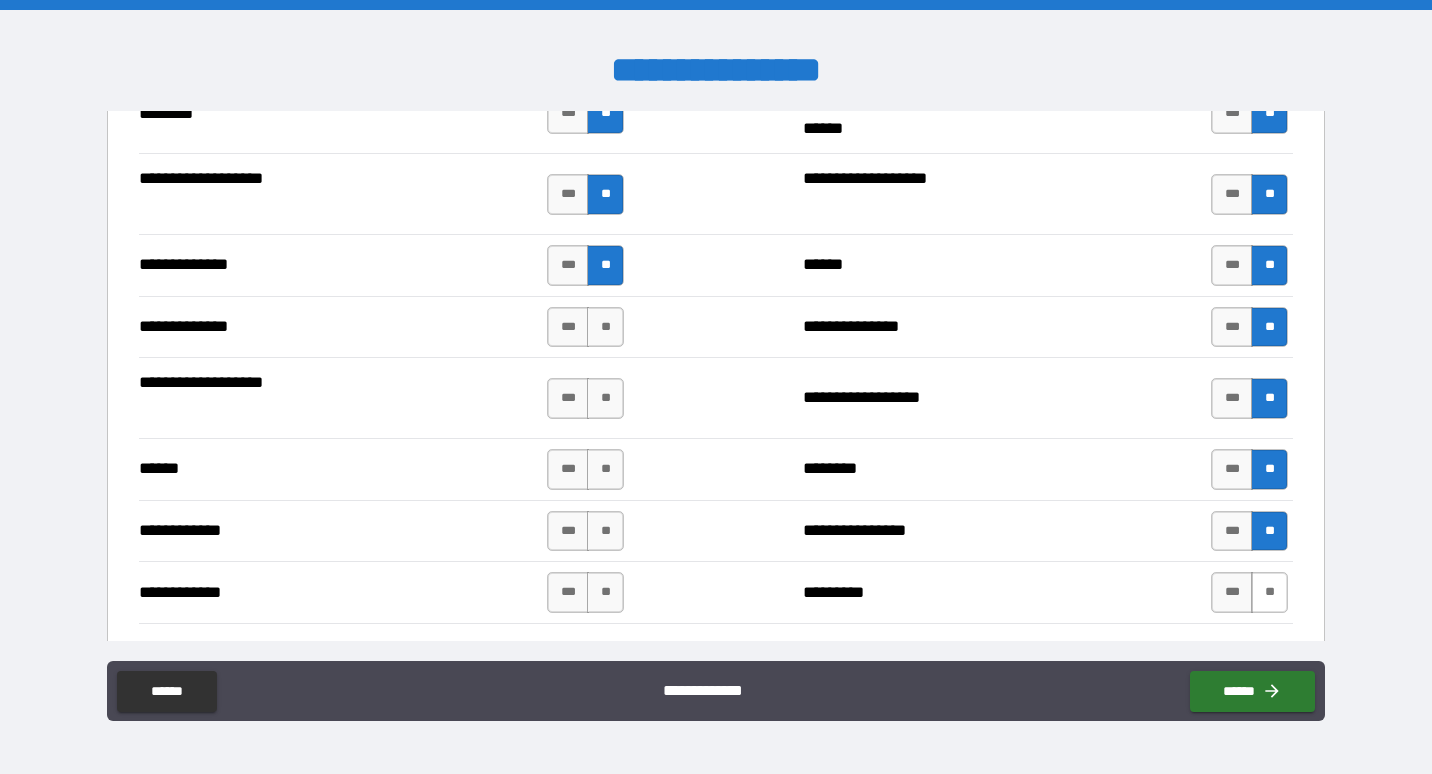 click on "**" at bounding box center (1269, 592) 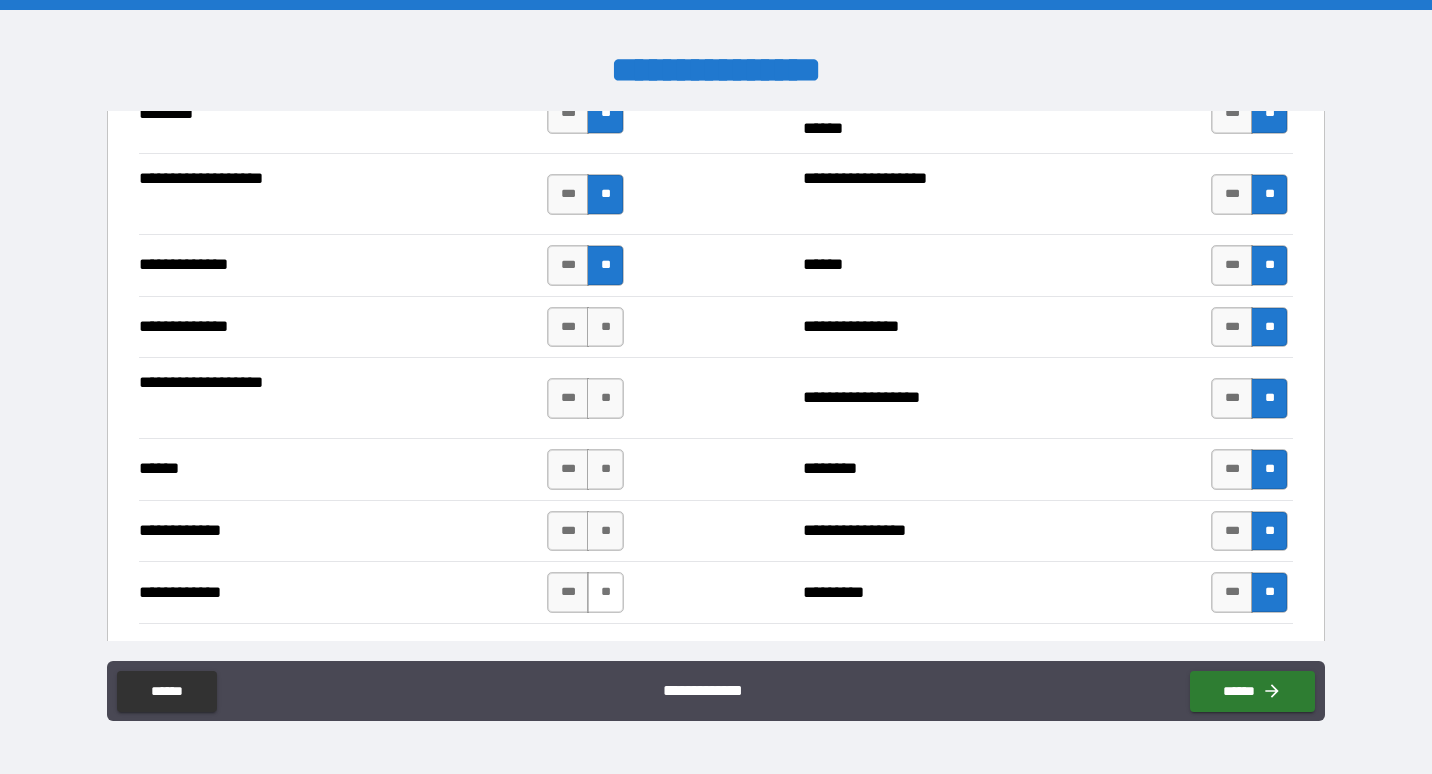 click on "**" at bounding box center (605, 592) 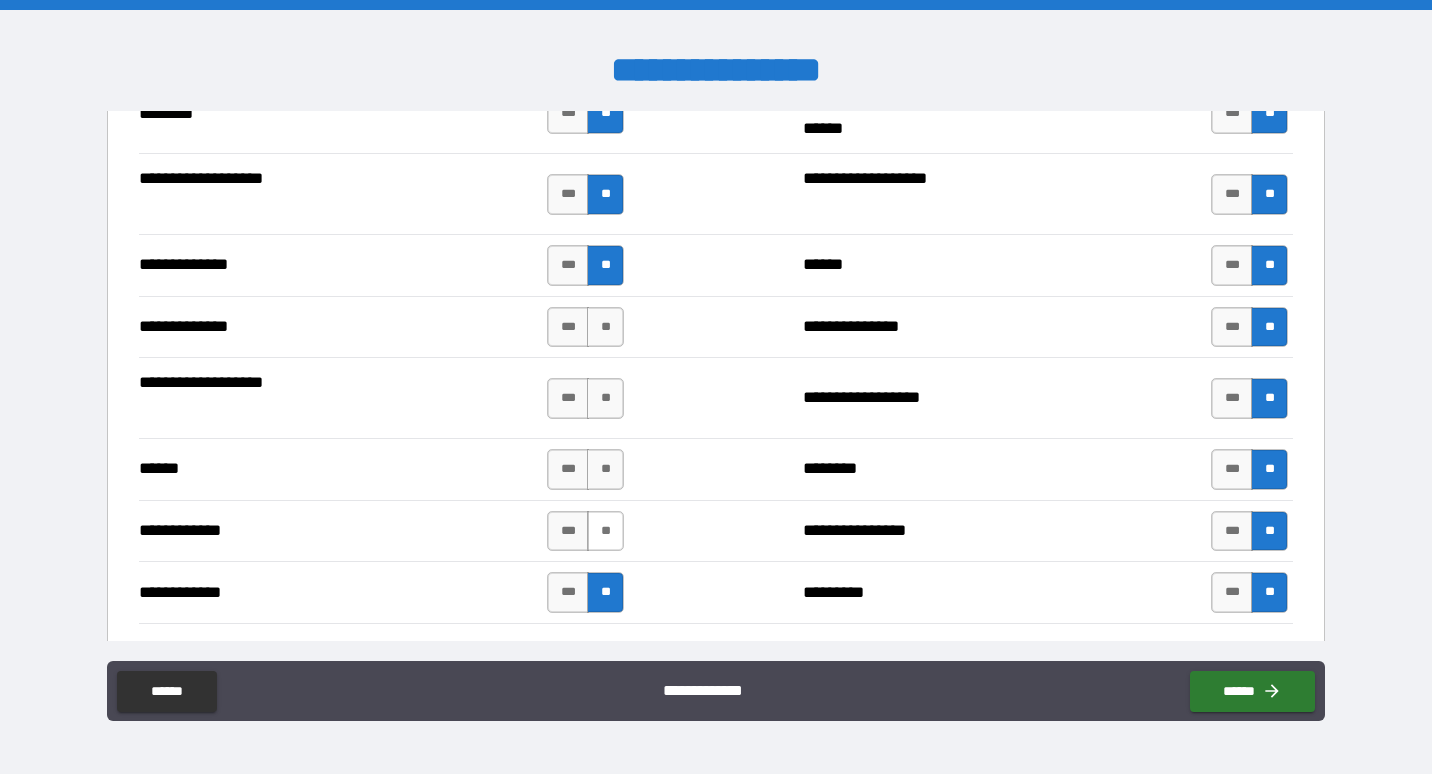click on "**" at bounding box center [605, 531] 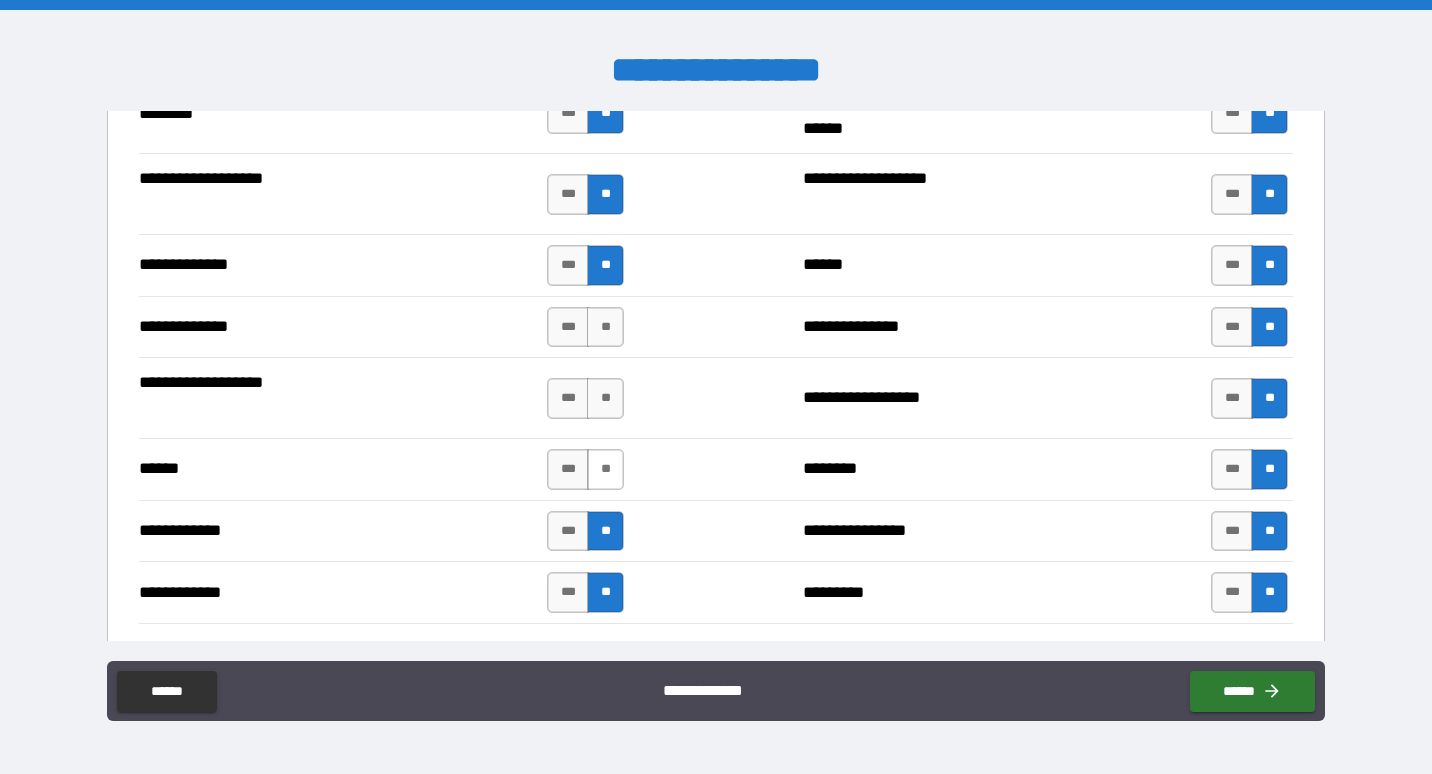 click on "**" at bounding box center [605, 469] 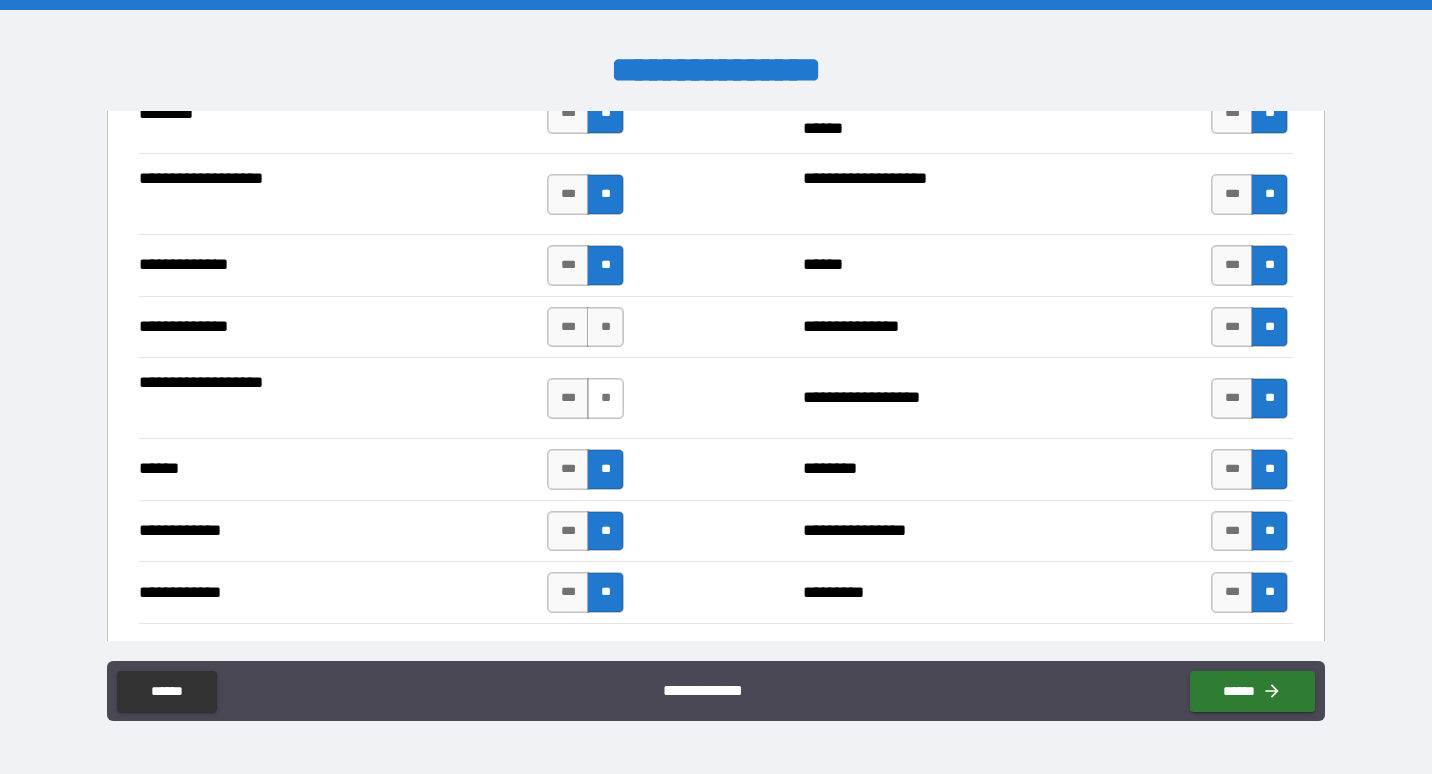 click on "**" at bounding box center (605, 398) 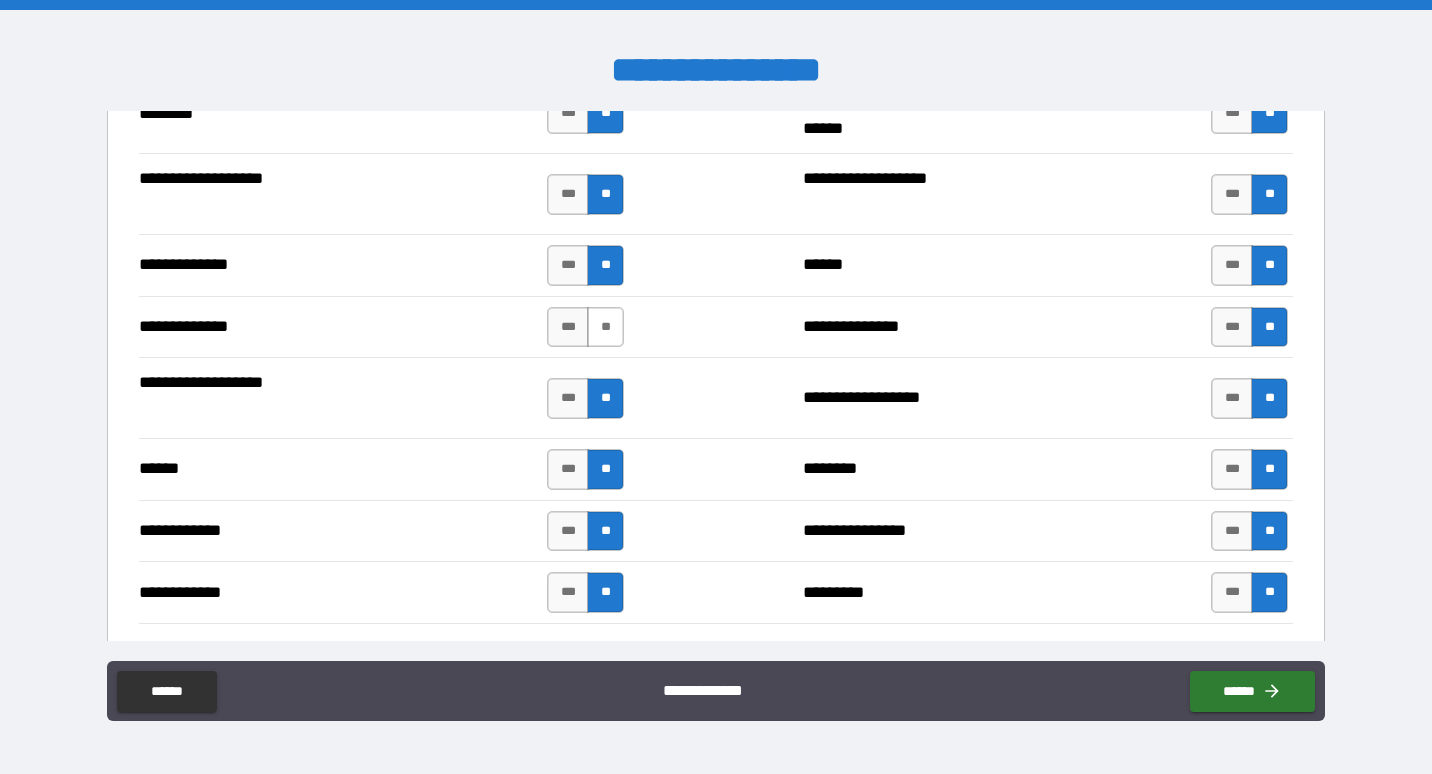 click on "**" at bounding box center (605, 327) 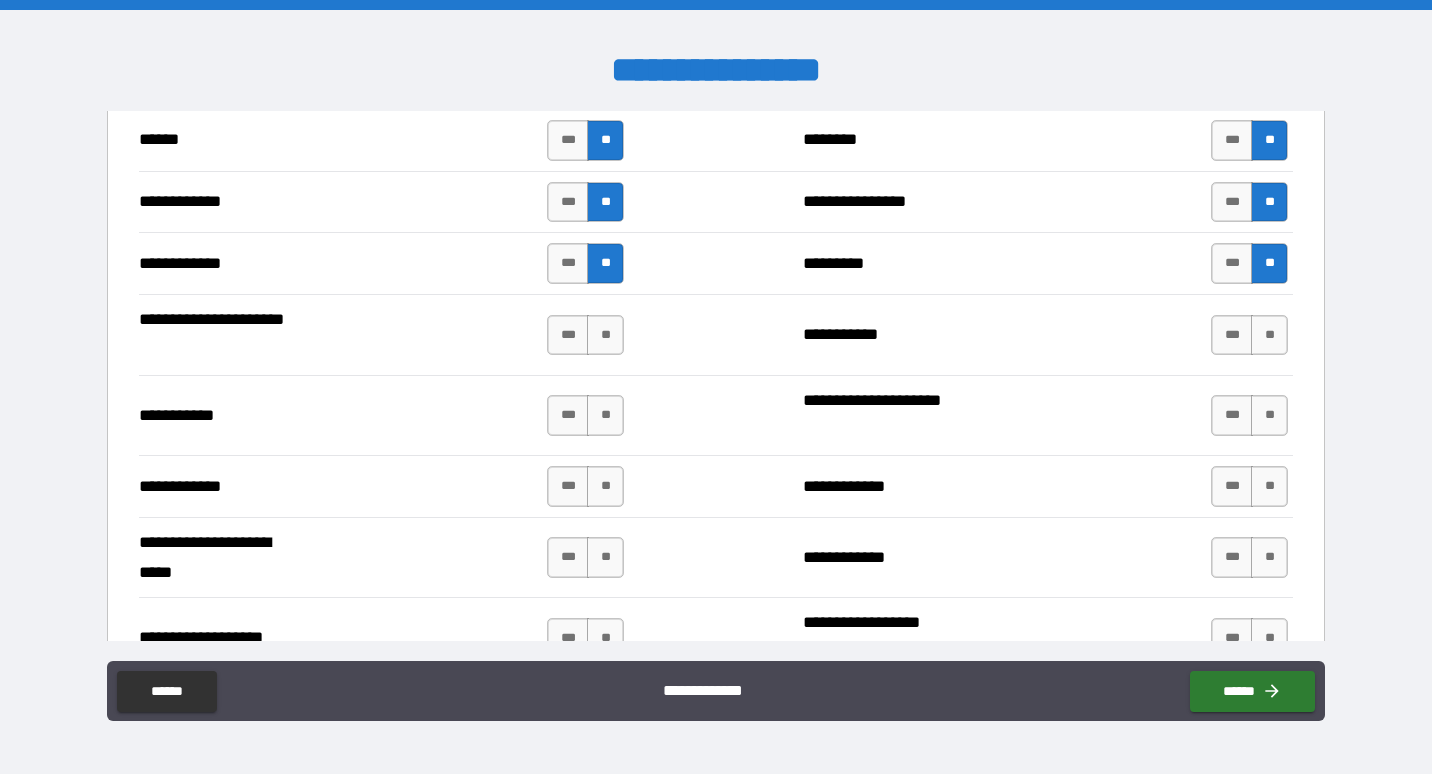 scroll, scrollTop: 3807, scrollLeft: 0, axis: vertical 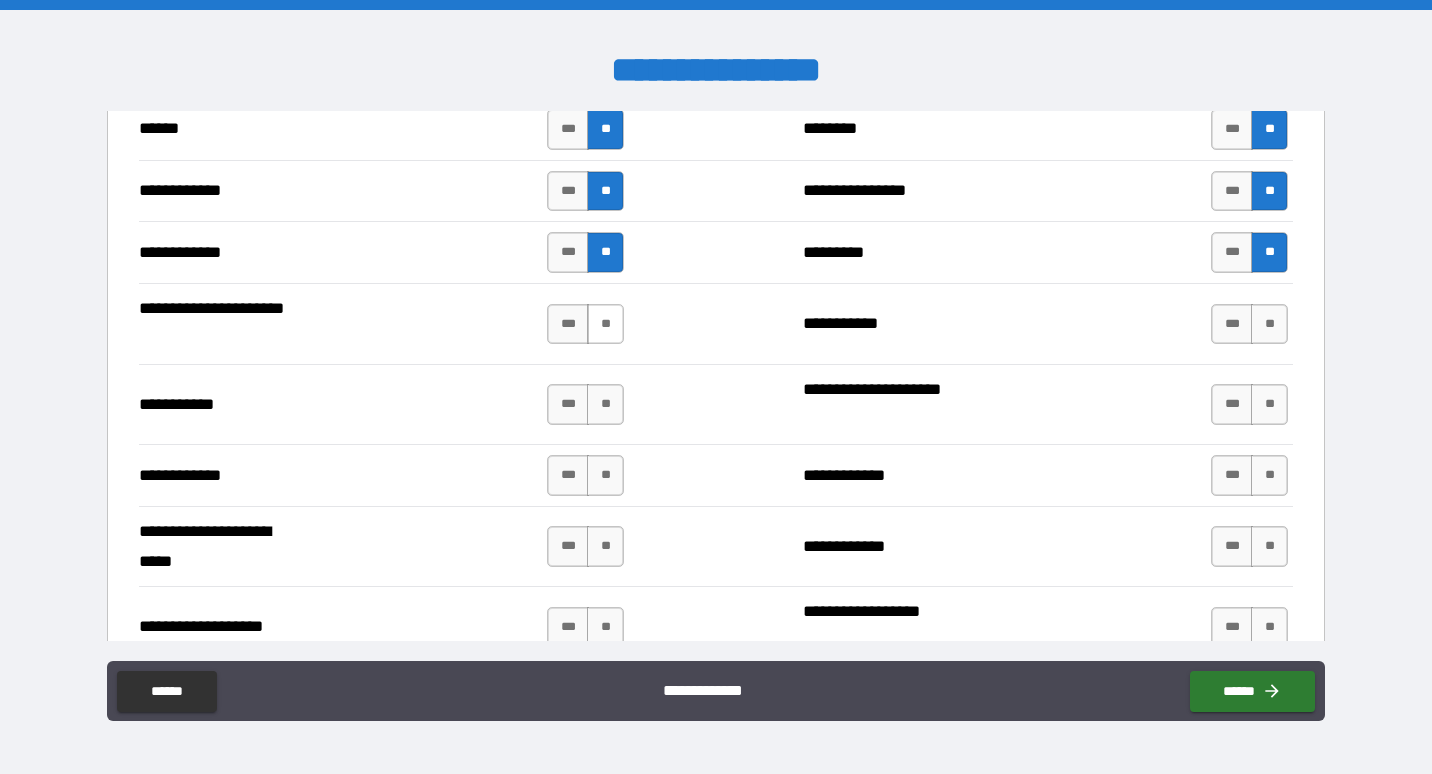 click on "**" at bounding box center (605, 324) 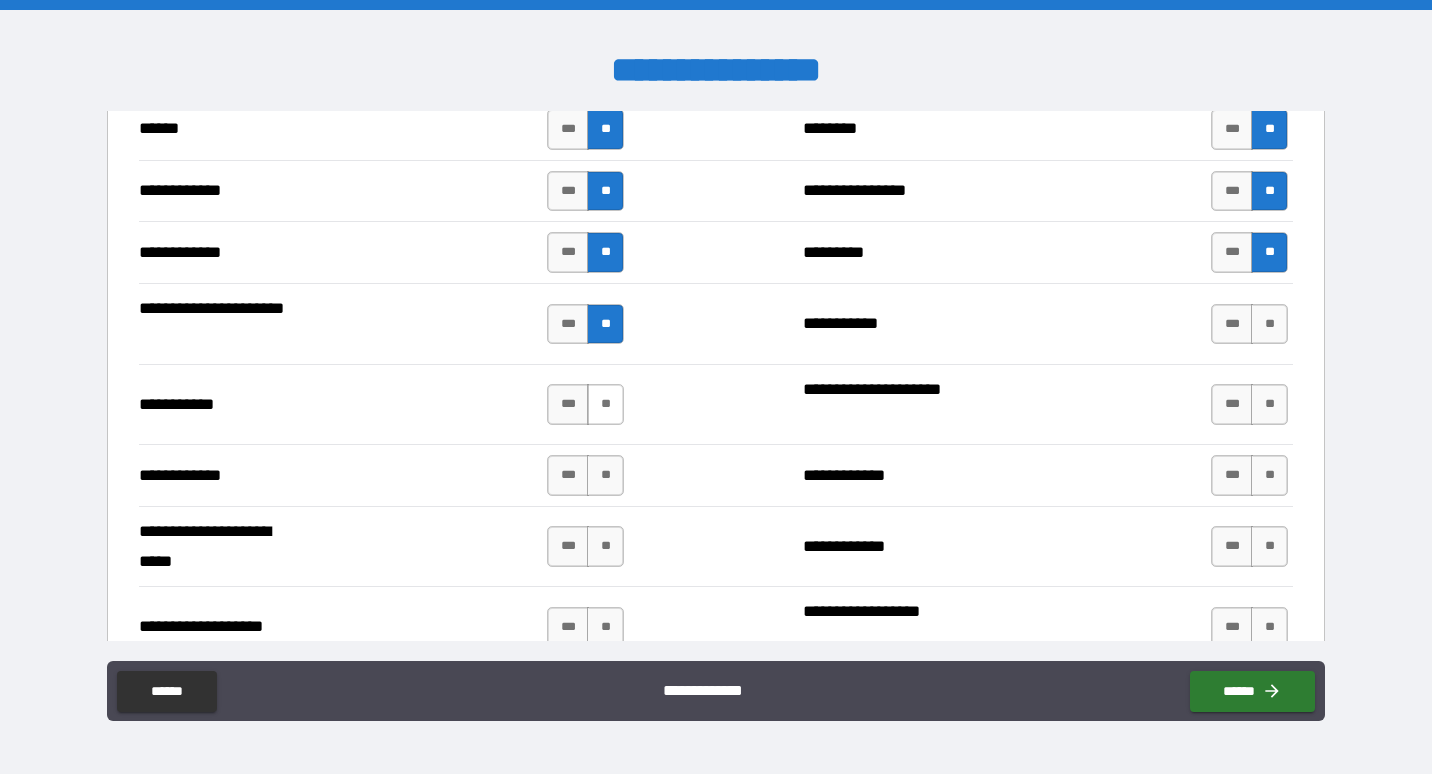 click on "**" at bounding box center [605, 404] 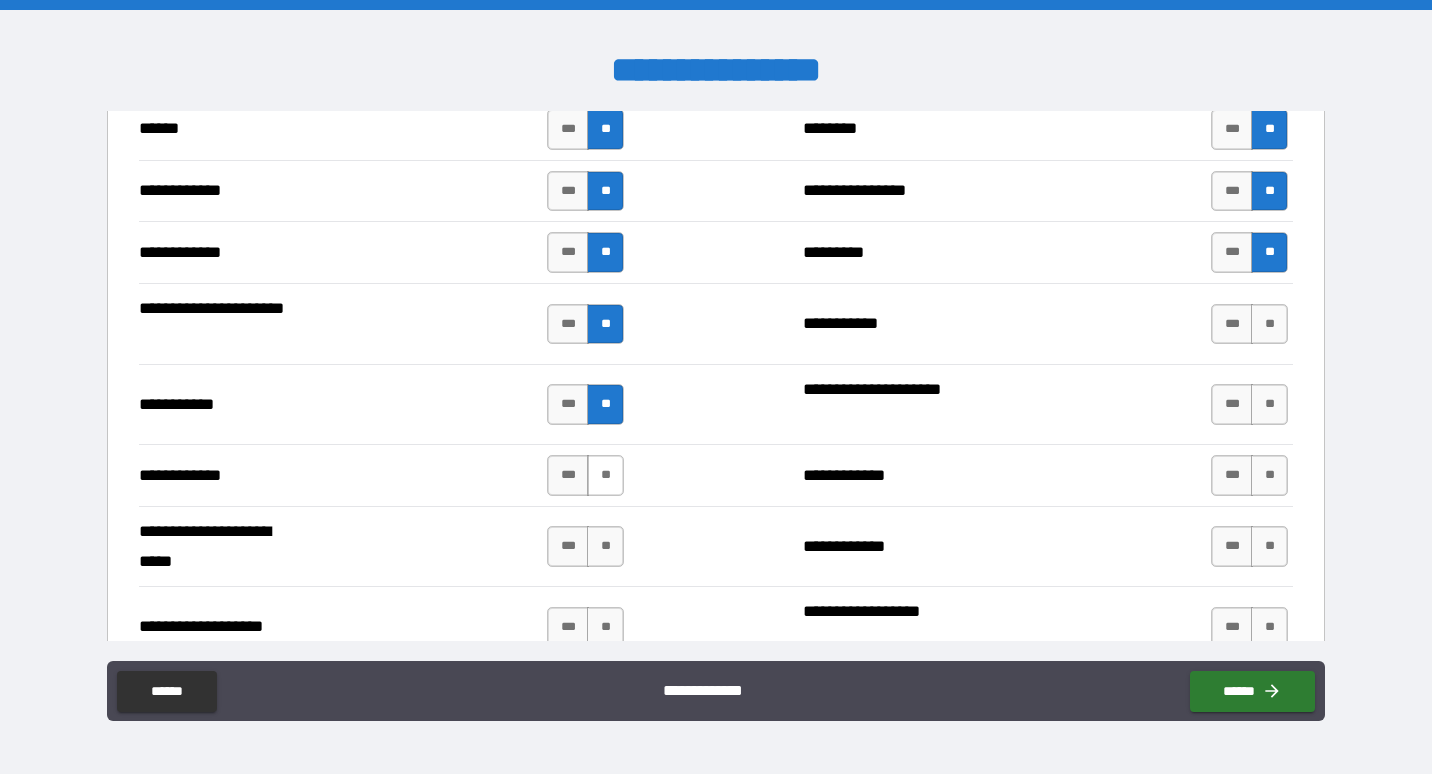 click on "**" at bounding box center (605, 475) 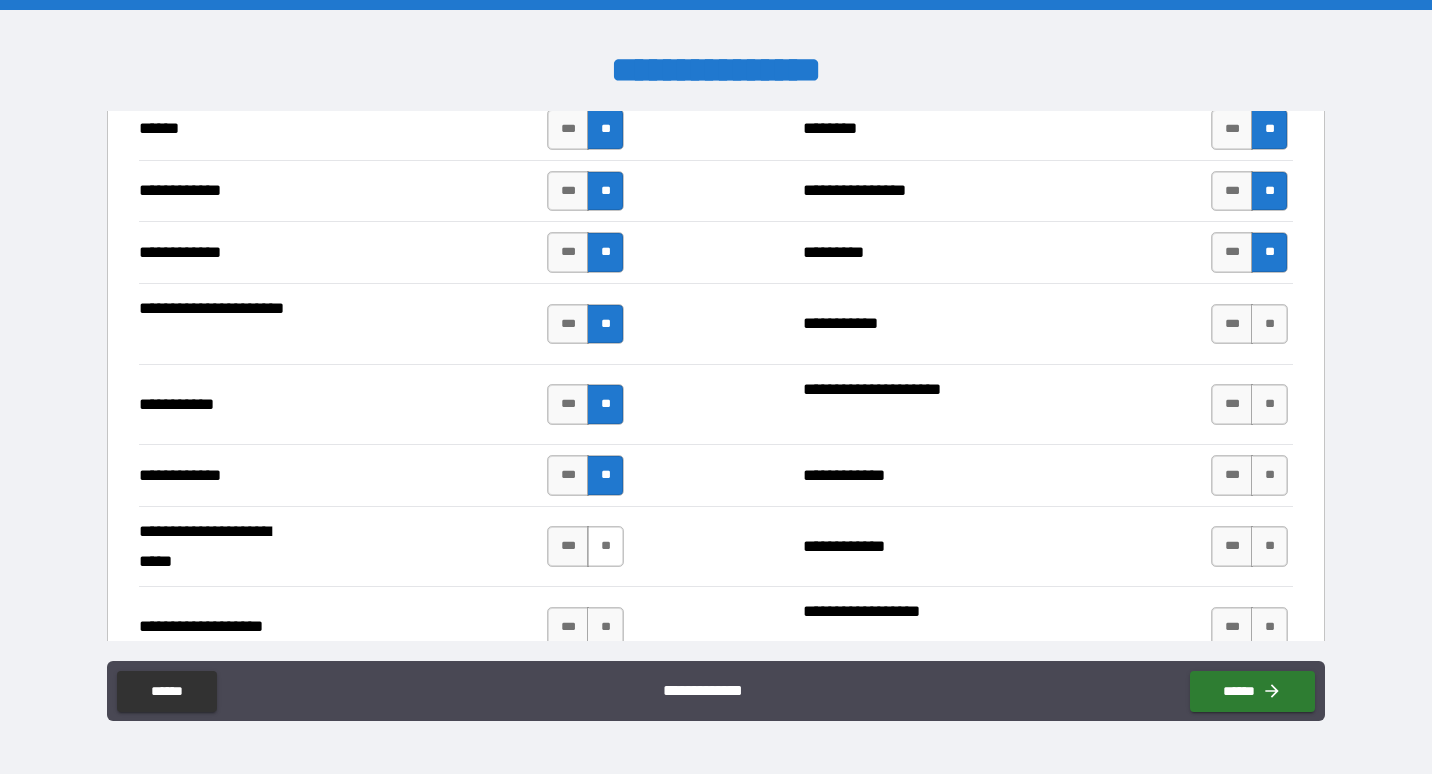 click on "**" at bounding box center (605, 546) 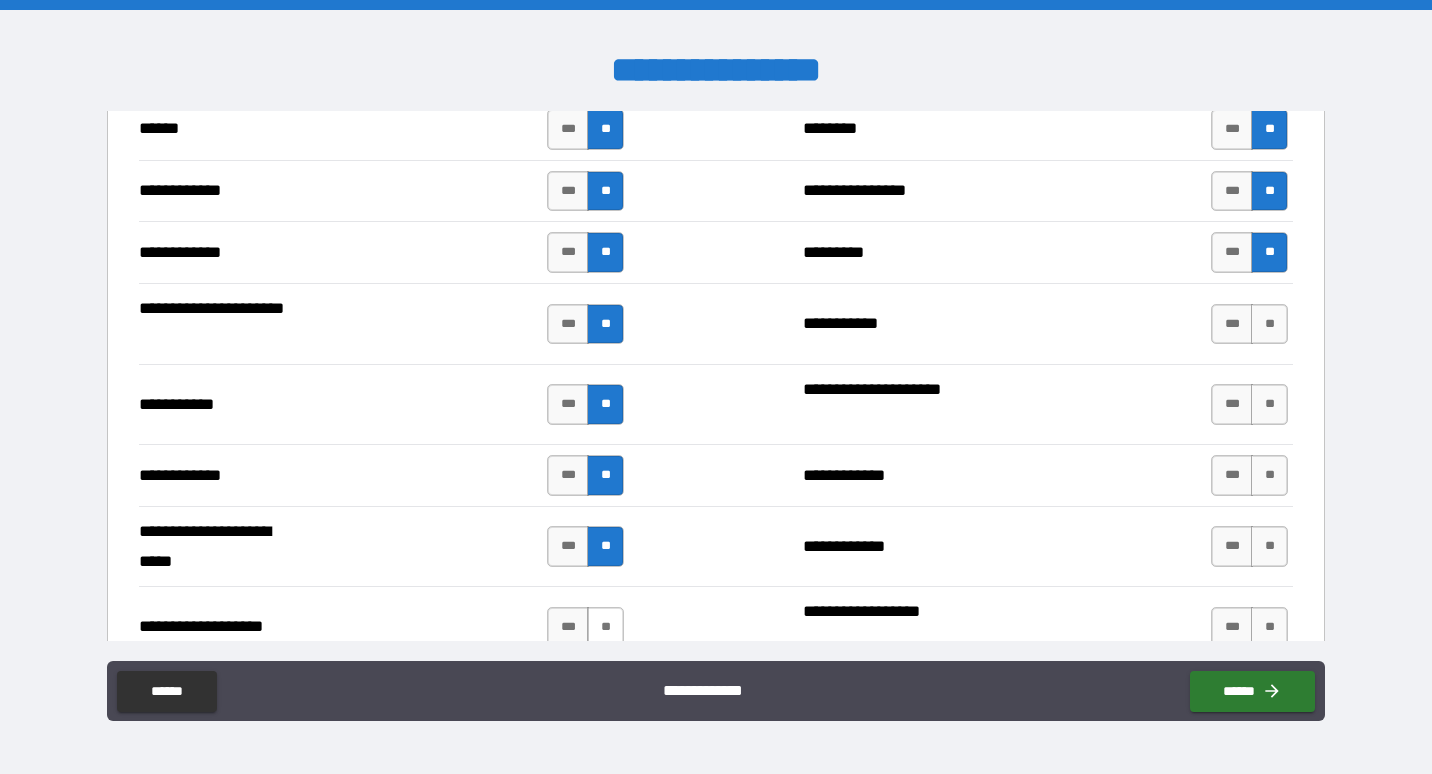 click on "**" at bounding box center [605, 627] 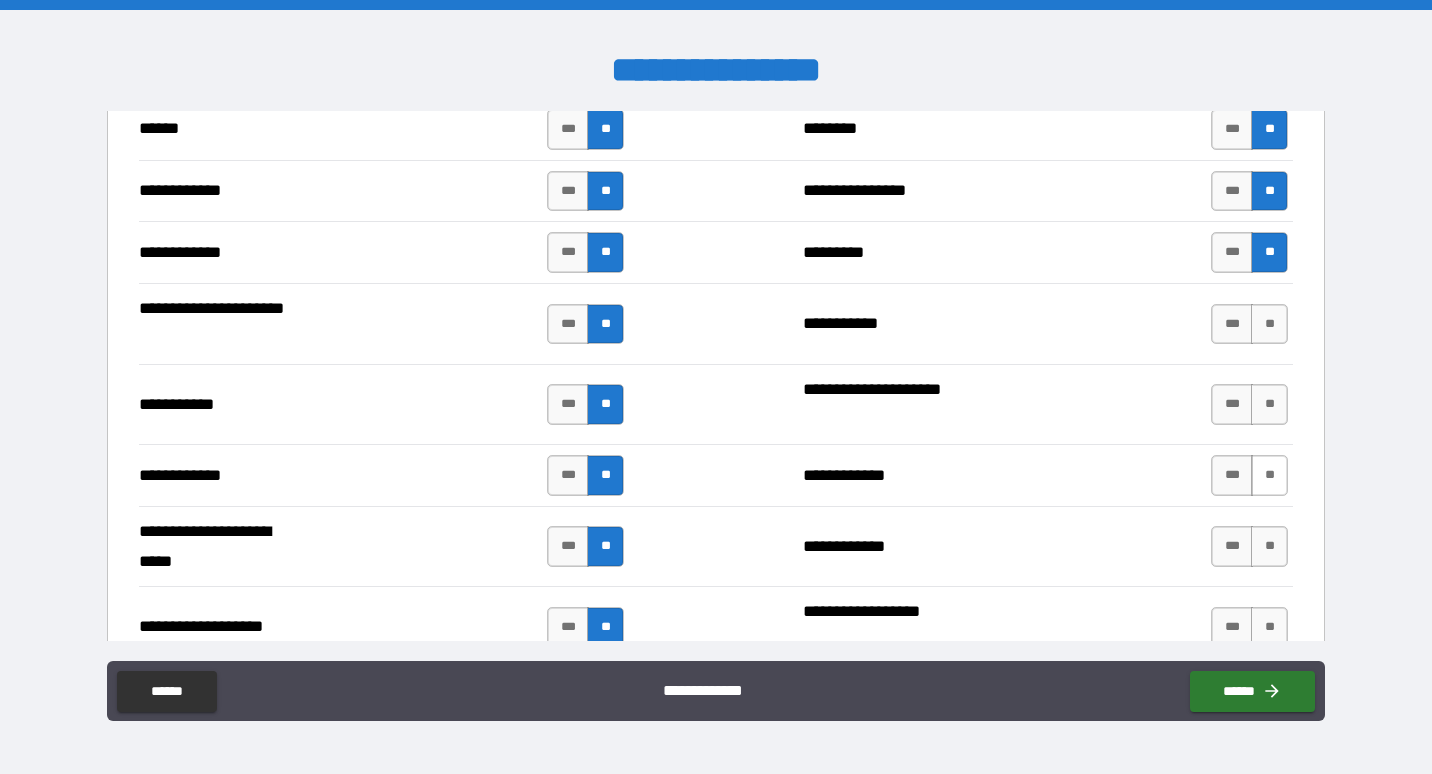 click on "**" at bounding box center [1269, 475] 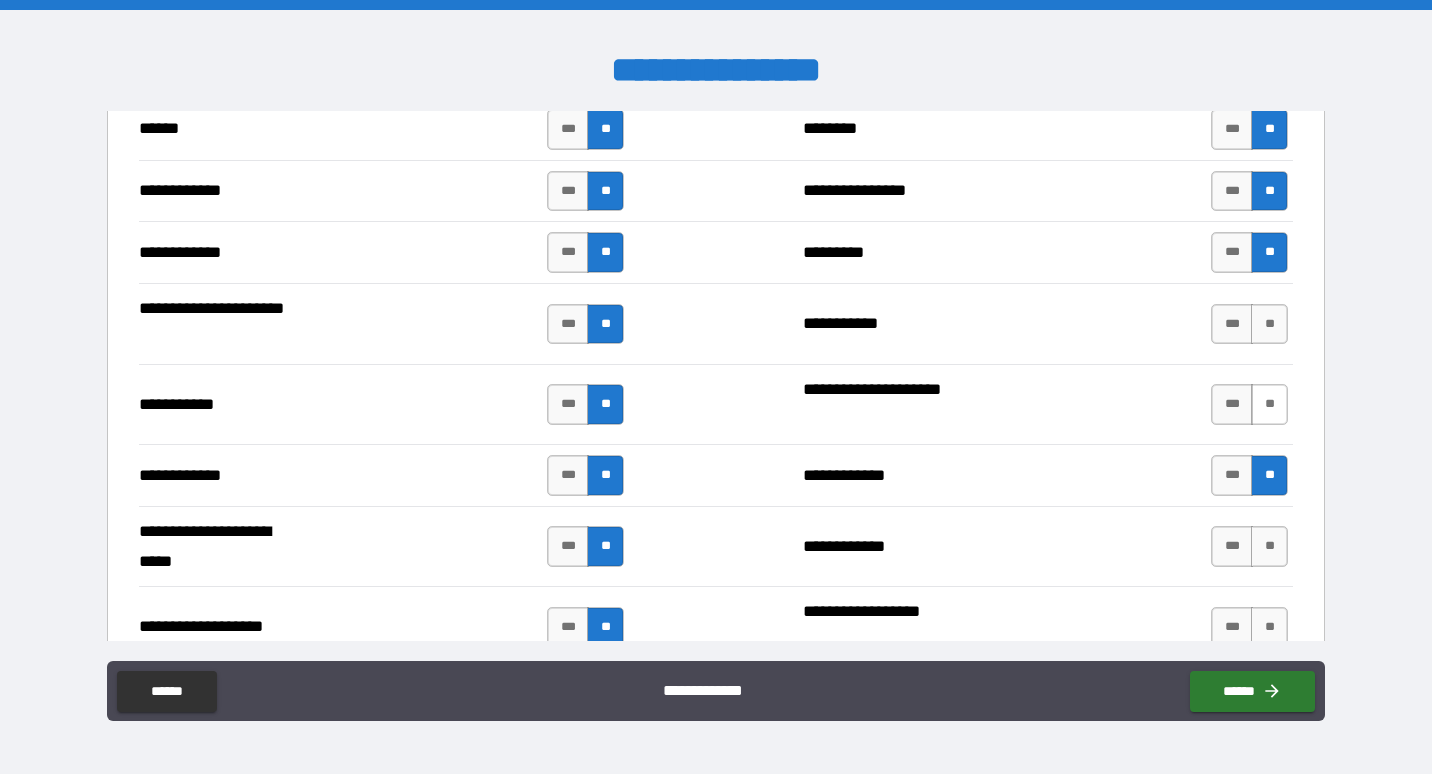 click on "**" at bounding box center (1269, 404) 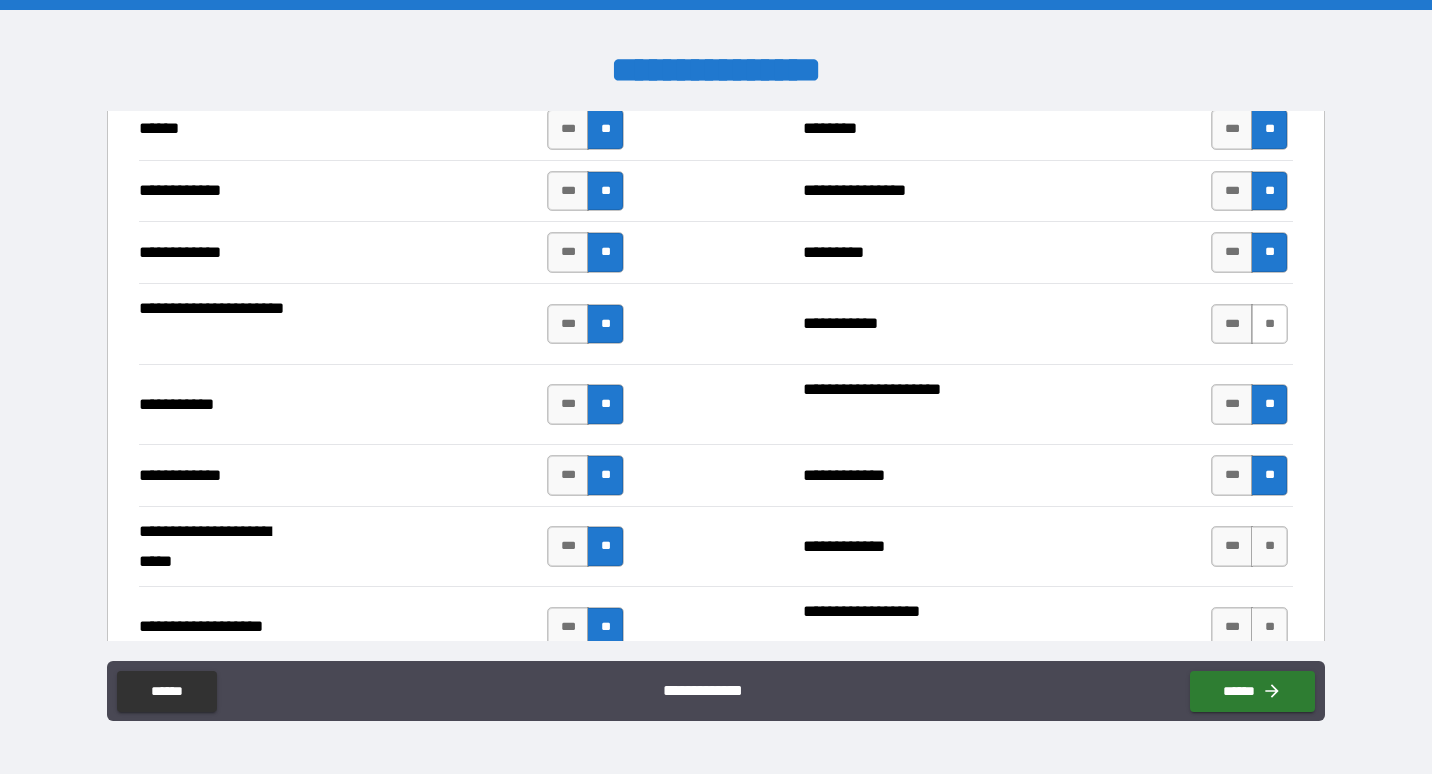 click on "**" at bounding box center (1269, 324) 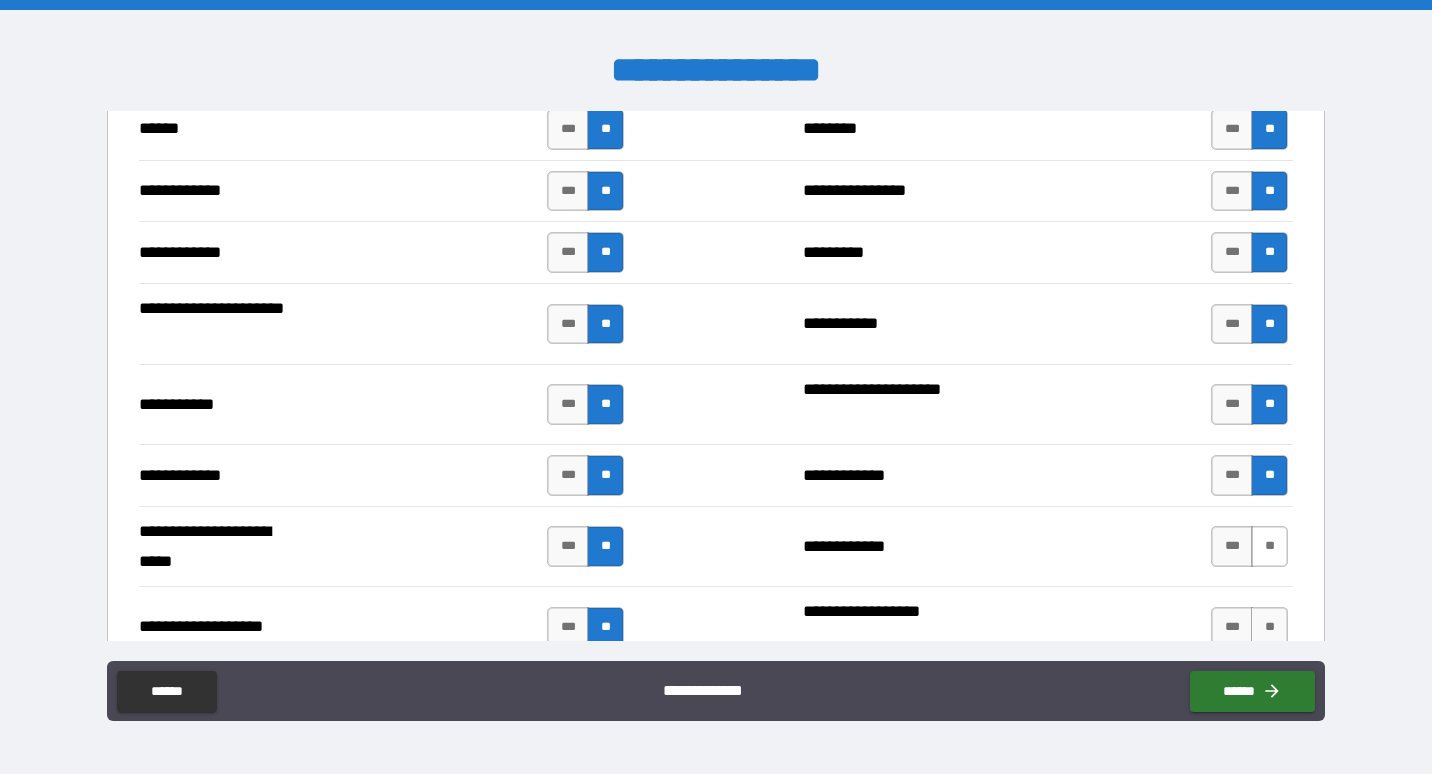 click on "**" at bounding box center (1269, 546) 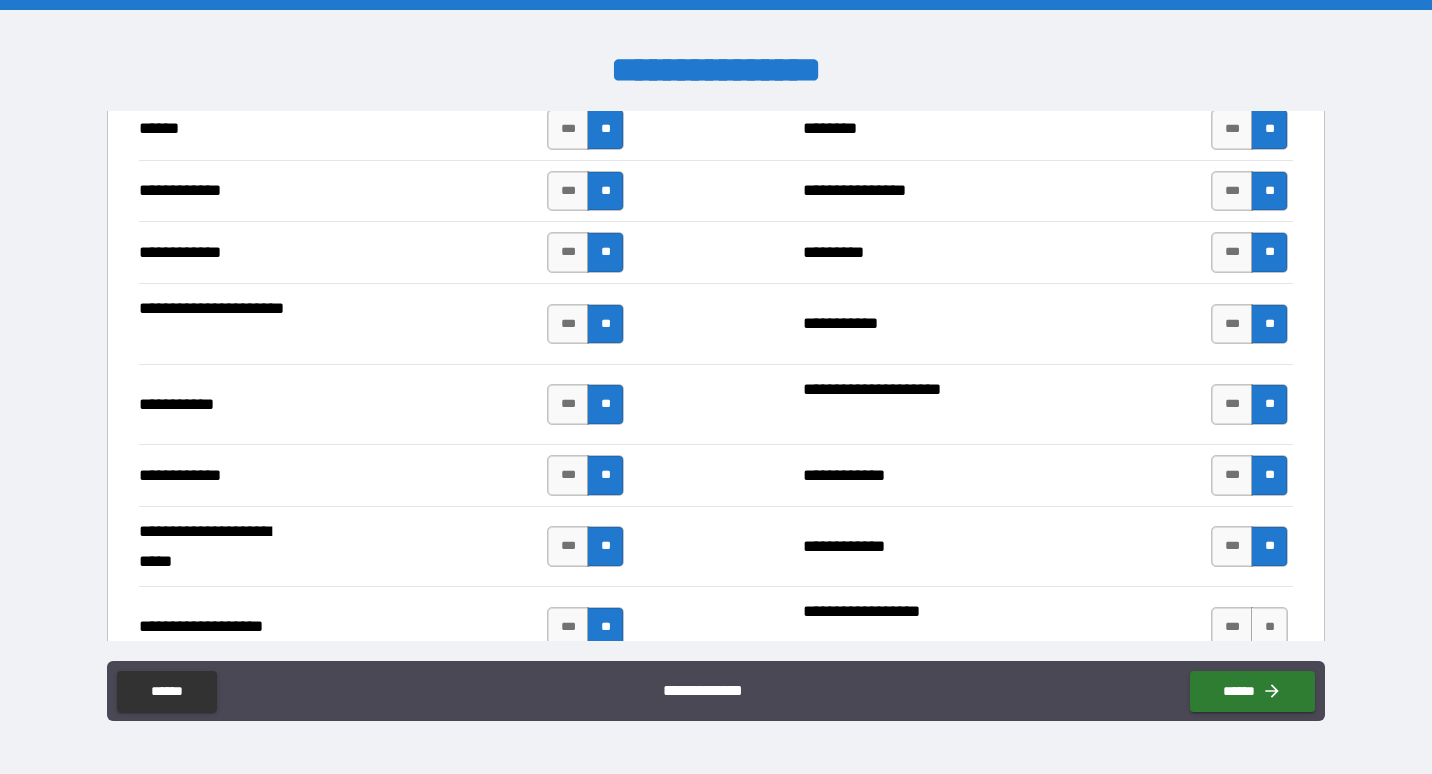 click on "**********" at bounding box center [715, 693] 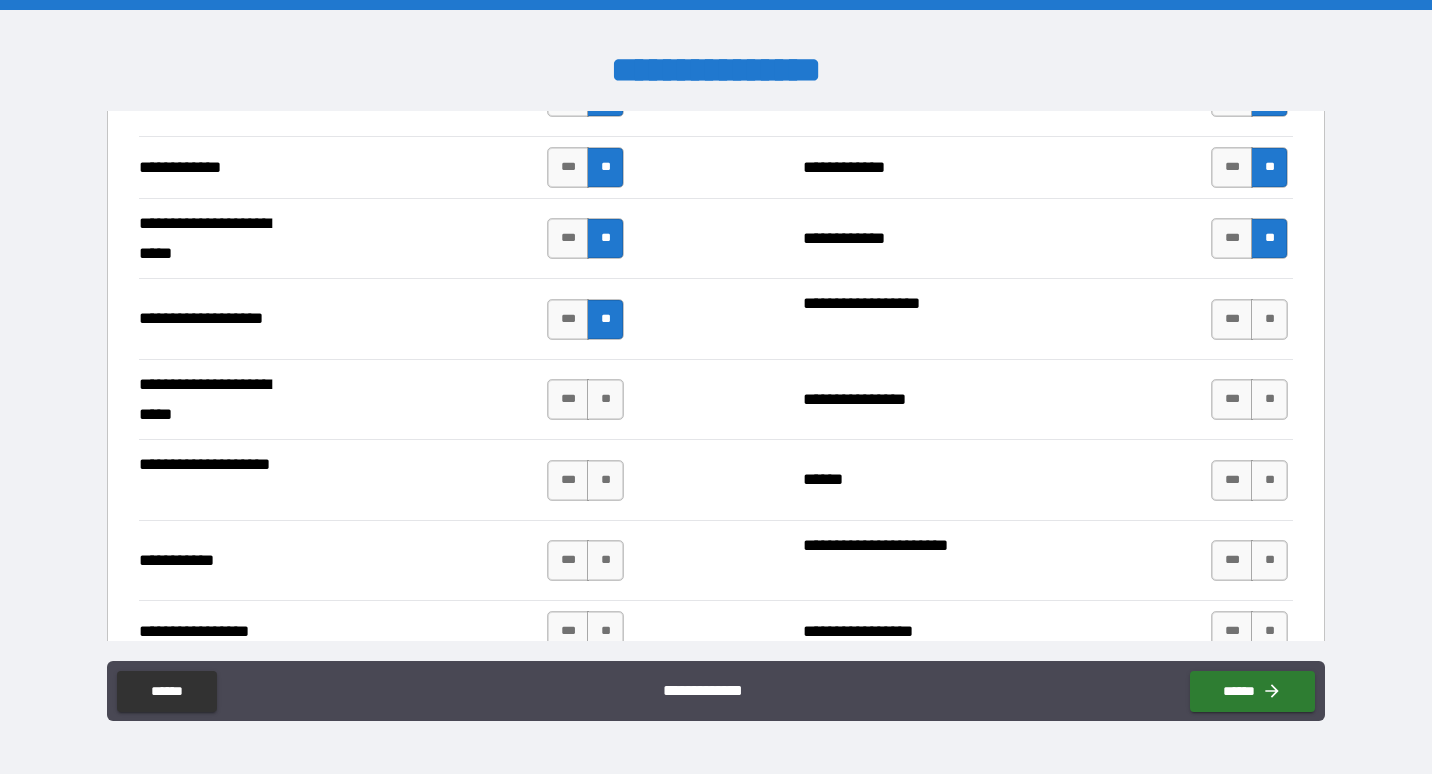 scroll, scrollTop: 4142, scrollLeft: 0, axis: vertical 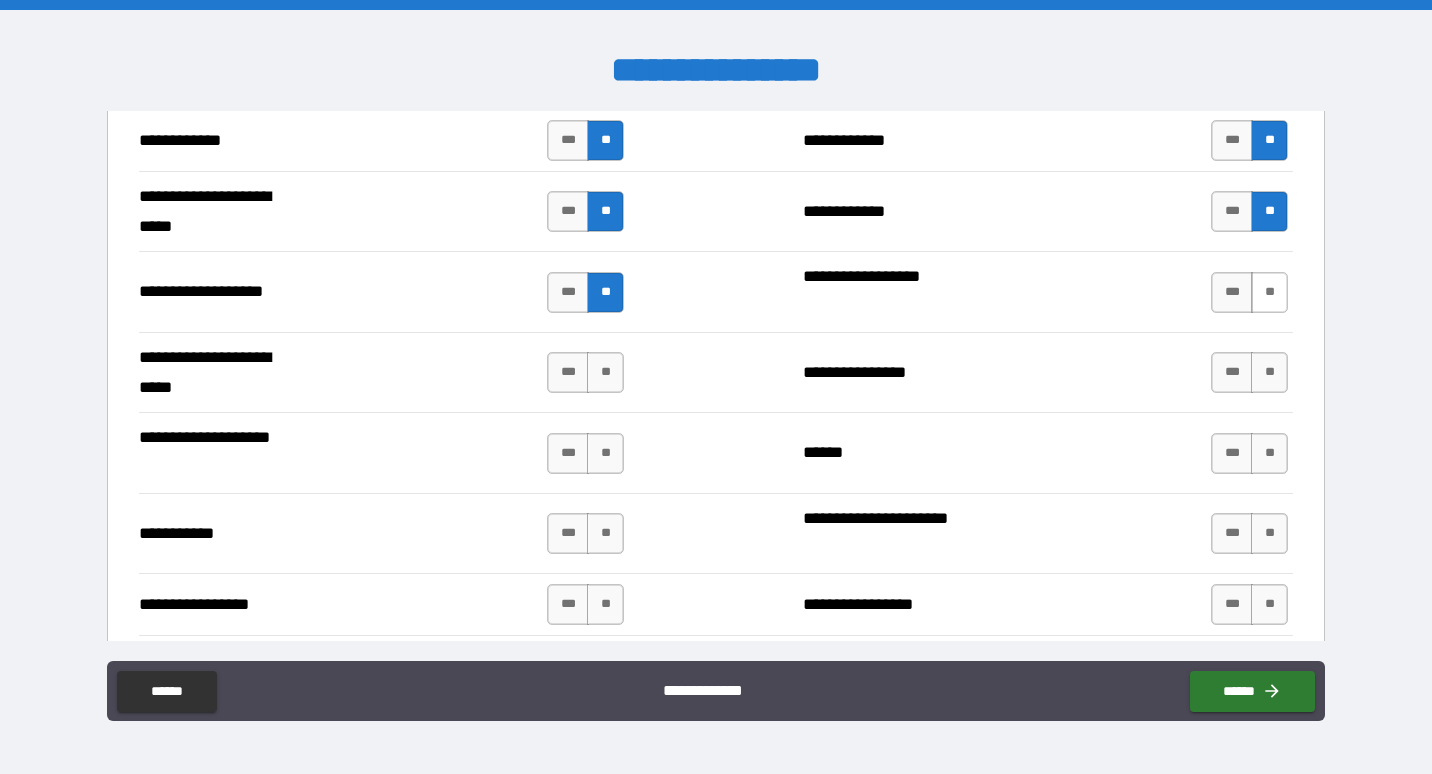 click on "**" at bounding box center [1269, 292] 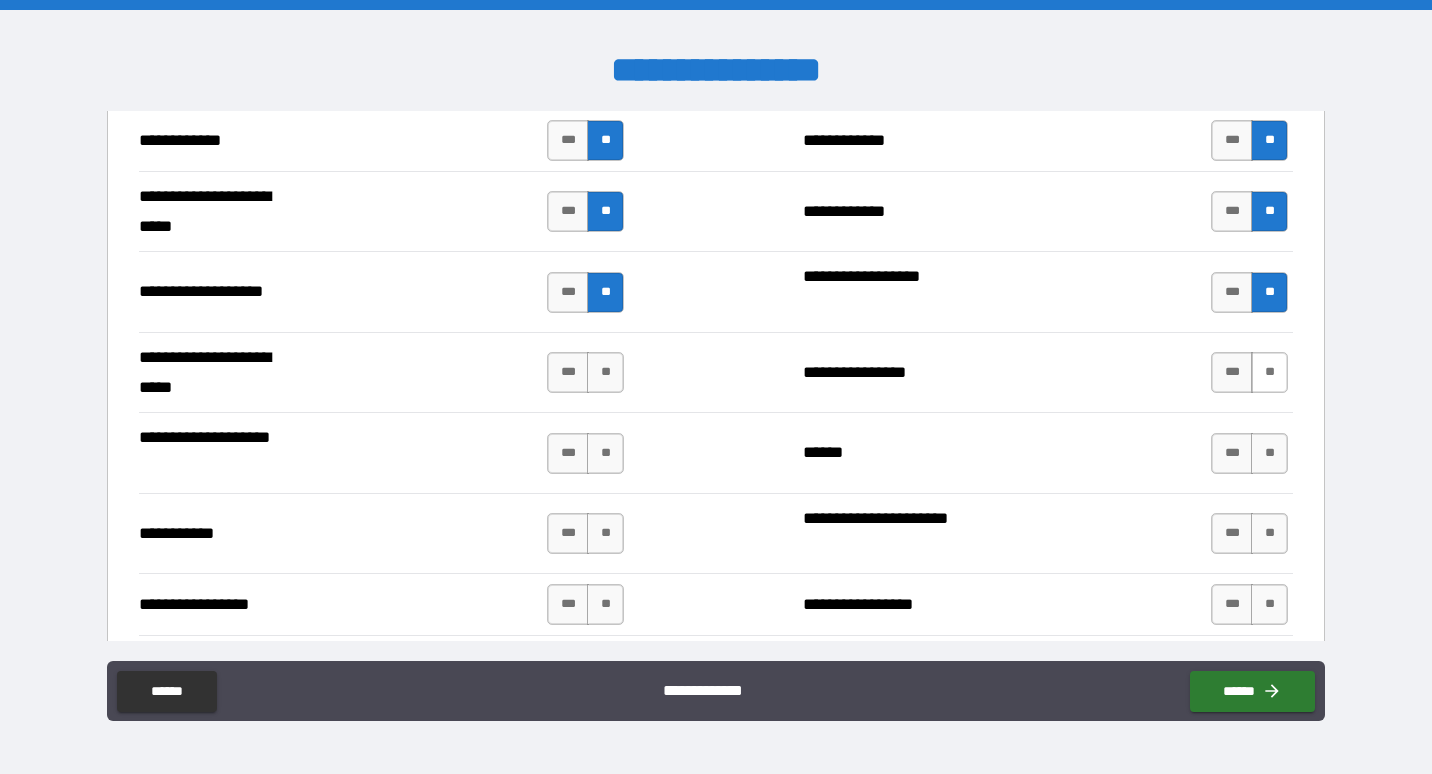 click on "**" at bounding box center [1269, 372] 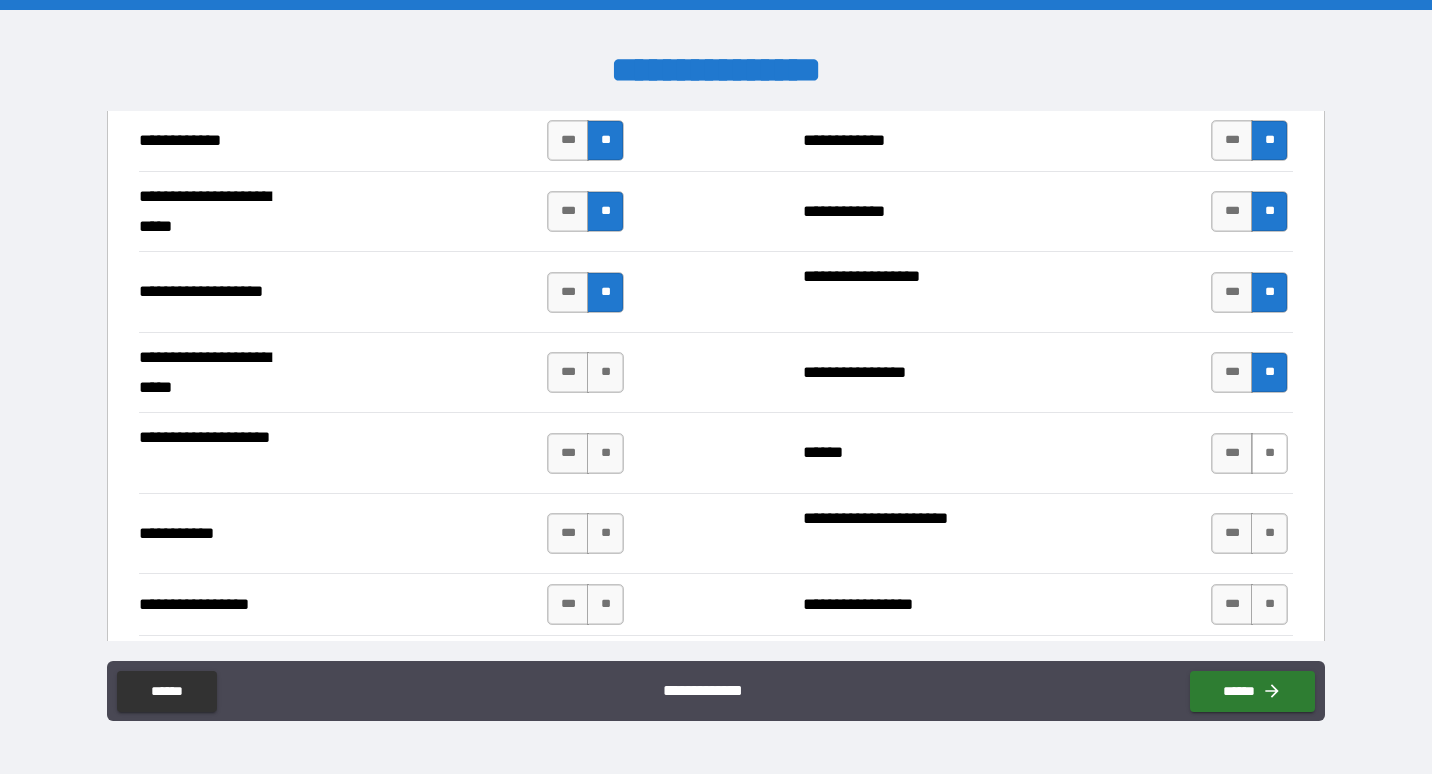 click on "**" at bounding box center (1269, 453) 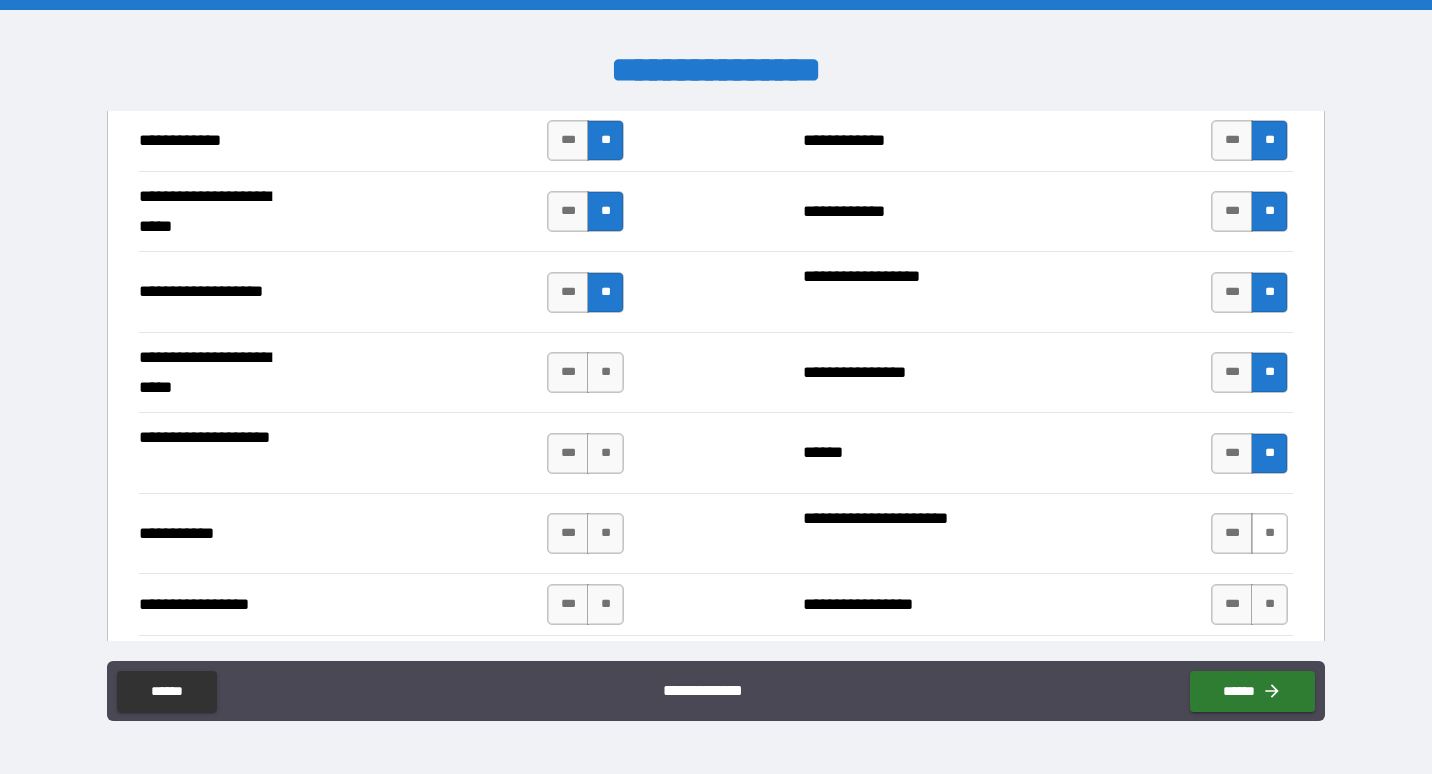 click on "**" at bounding box center (1269, 533) 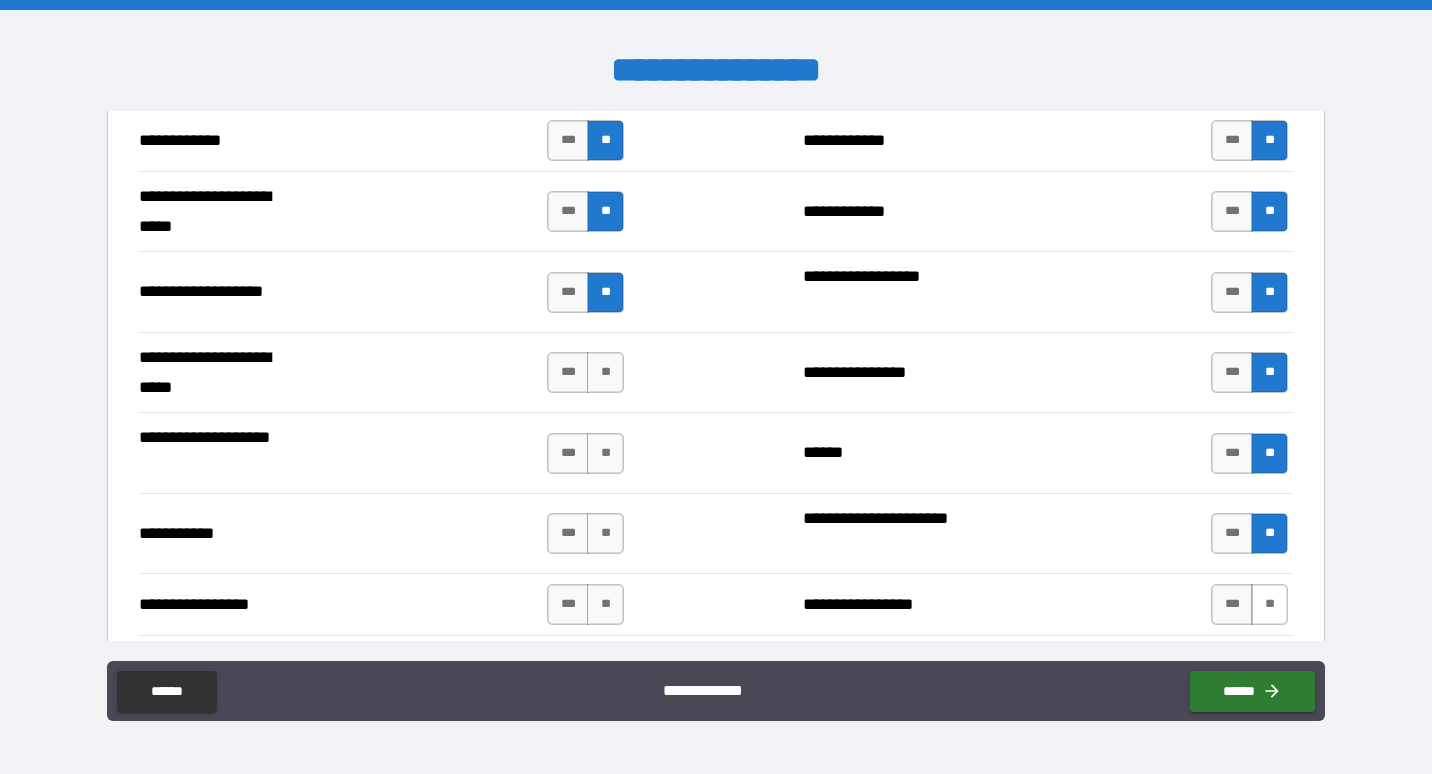 click on "**" at bounding box center [1269, 604] 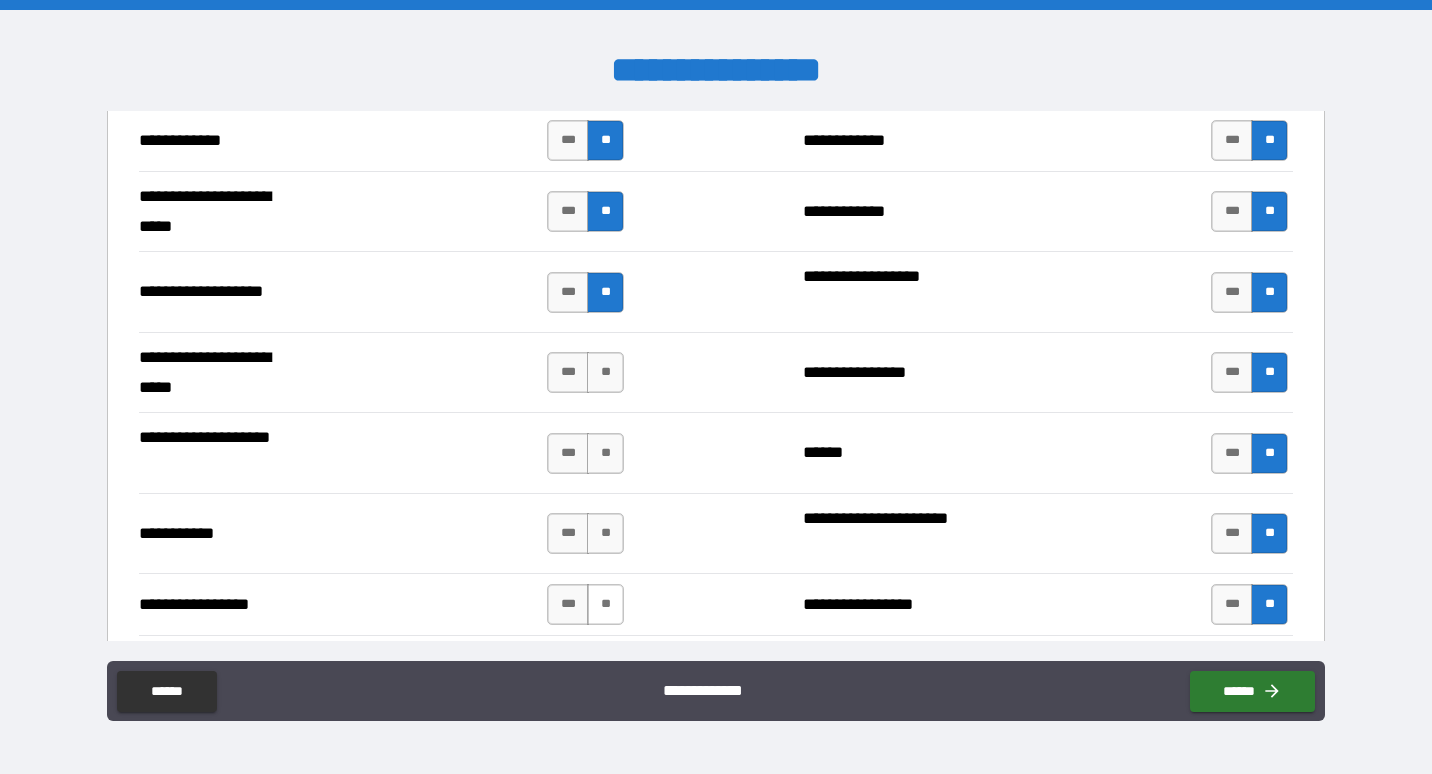 click on "**" at bounding box center (605, 604) 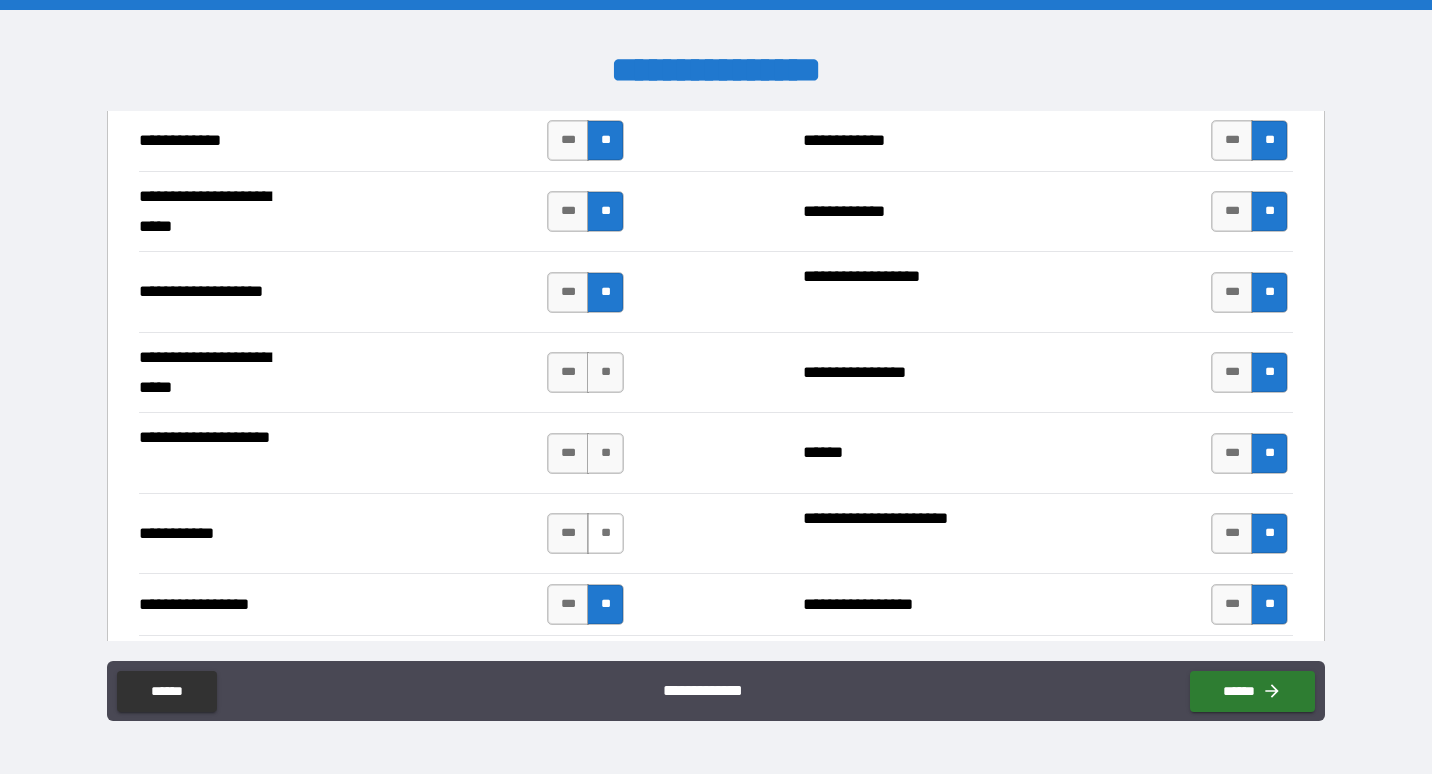 click on "**" at bounding box center [605, 533] 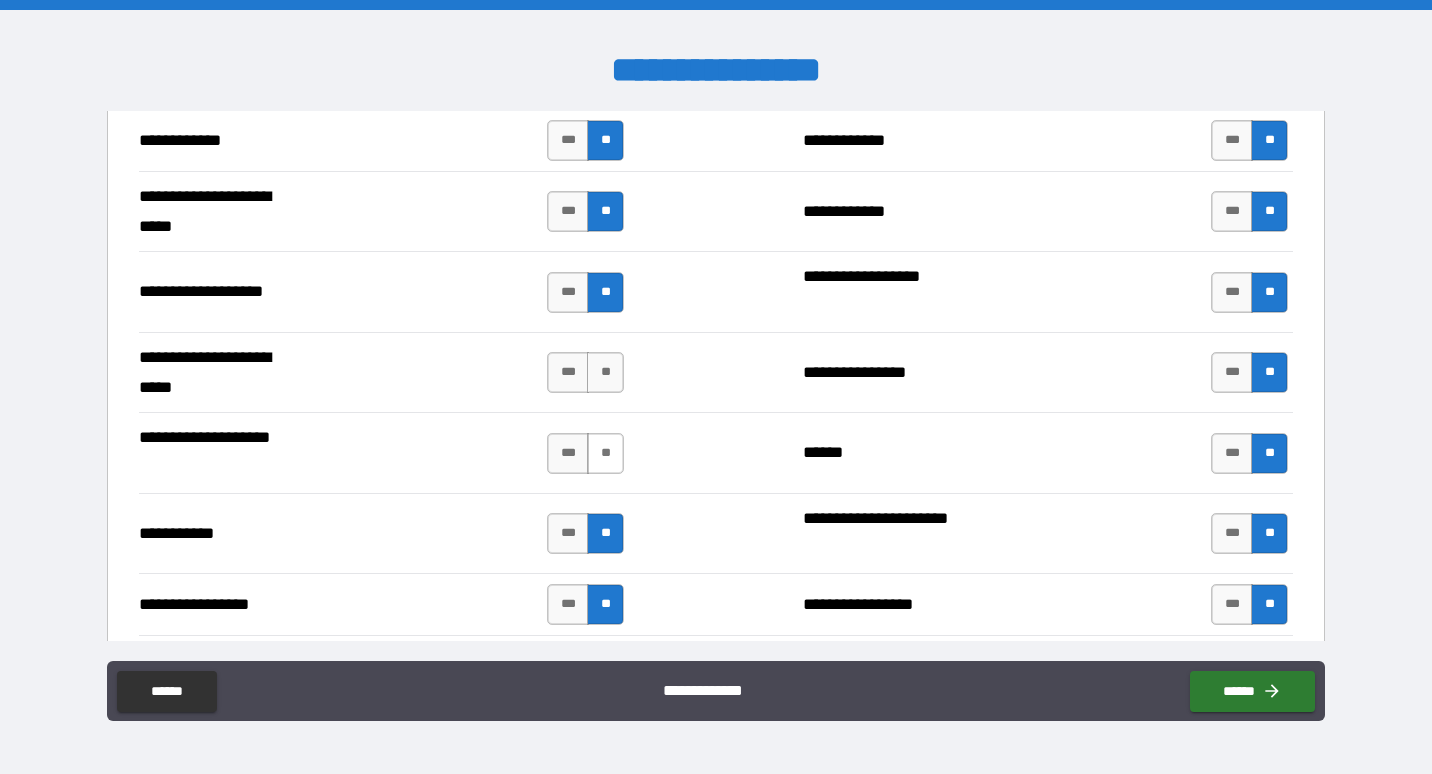 click on "**" at bounding box center (605, 453) 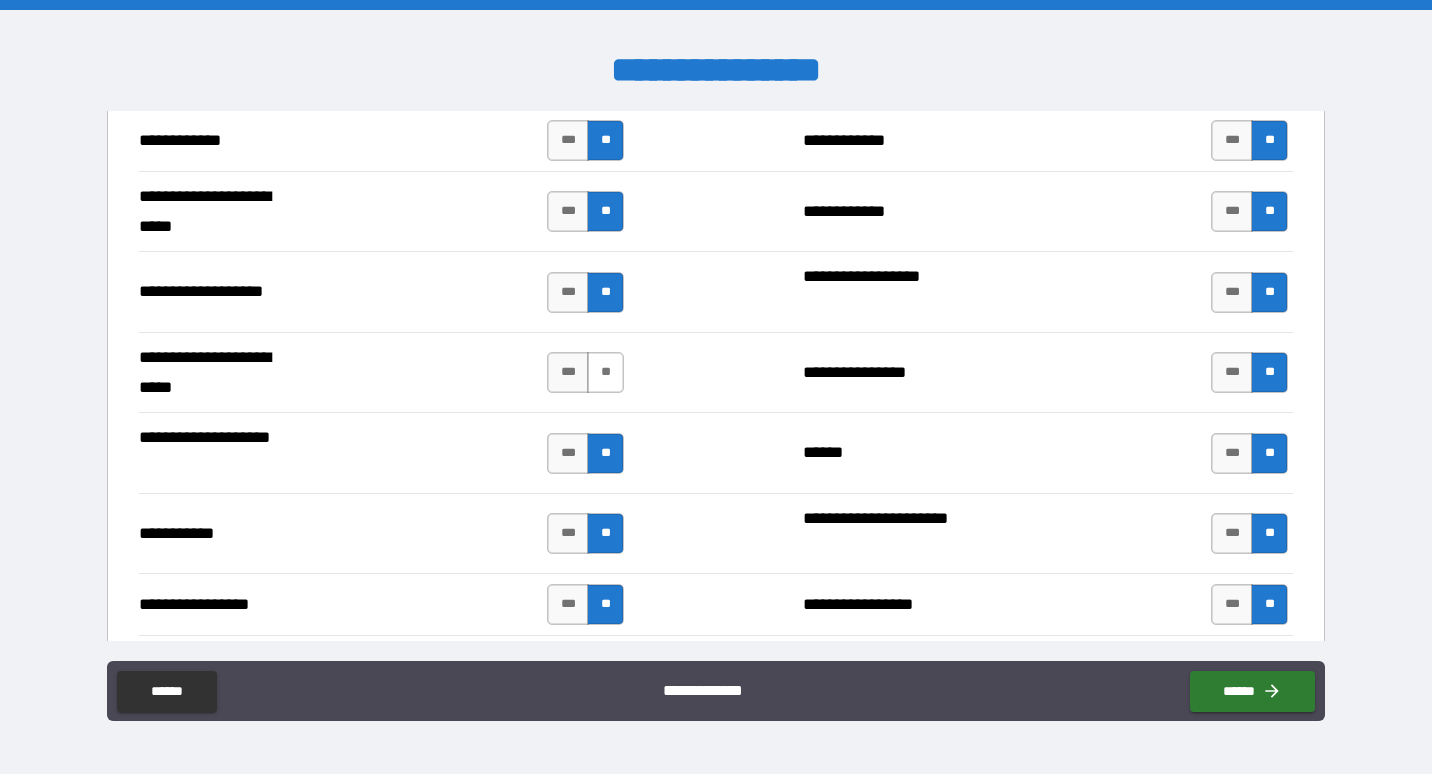 click on "**" at bounding box center (605, 372) 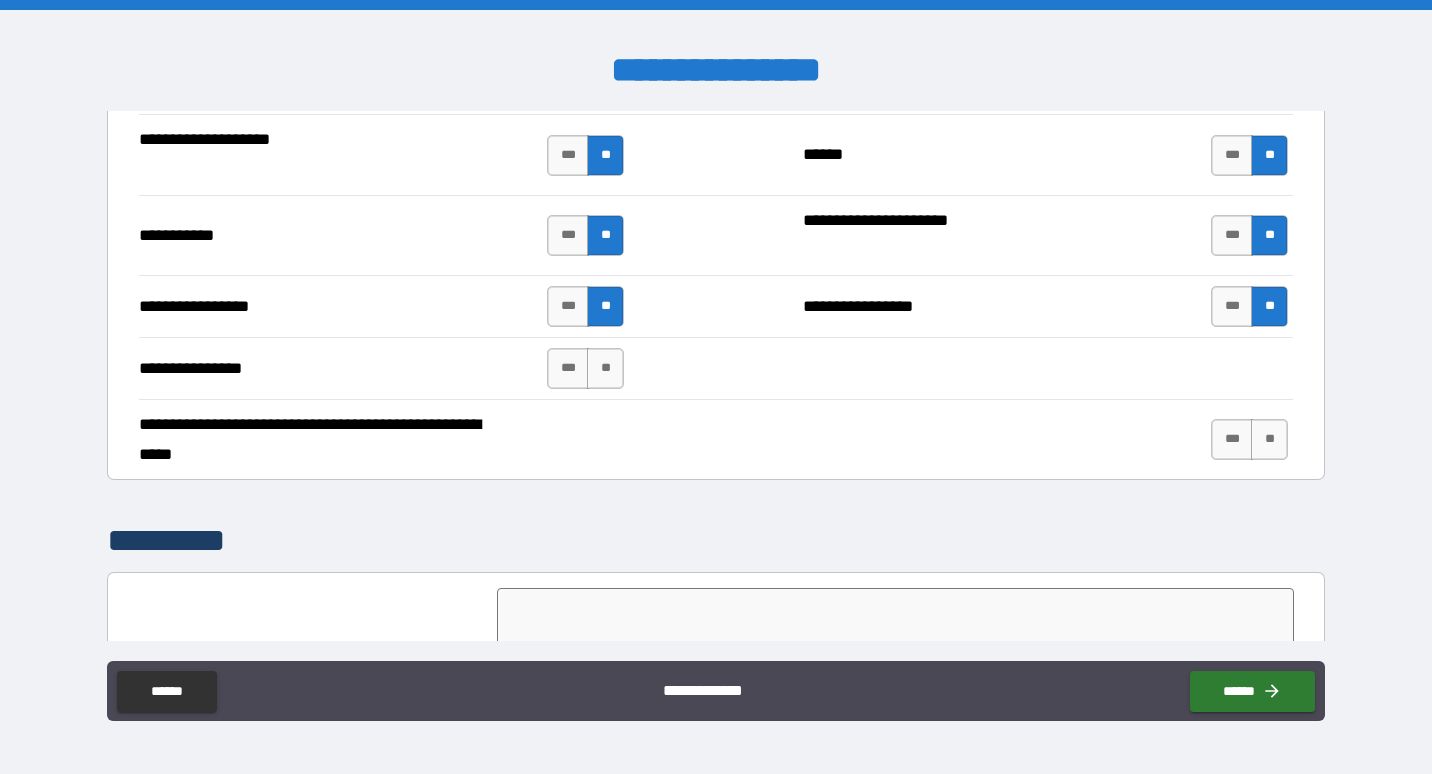 scroll, scrollTop: 4507, scrollLeft: 0, axis: vertical 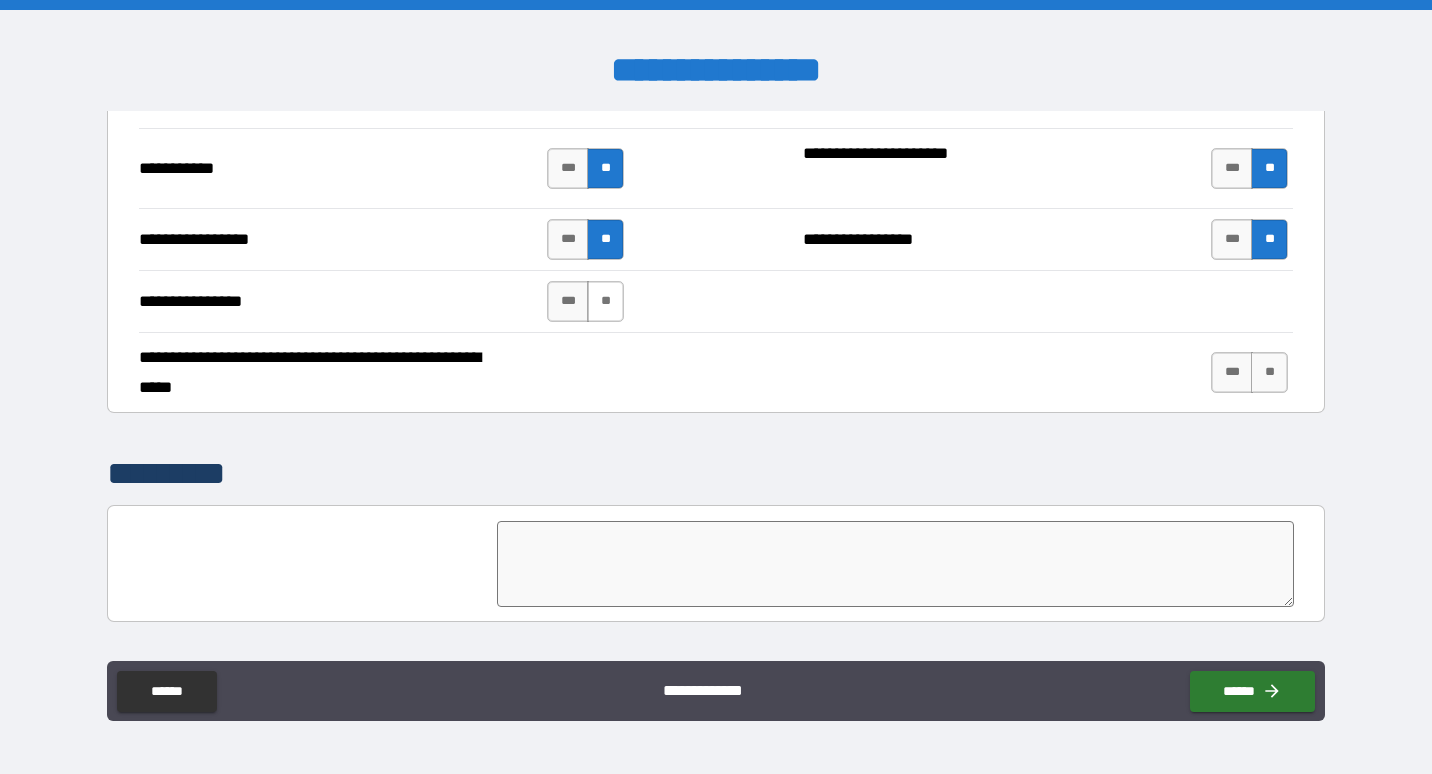 click on "**" at bounding box center [605, 301] 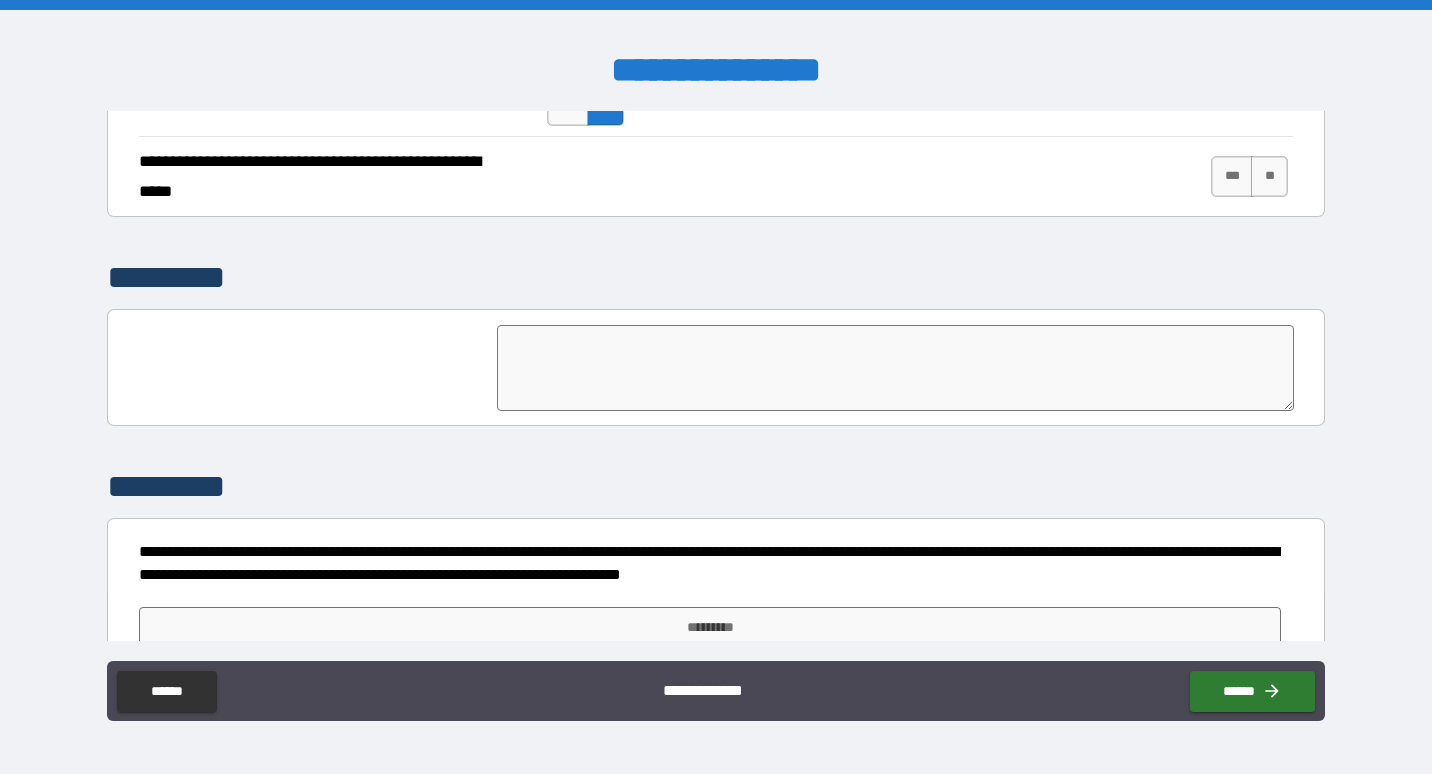 scroll, scrollTop: 4740, scrollLeft: 0, axis: vertical 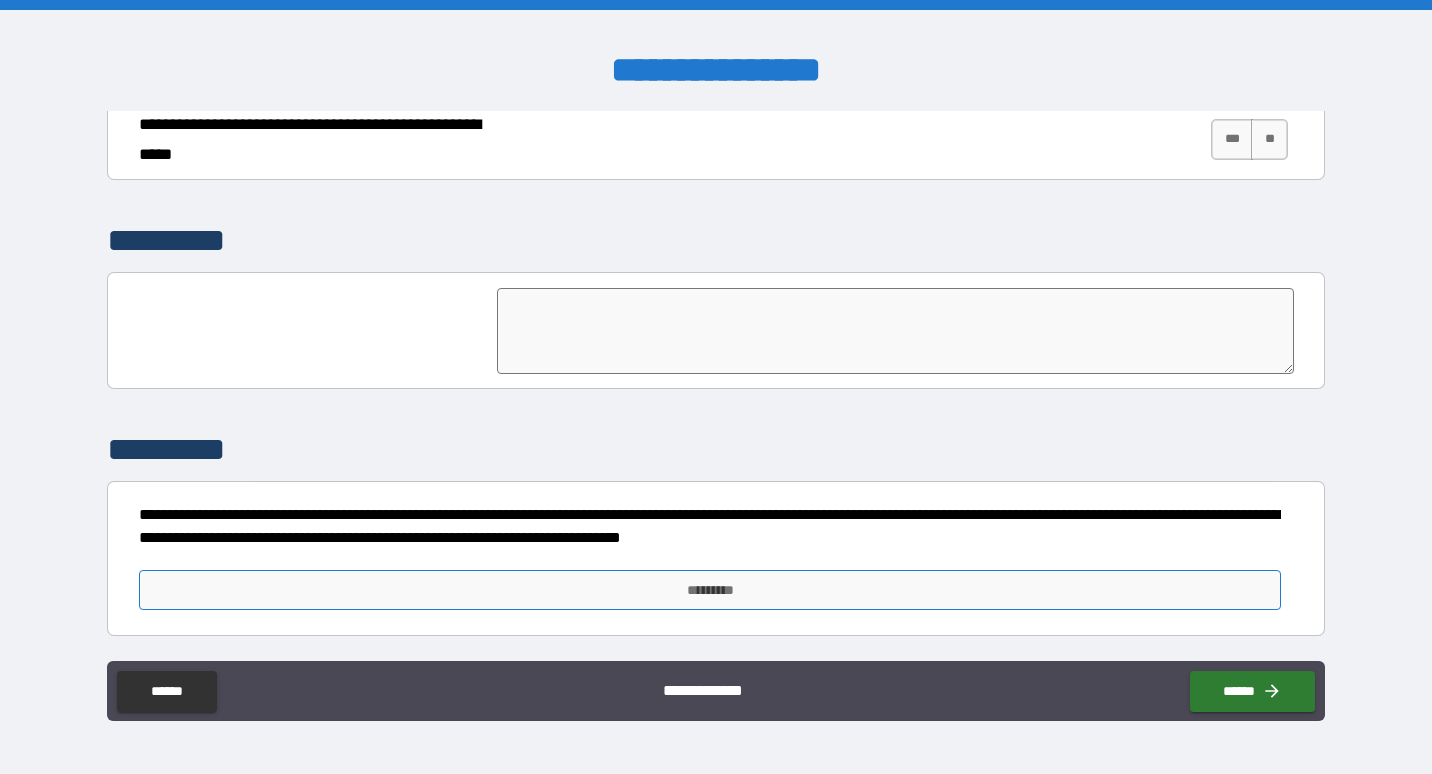 click on "*********" at bounding box center (710, 590) 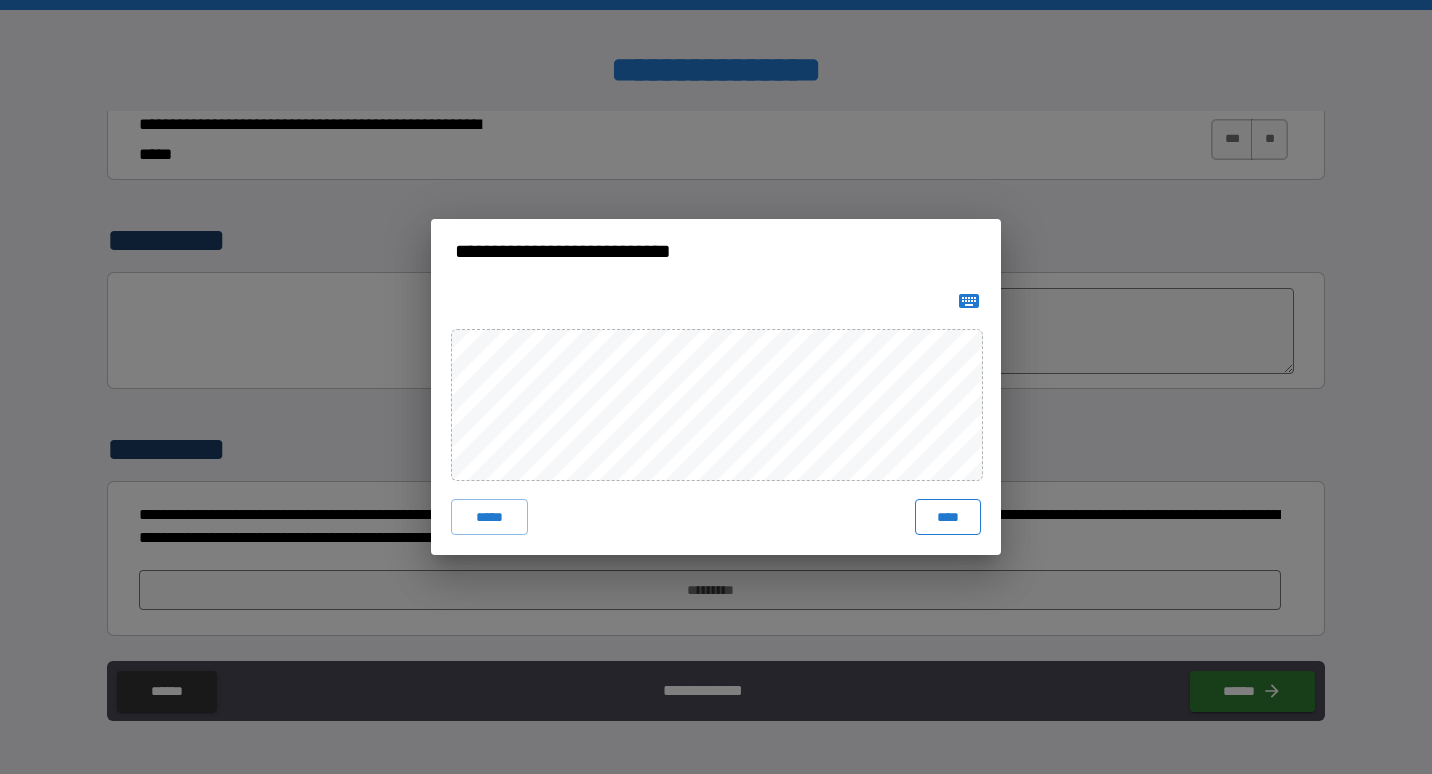 click on "****" at bounding box center [948, 517] 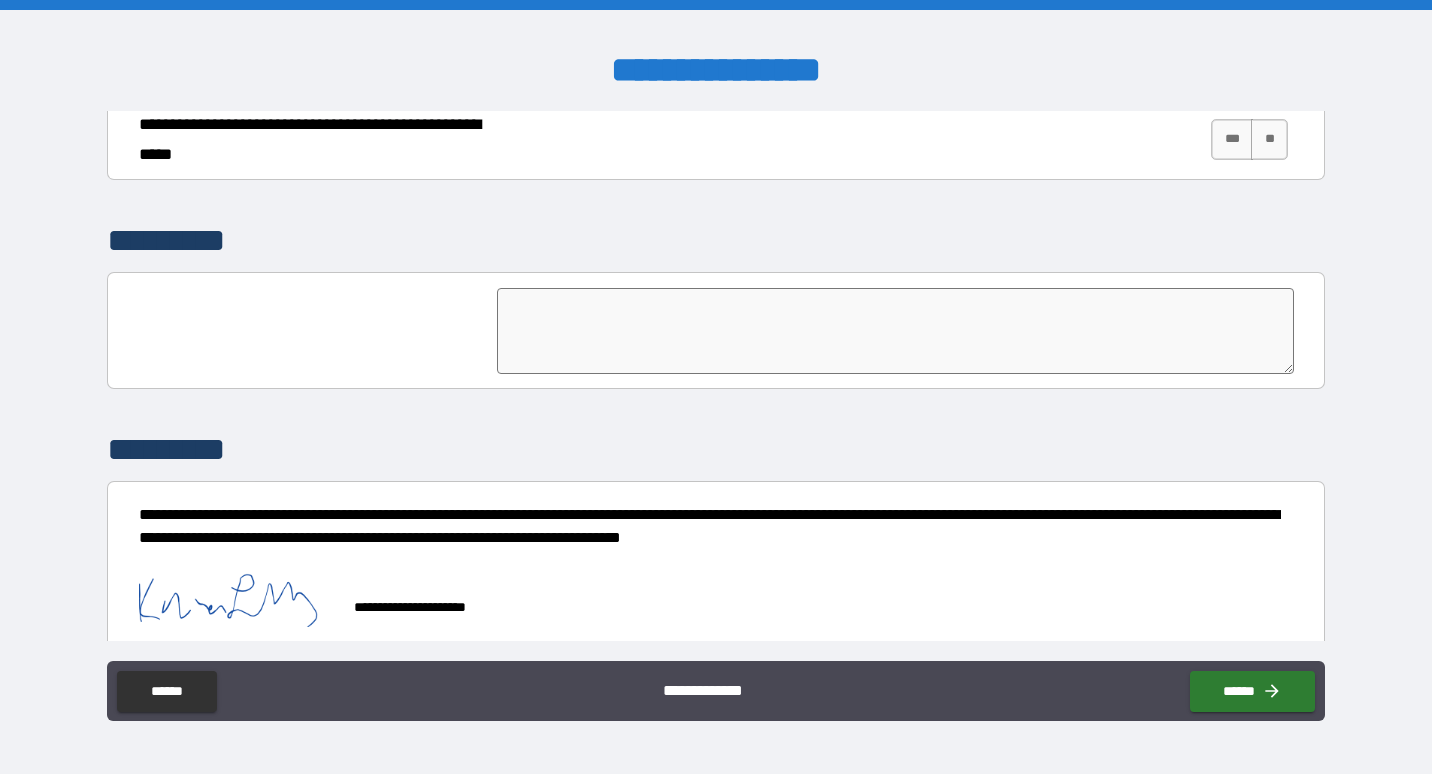 scroll, scrollTop: 4757, scrollLeft: 0, axis: vertical 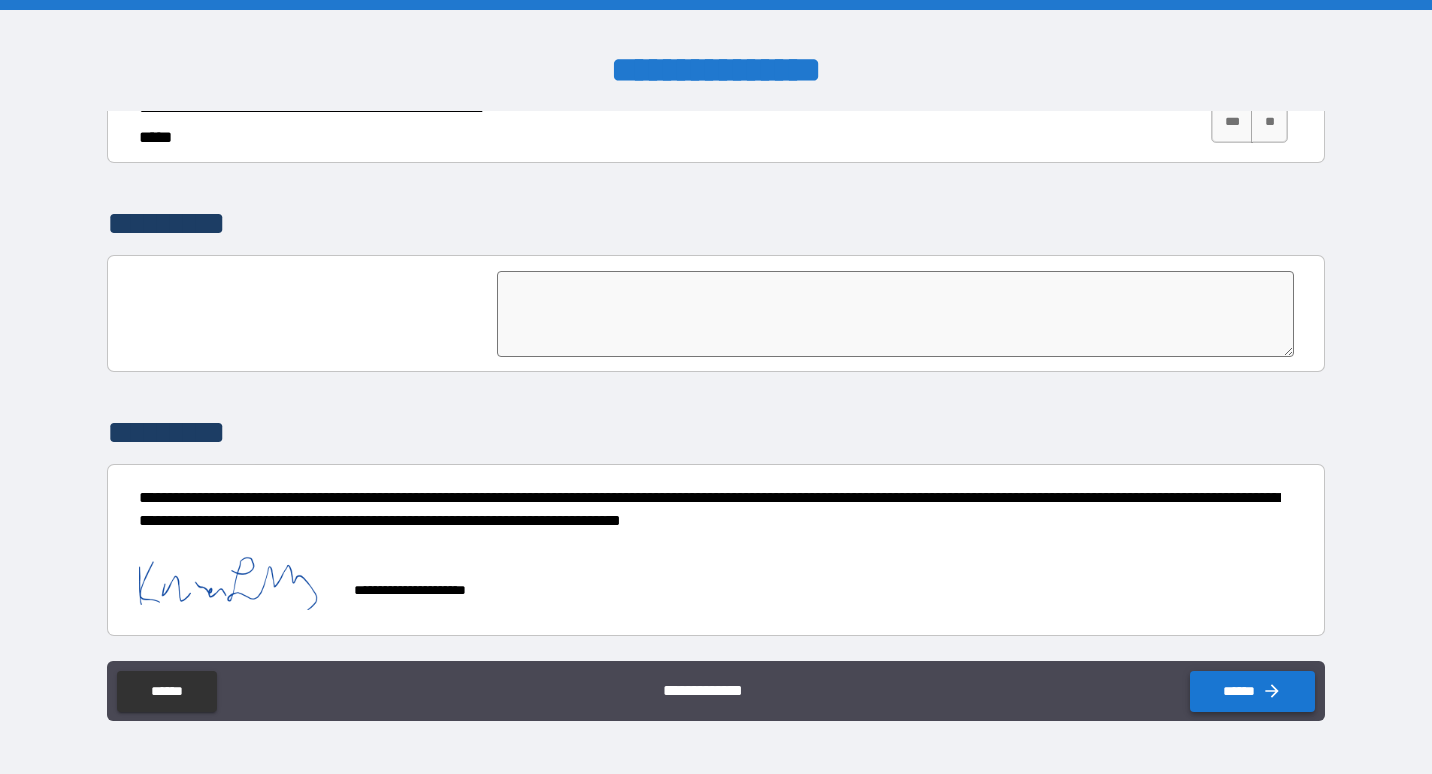 click on "******" at bounding box center (1252, 691) 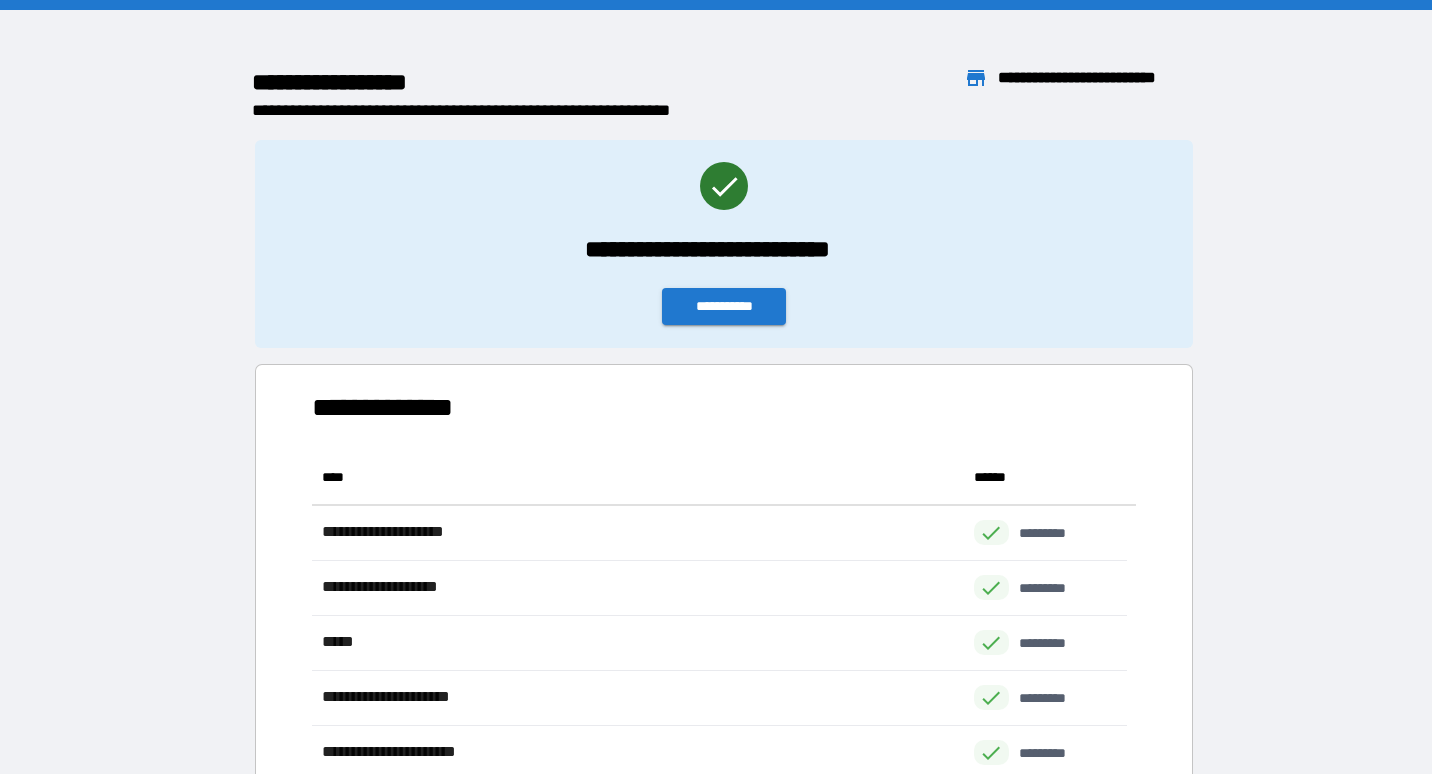 scroll, scrollTop: 16, scrollLeft: 16, axis: both 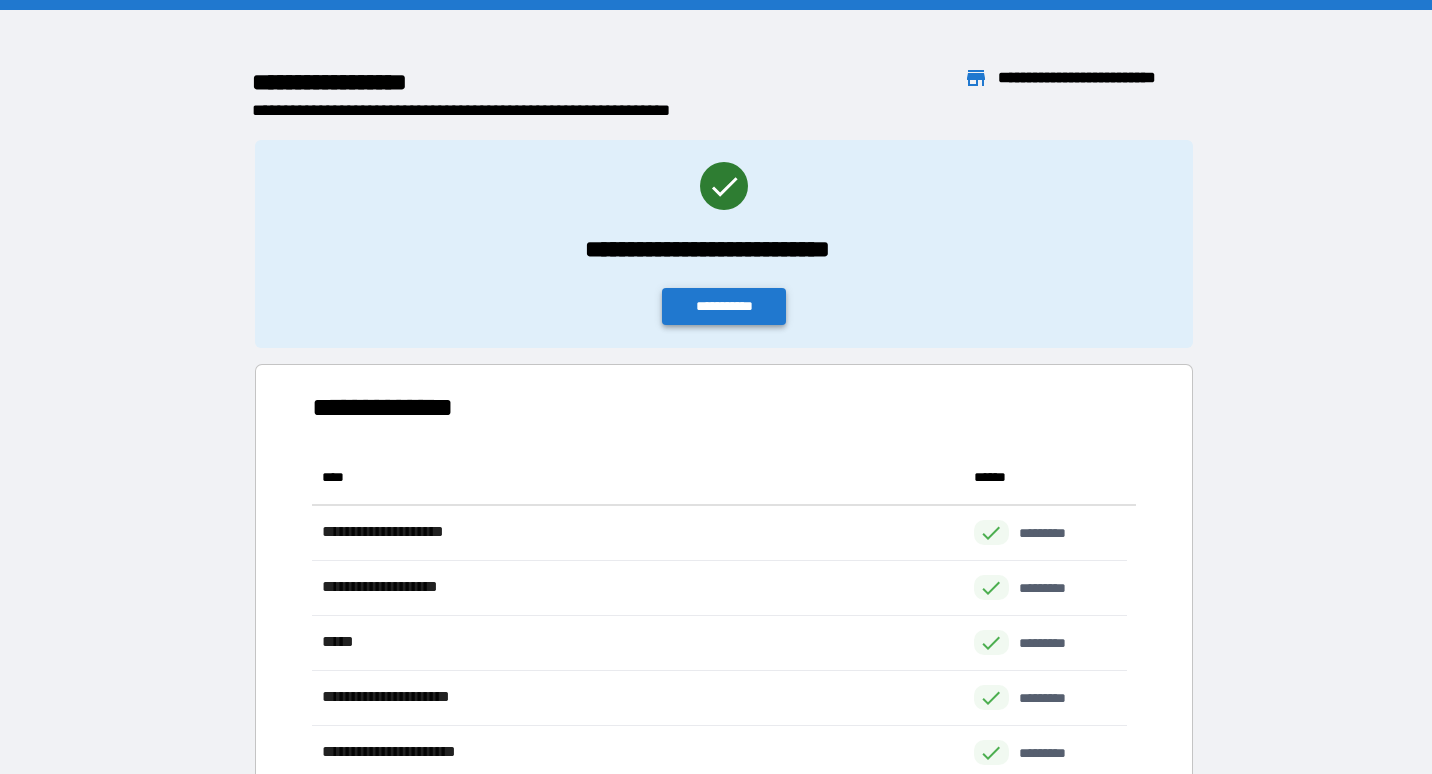 click on "**********" at bounding box center [724, 306] 